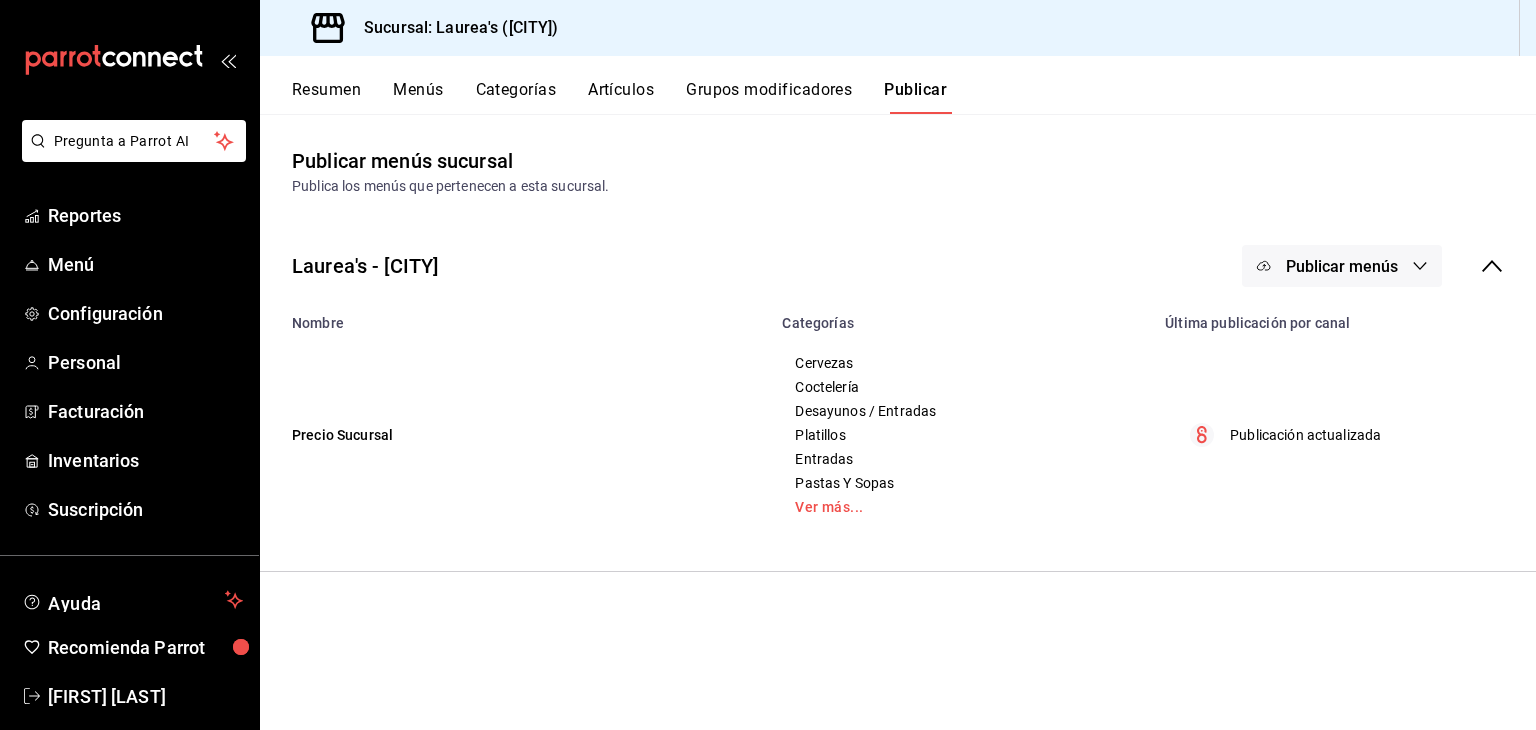 scroll, scrollTop: 0, scrollLeft: 0, axis: both 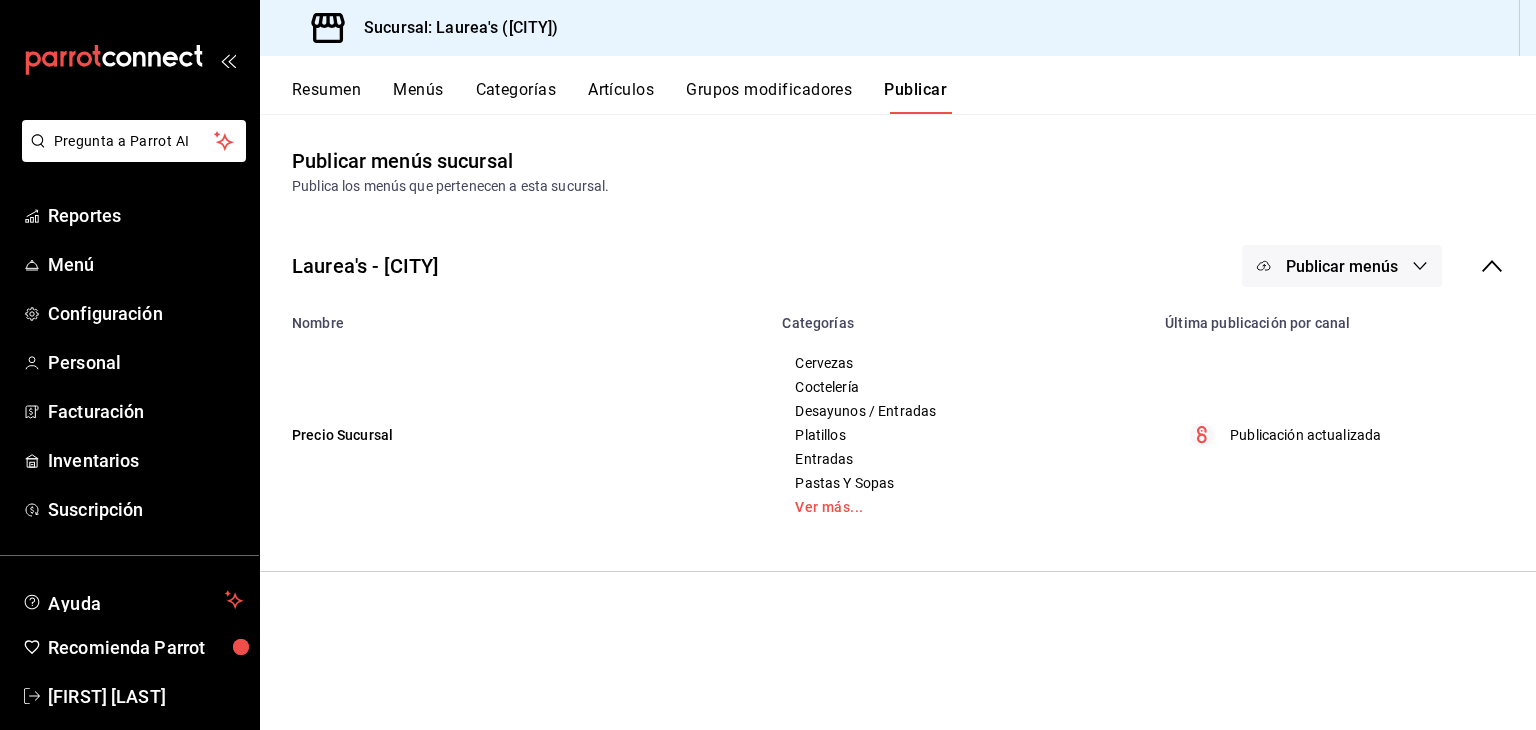 click on "Resumen" at bounding box center [326, 97] 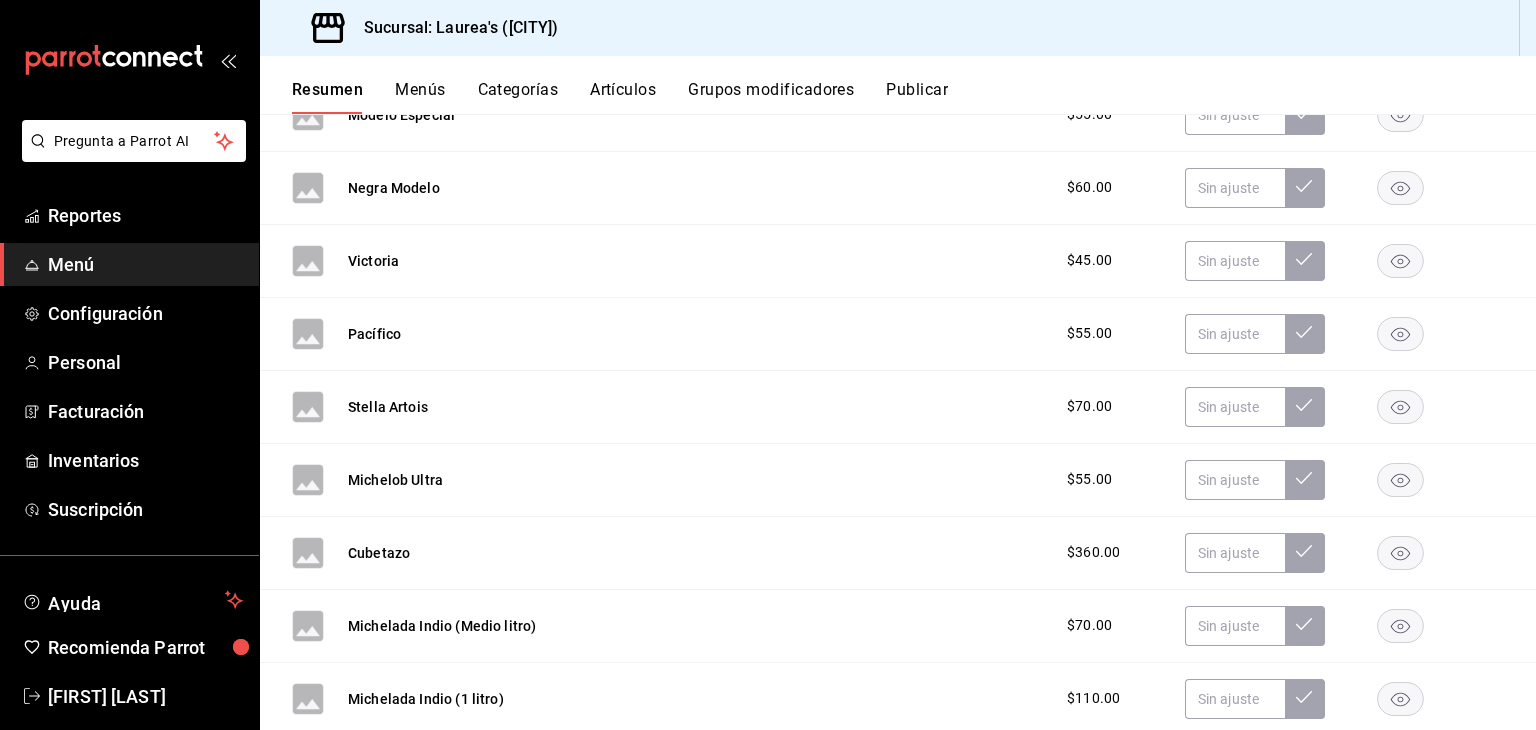 scroll, scrollTop: 0, scrollLeft: 0, axis: both 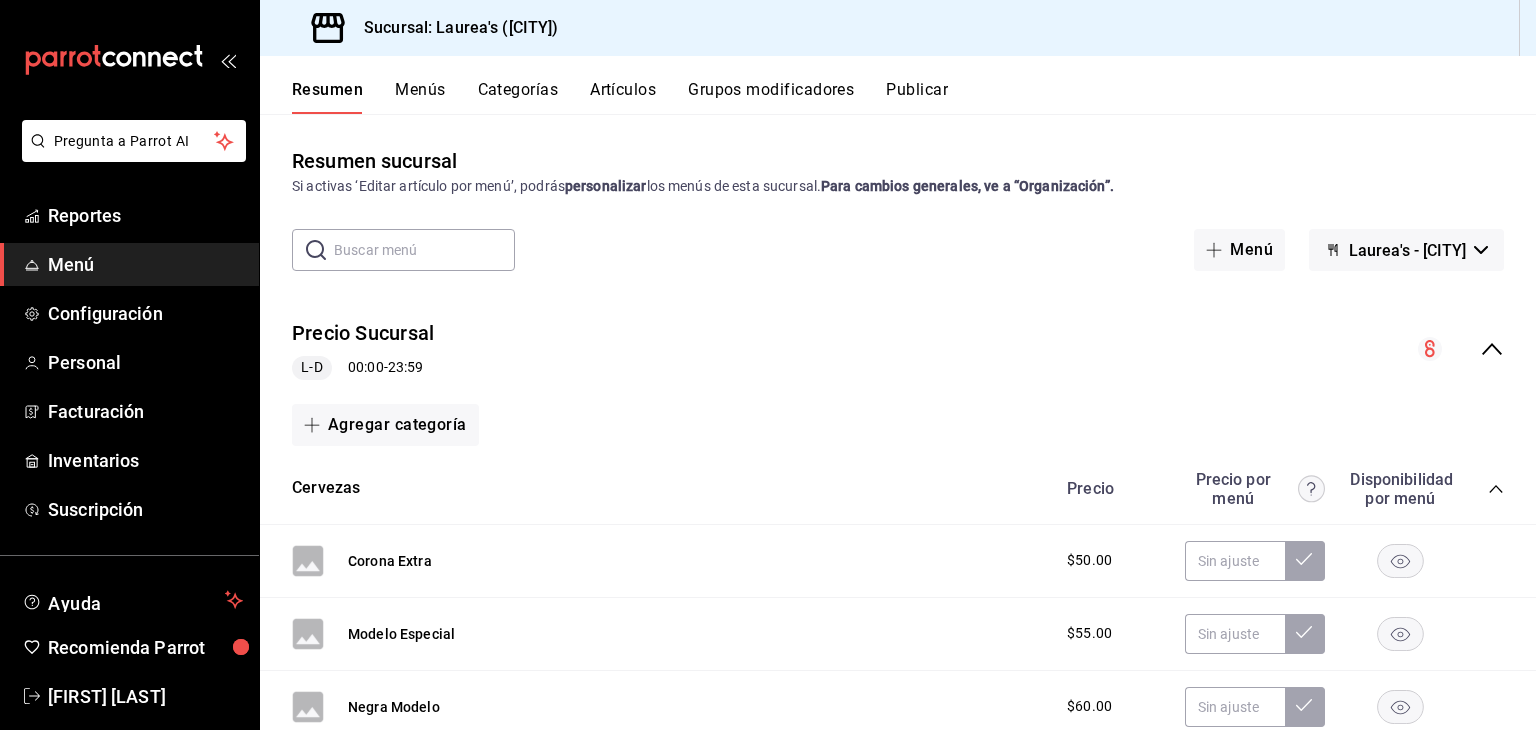 click on "Artículos" at bounding box center [623, 97] 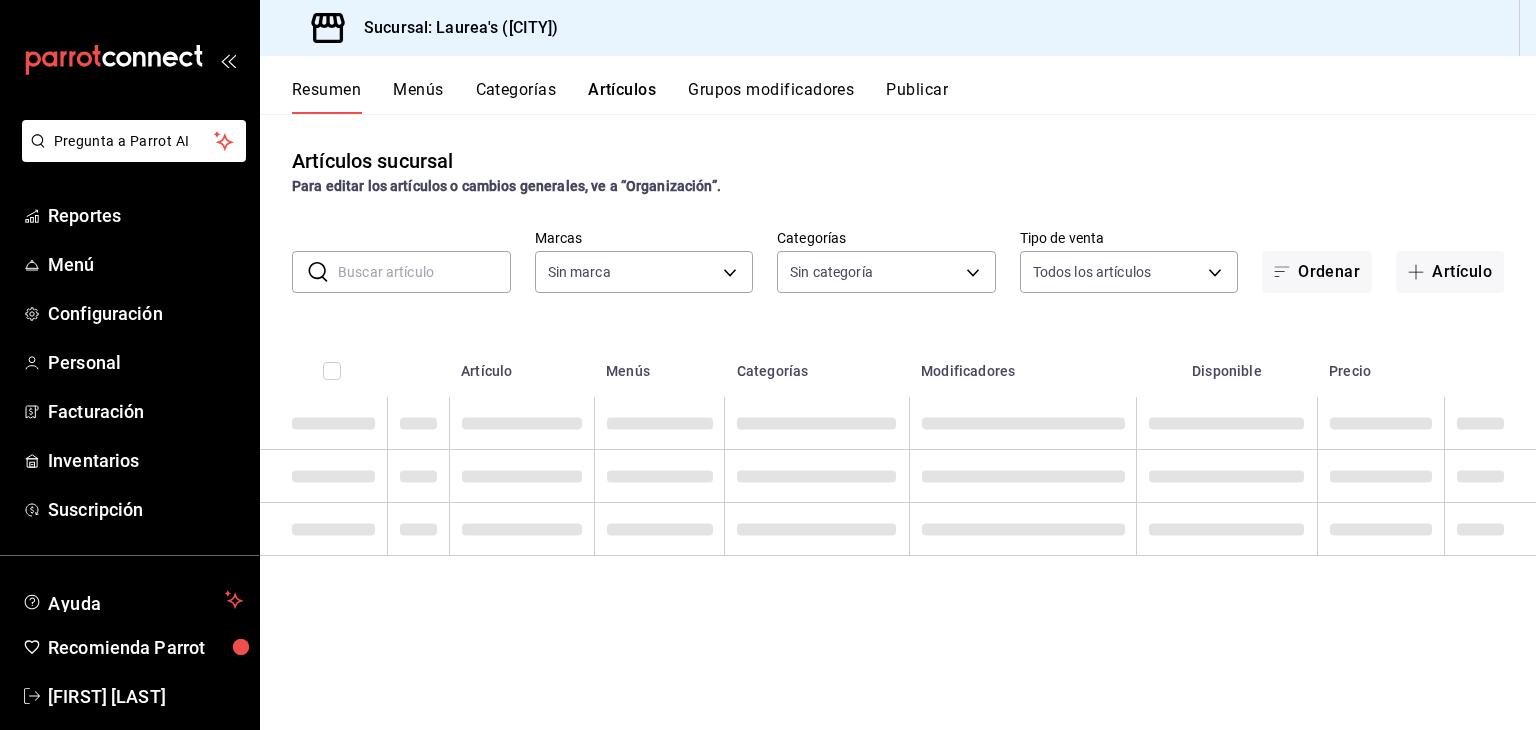 click at bounding box center [424, 272] 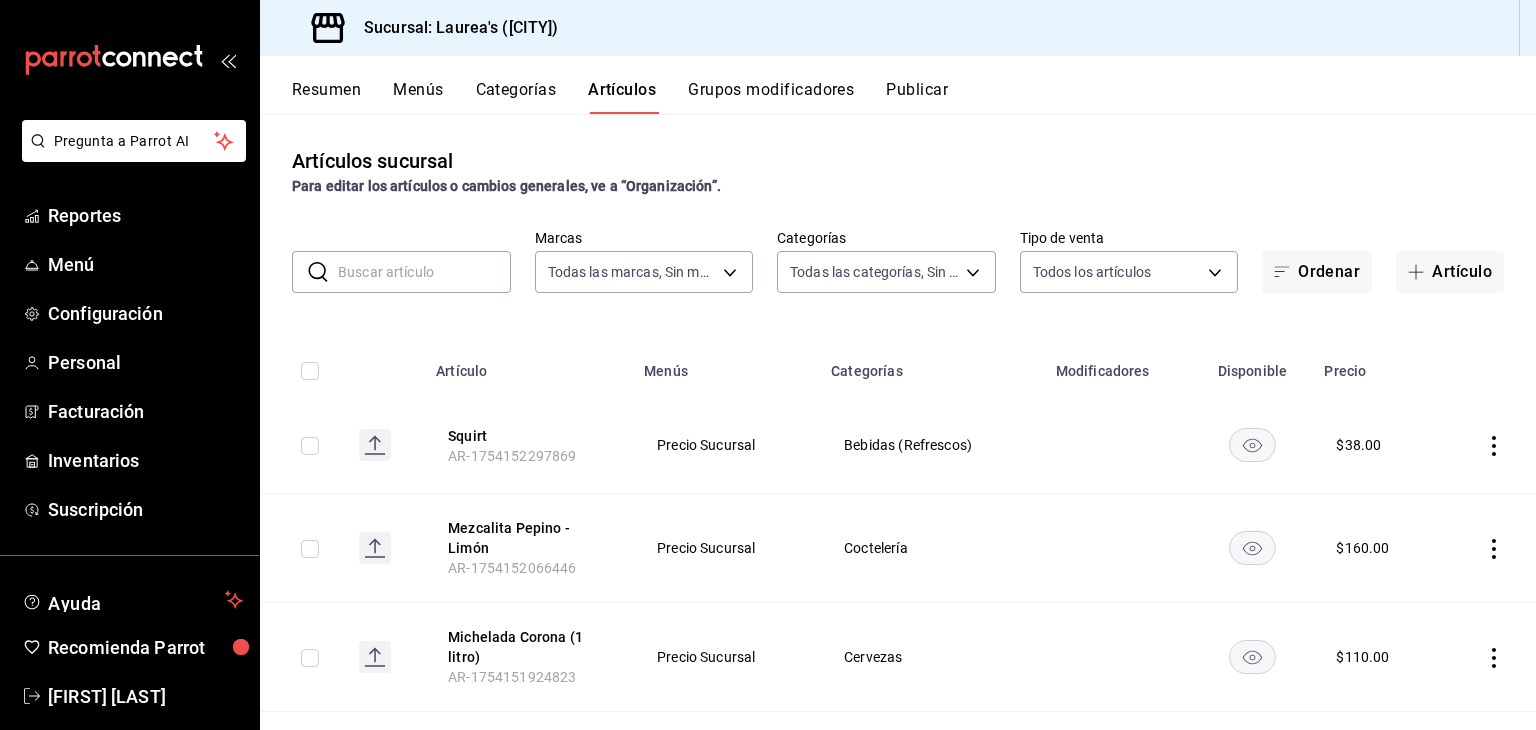 type on "7c749ec0-a870-4e3d-81e1-acde17211e35" 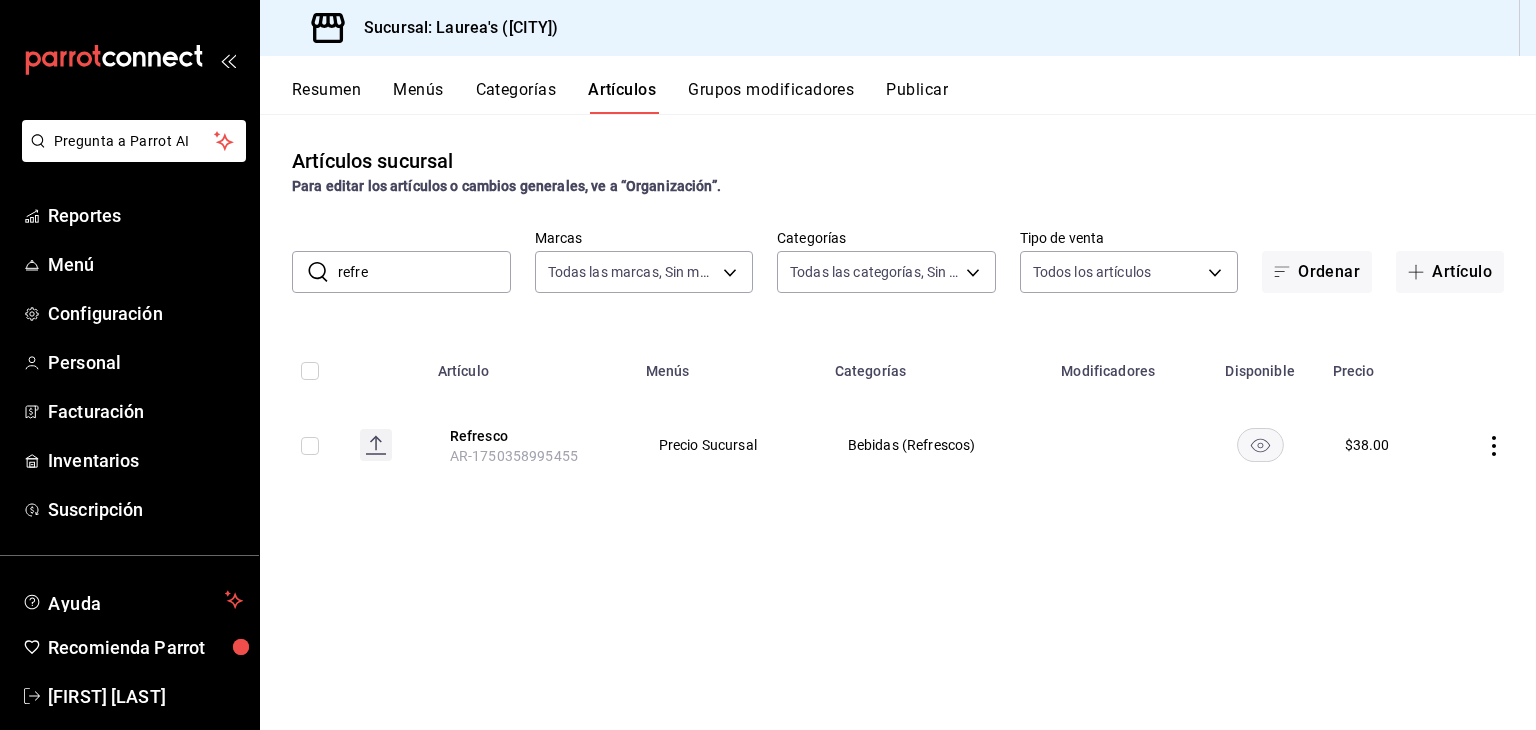 click 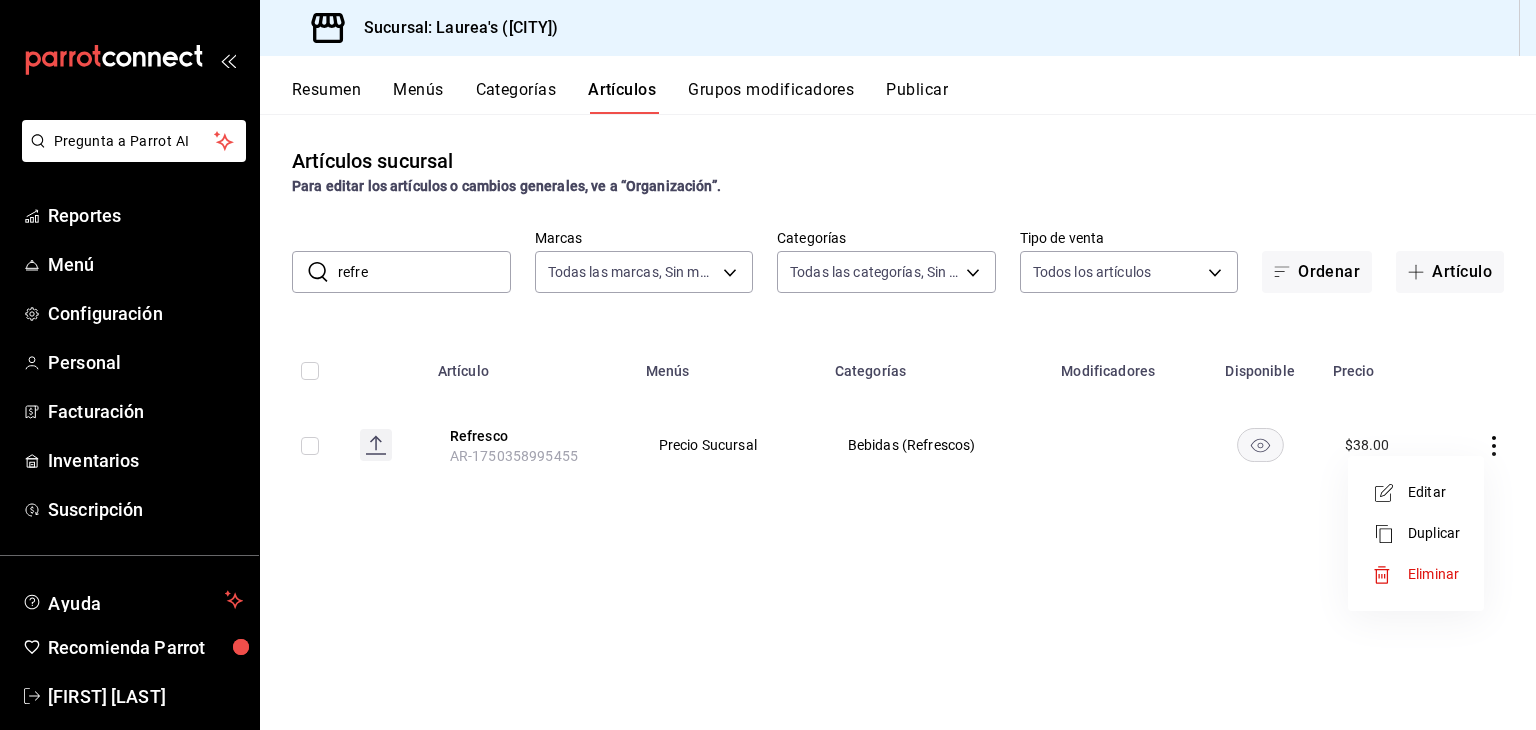 click at bounding box center [1390, 575] 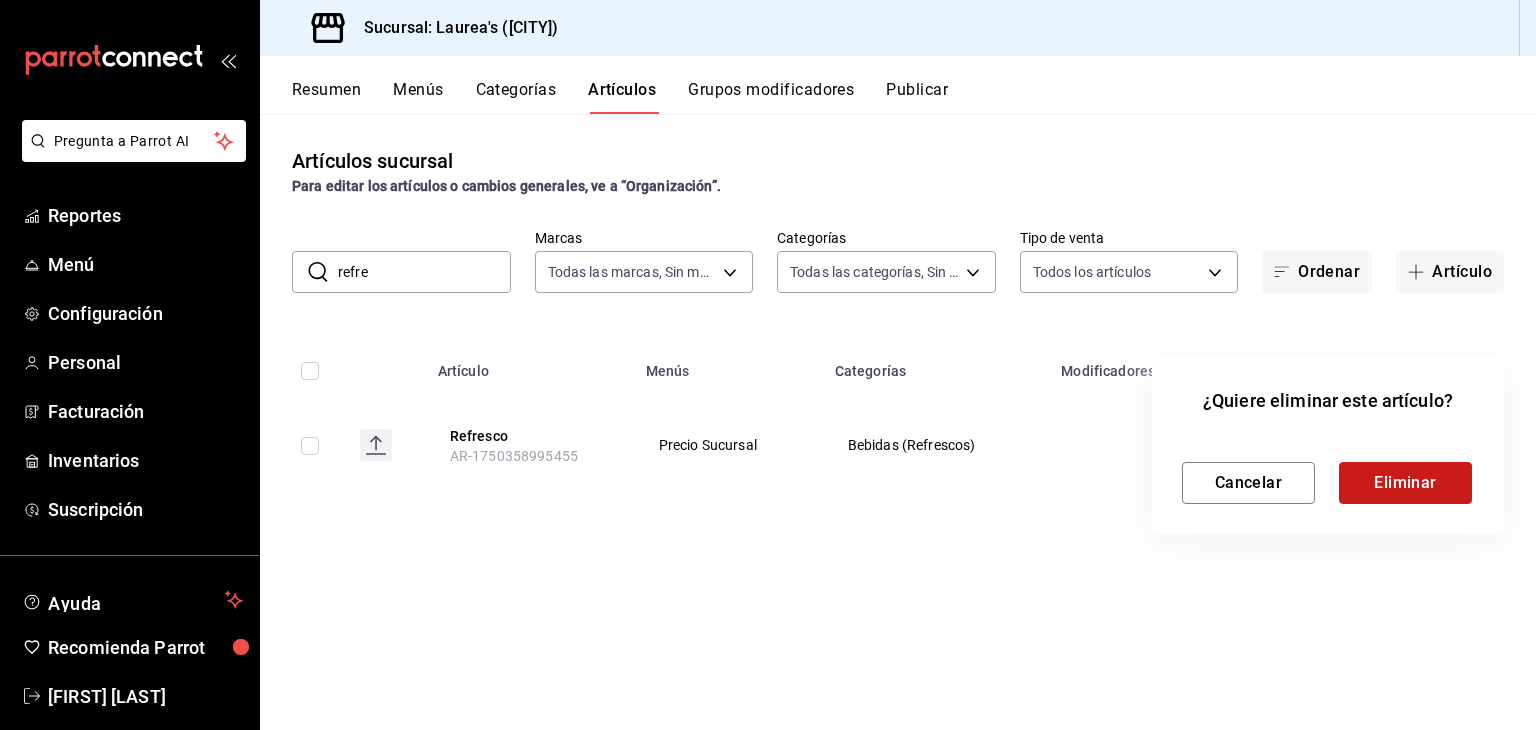 click on "Eliminar" at bounding box center (1405, 483) 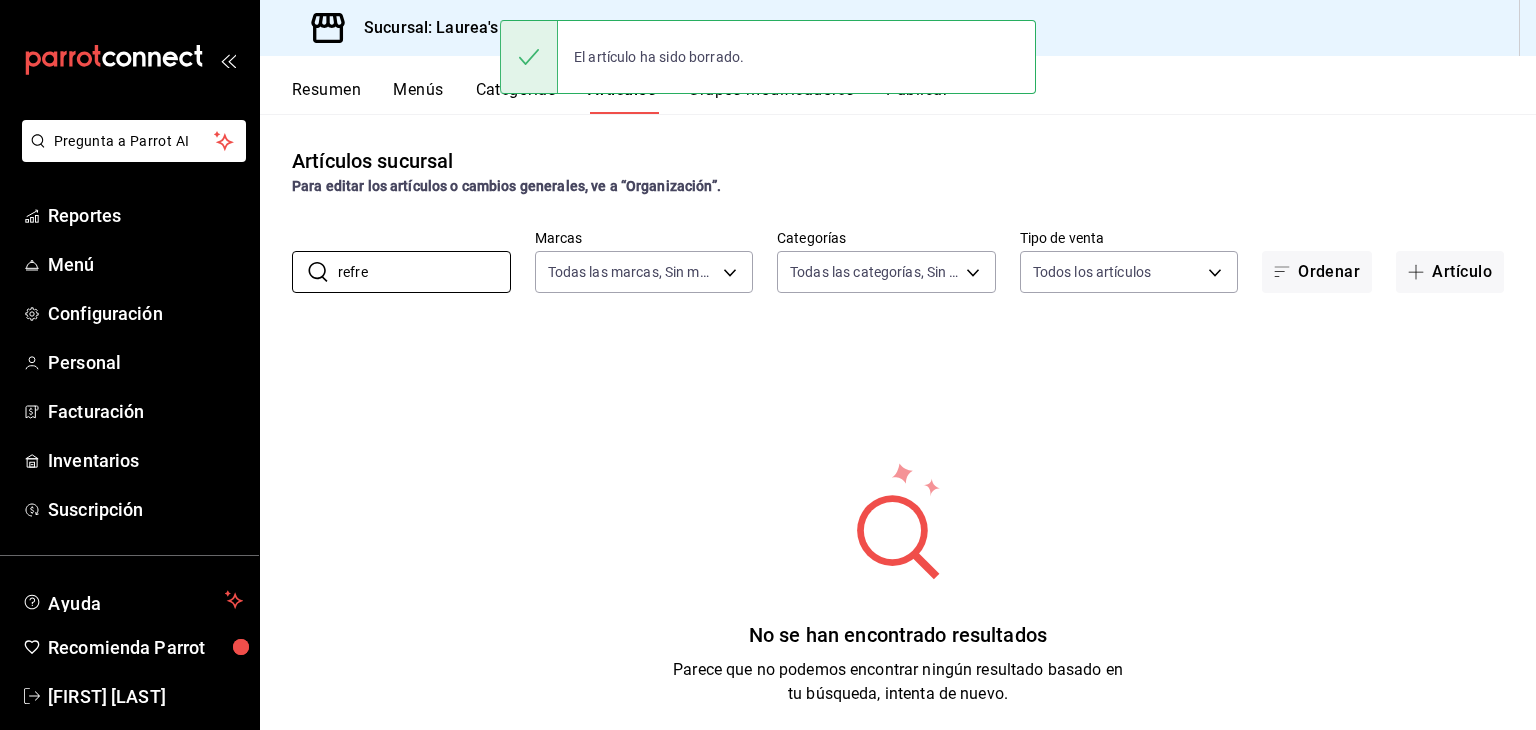 drag, startPoint x: 381, startPoint y: 269, endPoint x: 279, endPoint y: 269, distance: 102 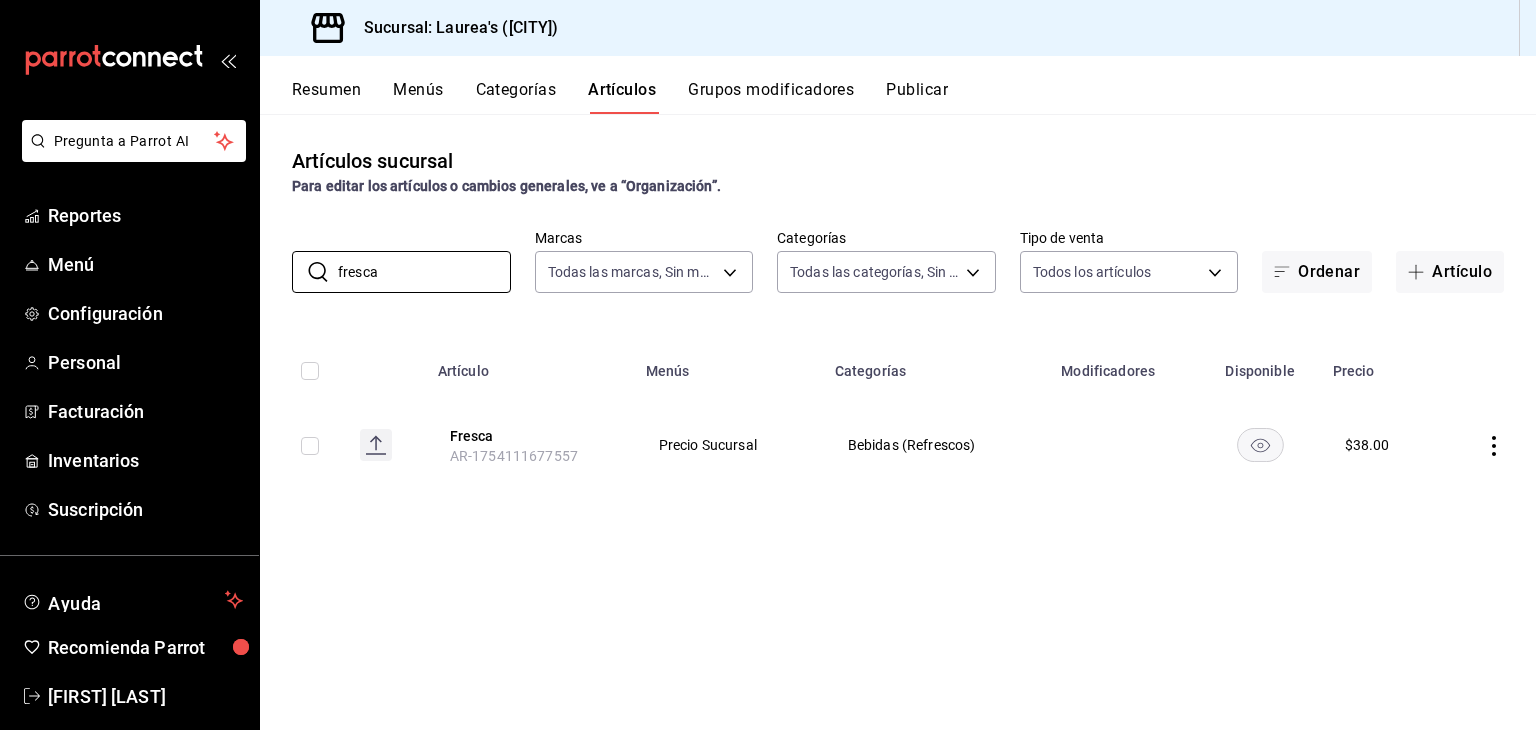 type on "fresca" 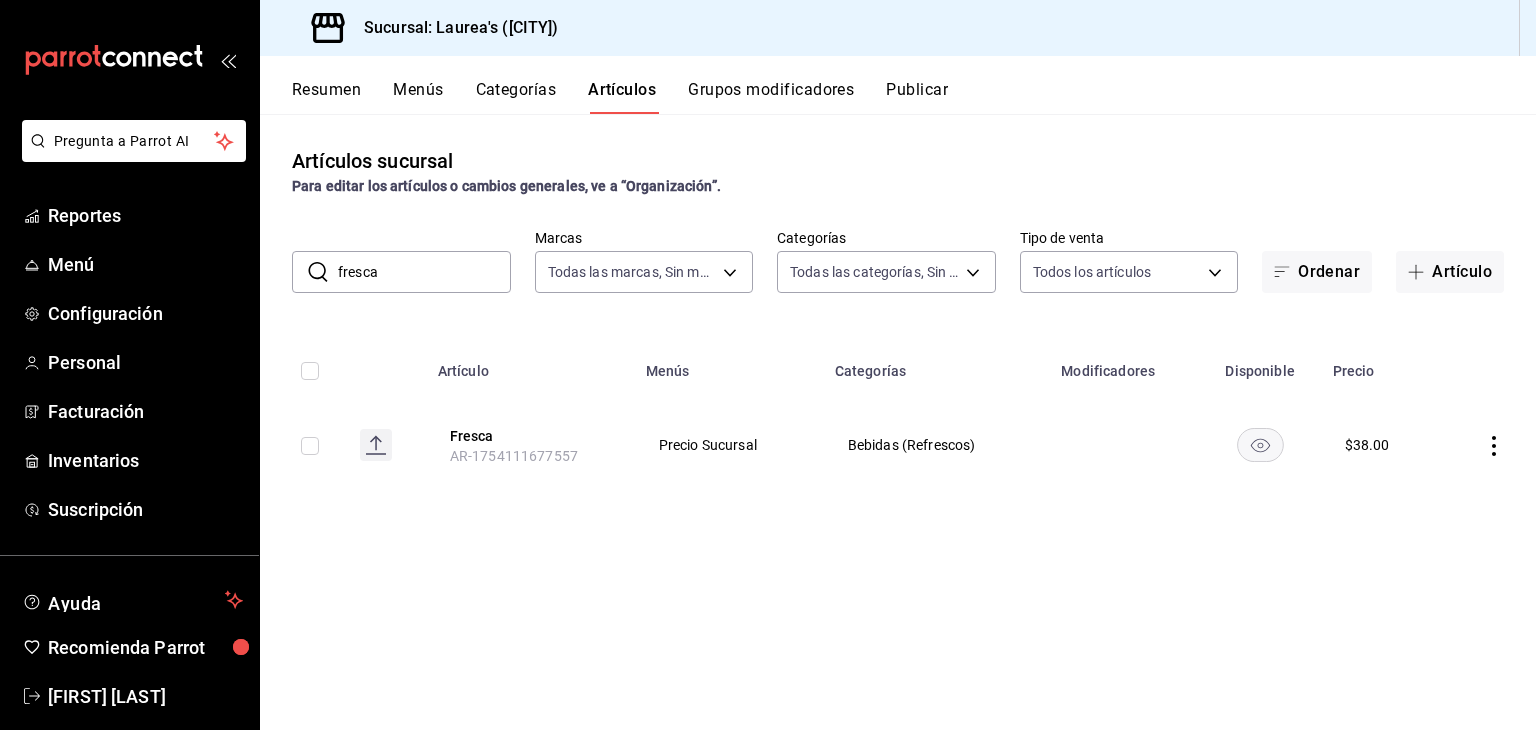 click 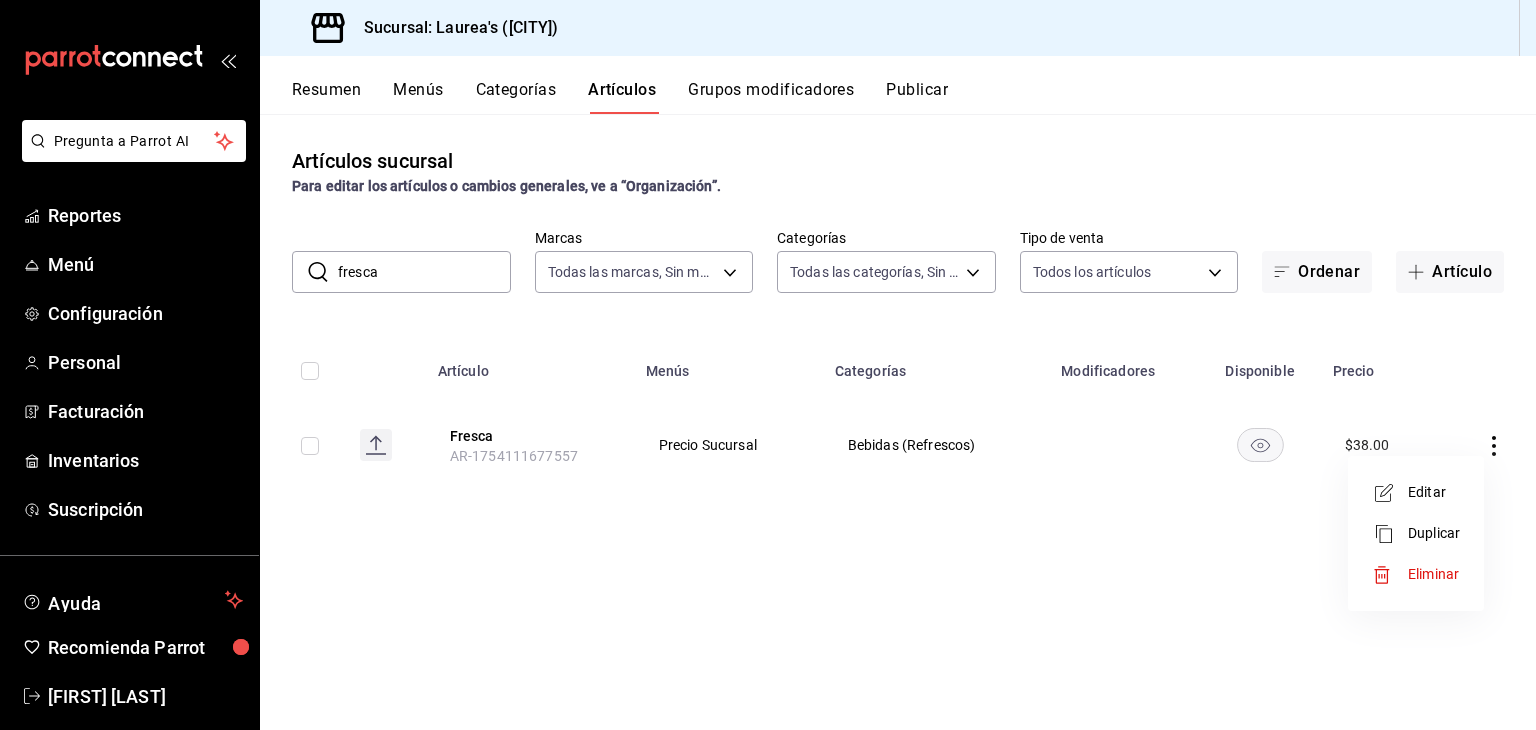 click 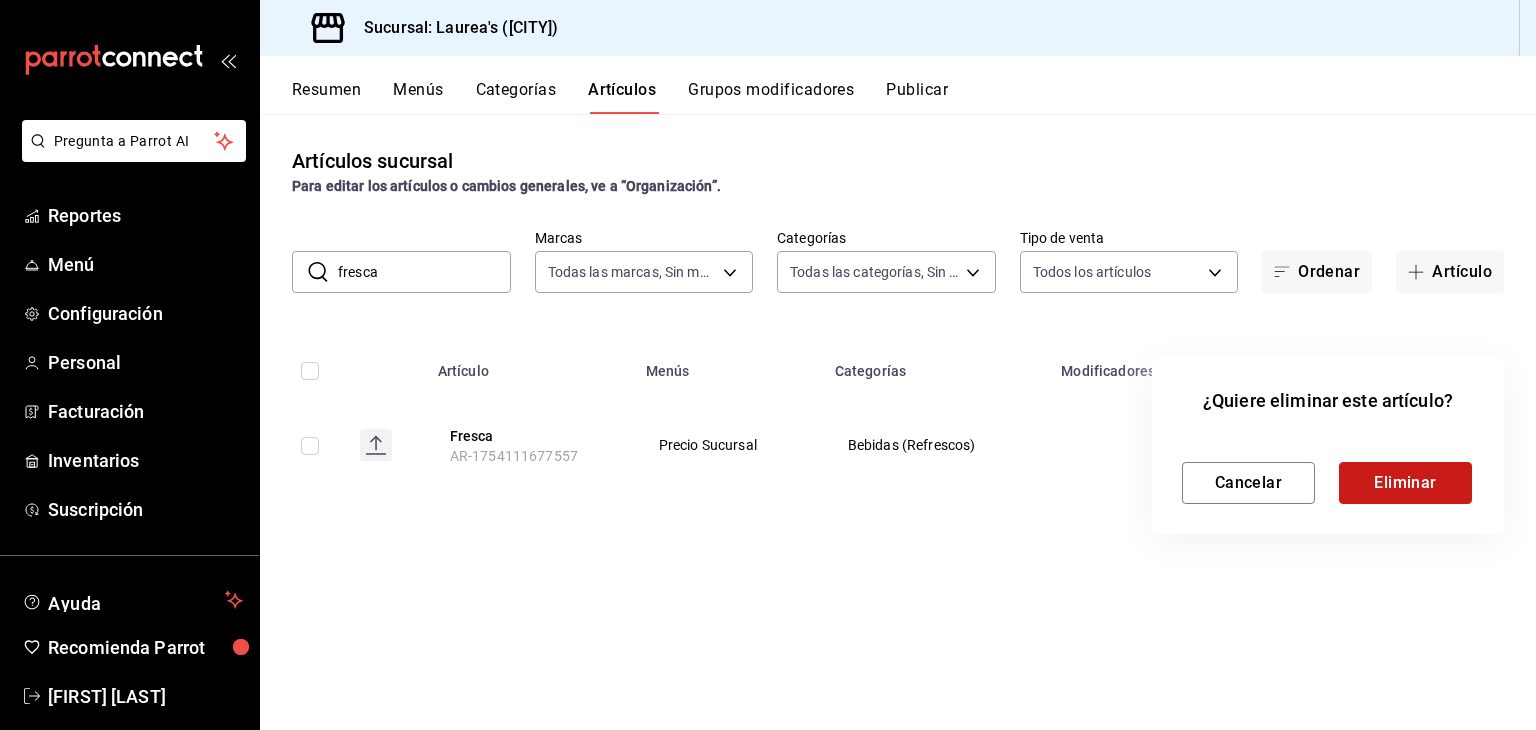click on "Eliminar" at bounding box center [1405, 483] 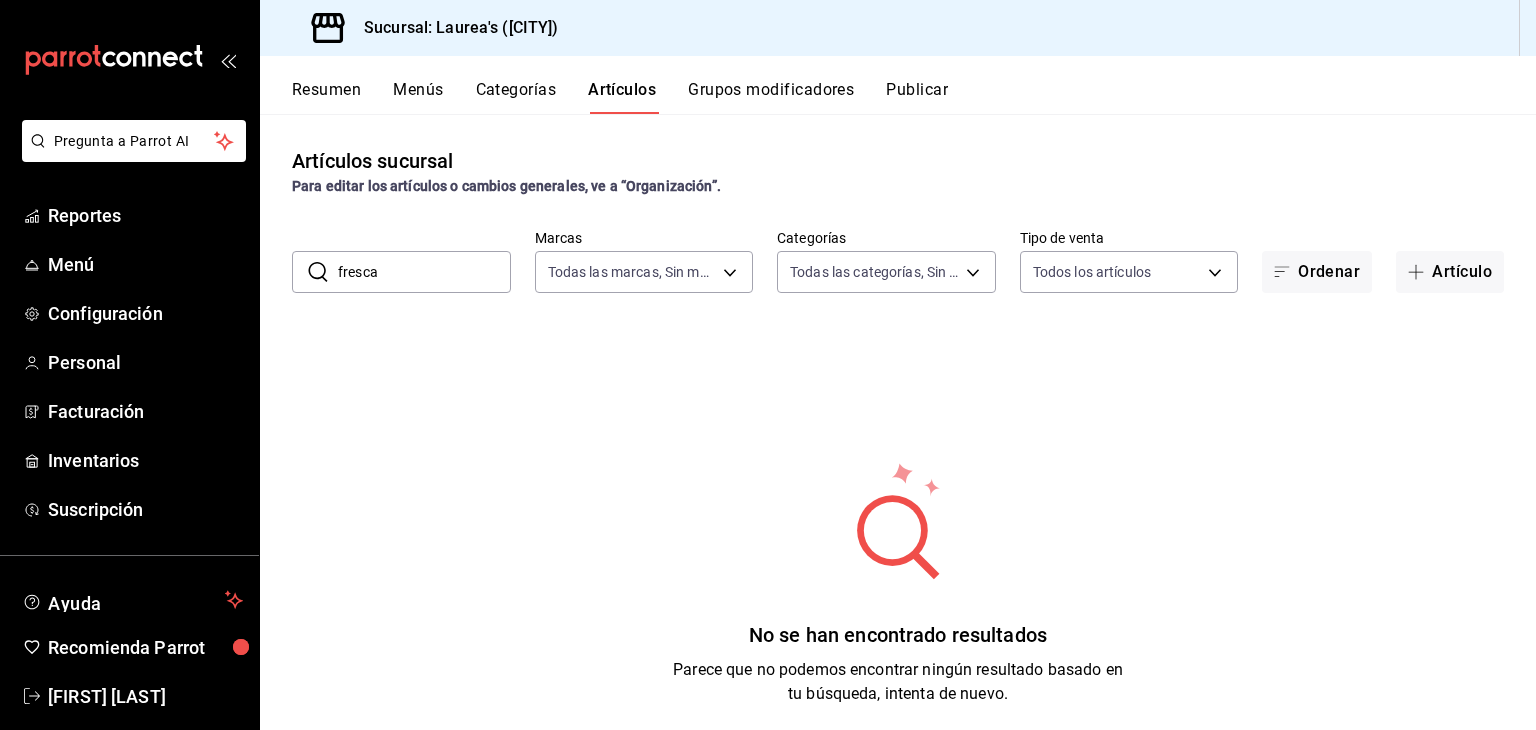 click on "El artículo ha sido borrado." at bounding box center (768, 57) 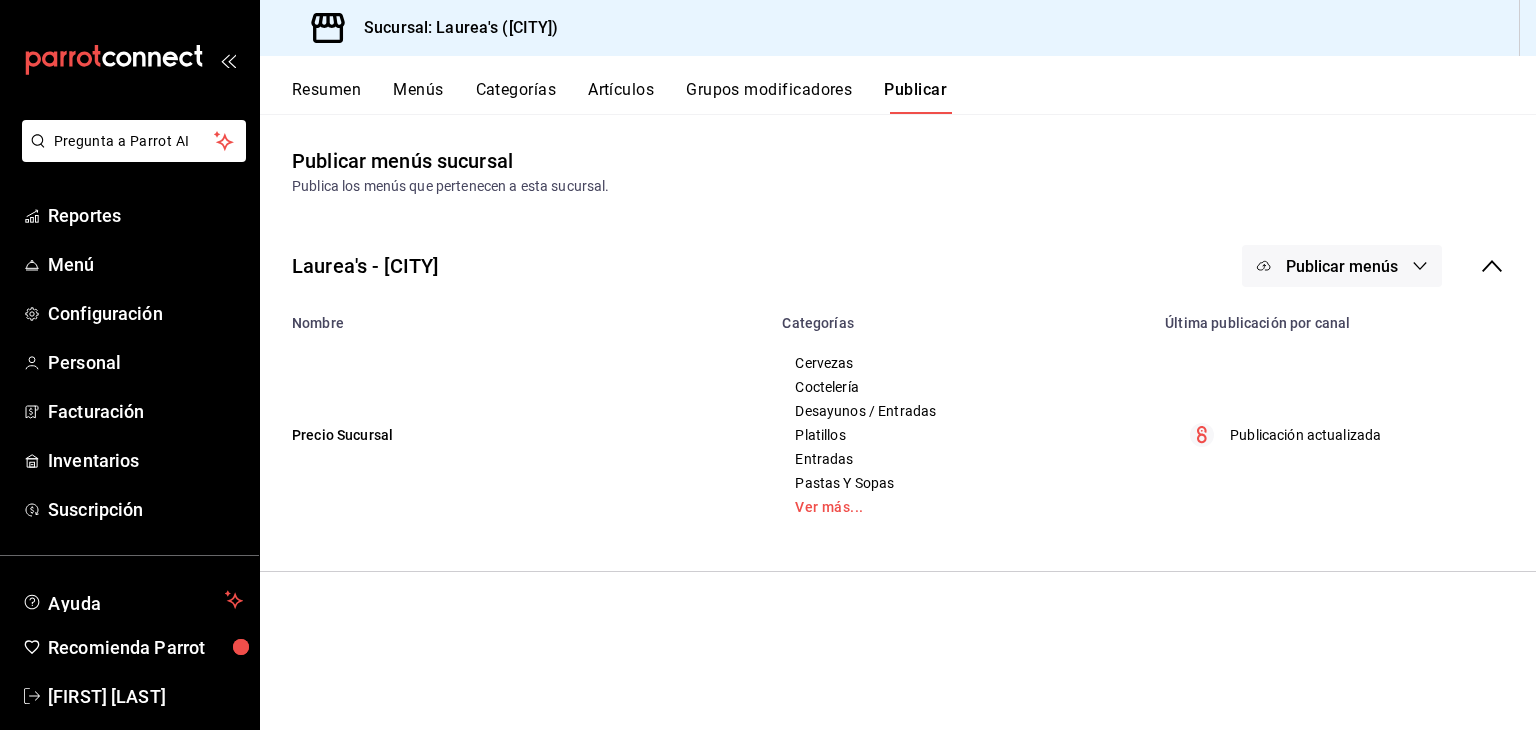 click on "Resumen" at bounding box center (326, 97) 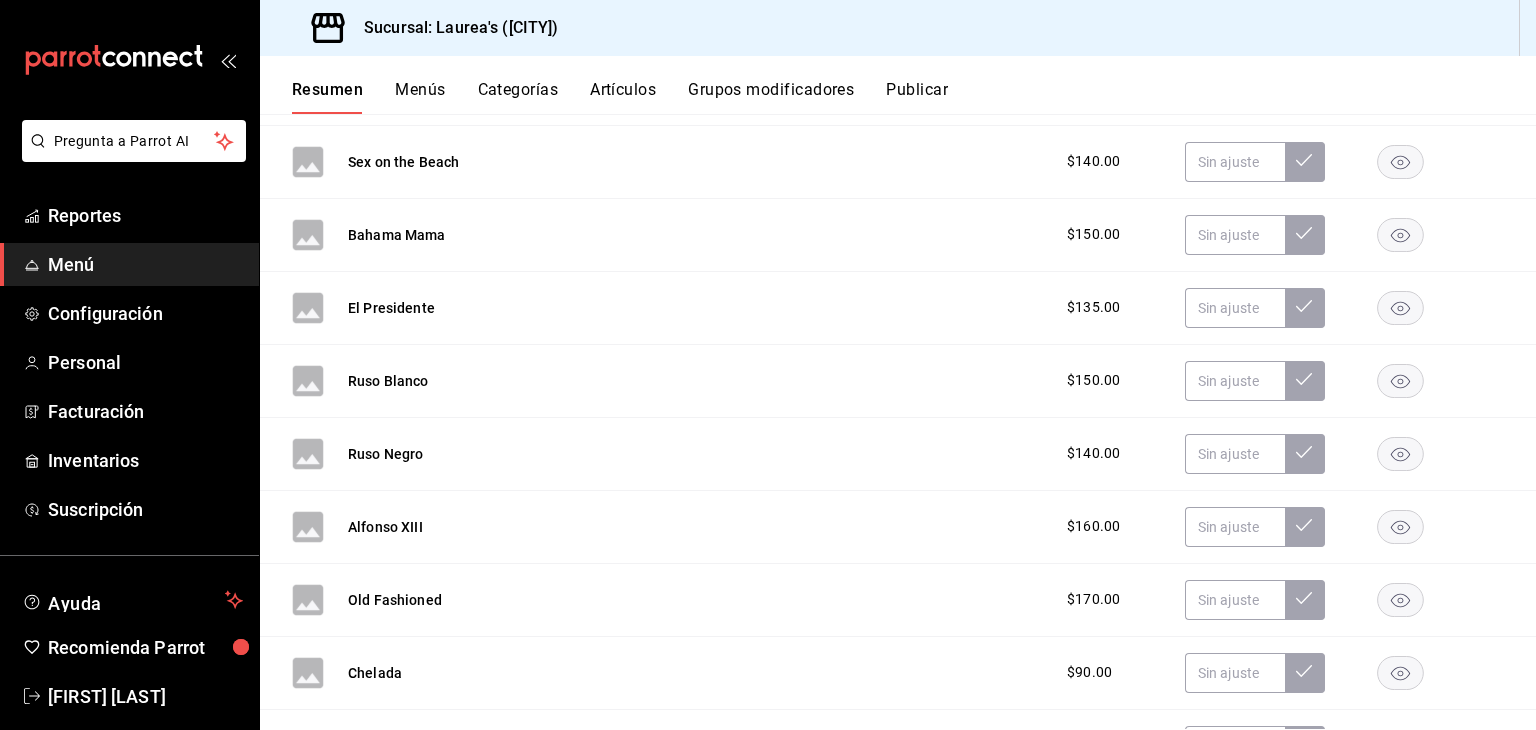 scroll, scrollTop: 2400, scrollLeft: 0, axis: vertical 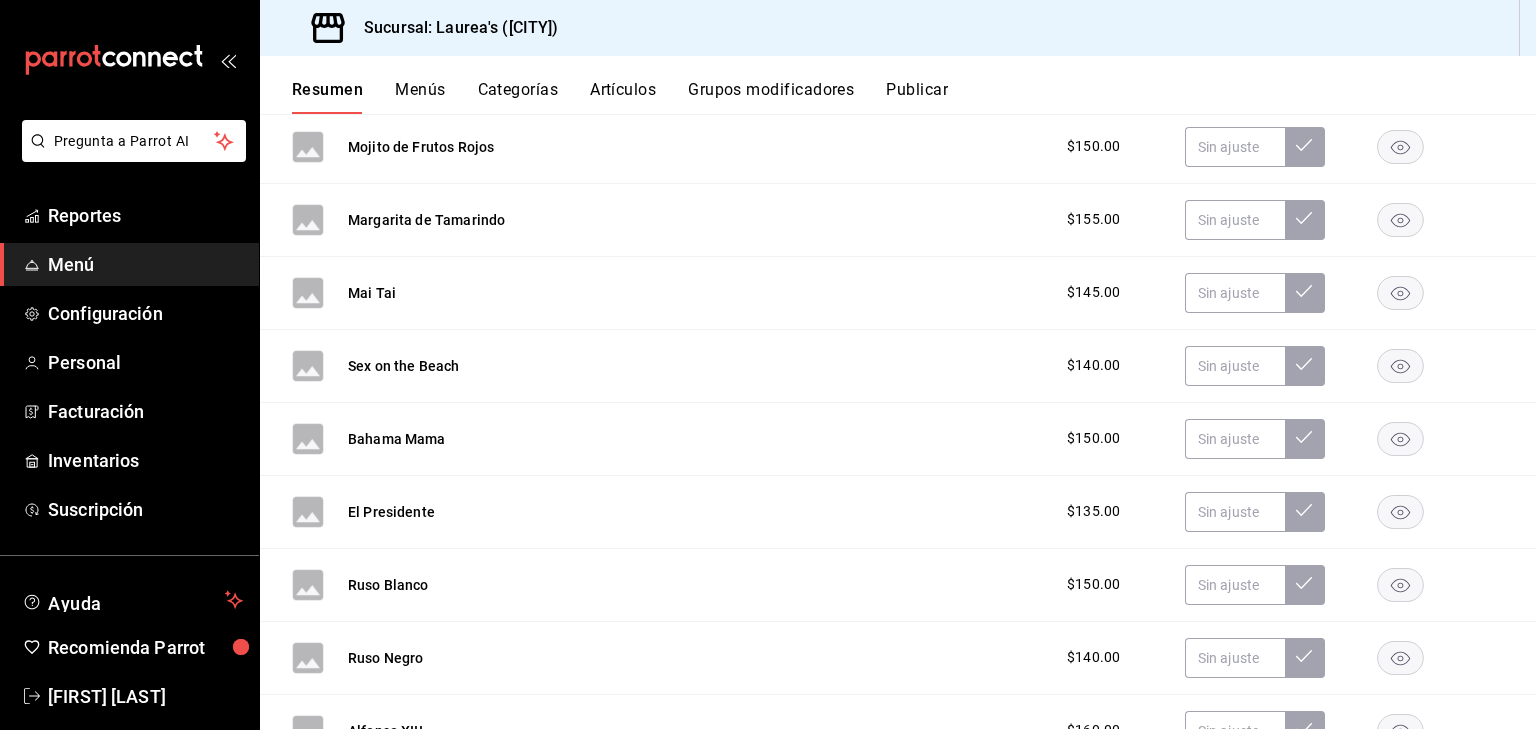 click on "Artículos" at bounding box center [623, 97] 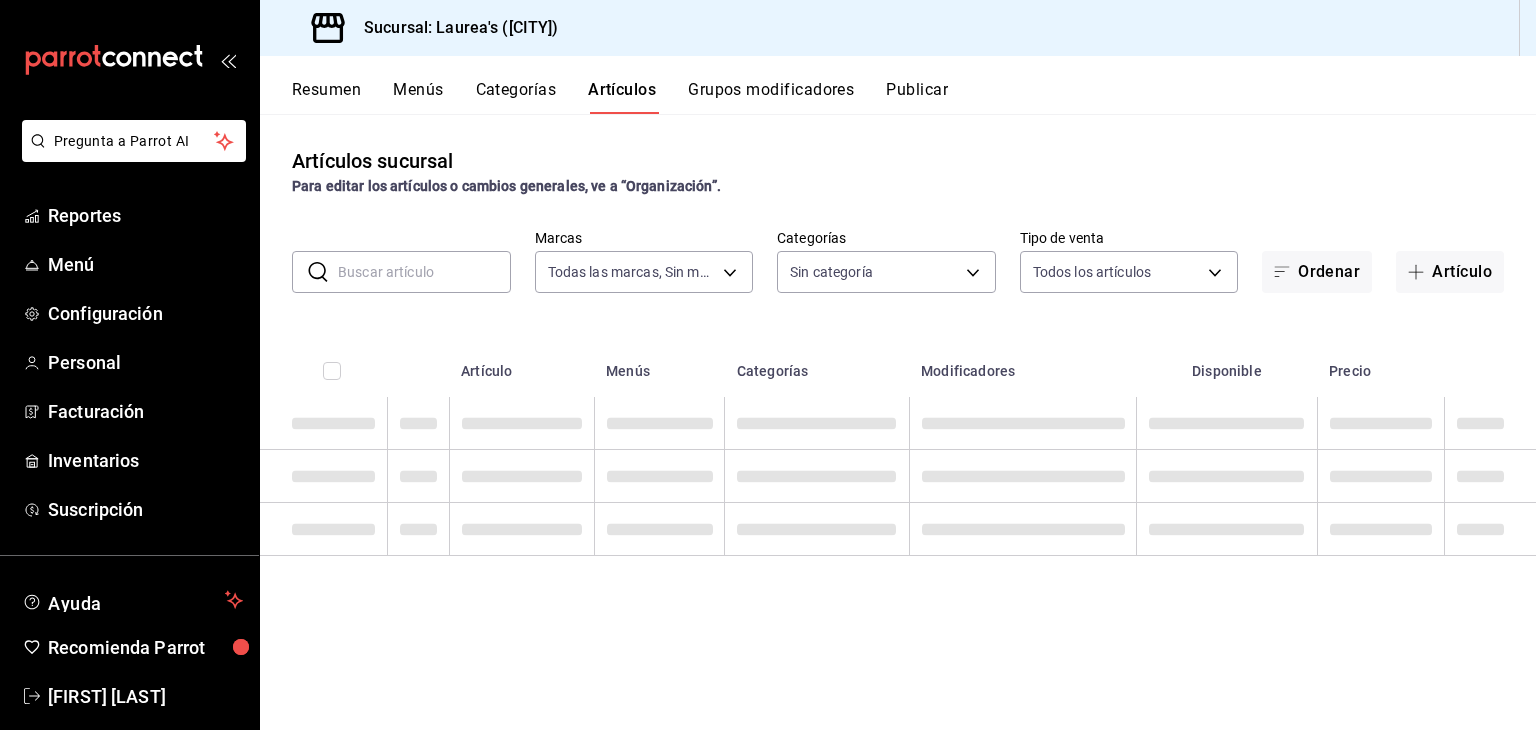 type on "7c749ec0-a870-4e3d-81e1-acde17211e35" 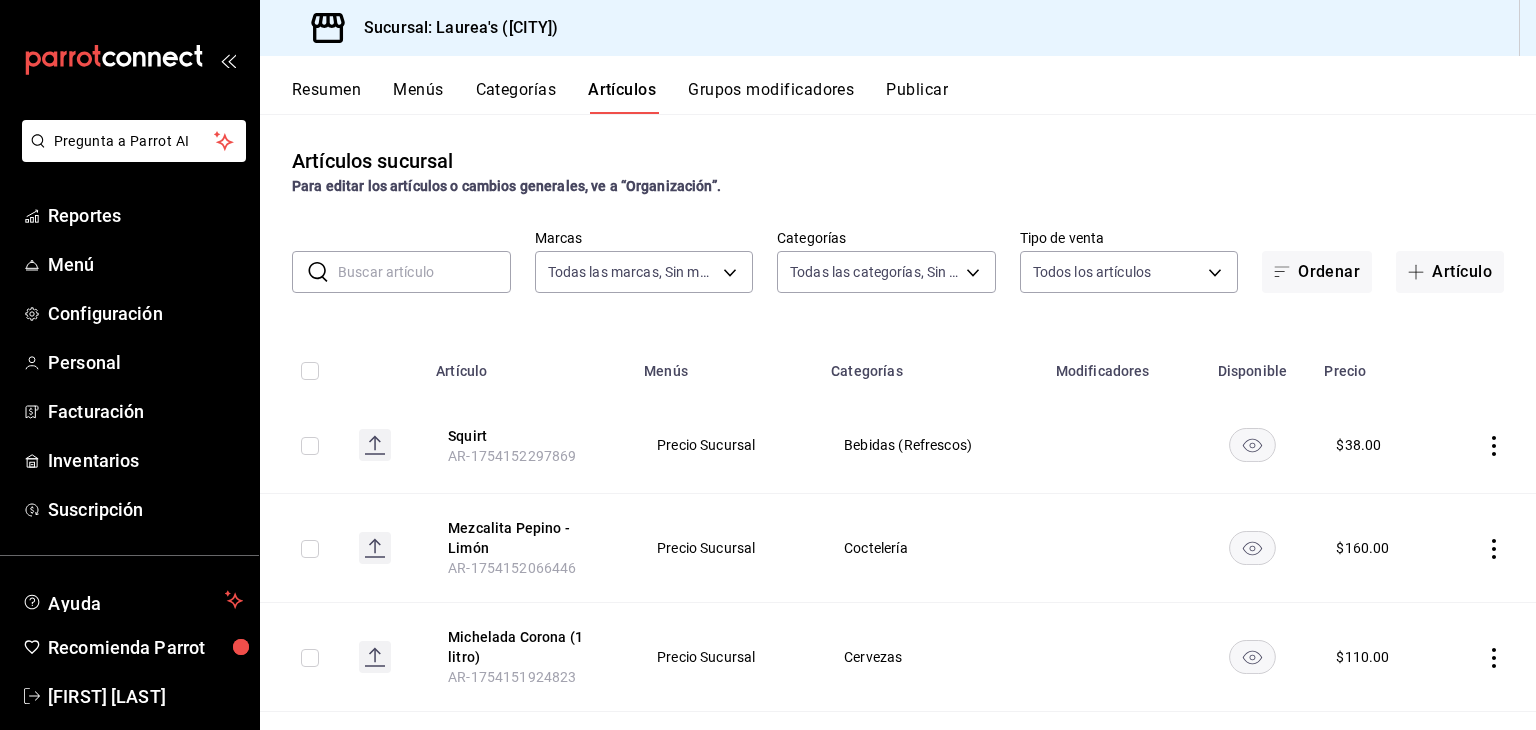 type on "edc6107f-2152-455a-a074-3301ce1945c0,5e38650b-1e6a-4397-8905-7dbd945ff1ff,d6be5238-c06b-48a0-a4a3-6e86547f25b3,dfaf750f-6111-4ef9-ada3-2b96a16cfb4c,20e1731f-0511-4676-a1a1-415e88f11c83,7a71bbca-e9ba-4a38-9191-9271796c83fa,7a8185f7-70df-4f4d-b102-c5d27ed5989c,ebfec1b6-b89d-4afc-82b5-6ab0eb71fa4e,110f46db-fcdd-491e-8a44-032418a3c4f1,11498f1f-8c2e-4fe1-817f-77f28ac16638,e871adfd-c7ec-4128-9ccb-a634e50dd84d,b043866e-0539-4408-acb0-4155bcadba23,b1d8b97f-e4a8-4527-8e06-626ba09eac35,5d13dfb4-c469-4286-a3b9-a674506255ff,e5757026-d557-4a05-bdb6-56891a8c39f8,a76b8205-e2b5-414e-b375-c55e55c88b4d,a6e73c9f-93c0-4103-97b5-96e0d298c67e,a35c5aa2-9e0a-4786-bd99-10e6153d6c13,426c1481-424b-4444-8df6-493494e90c82" 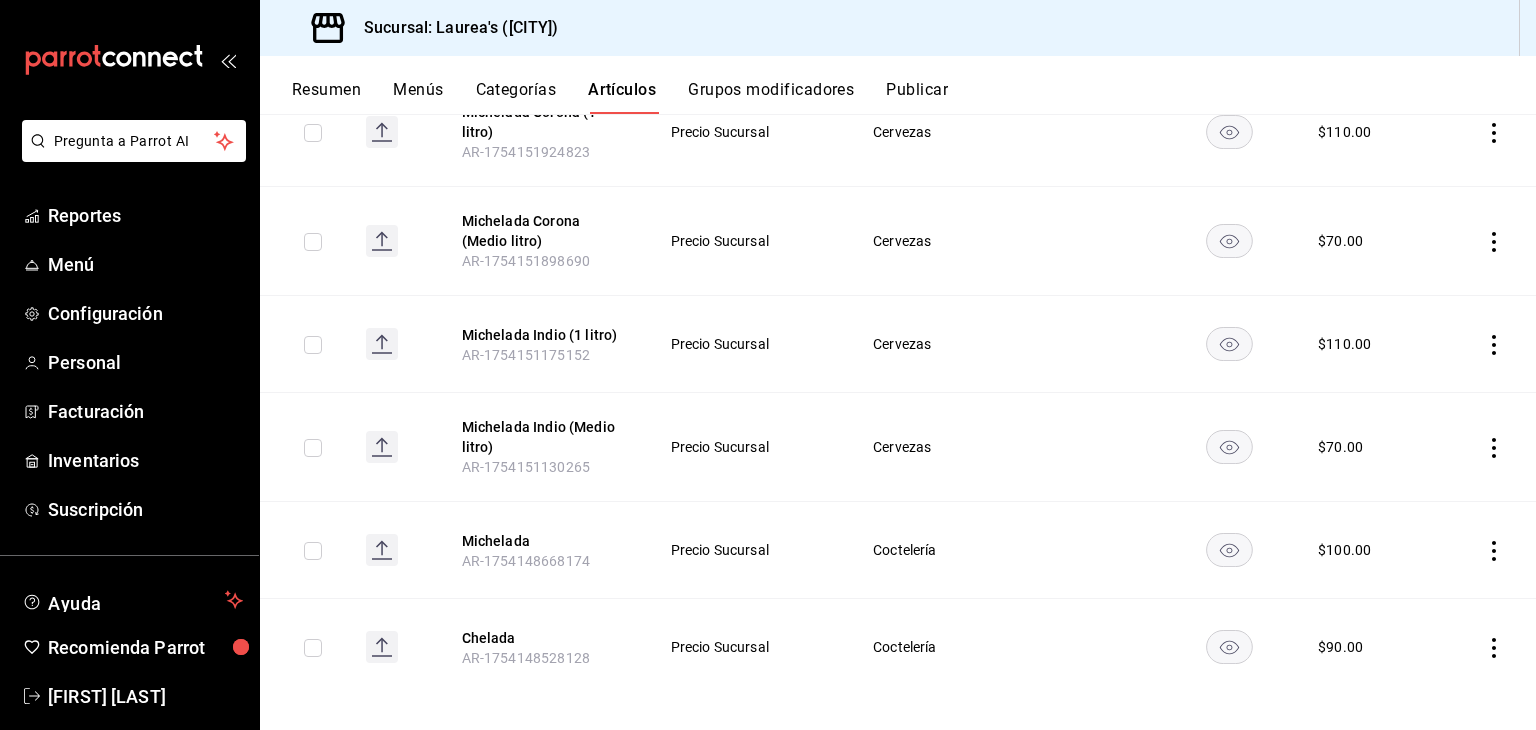 scroll, scrollTop: 332, scrollLeft: 0, axis: vertical 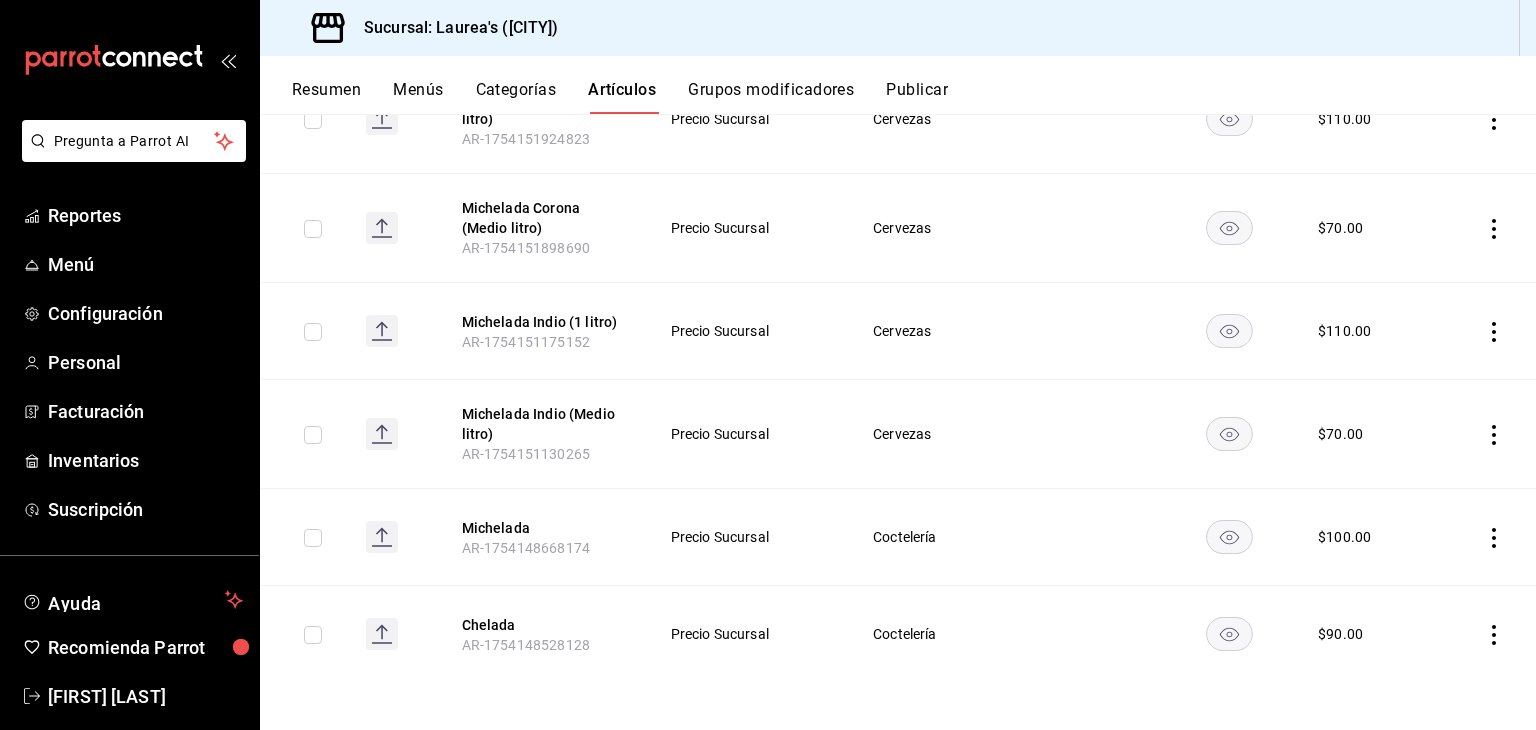 type on "chelad" 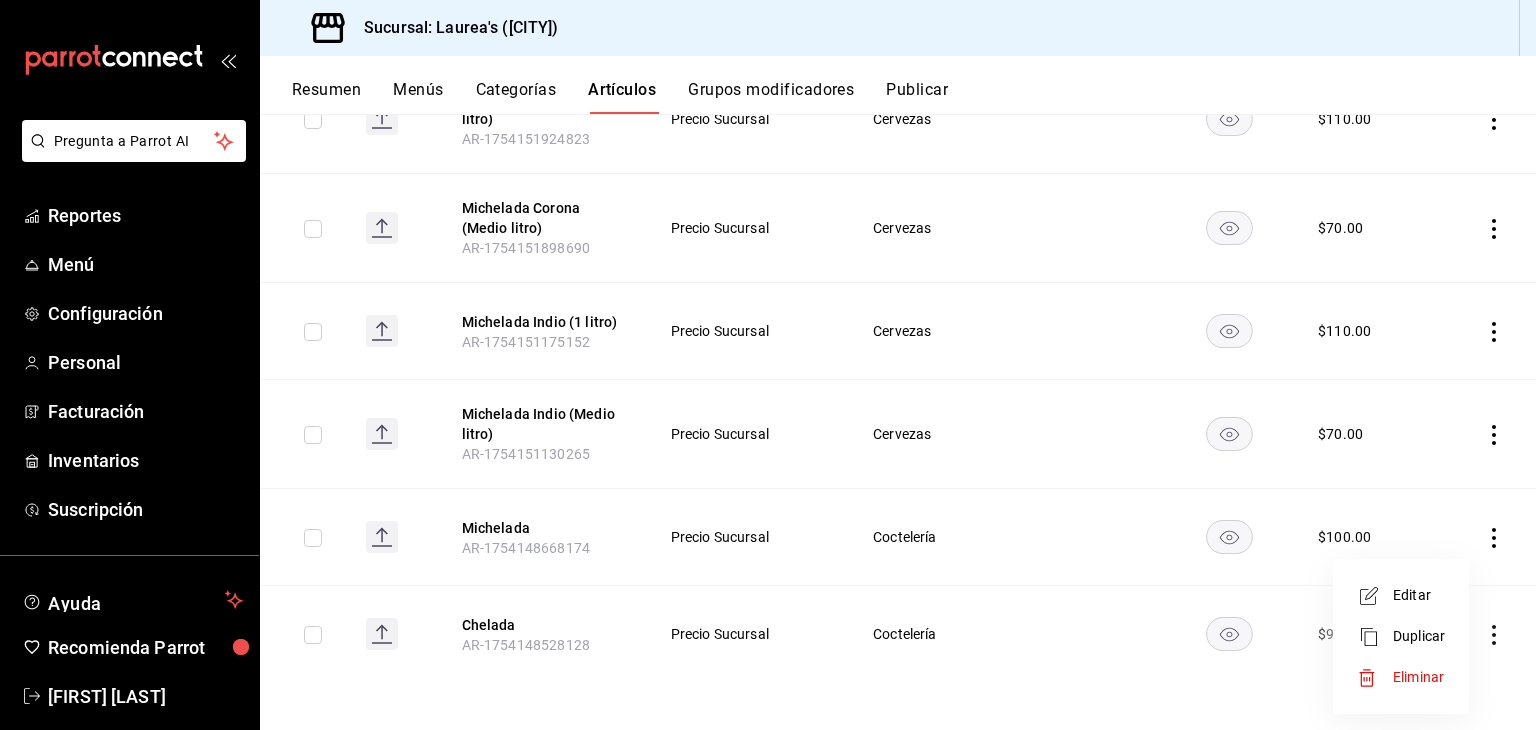 click at bounding box center (1375, 596) 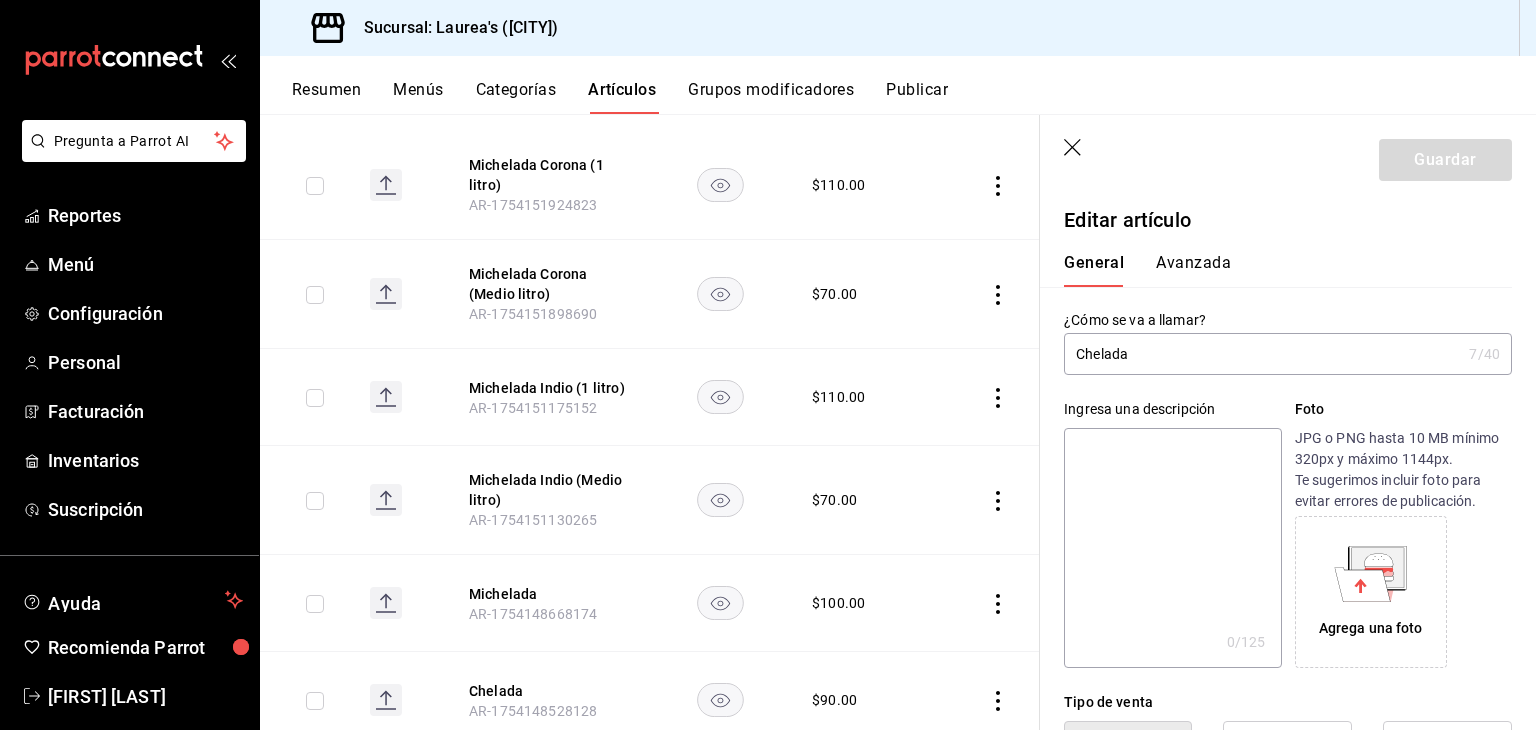 type on "$90.00" 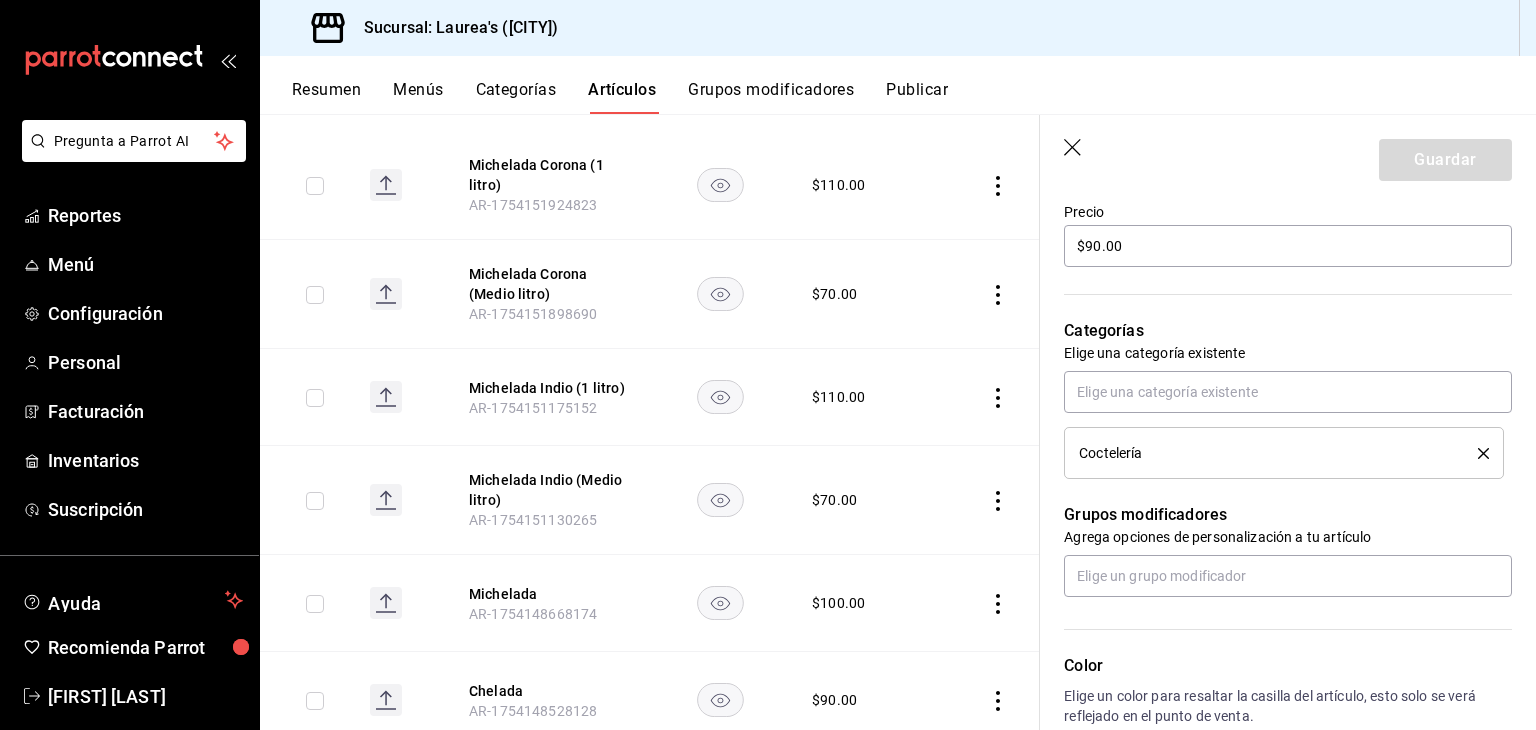 scroll, scrollTop: 600, scrollLeft: 0, axis: vertical 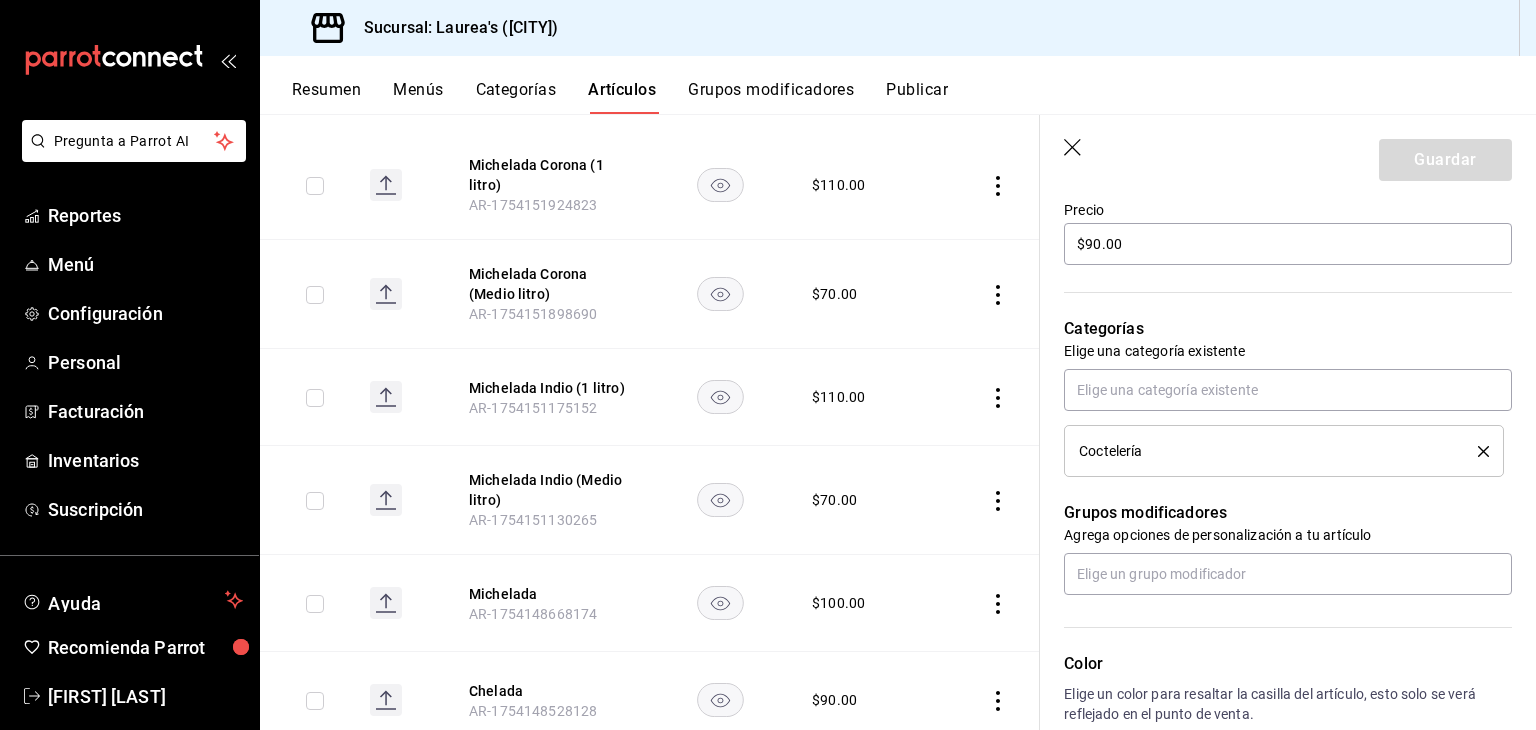 click on "Coctelería" at bounding box center (1263, 451) 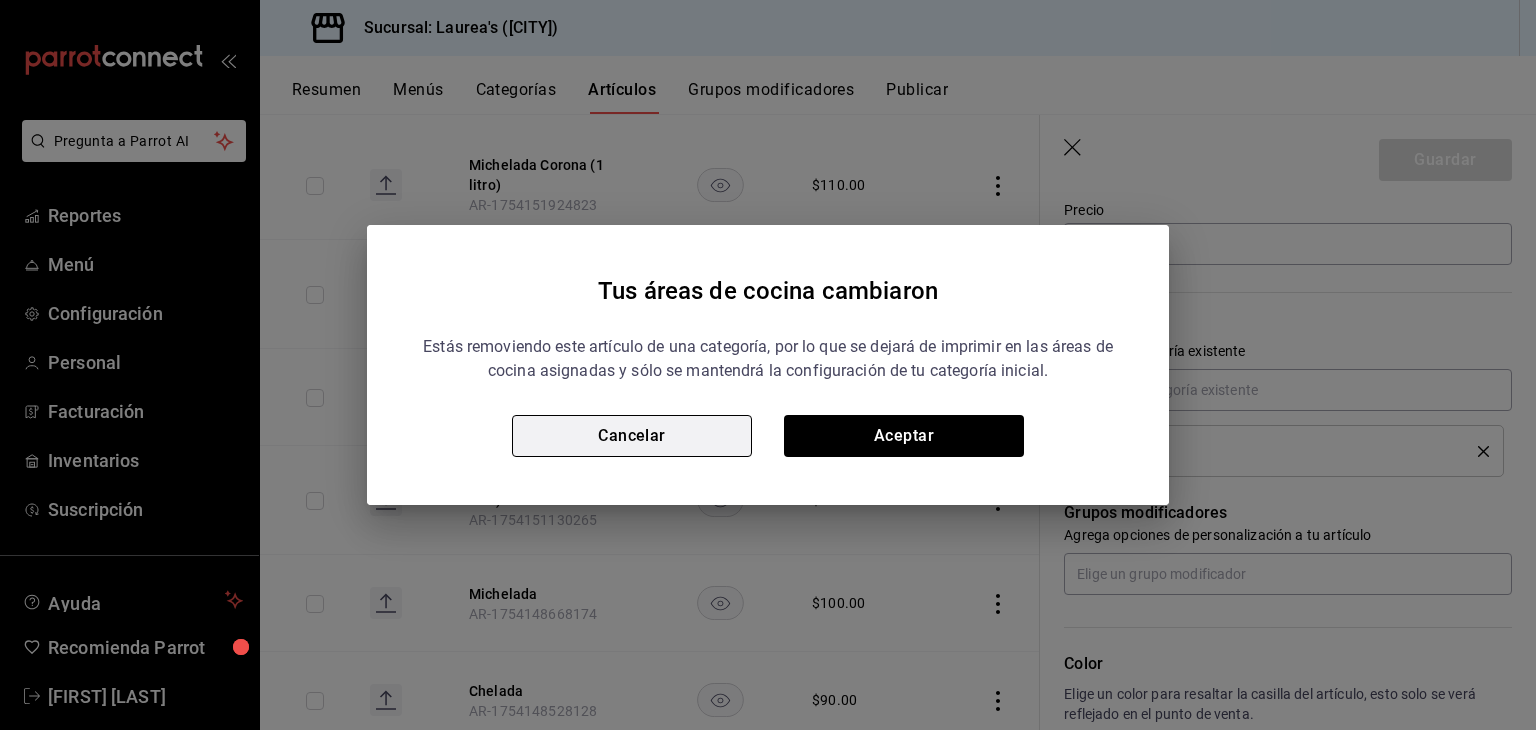click on "Cancelar" at bounding box center (632, 436) 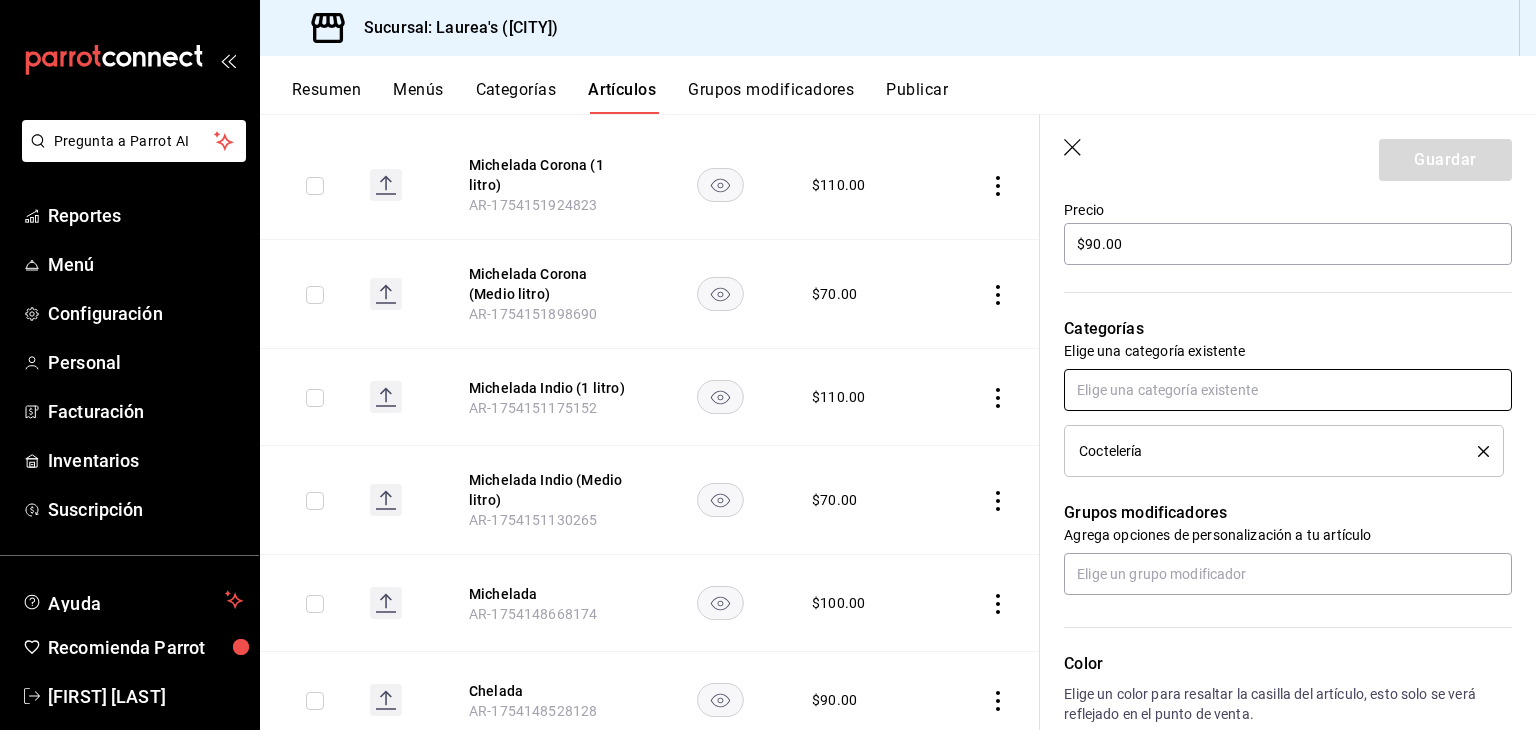 click at bounding box center (1288, 390) 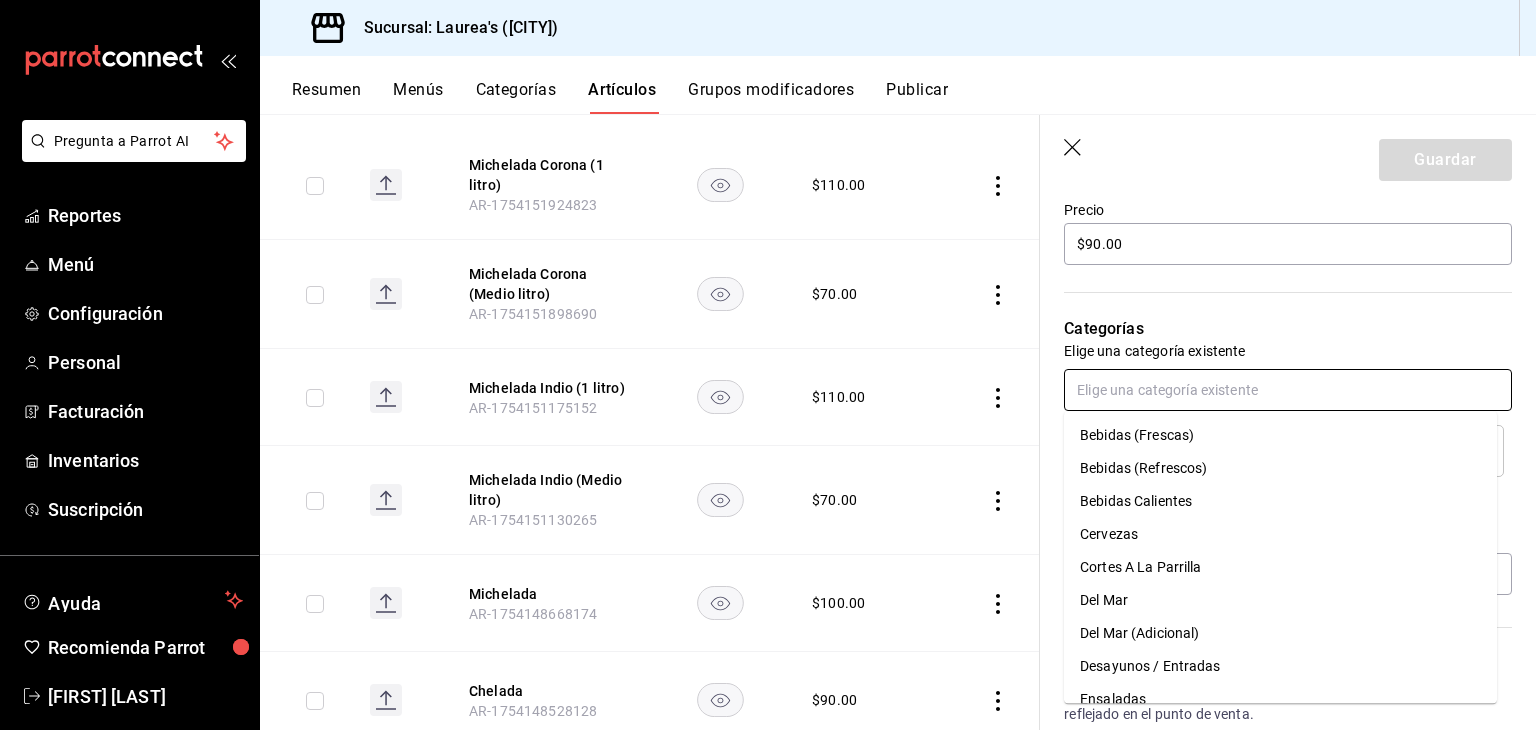 click on "Cervezas" at bounding box center (1280, 534) 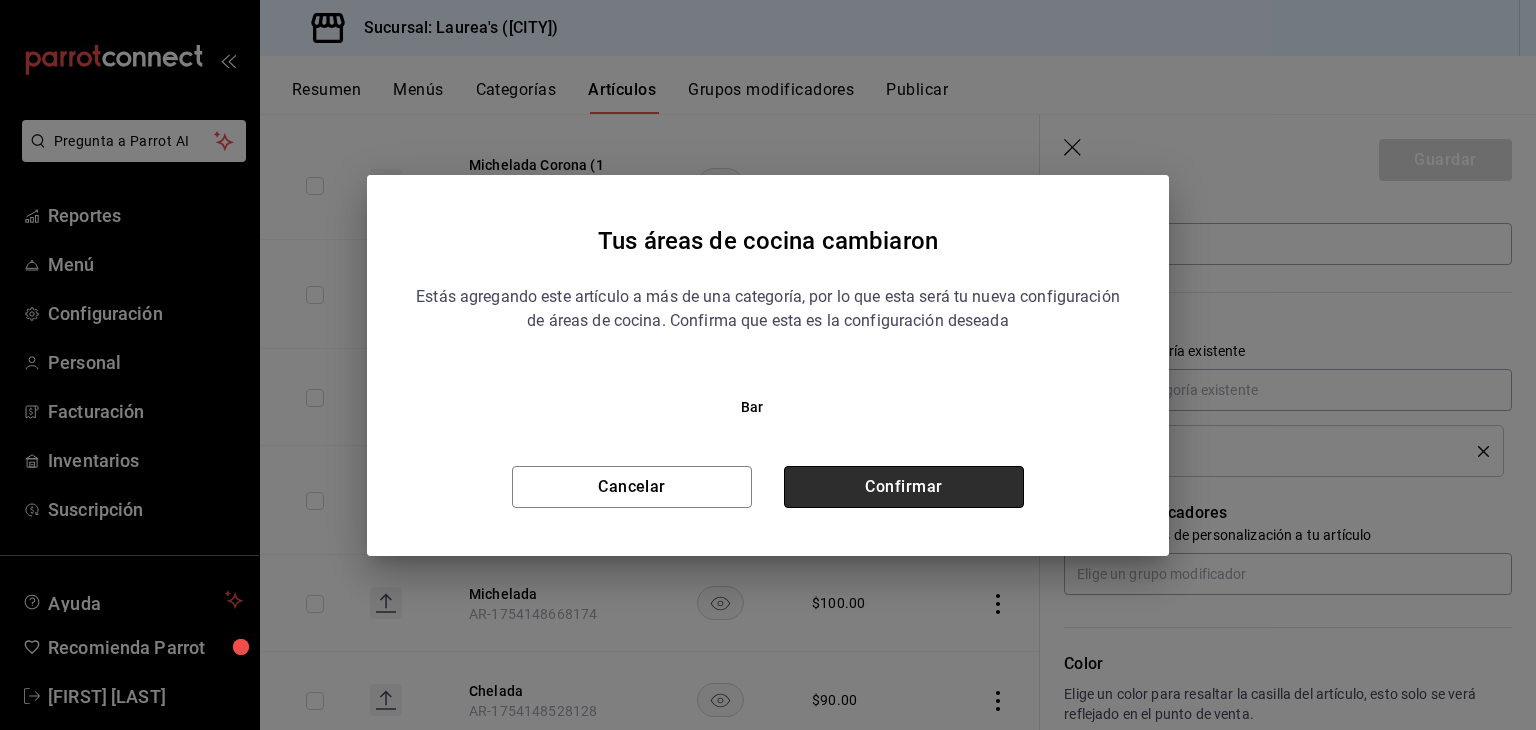 click on "Confirmar" at bounding box center (904, 487) 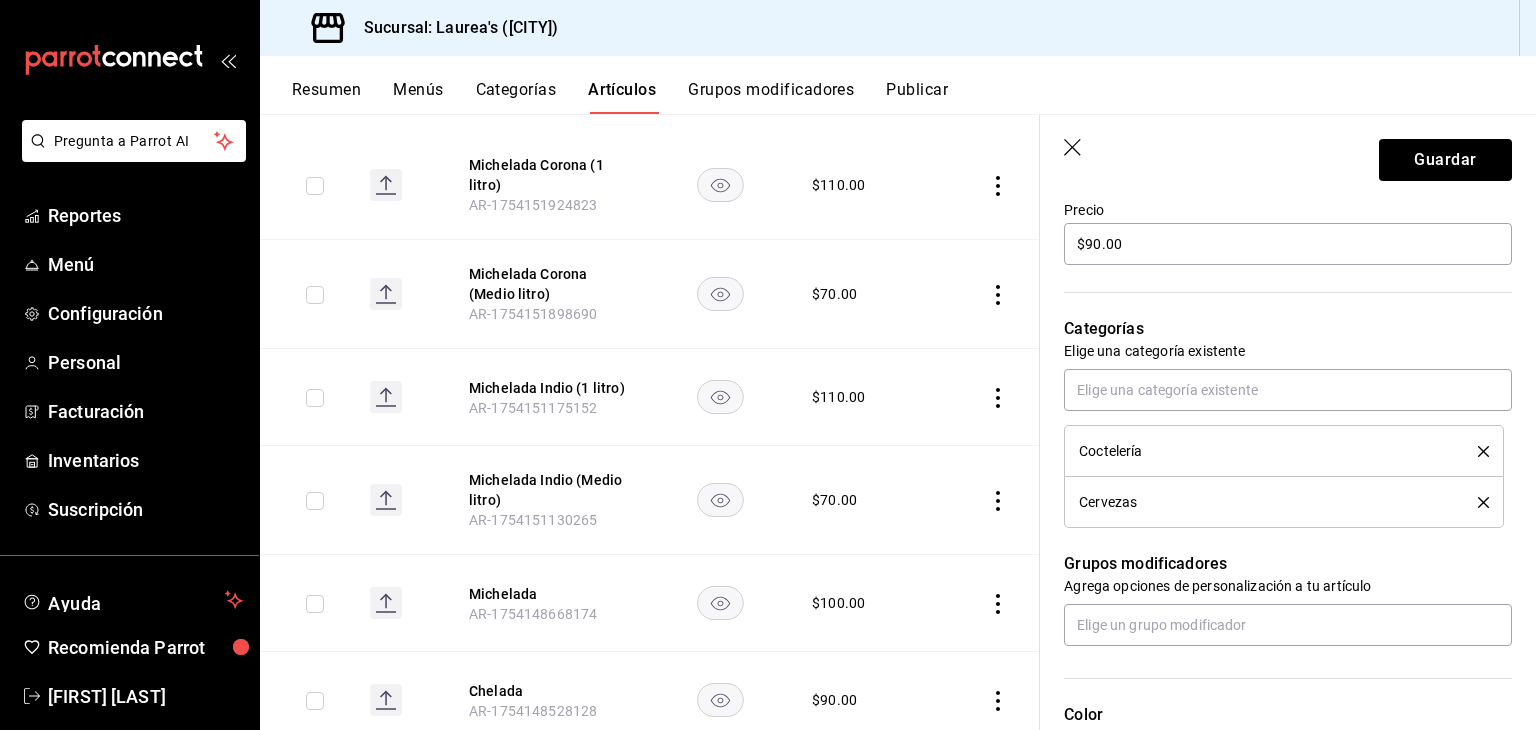 click 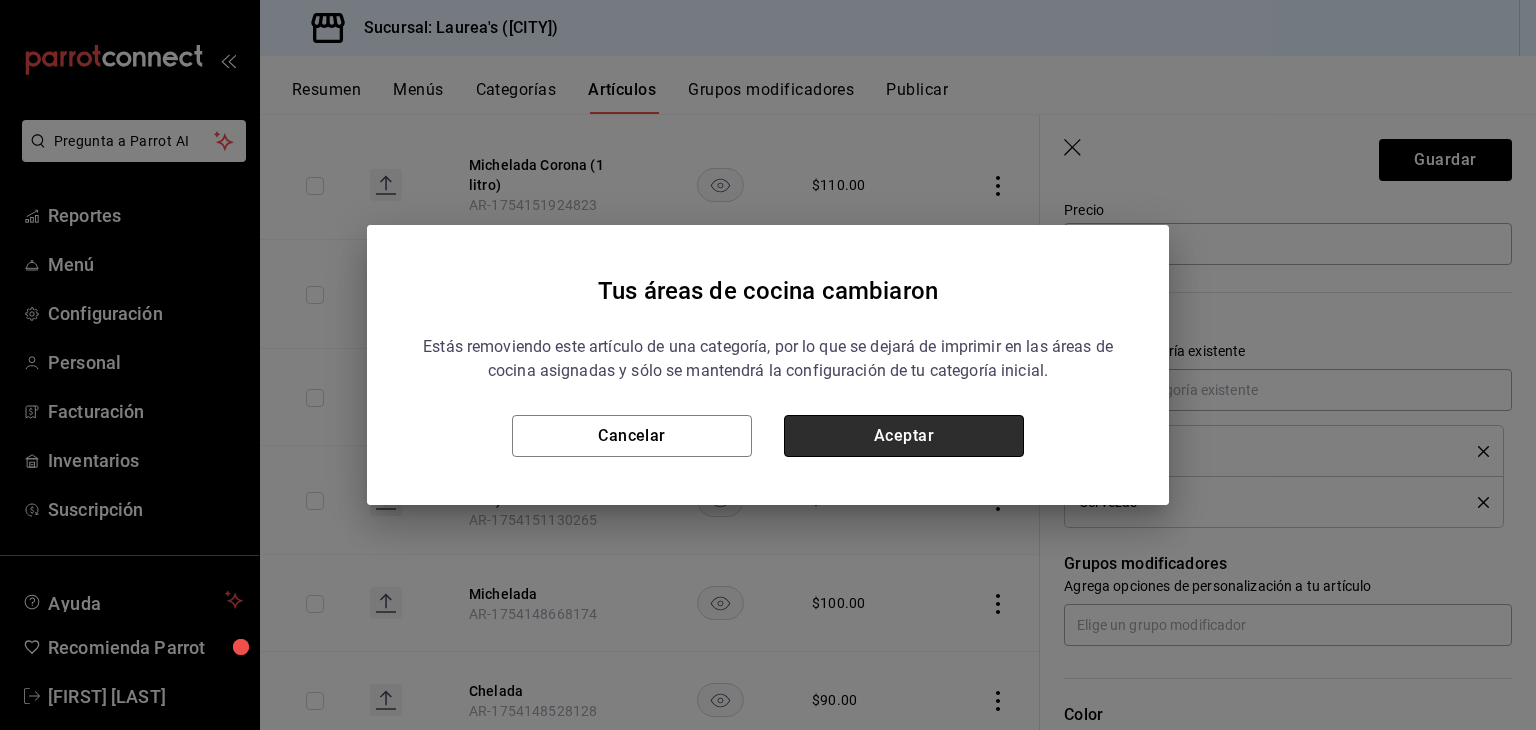 click on "Aceptar" at bounding box center [904, 436] 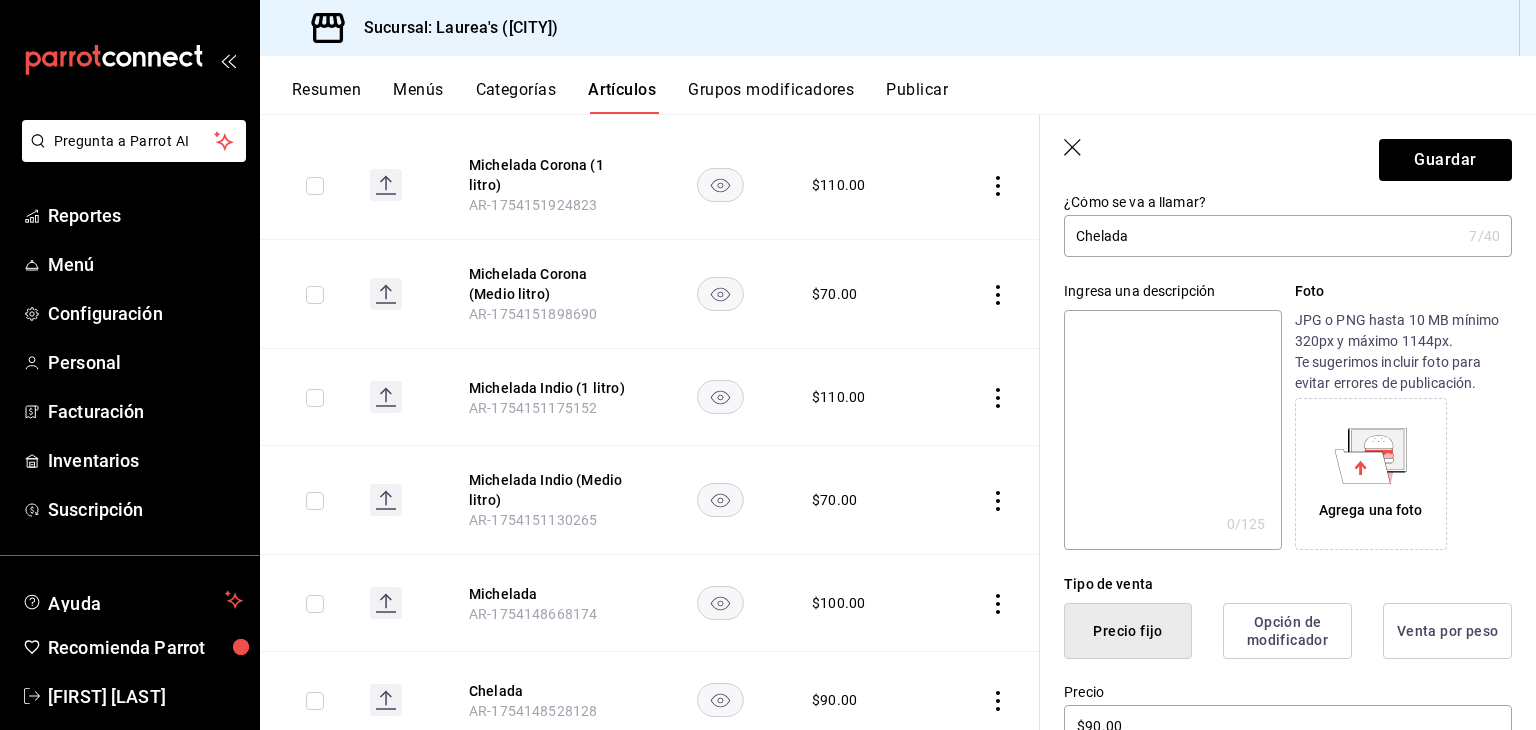 scroll, scrollTop: 0, scrollLeft: 0, axis: both 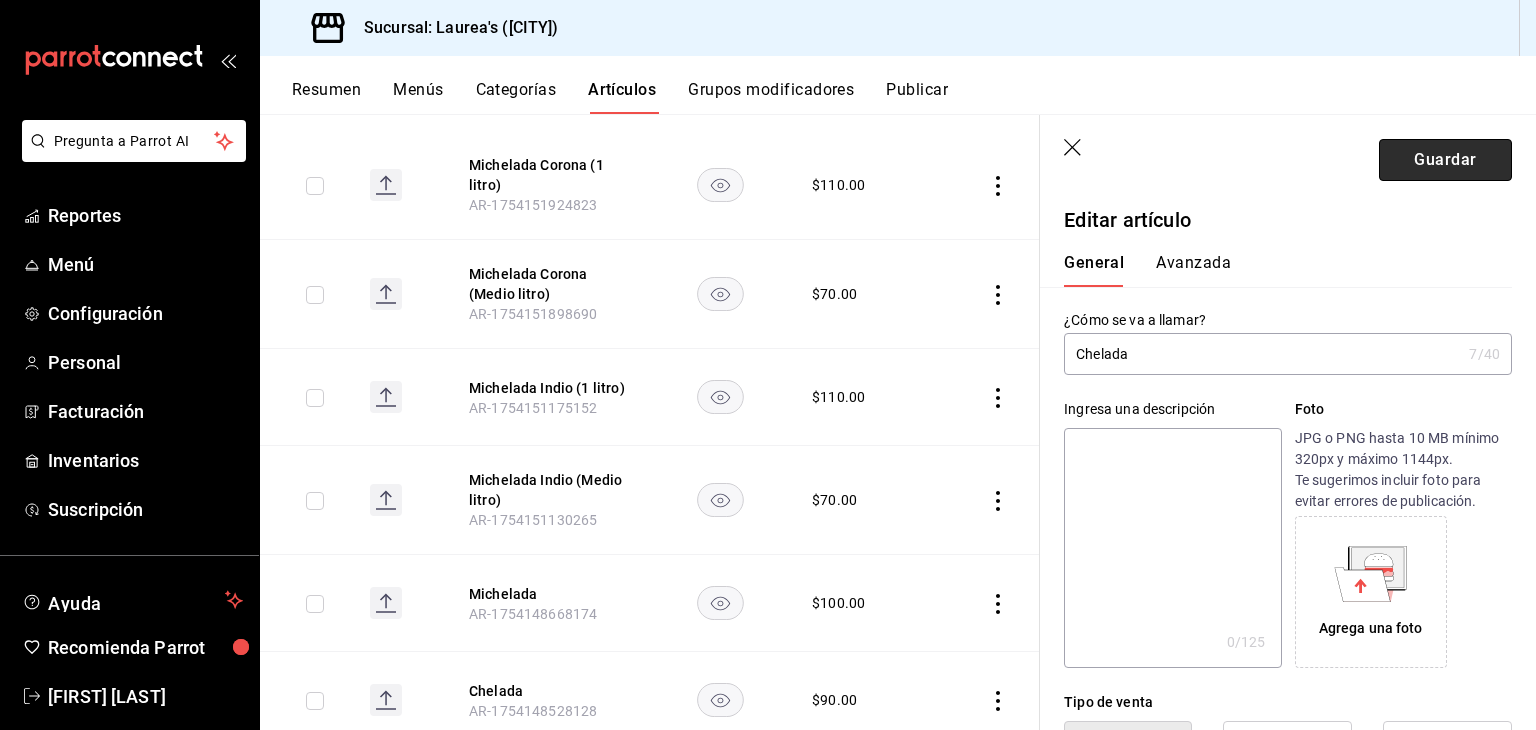 click on "Guardar" at bounding box center (1445, 160) 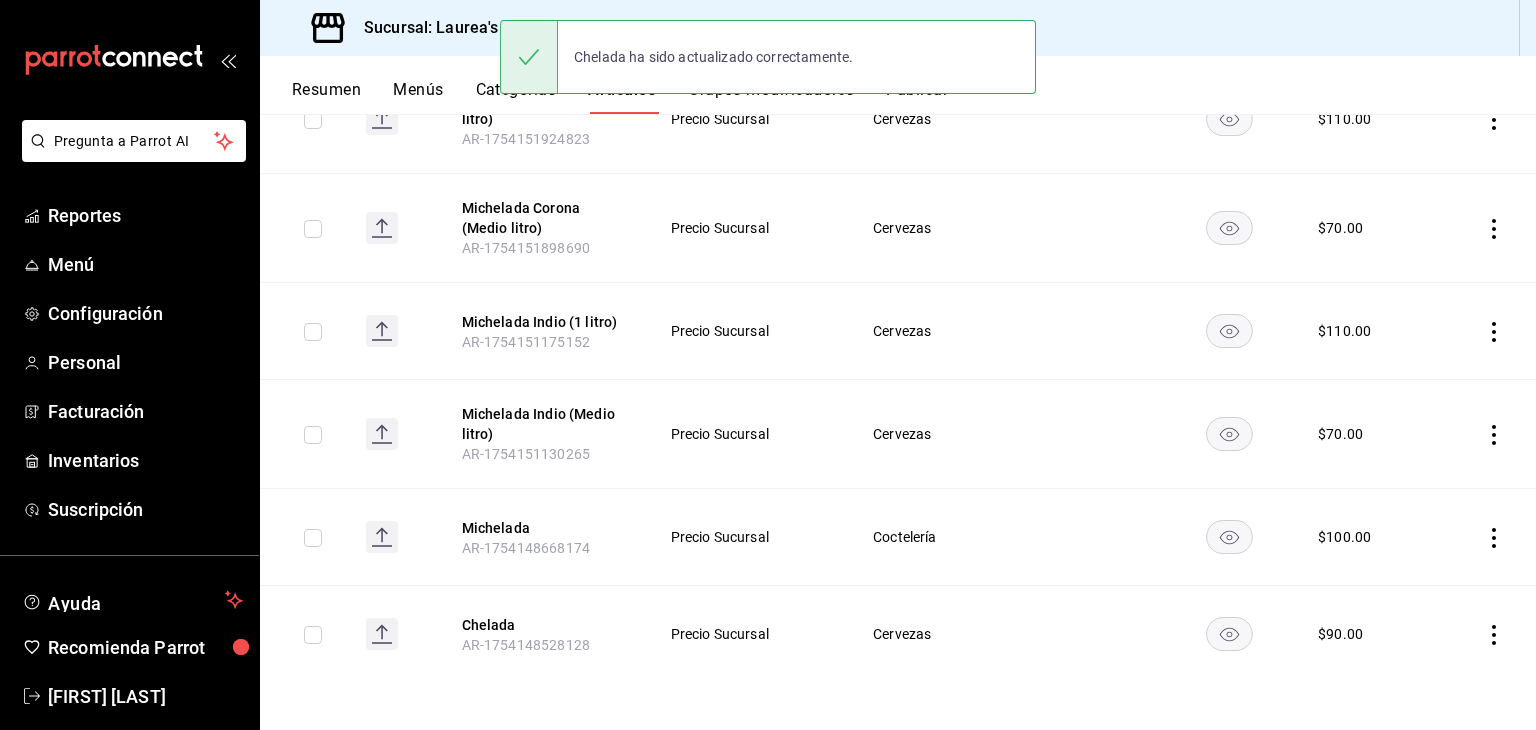 scroll, scrollTop: 0, scrollLeft: 0, axis: both 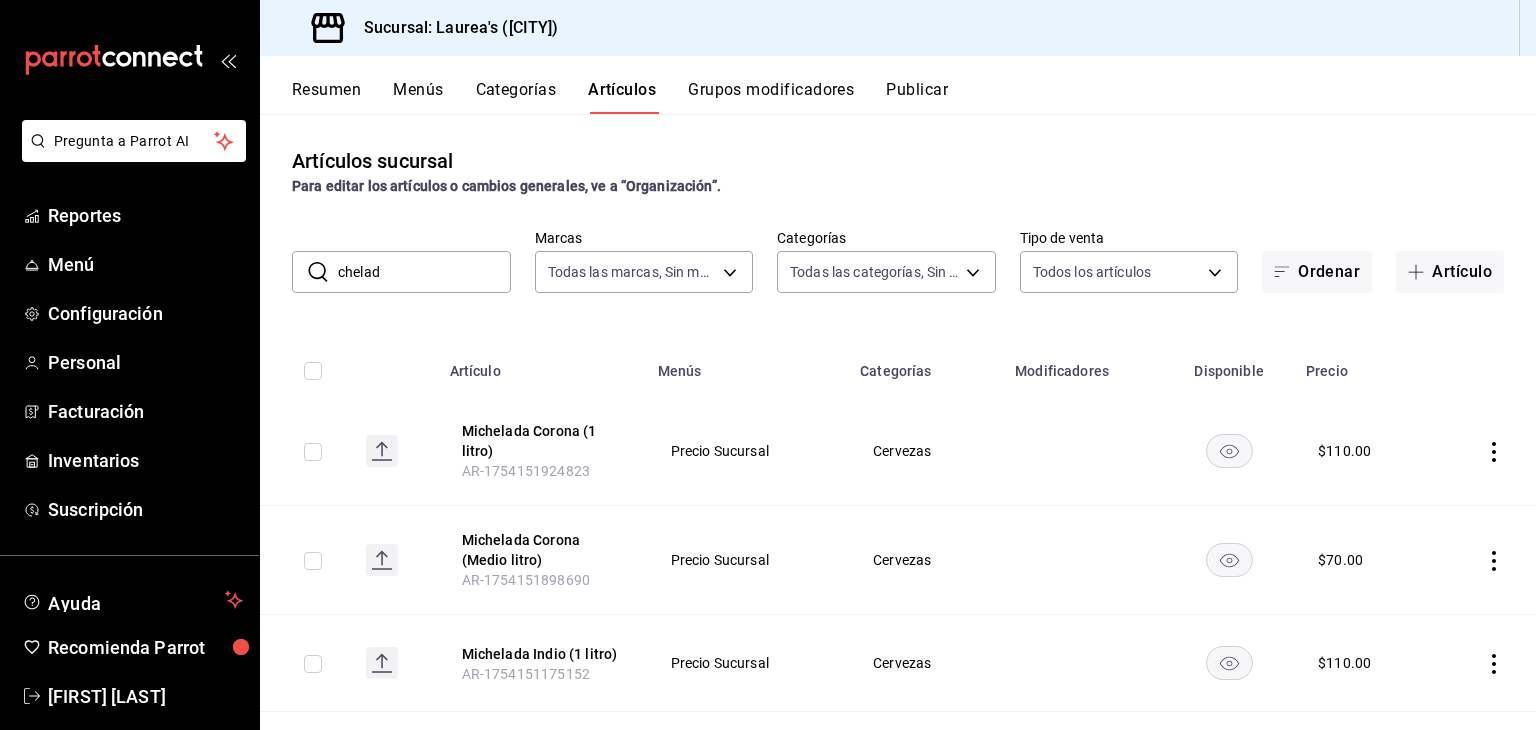 drag, startPoint x: 428, startPoint y: 264, endPoint x: 325, endPoint y: 267, distance: 103.04368 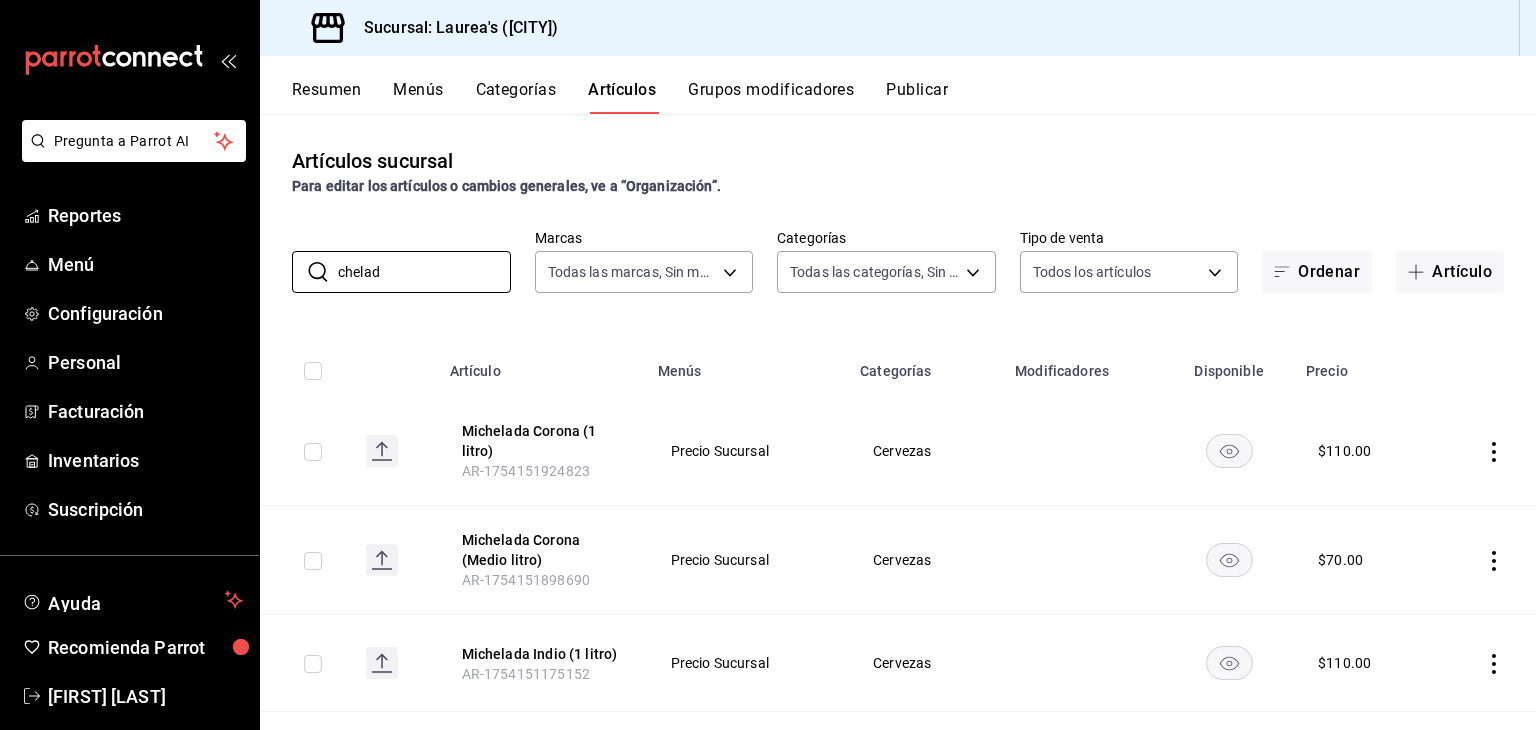 scroll, scrollTop: 200, scrollLeft: 0, axis: vertical 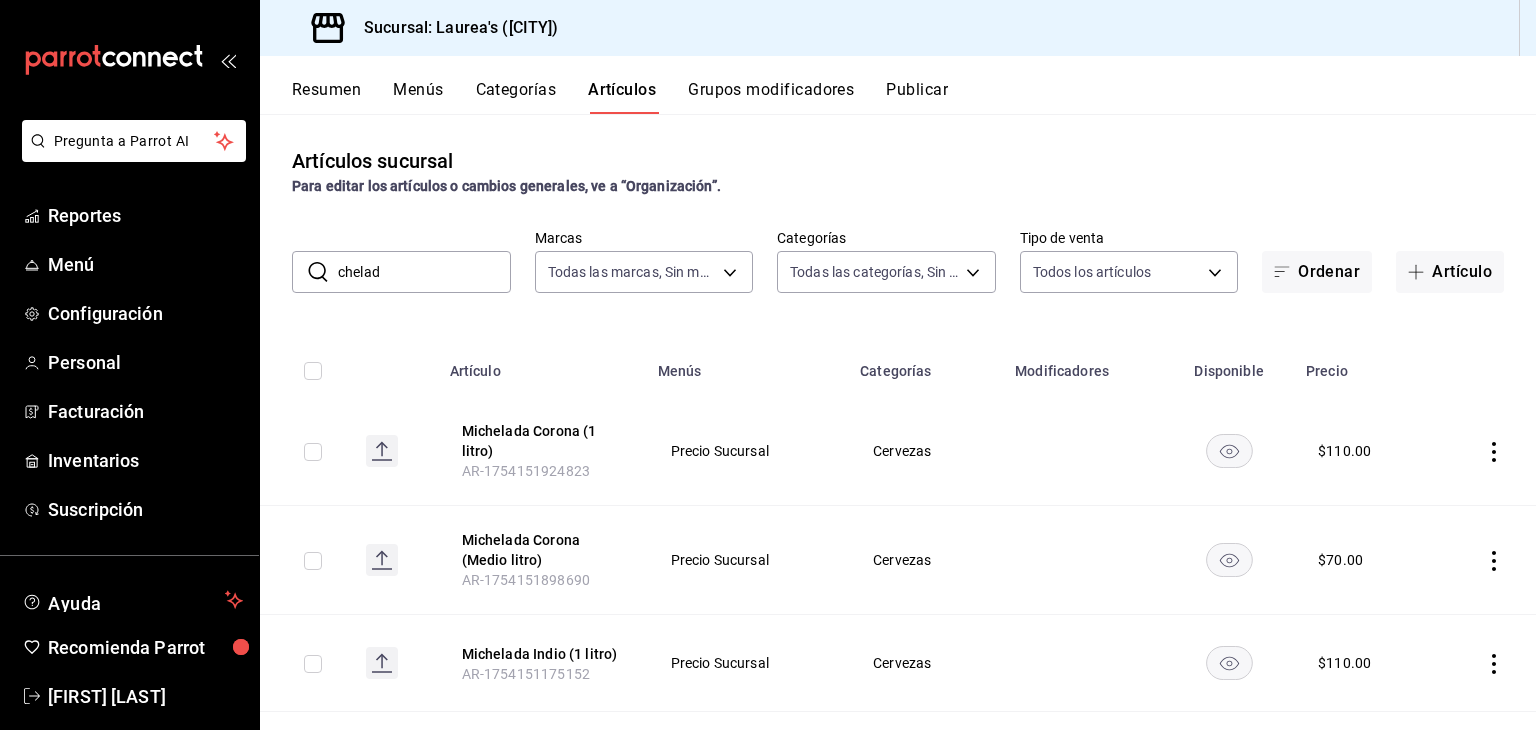 click on "chelad" at bounding box center (424, 272) 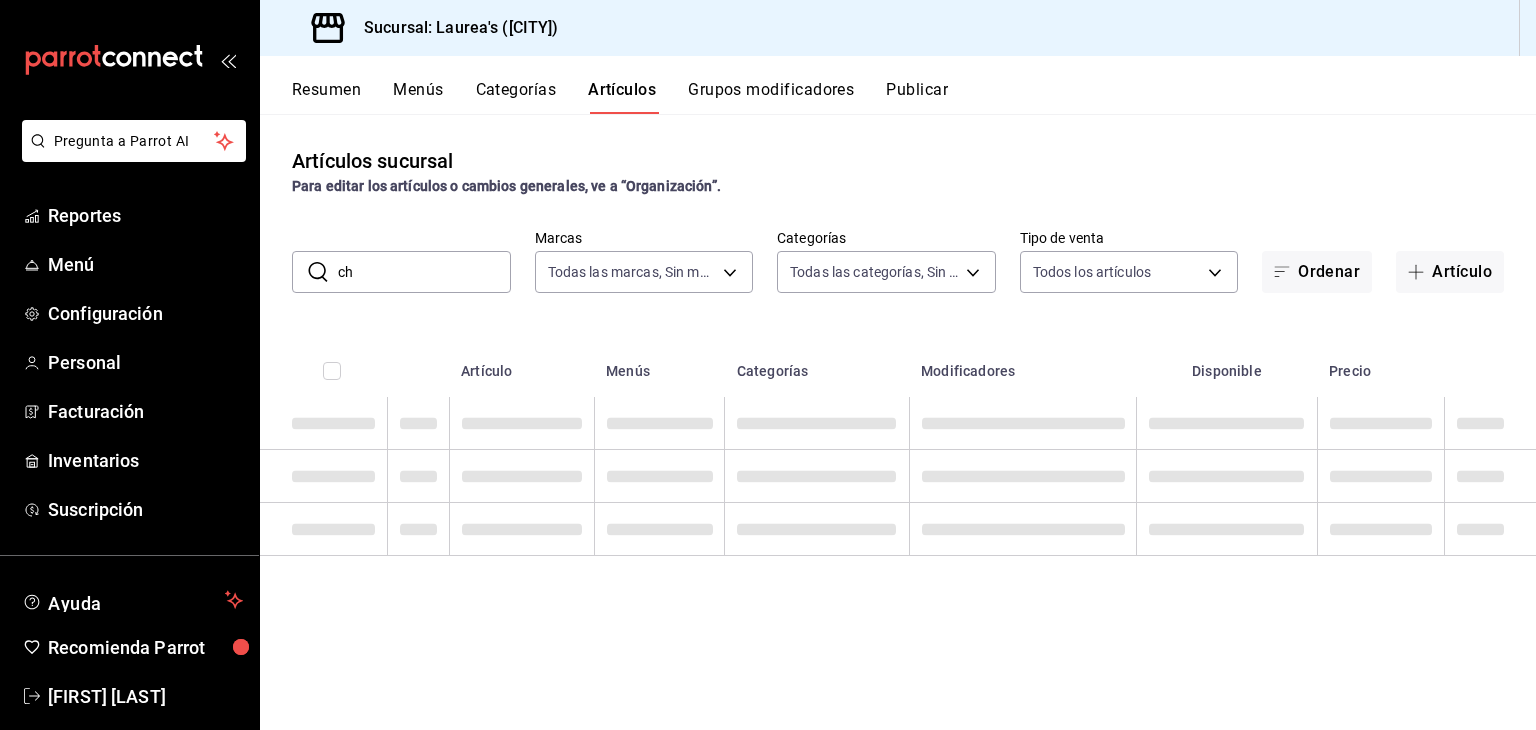 type on "c" 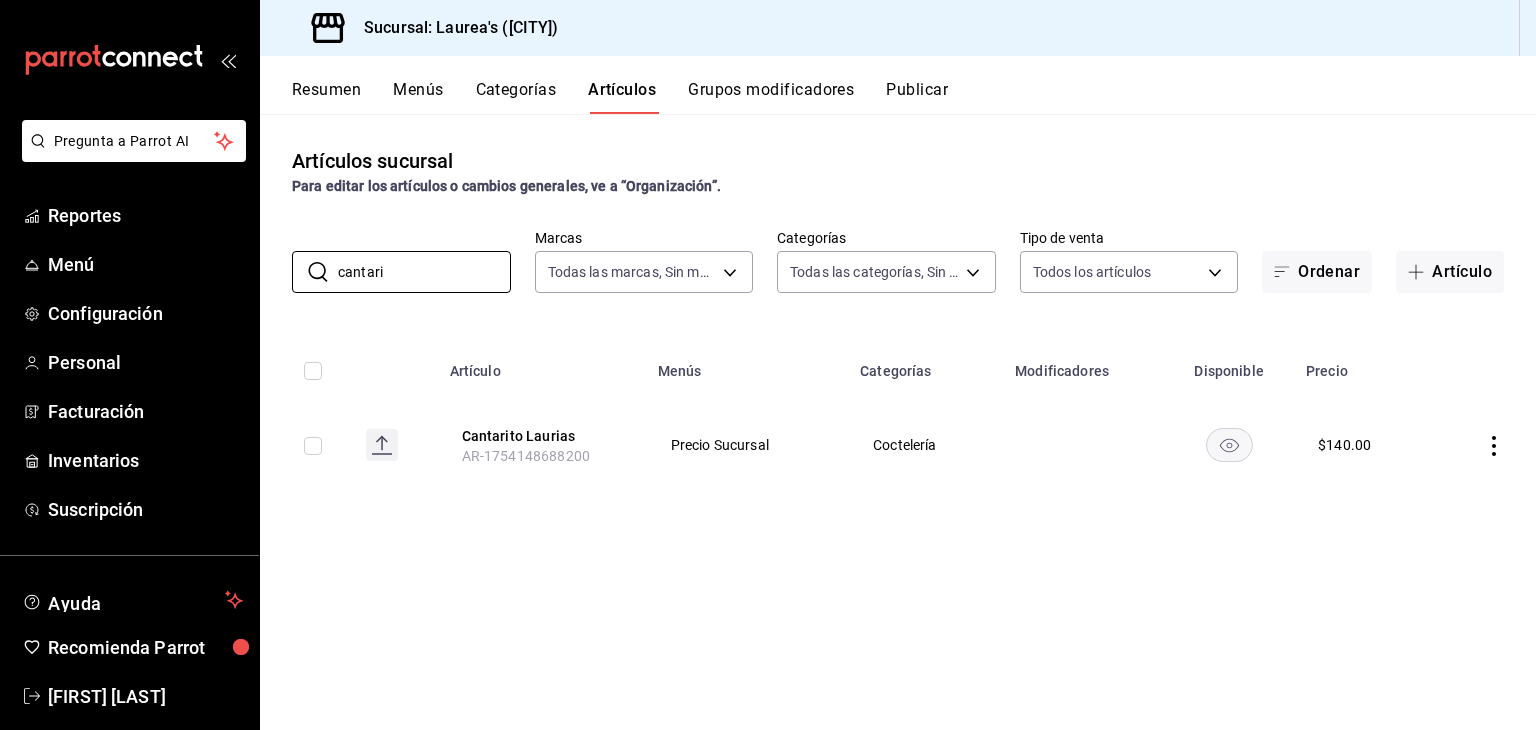 type on "cantari" 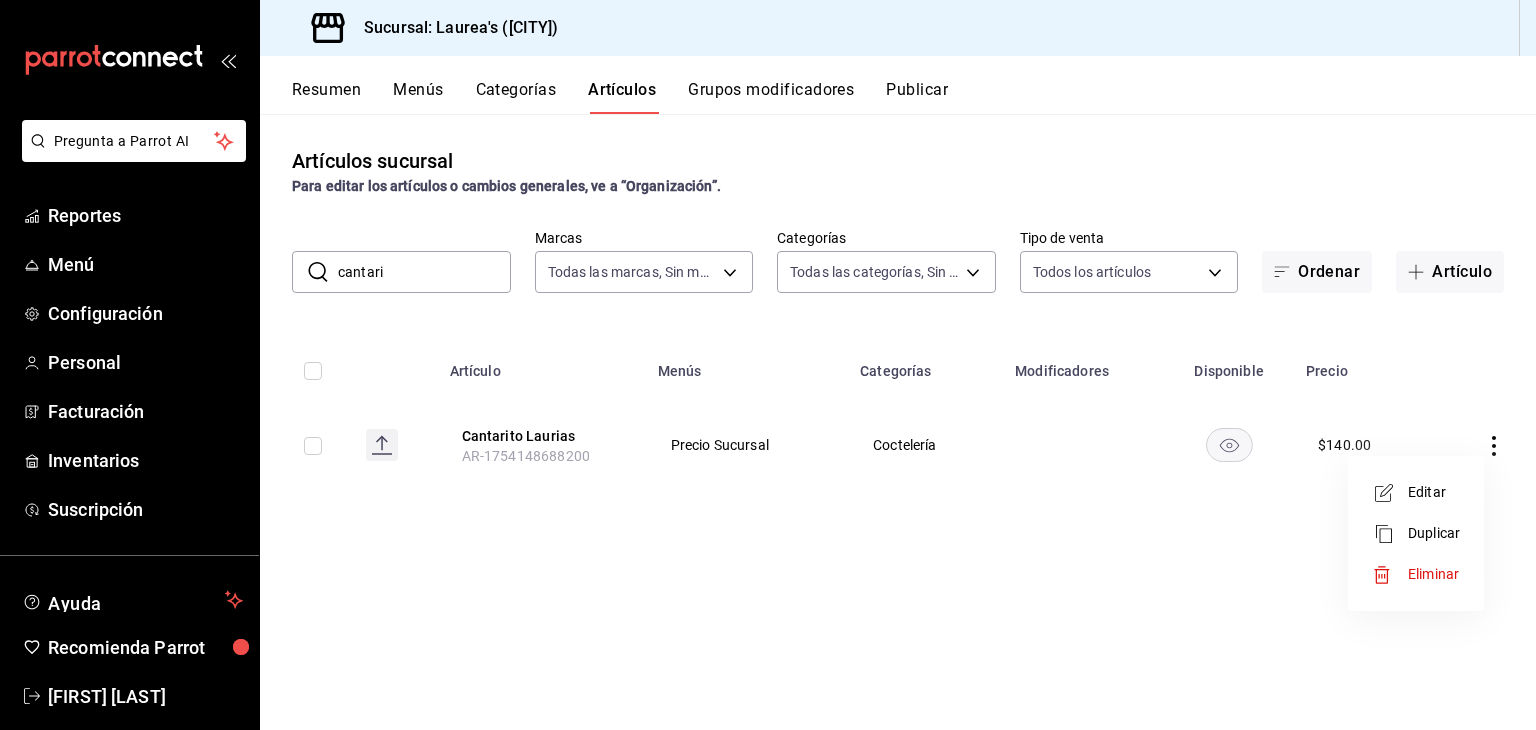 click at bounding box center (1390, 493) 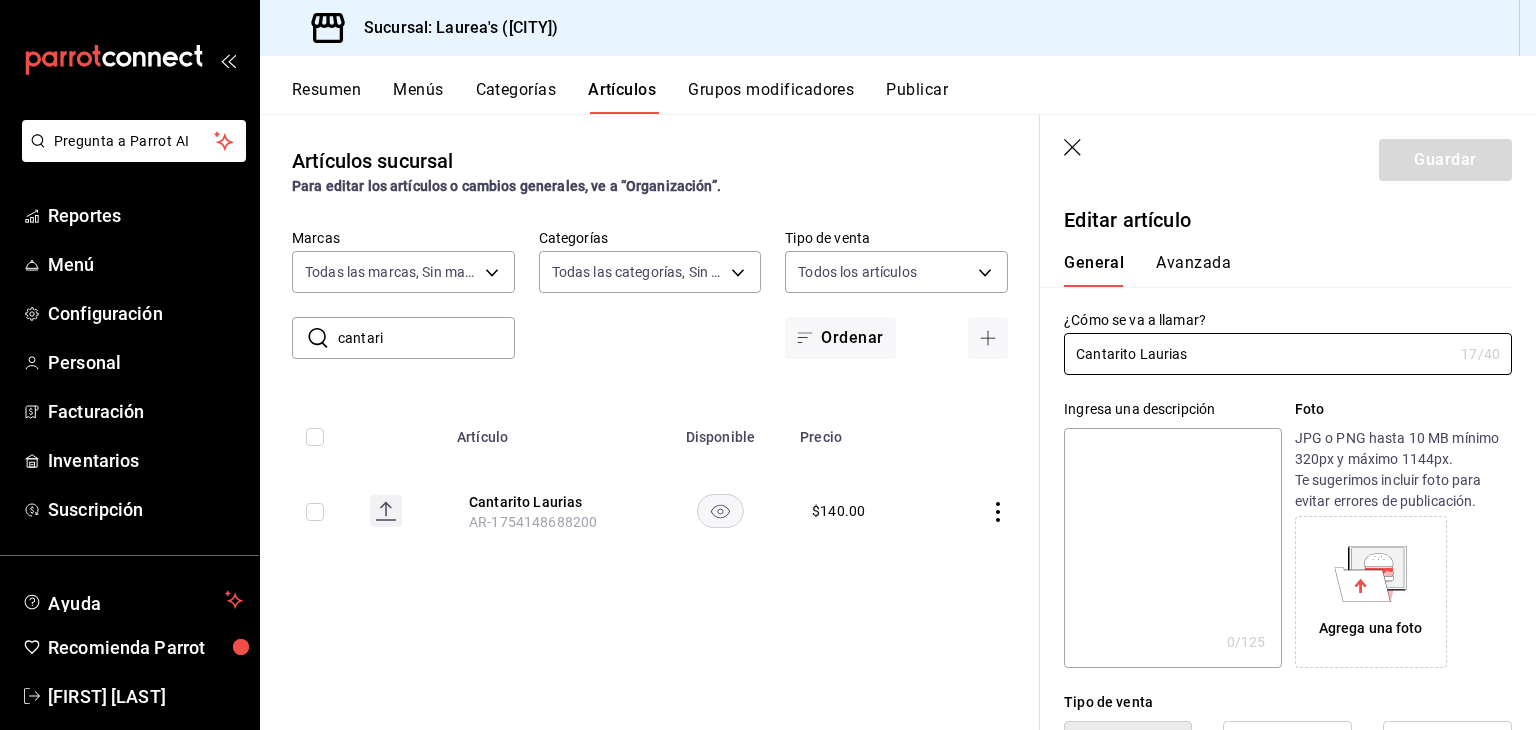 type on "$140.00" 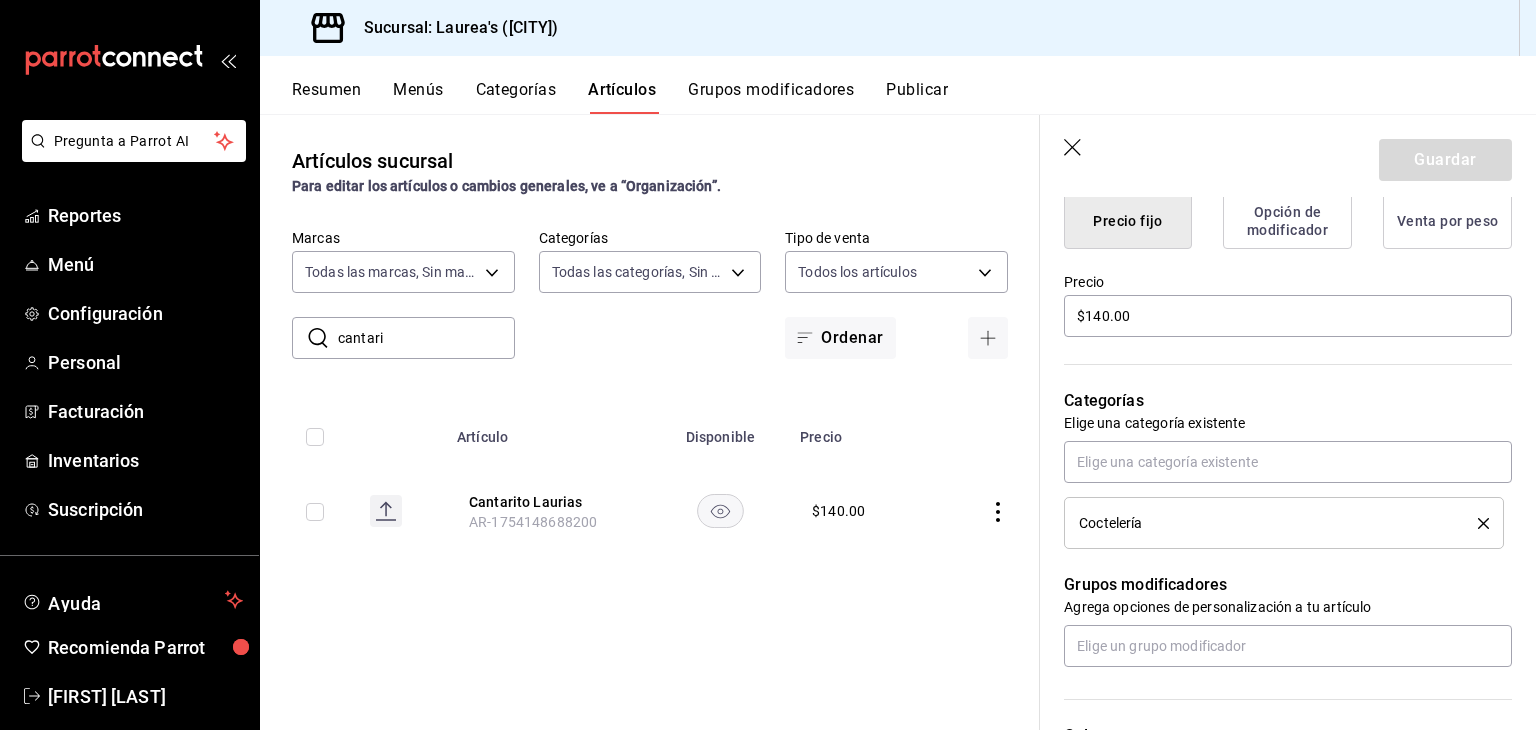 scroll, scrollTop: 500, scrollLeft: 0, axis: vertical 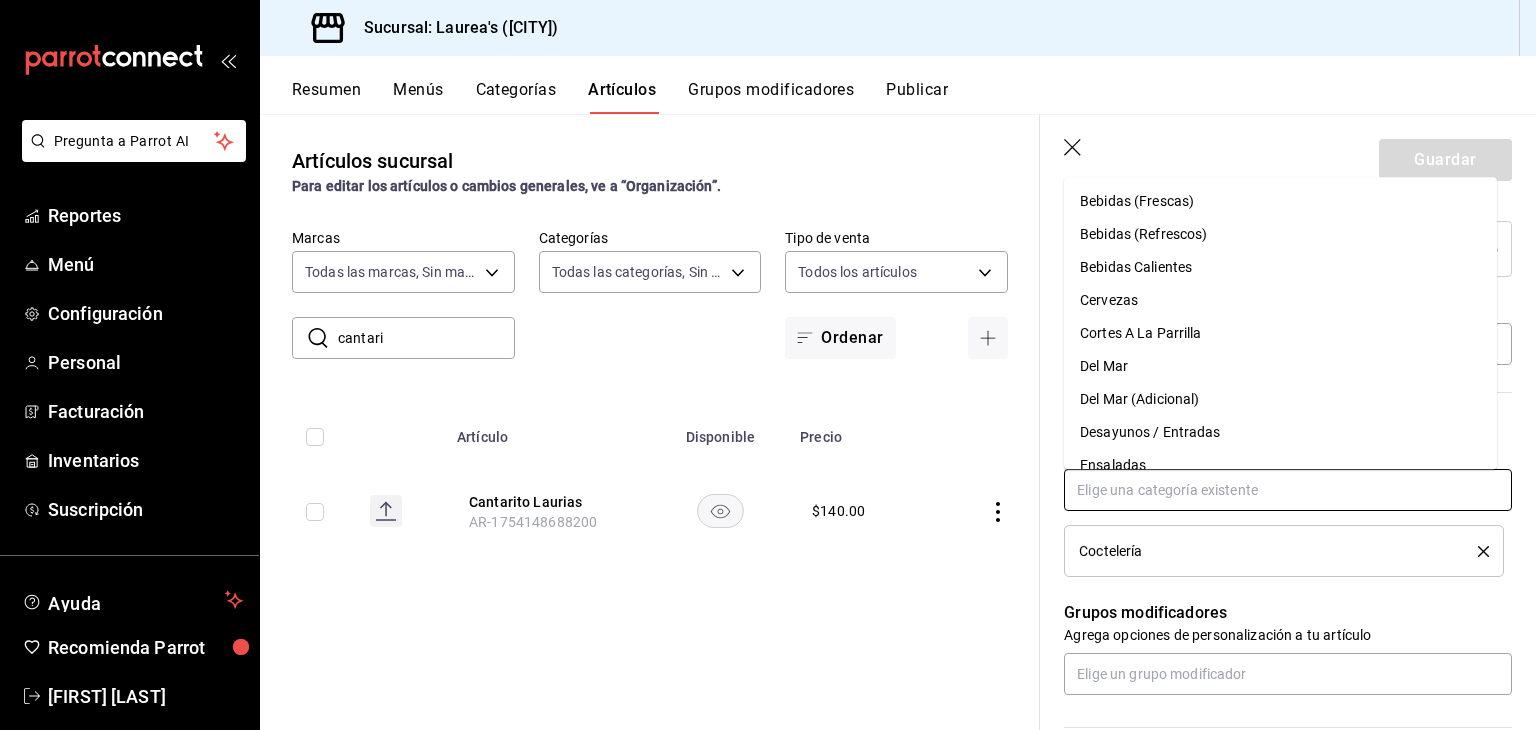 click at bounding box center (1288, 490) 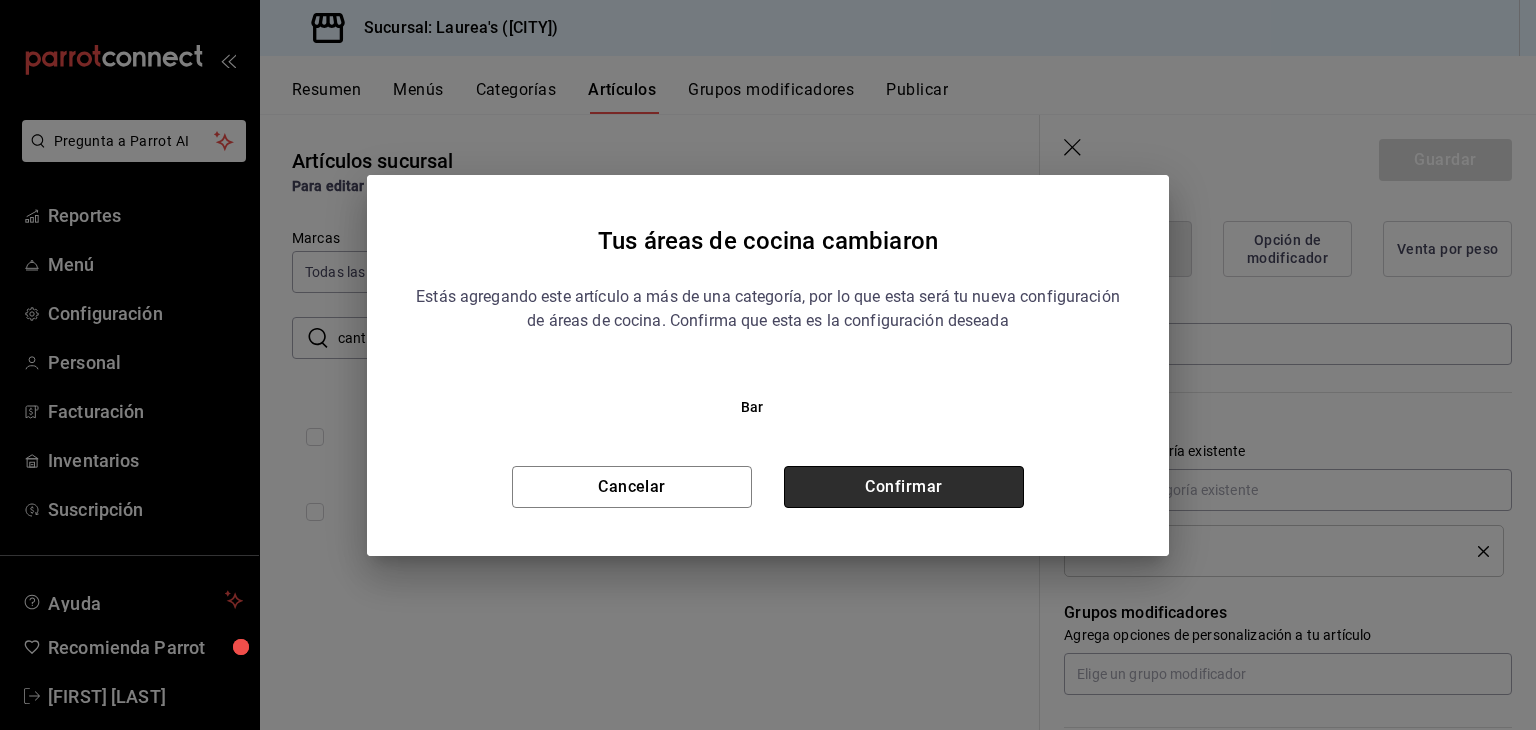 click on "Confirmar" at bounding box center (904, 487) 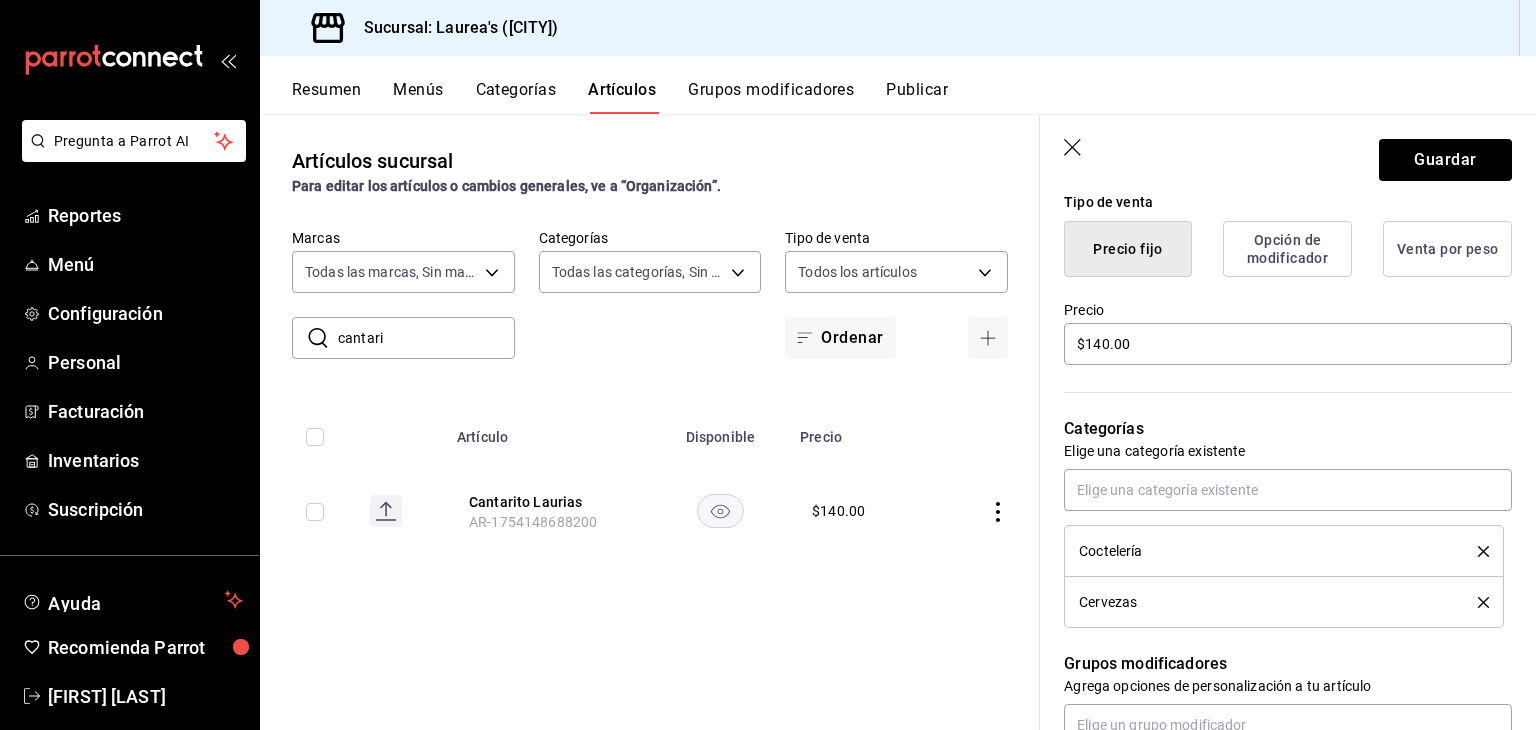 click 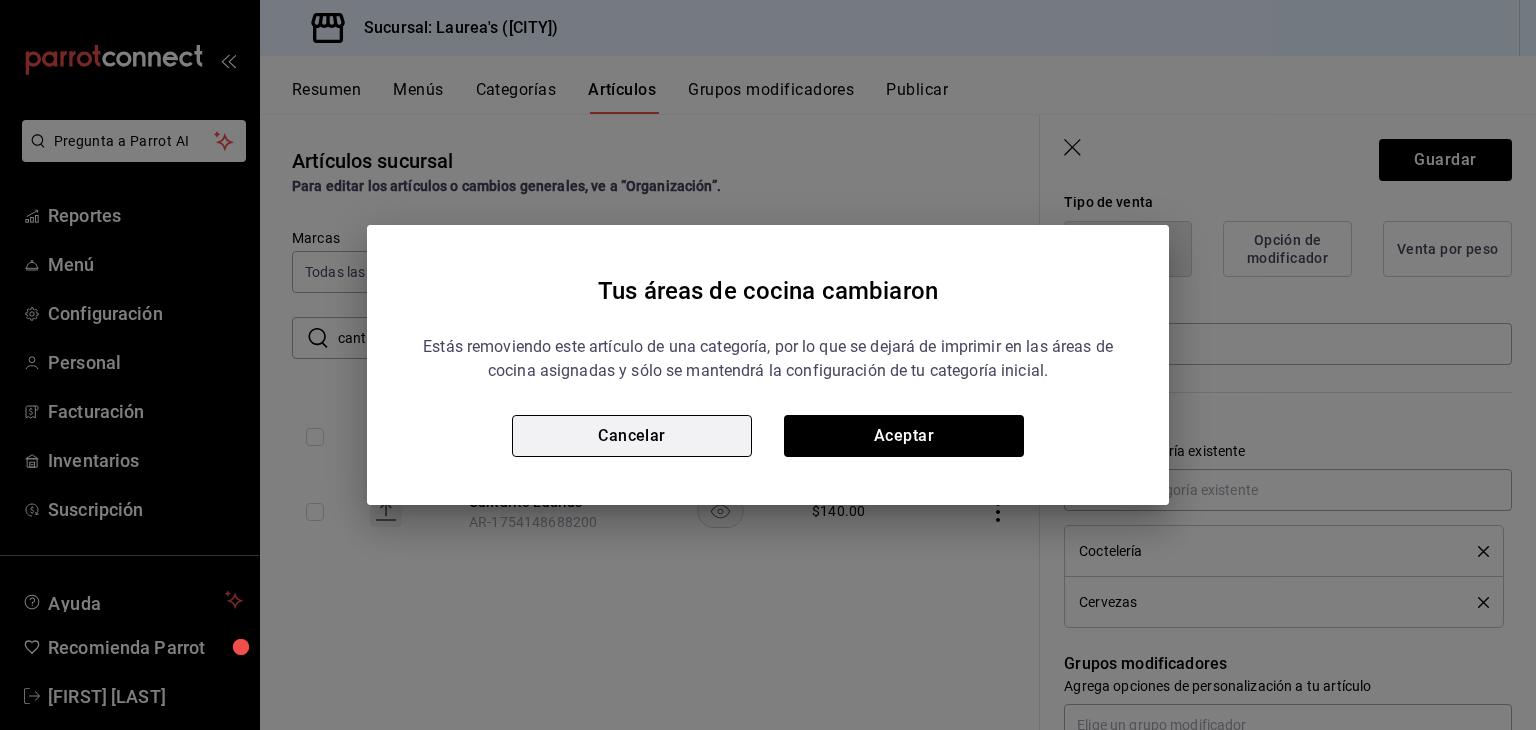 click on "Cancelar" at bounding box center [632, 436] 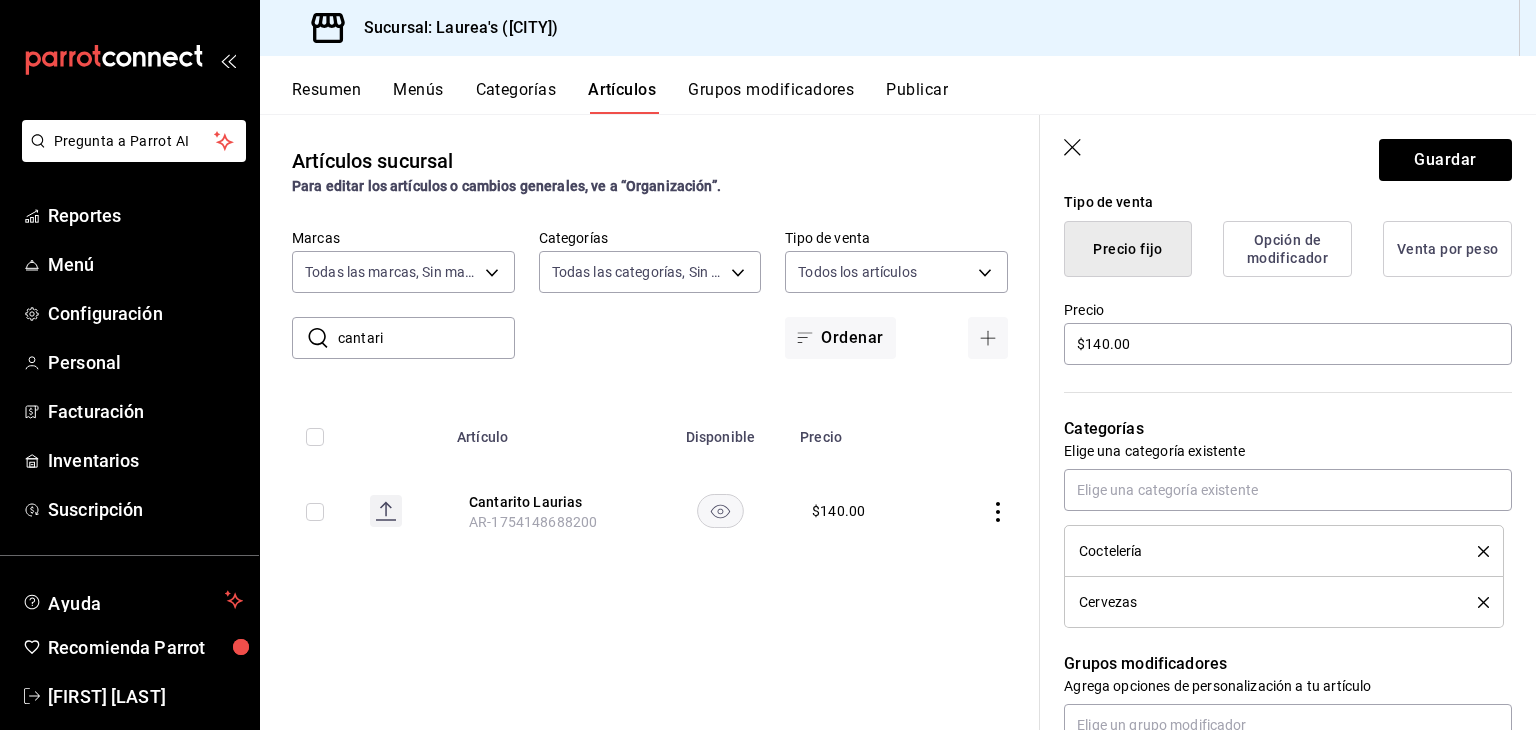 click 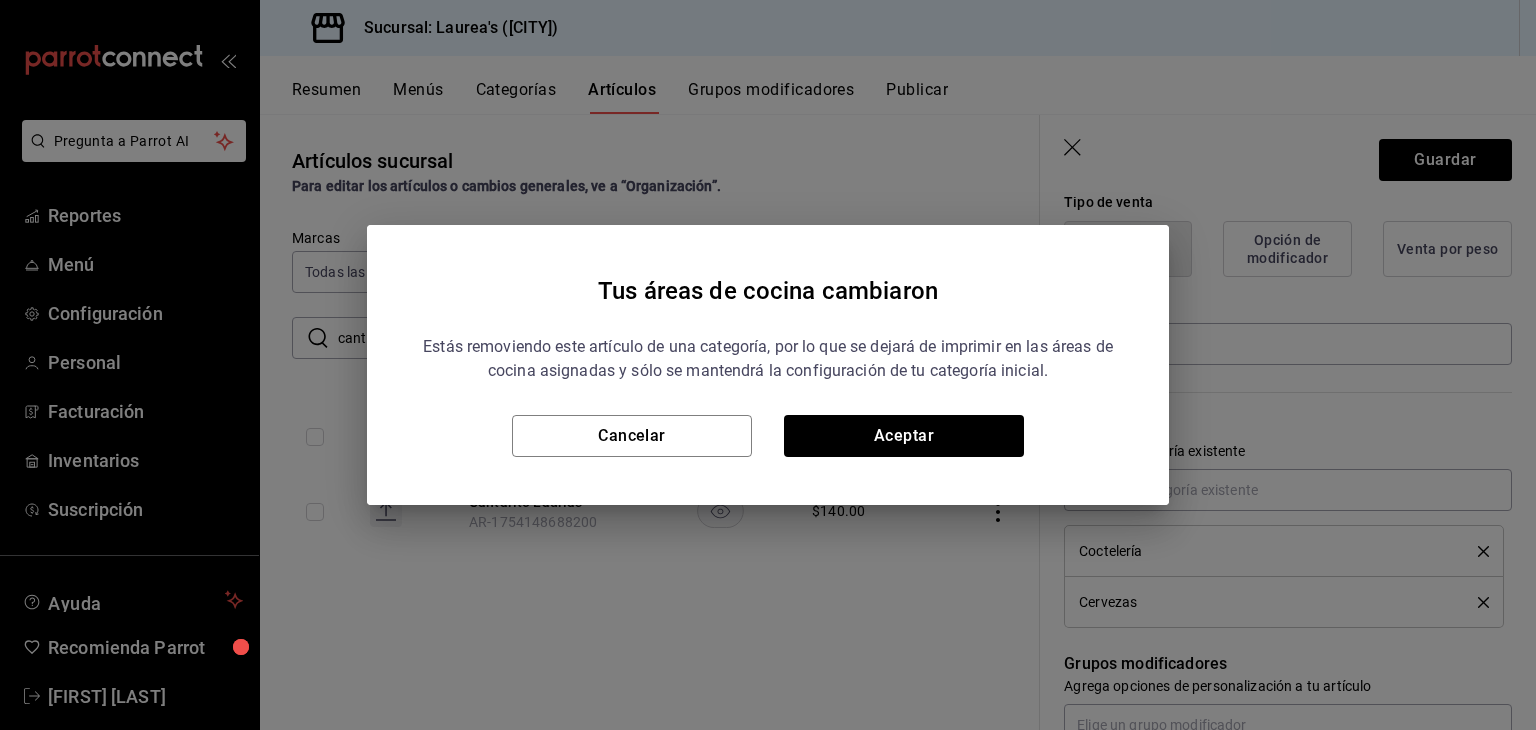 click on "Tus áreas de cocina cambiaron Estás removiendo este artículo de una categoría, por lo que se dejará de imprimir en las áreas de cocina asignadas y sólo se mantendrá la configuración de tu categoría inicial. Cancelar Aceptar" at bounding box center [768, 365] 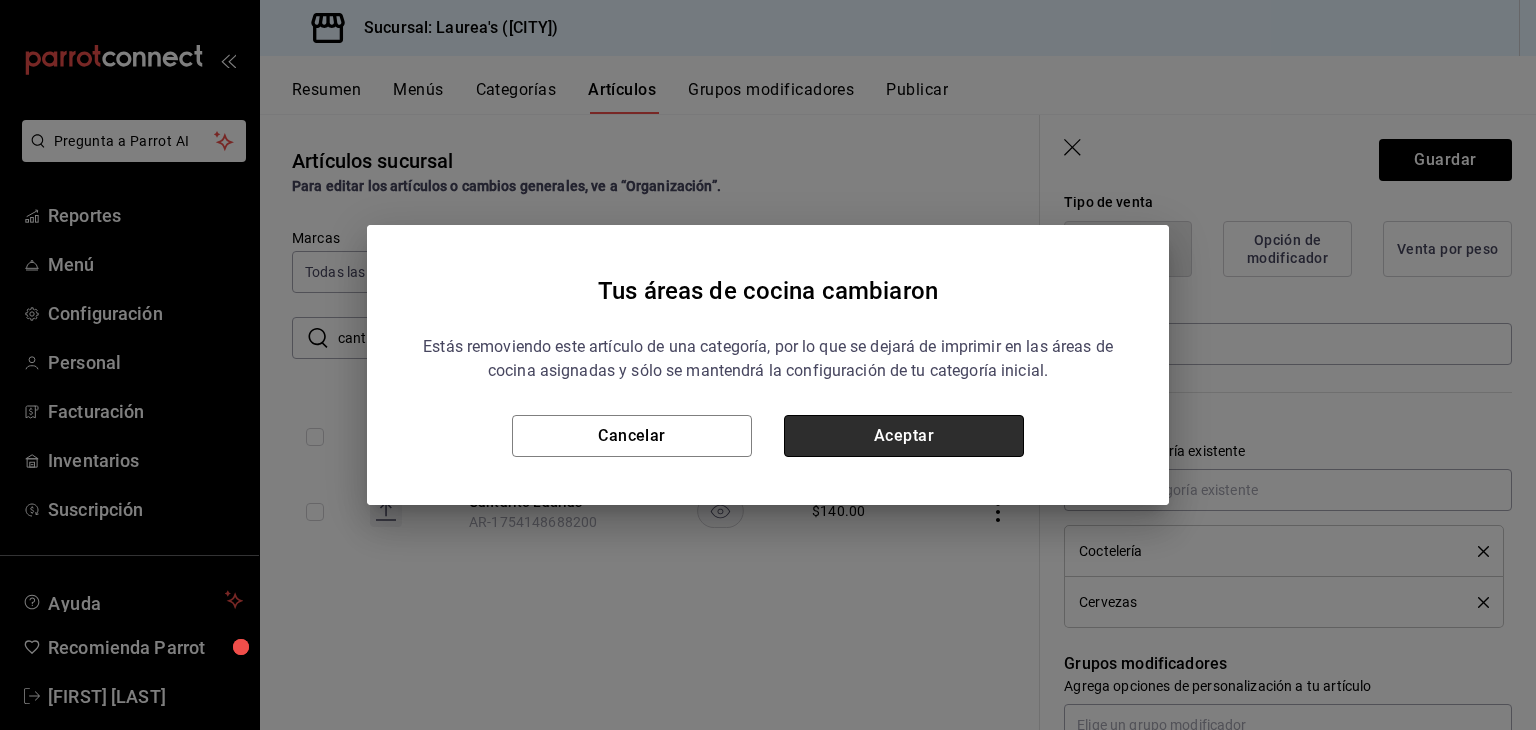 click on "Aceptar" at bounding box center (904, 436) 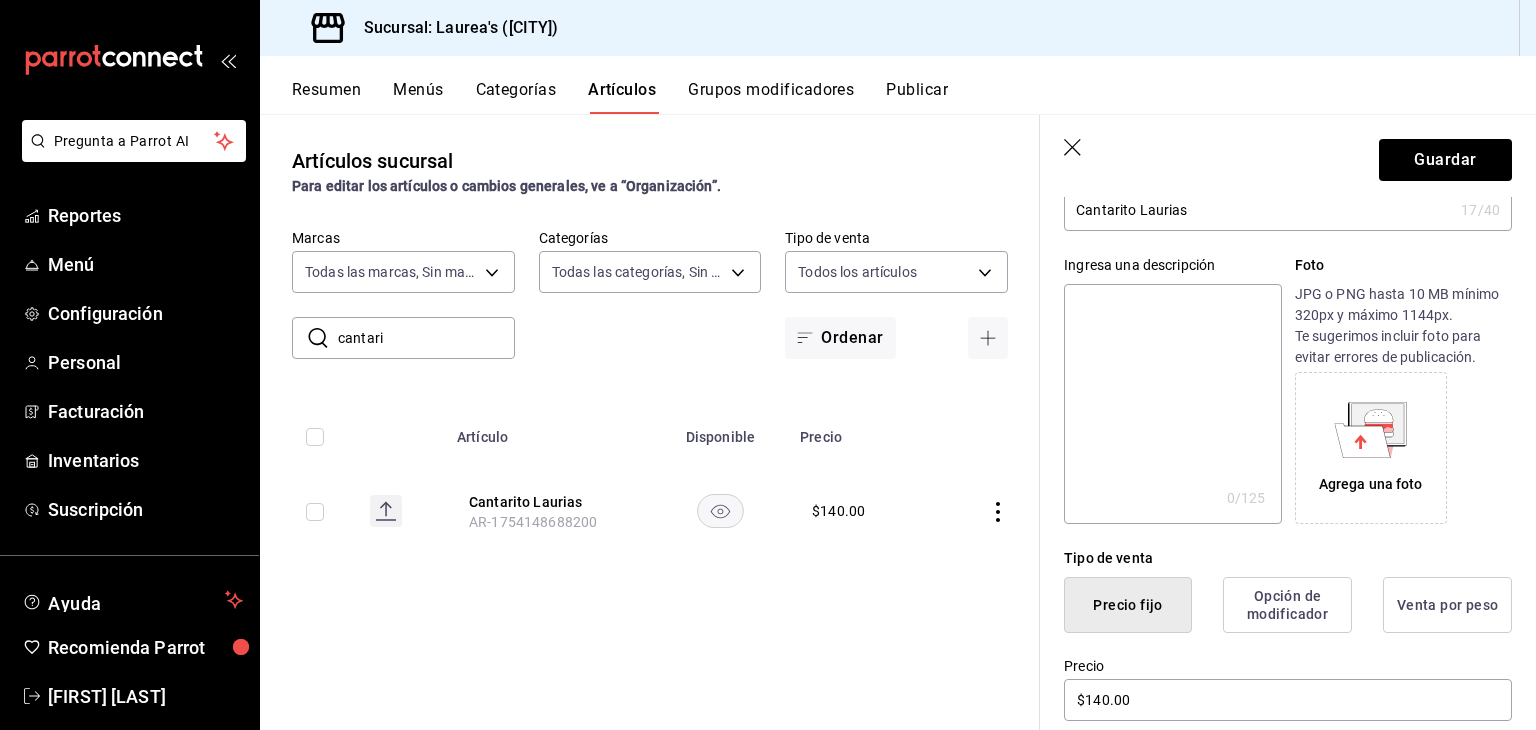 scroll, scrollTop: 134, scrollLeft: 0, axis: vertical 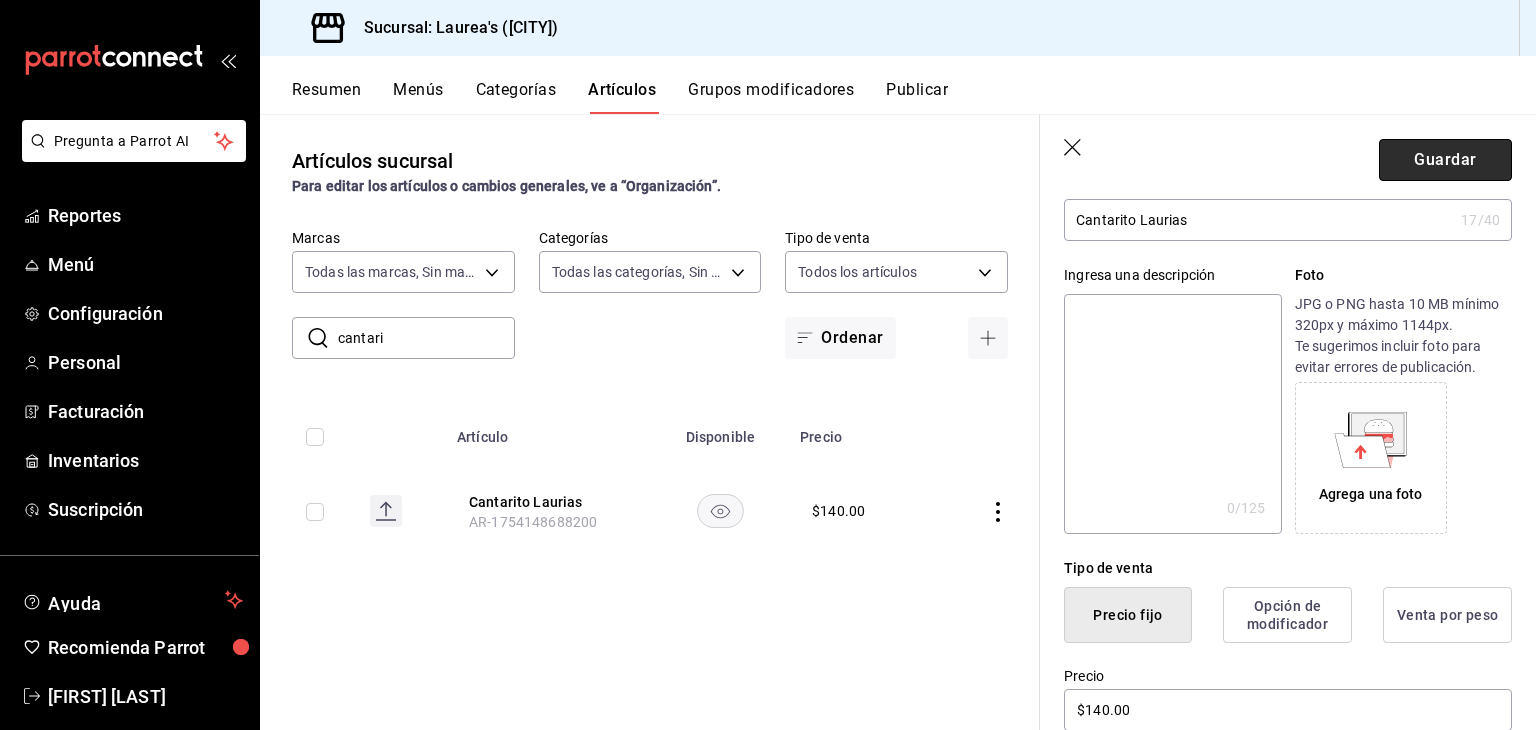 click on "Guardar" at bounding box center [1445, 160] 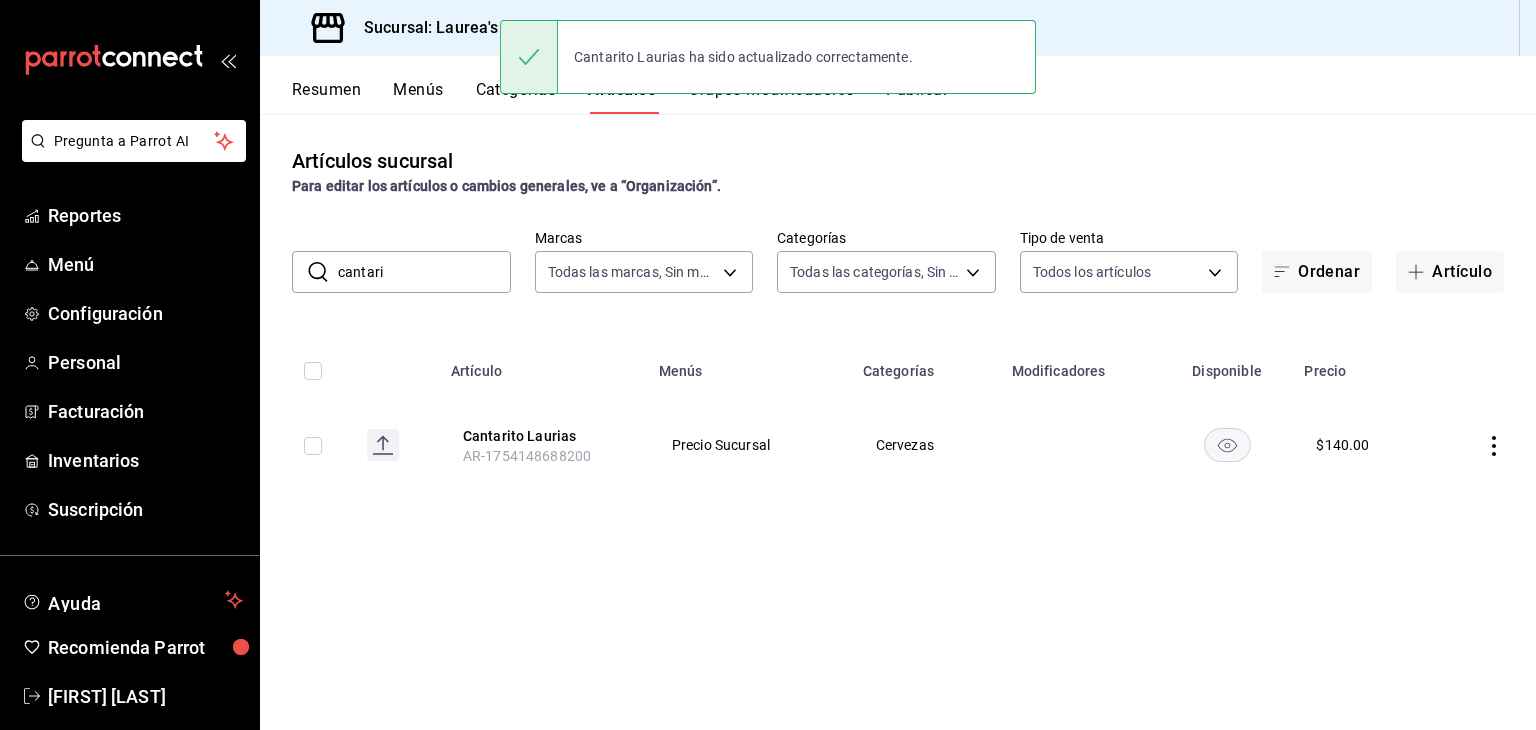 scroll, scrollTop: 0, scrollLeft: 0, axis: both 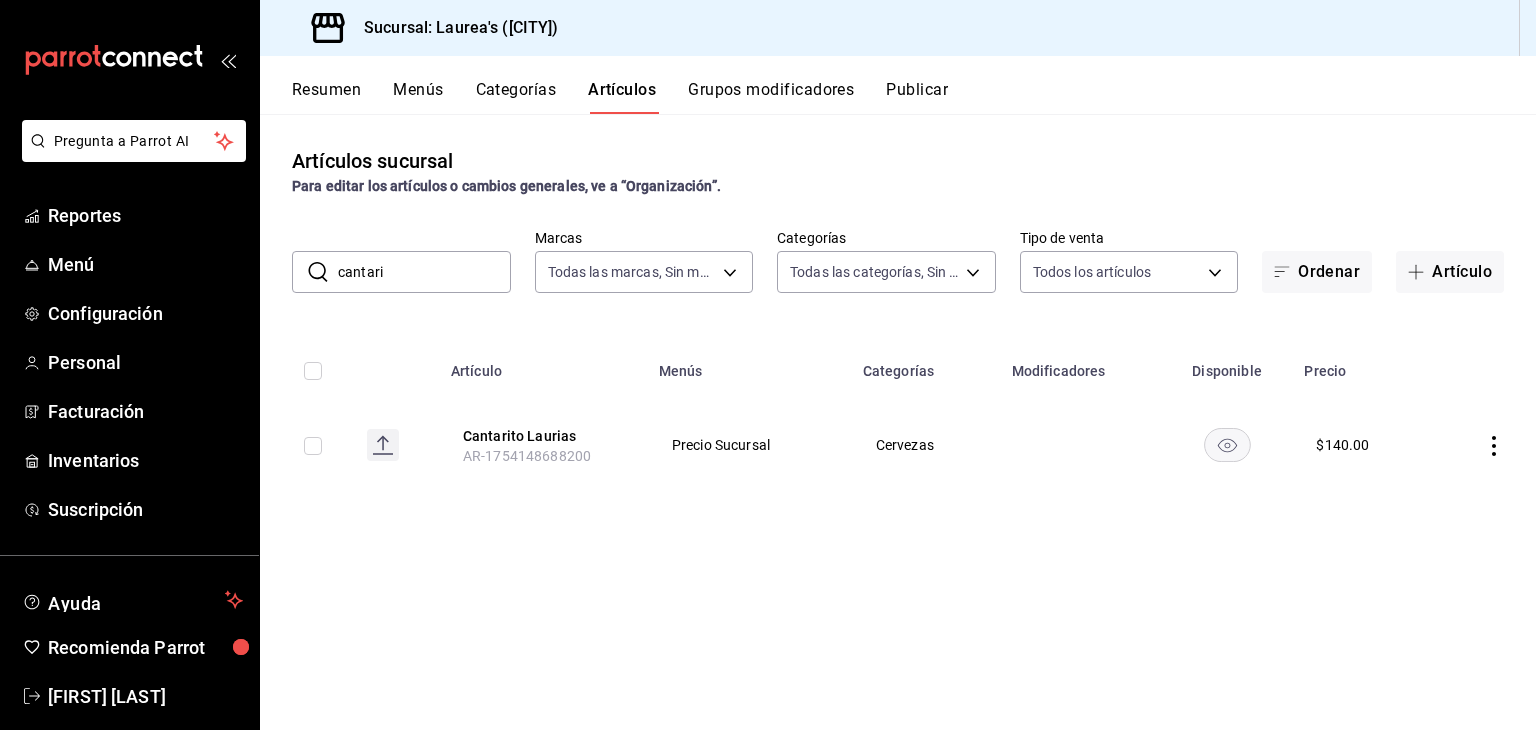 drag, startPoint x: 426, startPoint y: 270, endPoint x: 304, endPoint y: 270, distance: 122 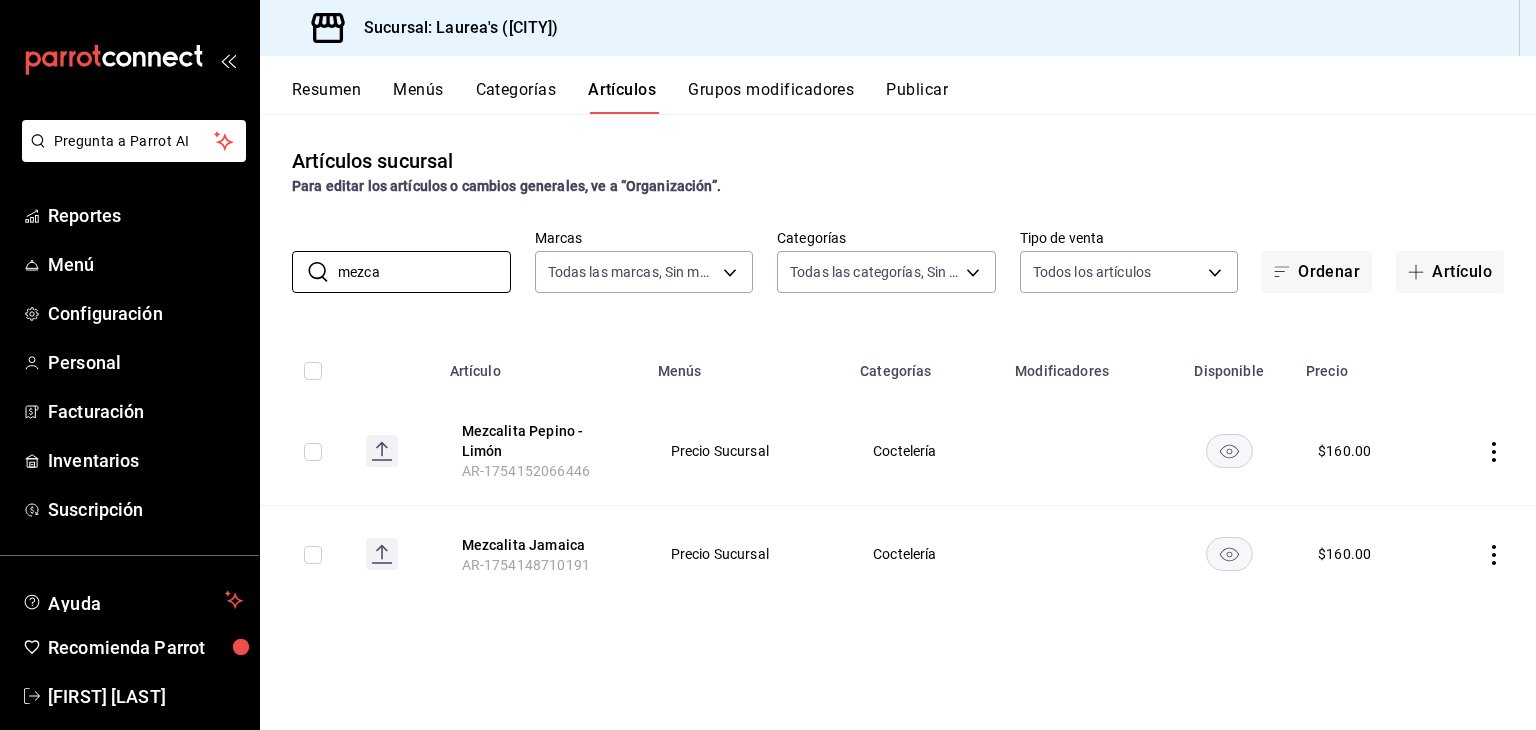 click 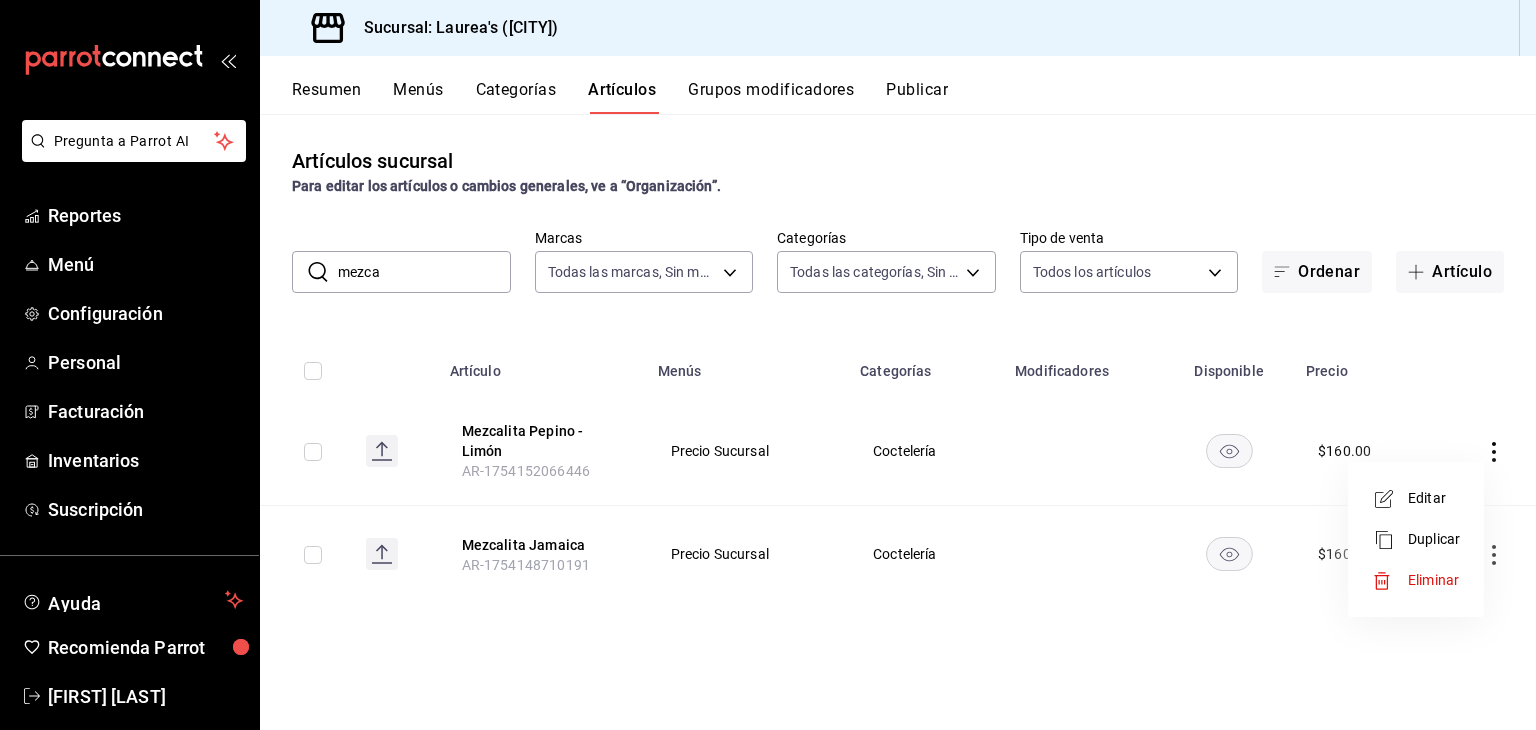 click on "Editar" at bounding box center [1434, 498] 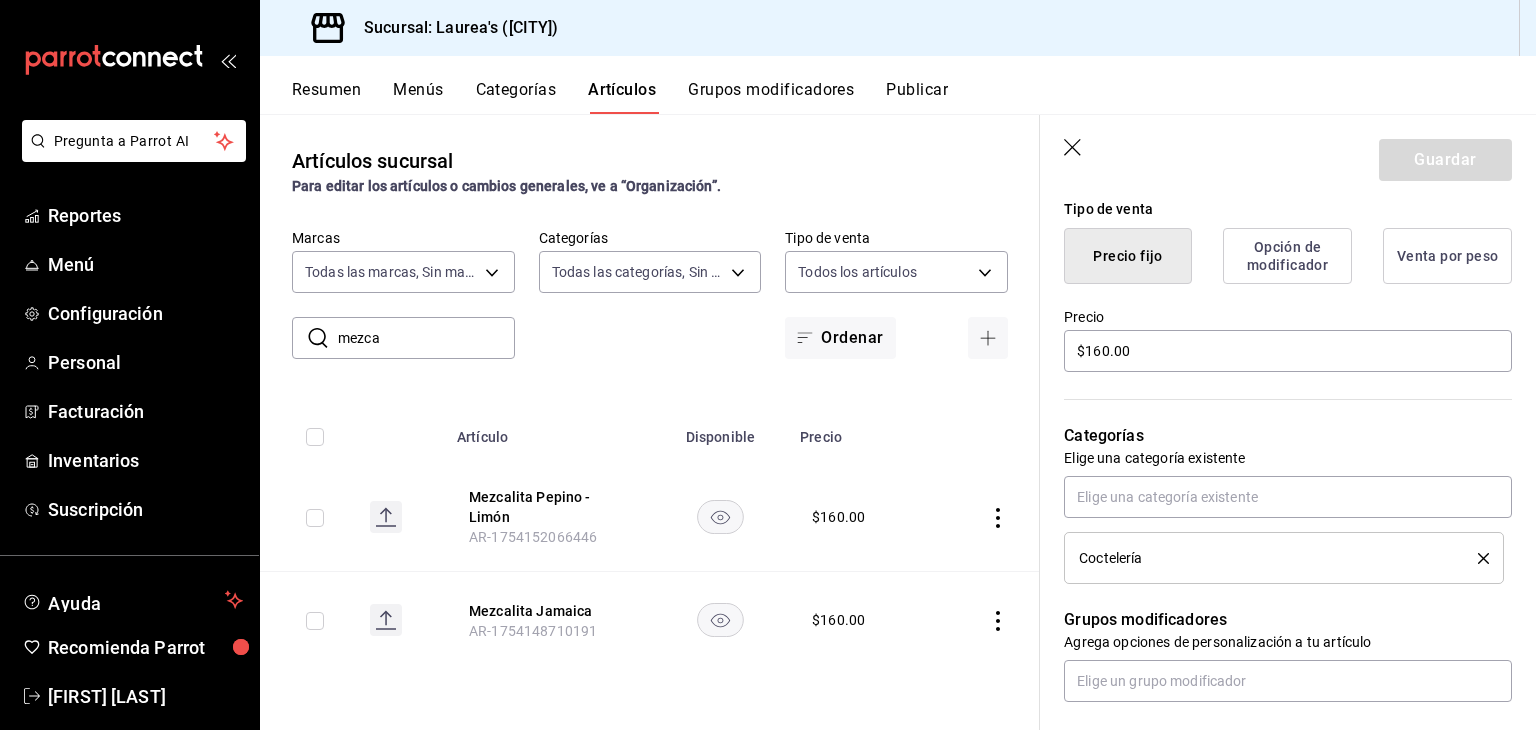 scroll, scrollTop: 500, scrollLeft: 0, axis: vertical 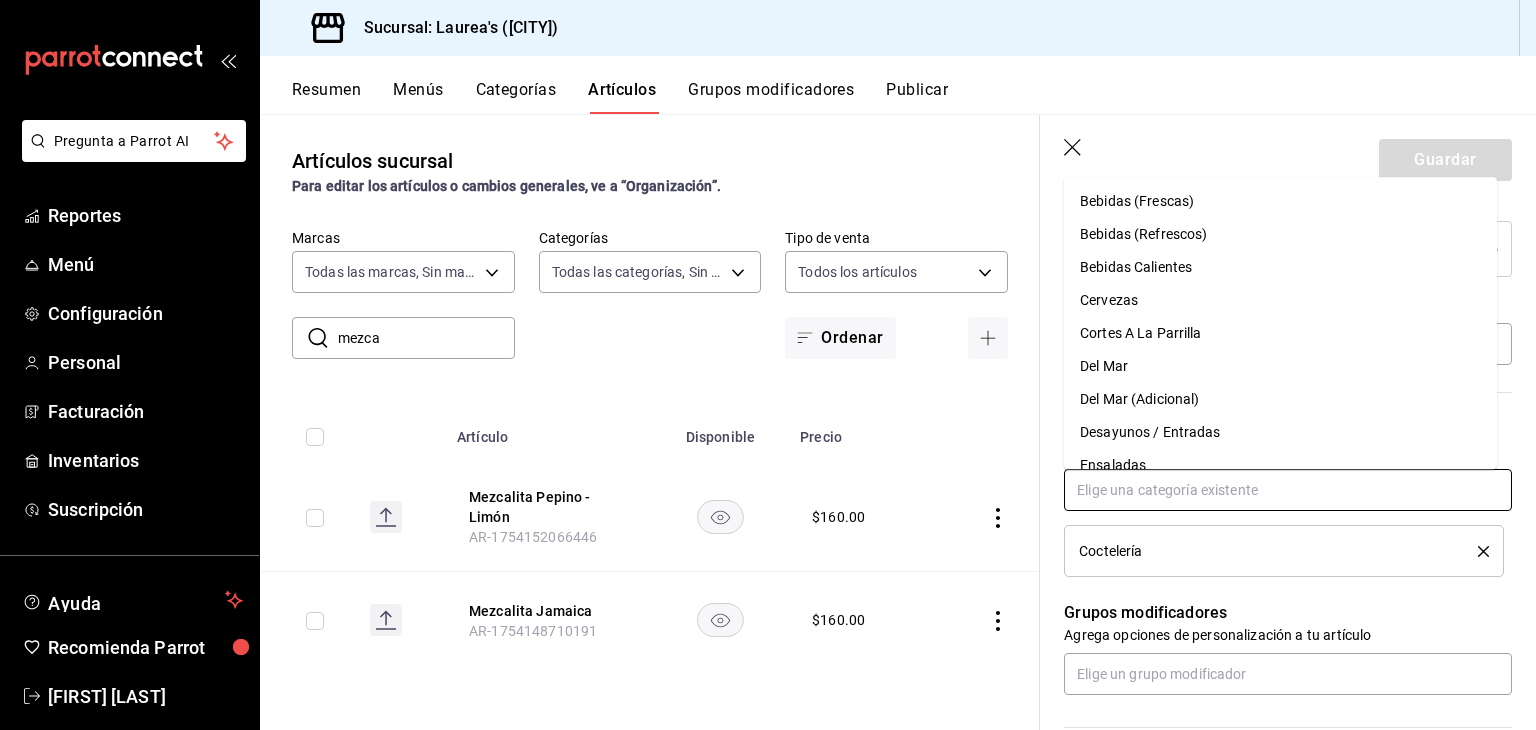 click at bounding box center (1288, 490) 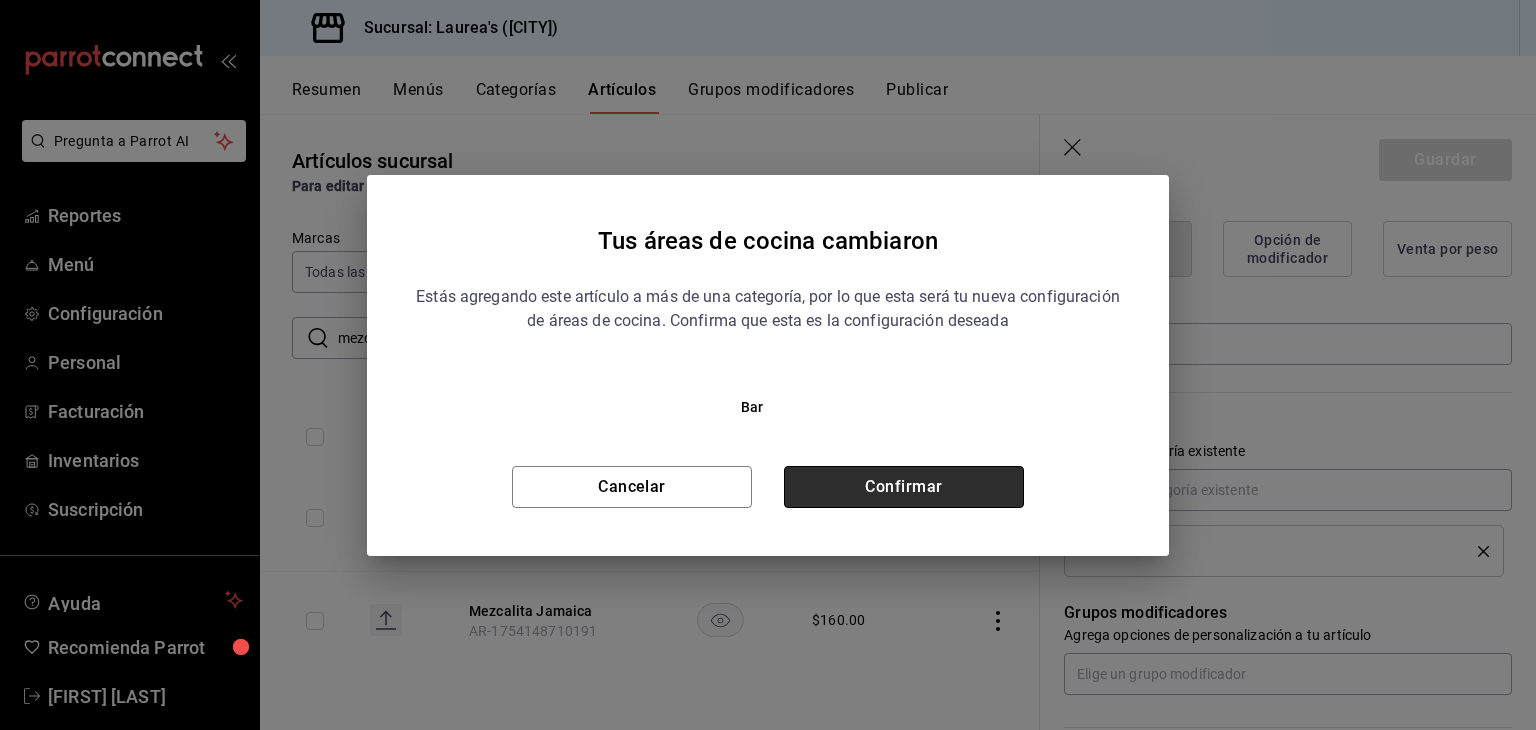 click on "Confirmar" at bounding box center [904, 487] 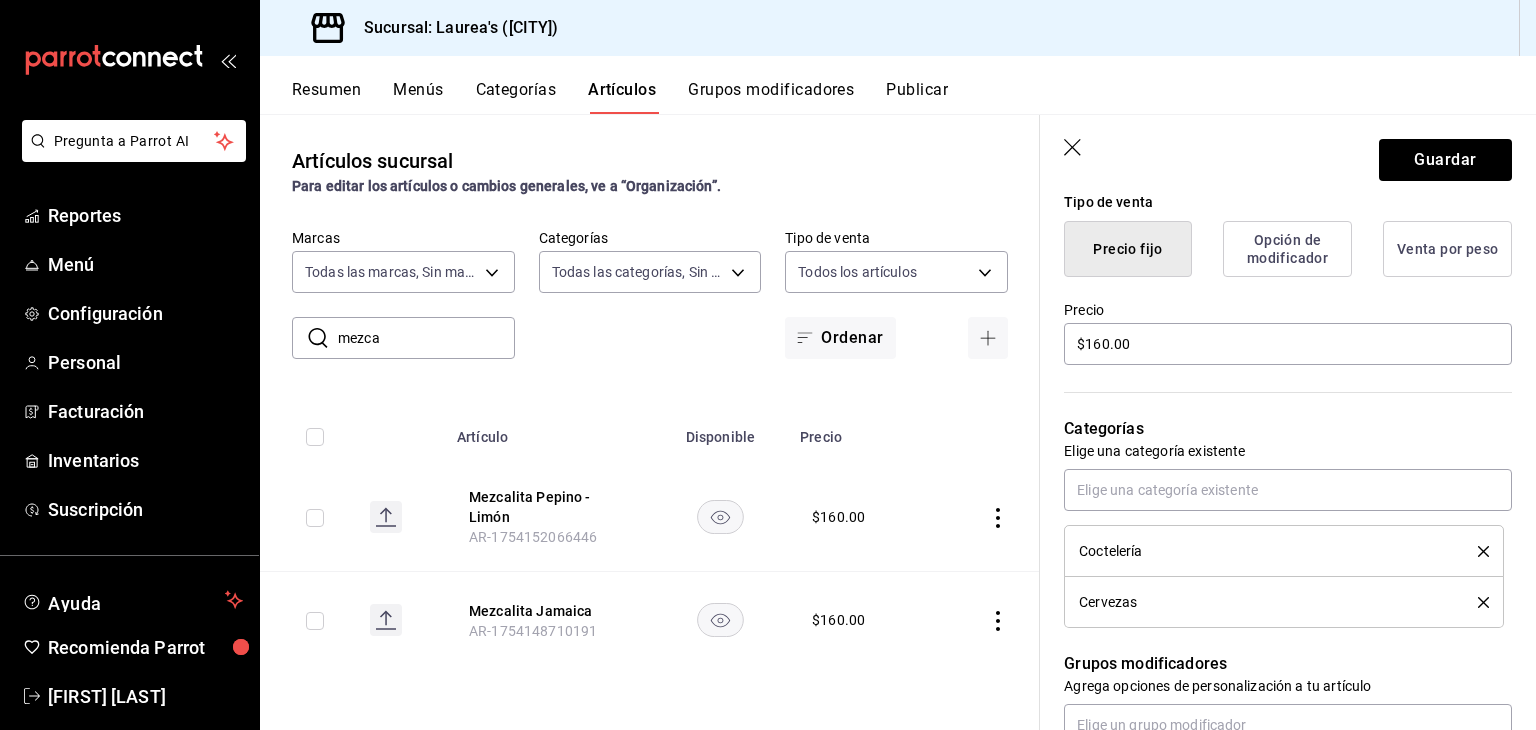 click 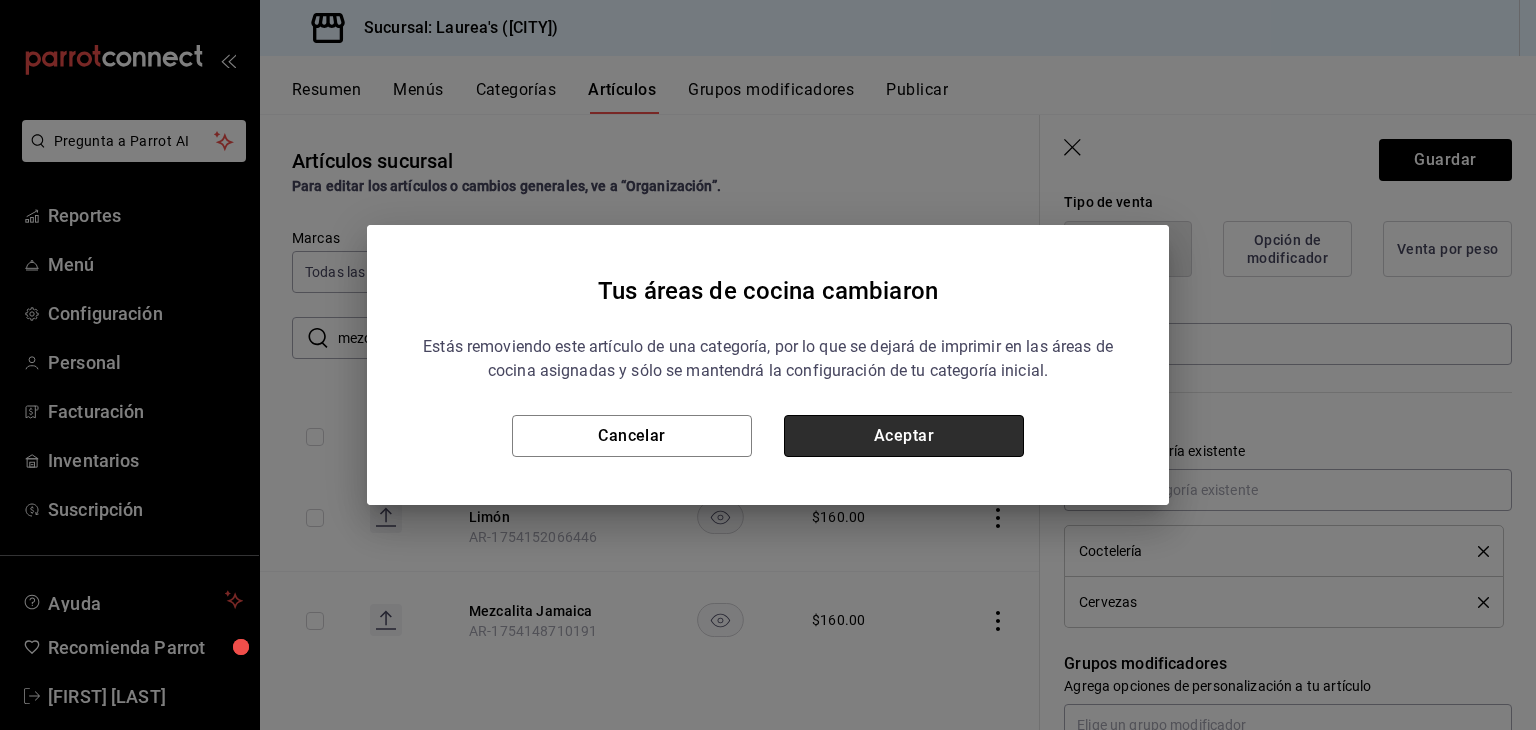 click on "Aceptar" at bounding box center (904, 436) 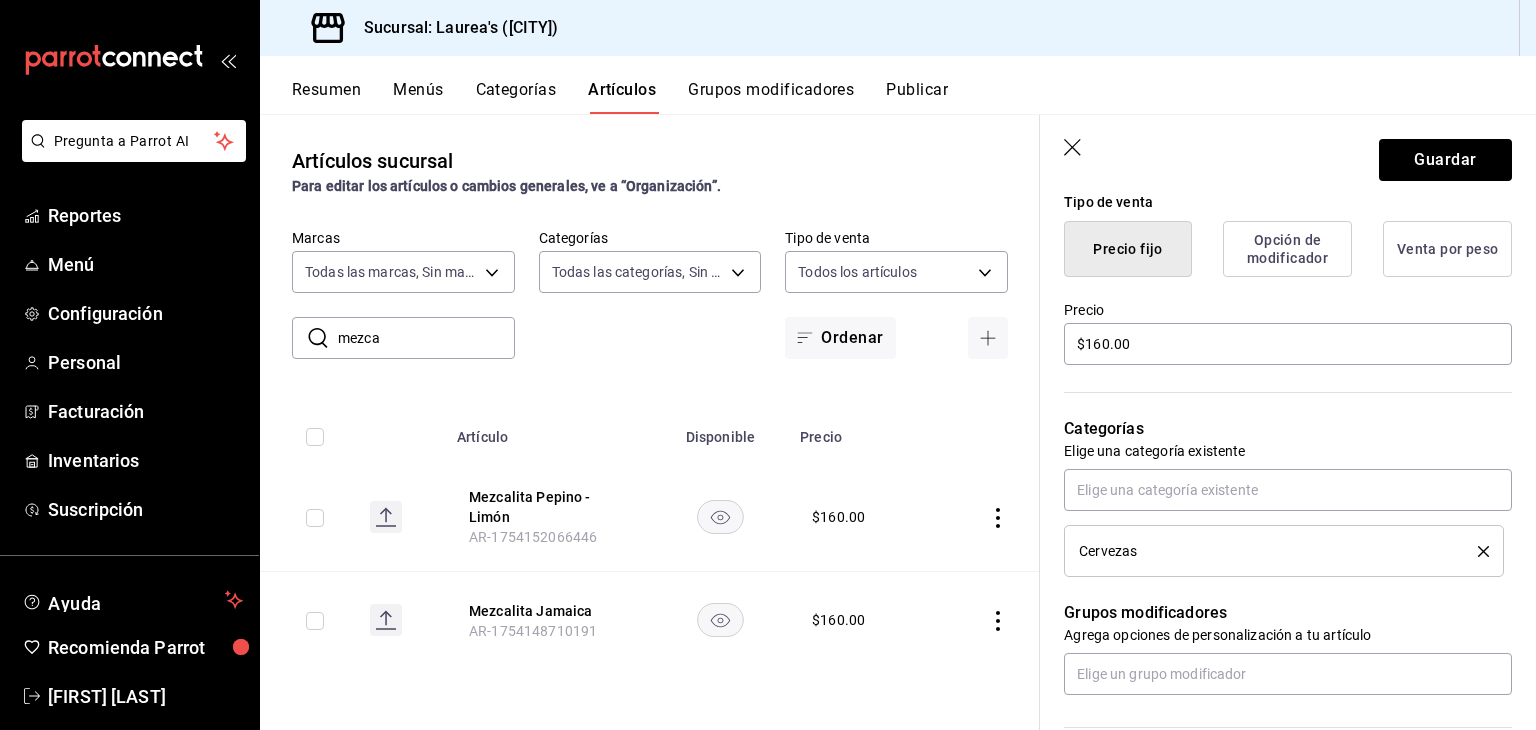 scroll, scrollTop: 200, scrollLeft: 0, axis: vertical 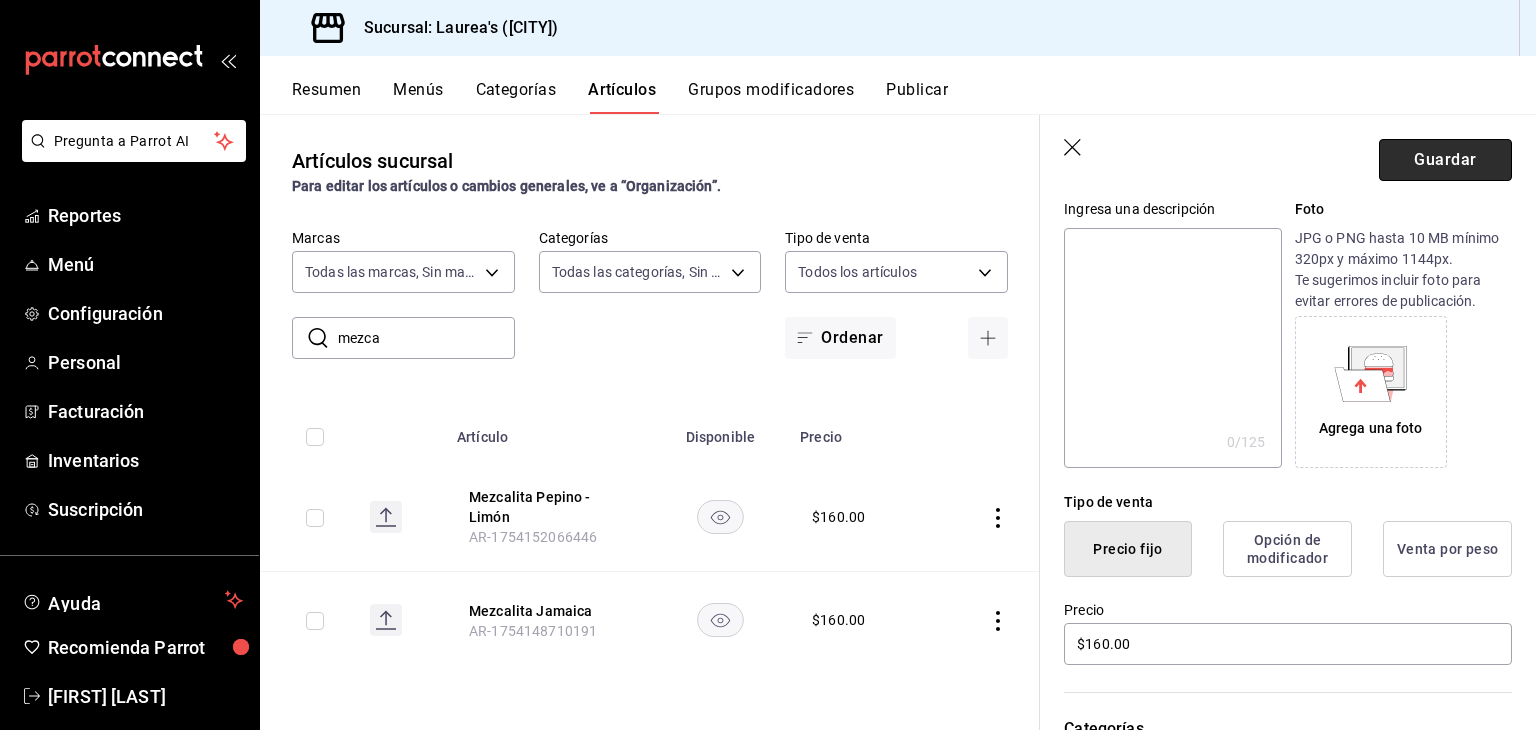 click on "Guardar" at bounding box center (1445, 160) 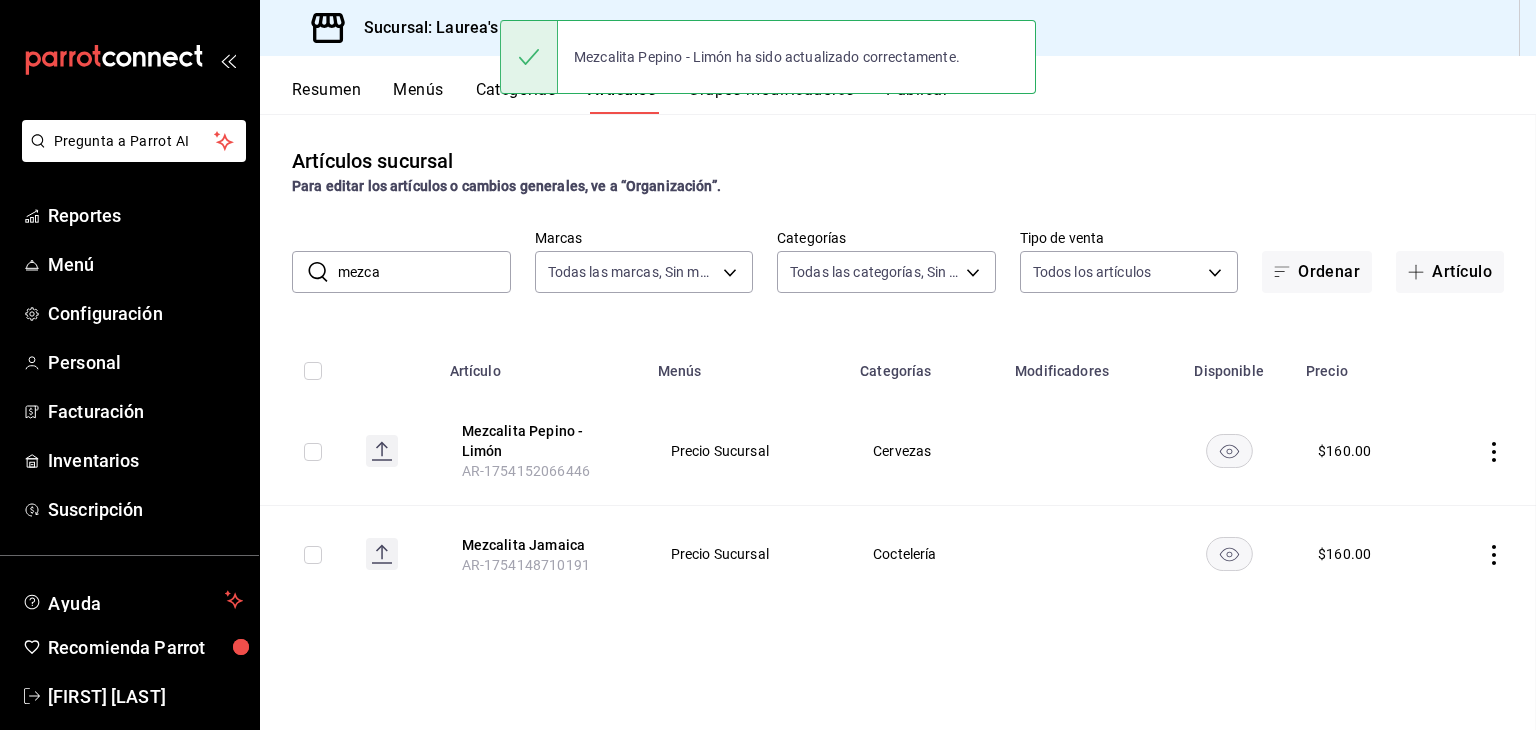 scroll, scrollTop: 0, scrollLeft: 0, axis: both 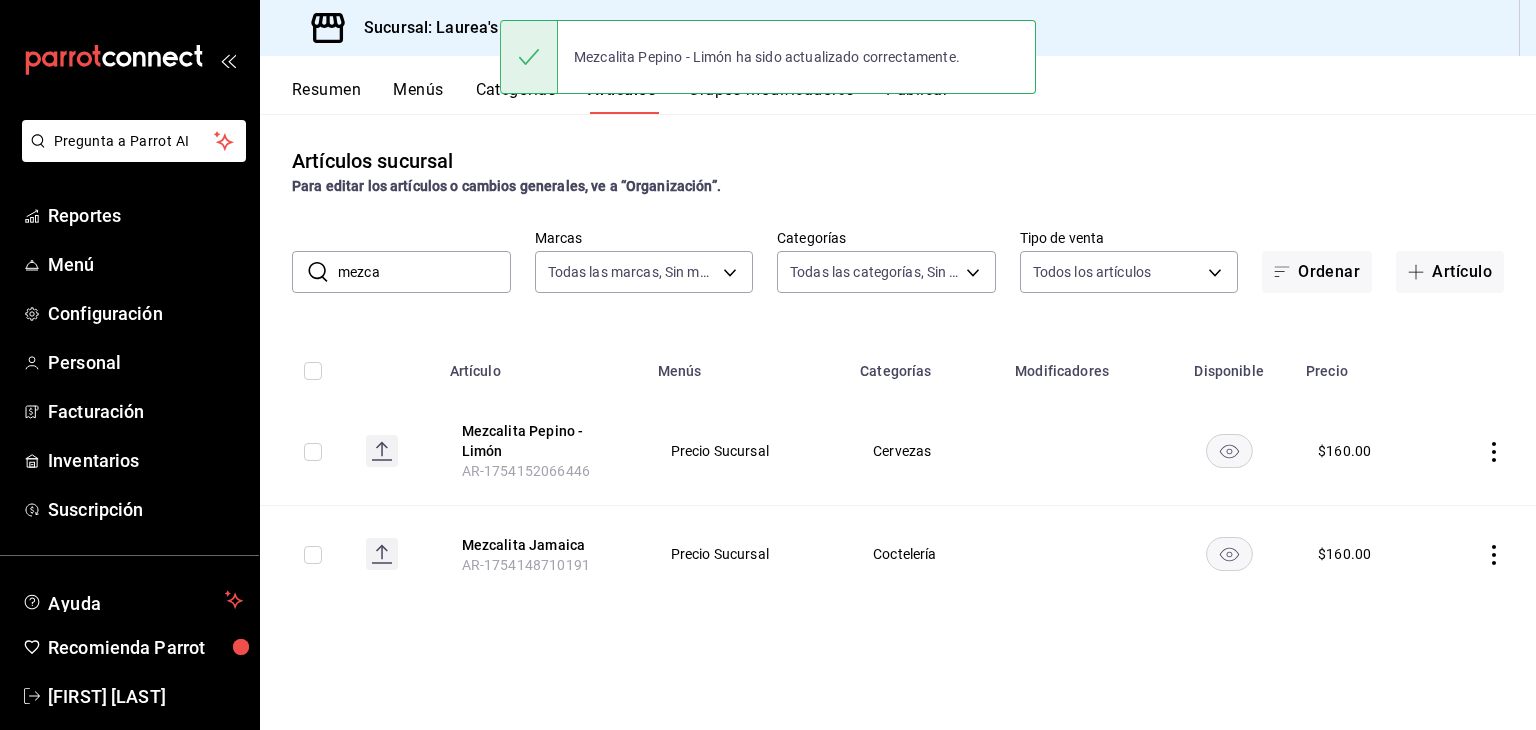 click 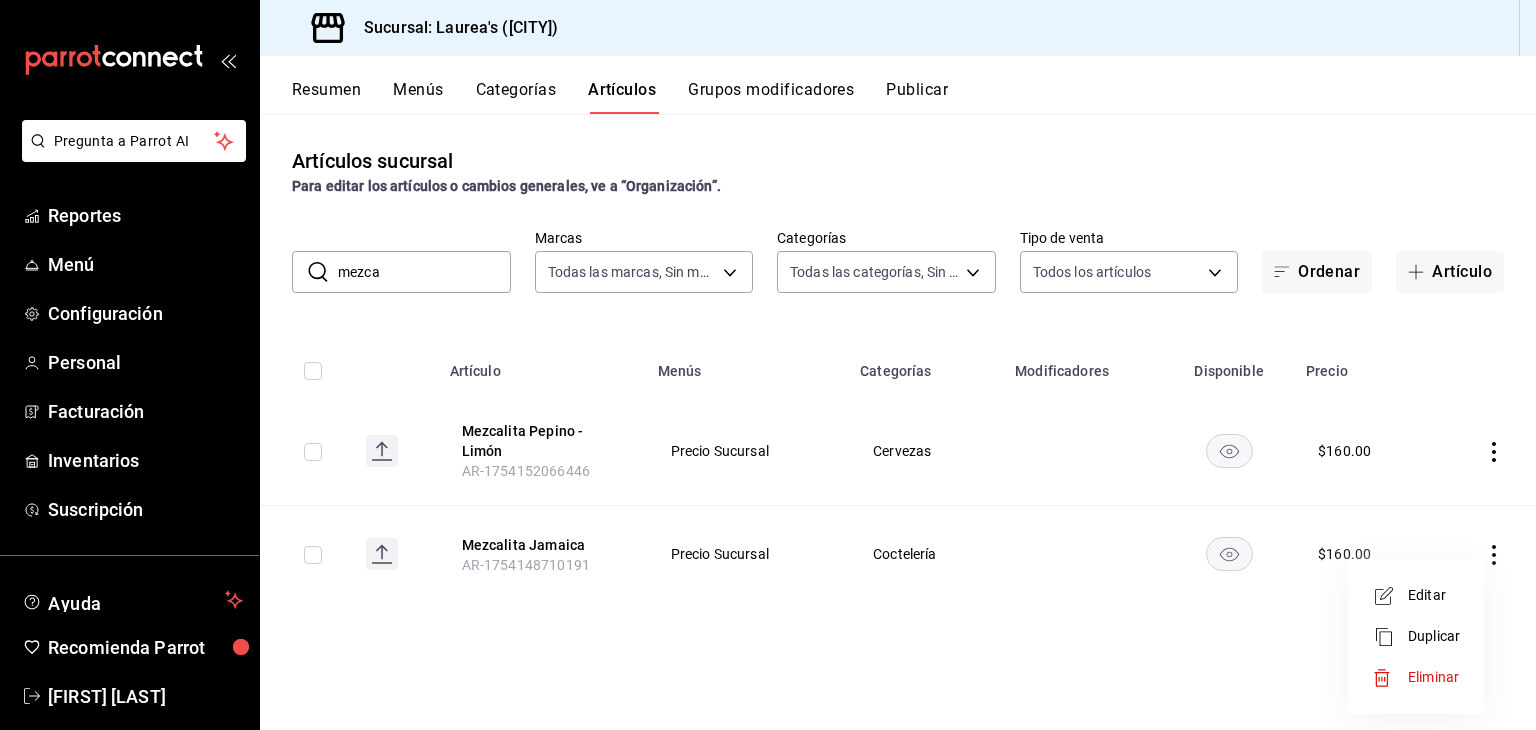 click at bounding box center [1390, 596] 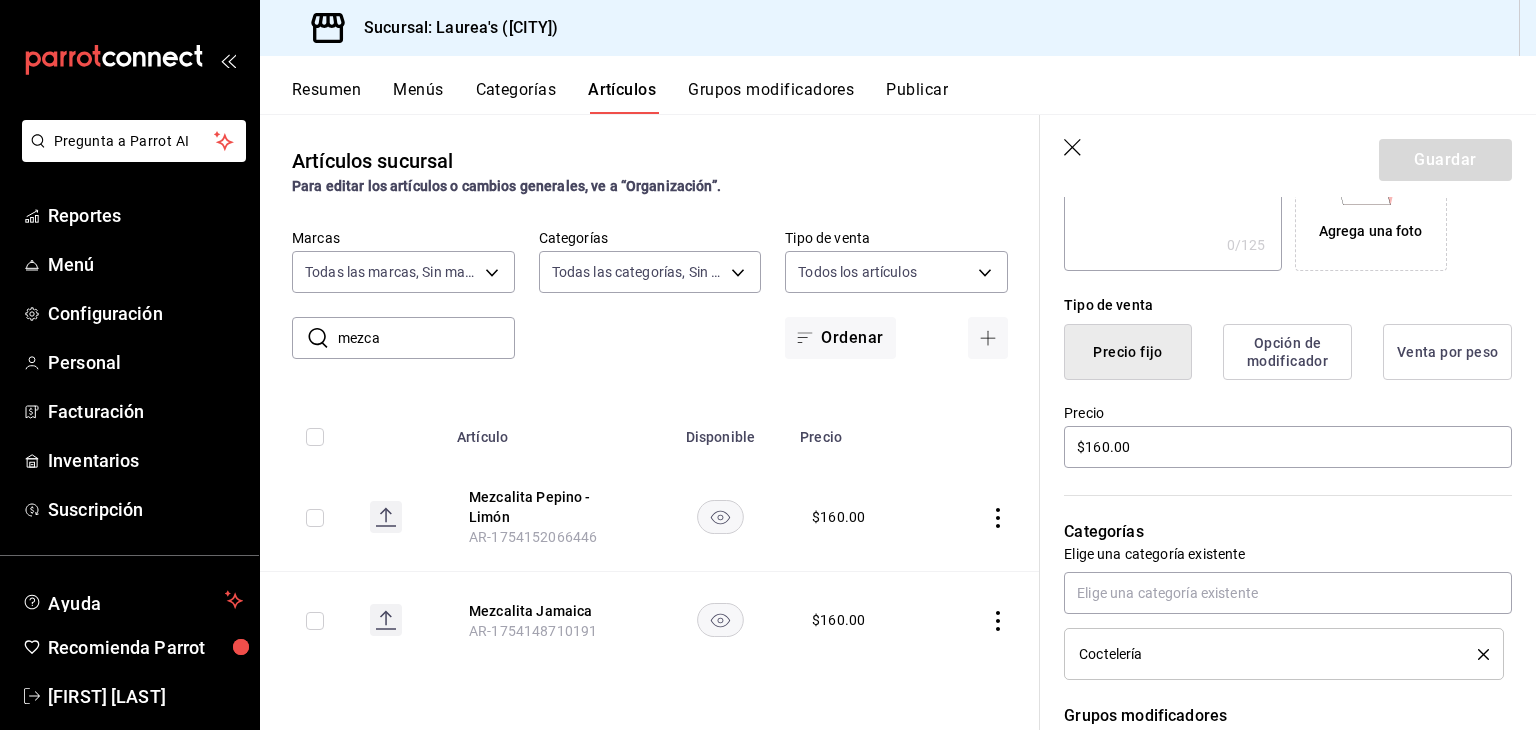 scroll, scrollTop: 400, scrollLeft: 0, axis: vertical 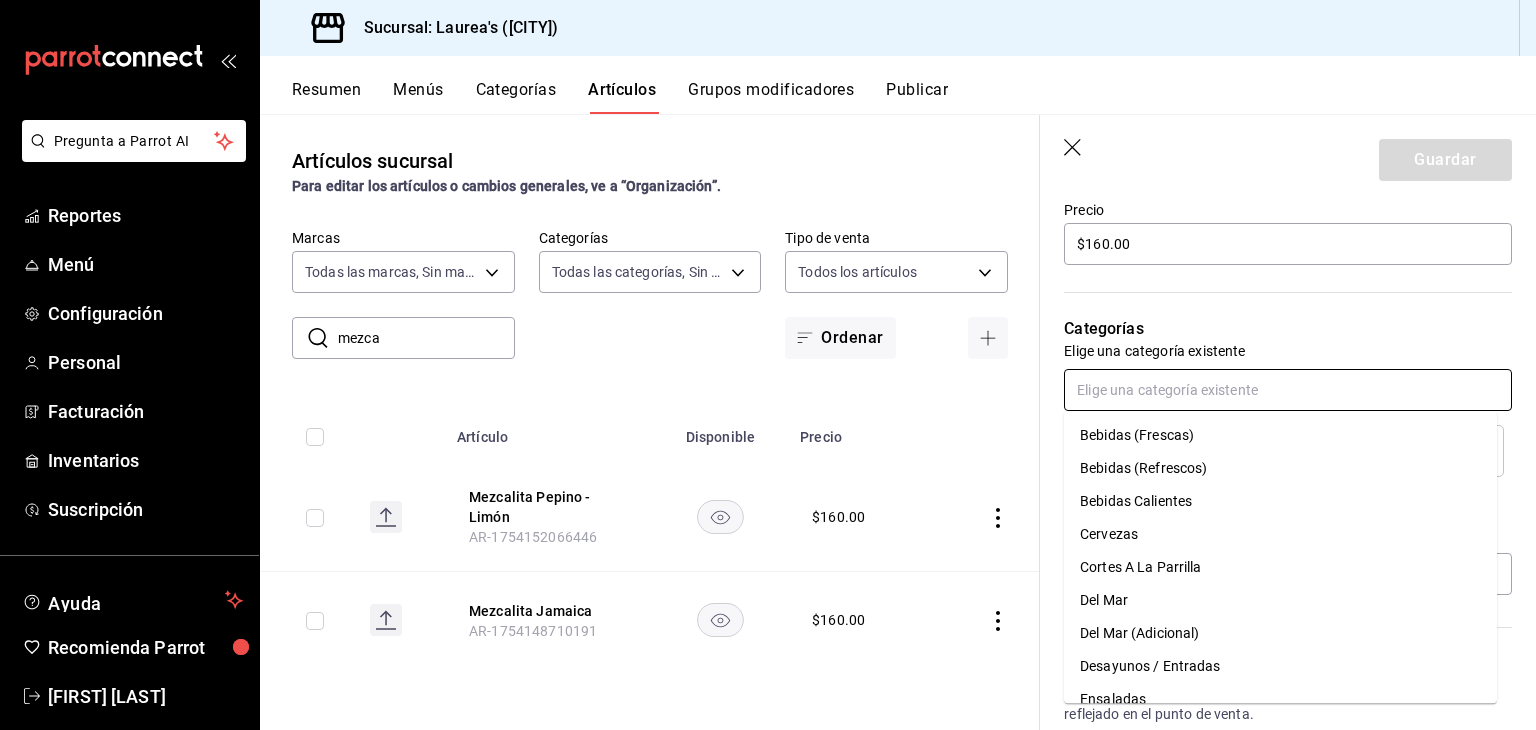 click at bounding box center [1288, 390] 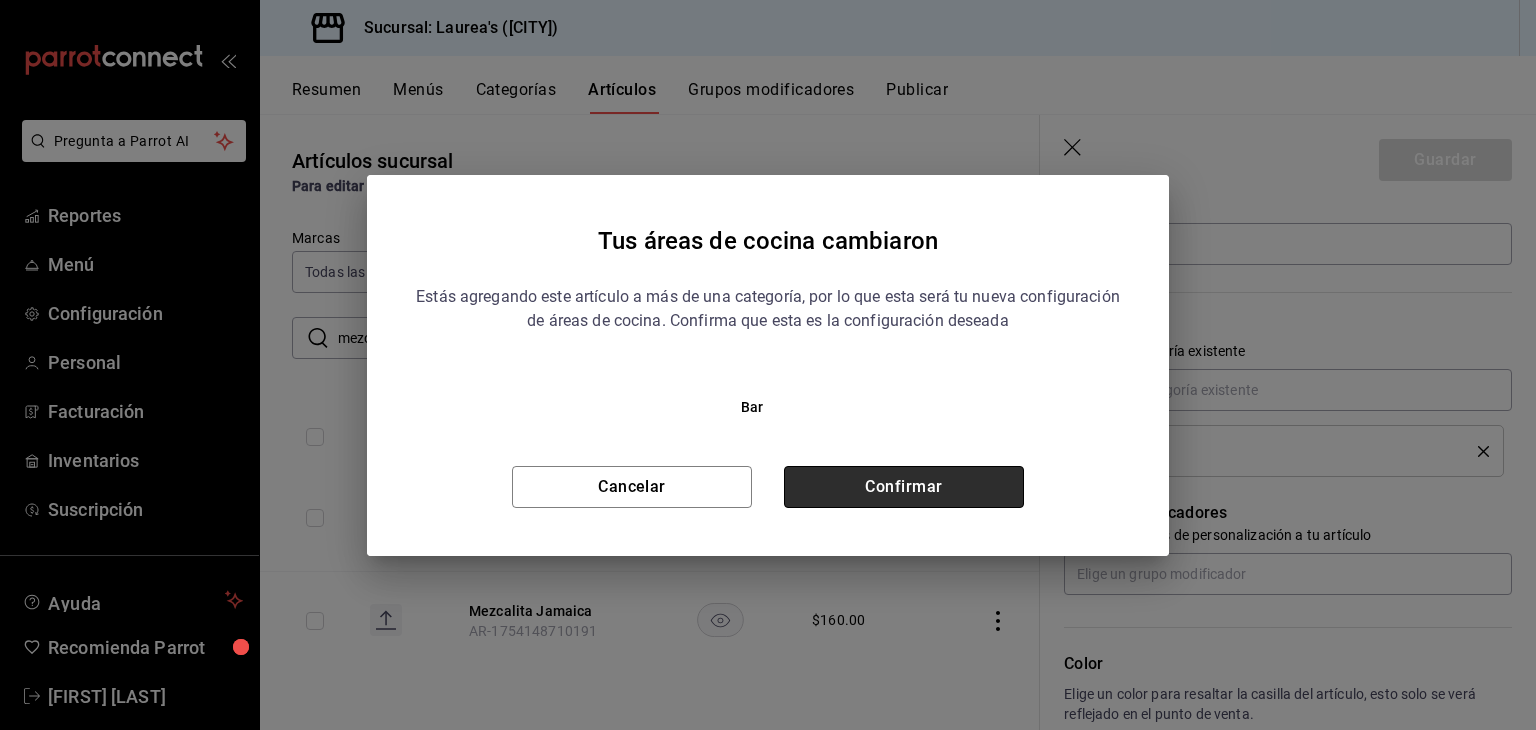 click on "Confirmar" at bounding box center [904, 487] 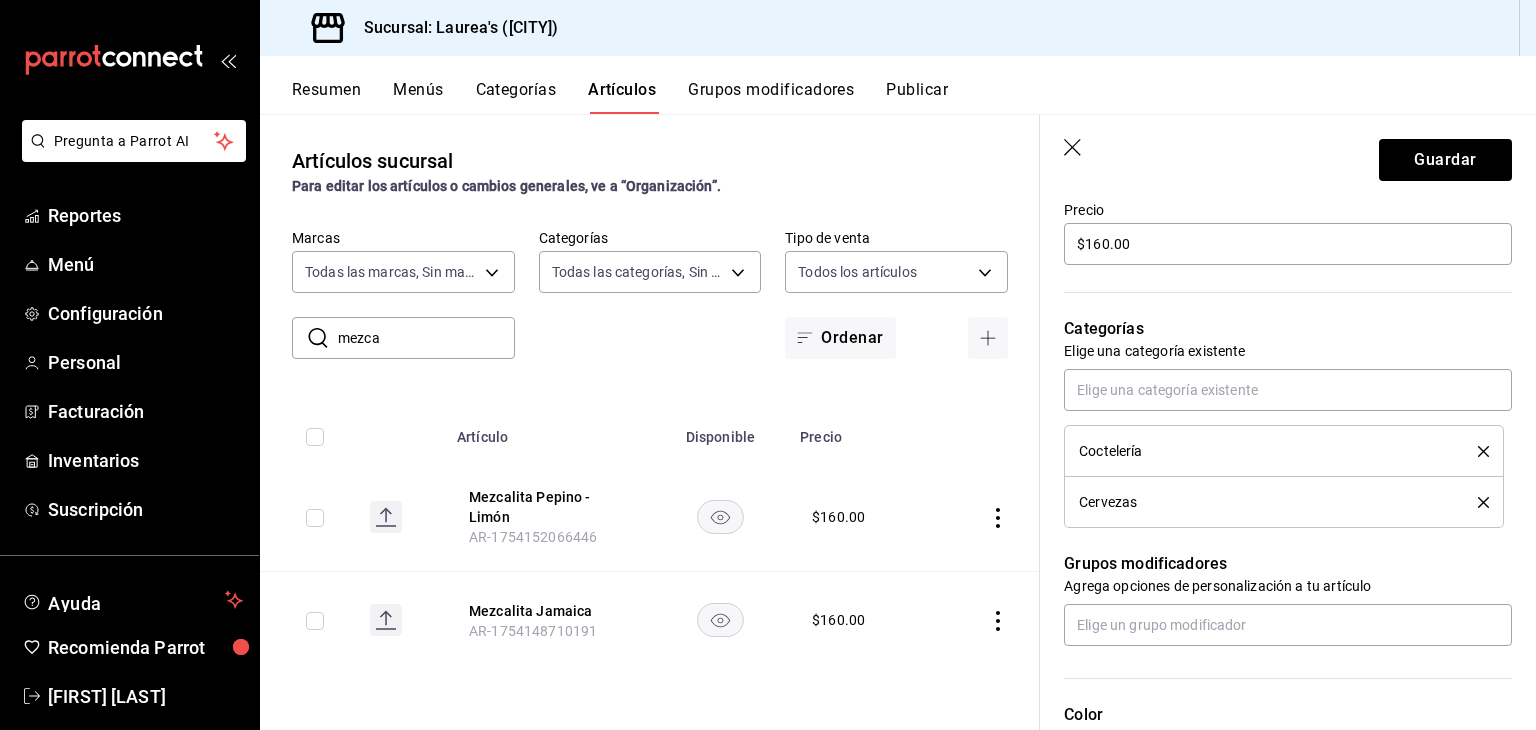 click 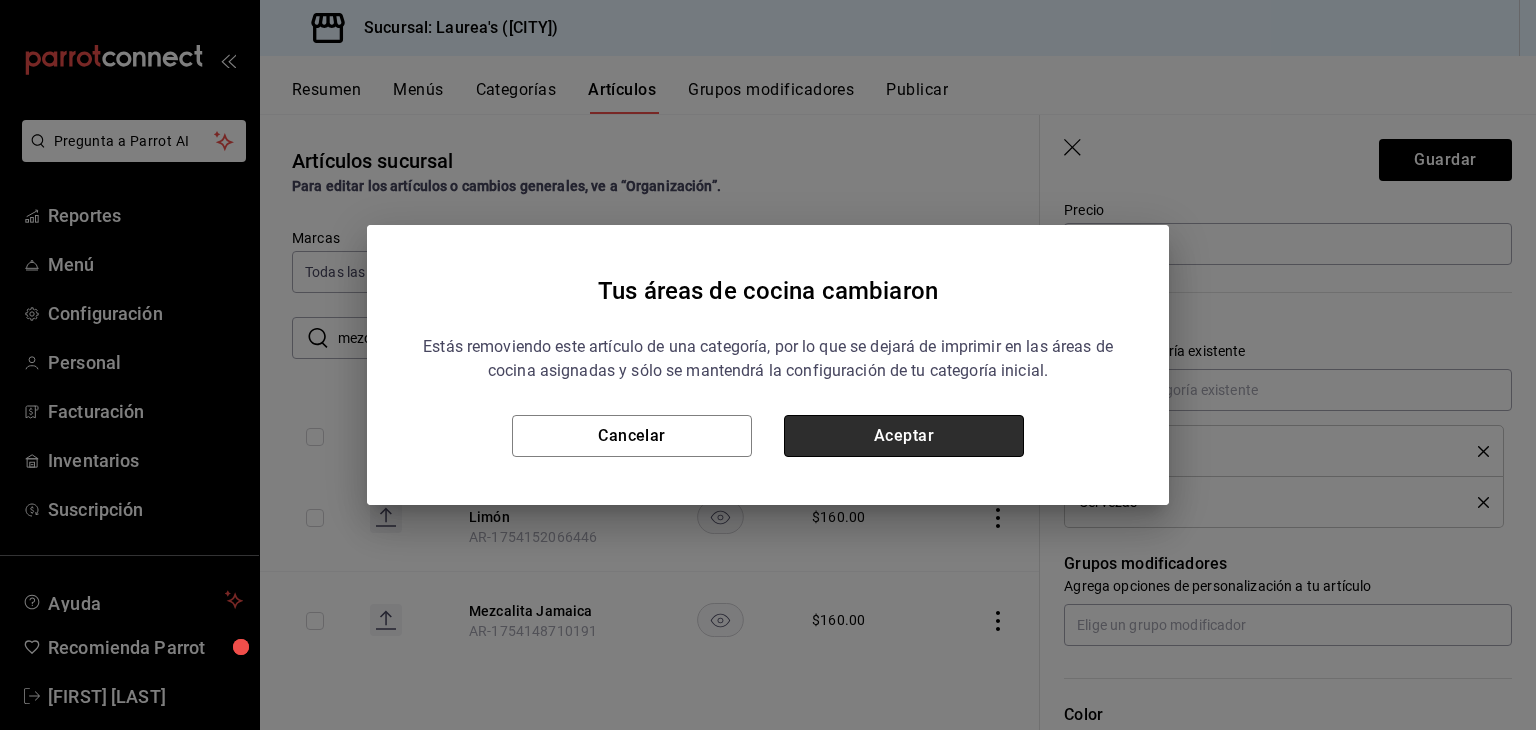 click on "Aceptar" at bounding box center [904, 436] 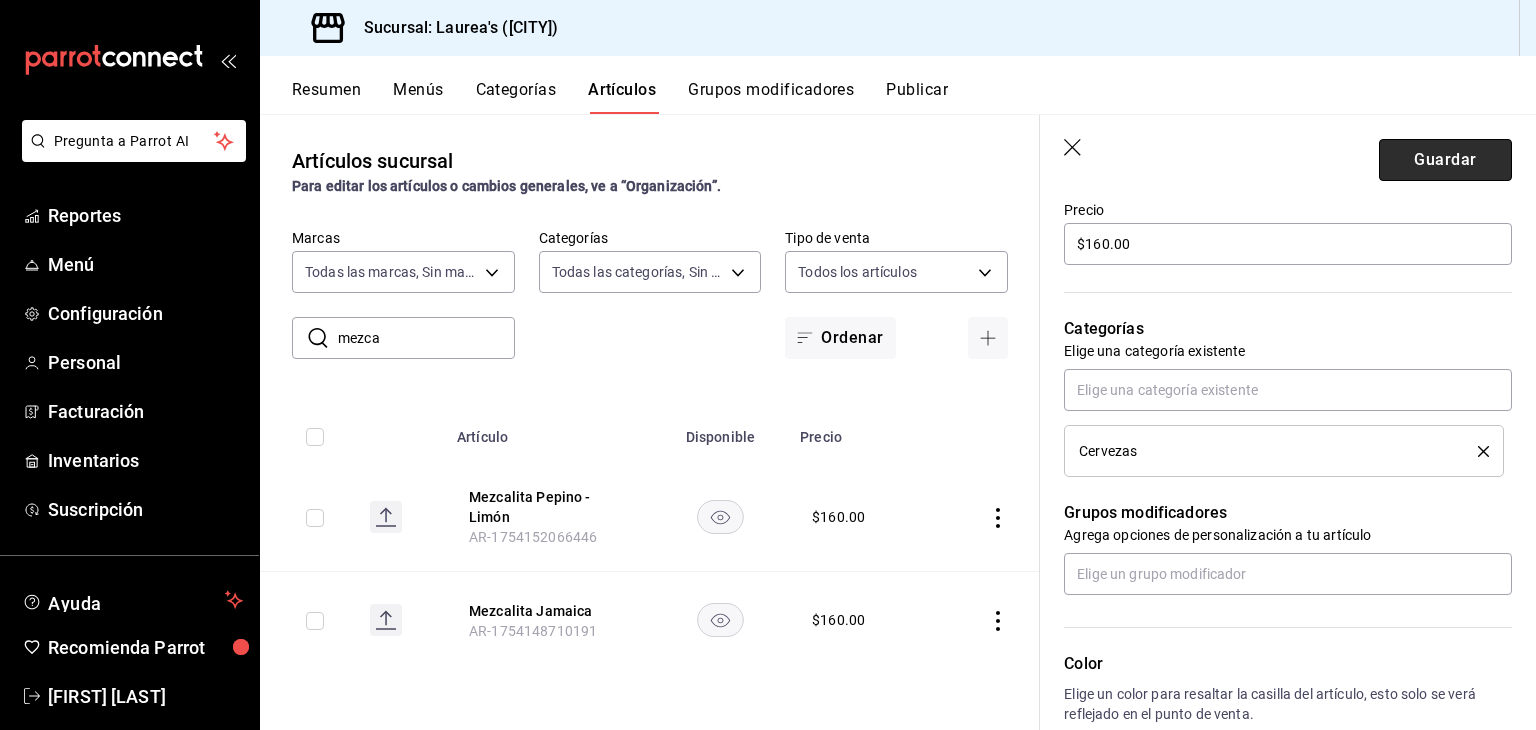 click on "Guardar" at bounding box center [1445, 160] 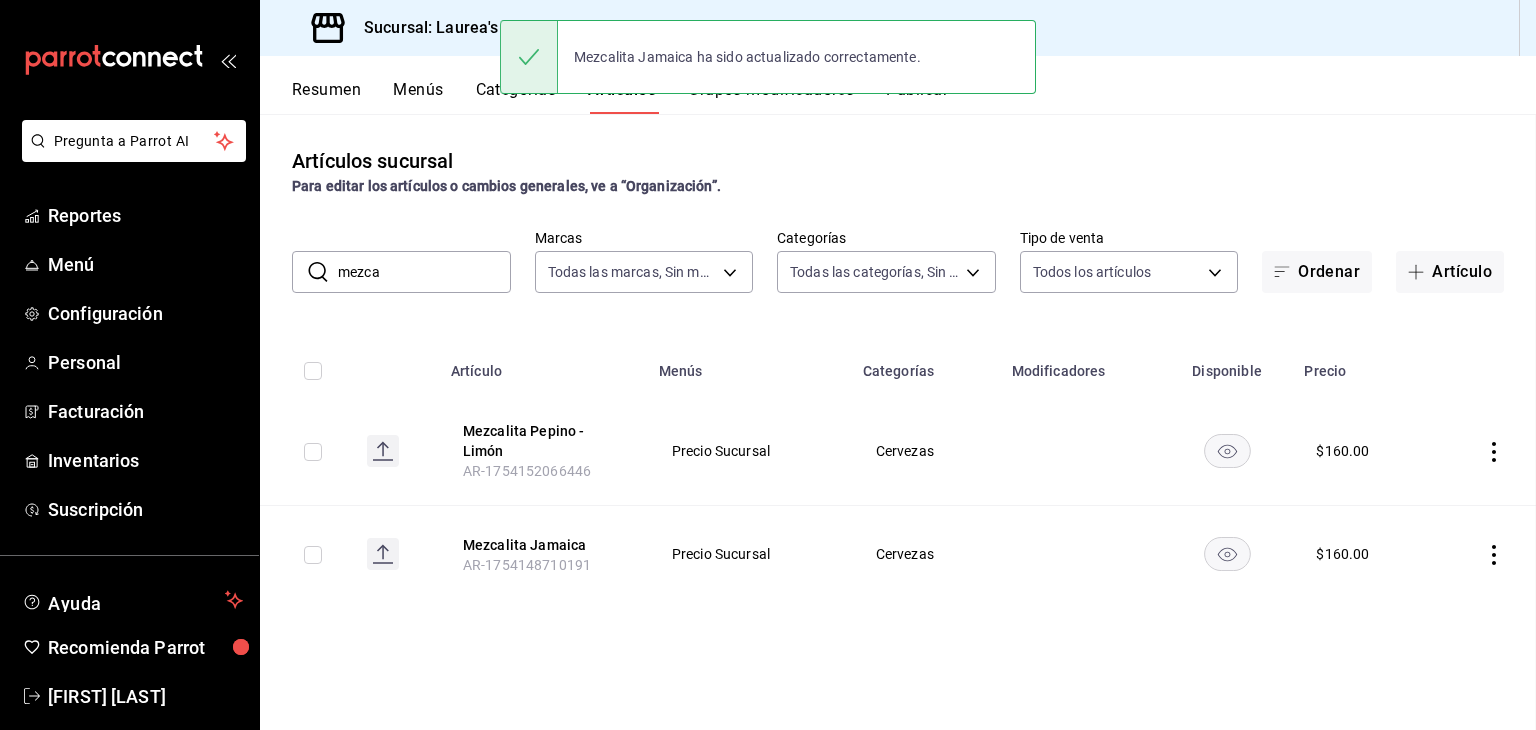 scroll, scrollTop: 0, scrollLeft: 0, axis: both 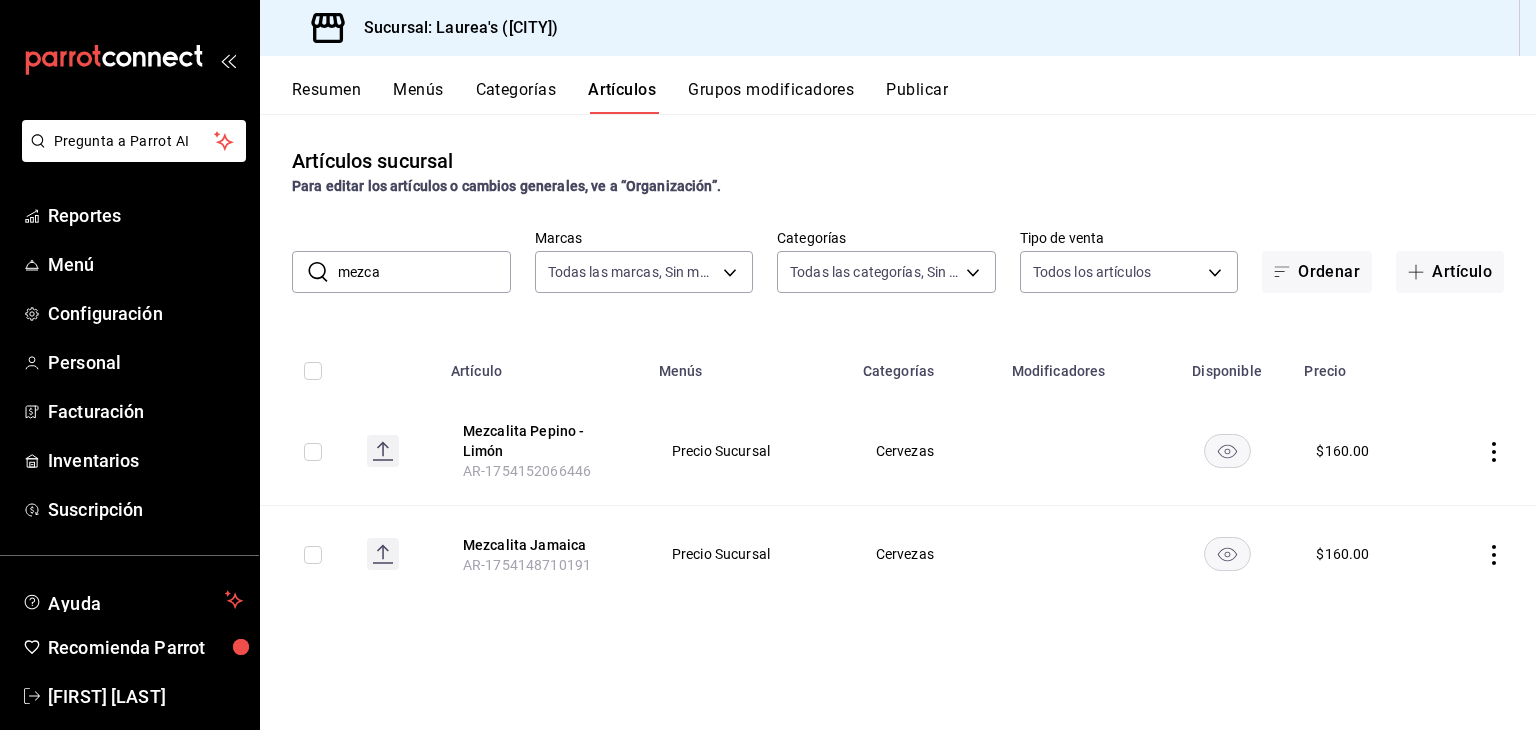 drag, startPoint x: 420, startPoint y: 280, endPoint x: 275, endPoint y: 293, distance: 145.58159 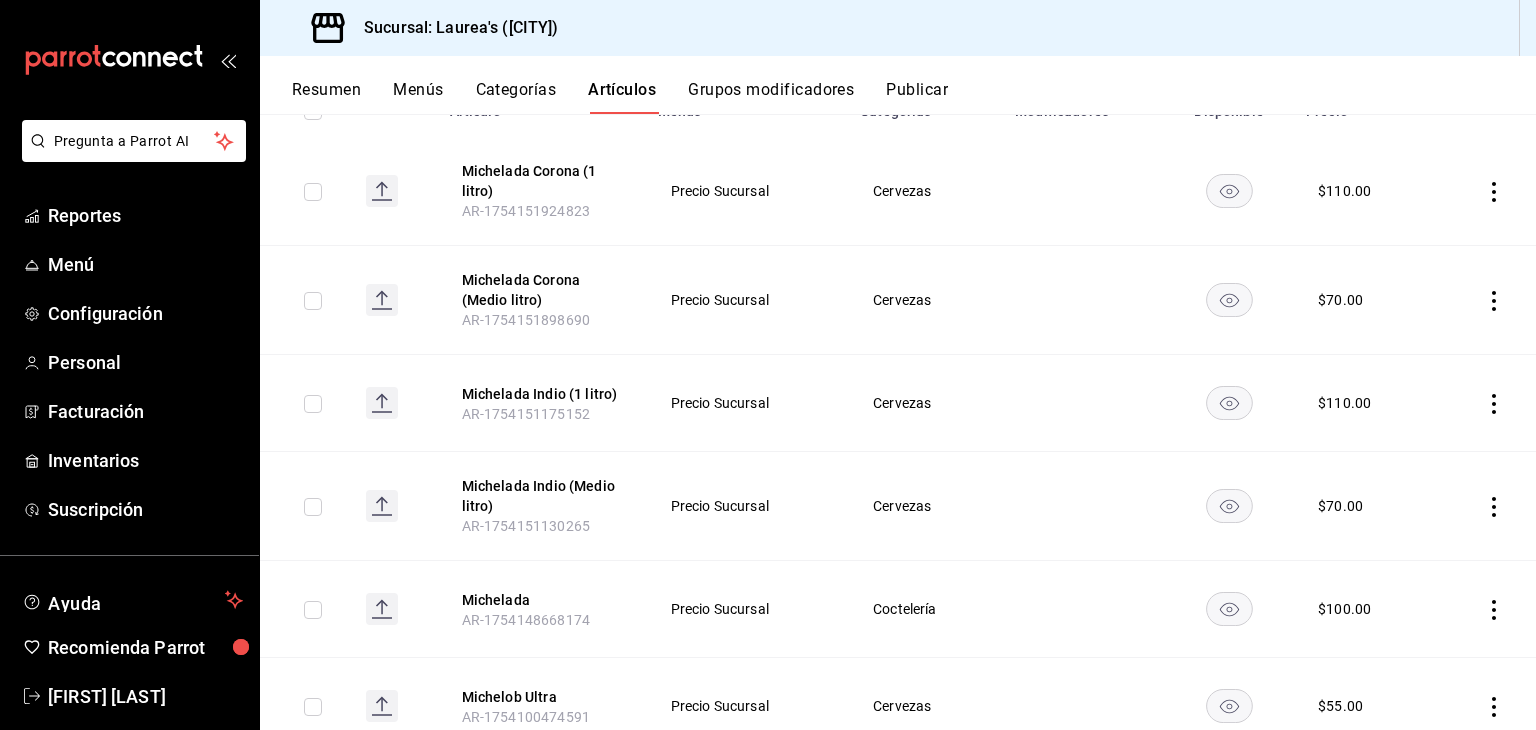 scroll, scrollTop: 300, scrollLeft: 0, axis: vertical 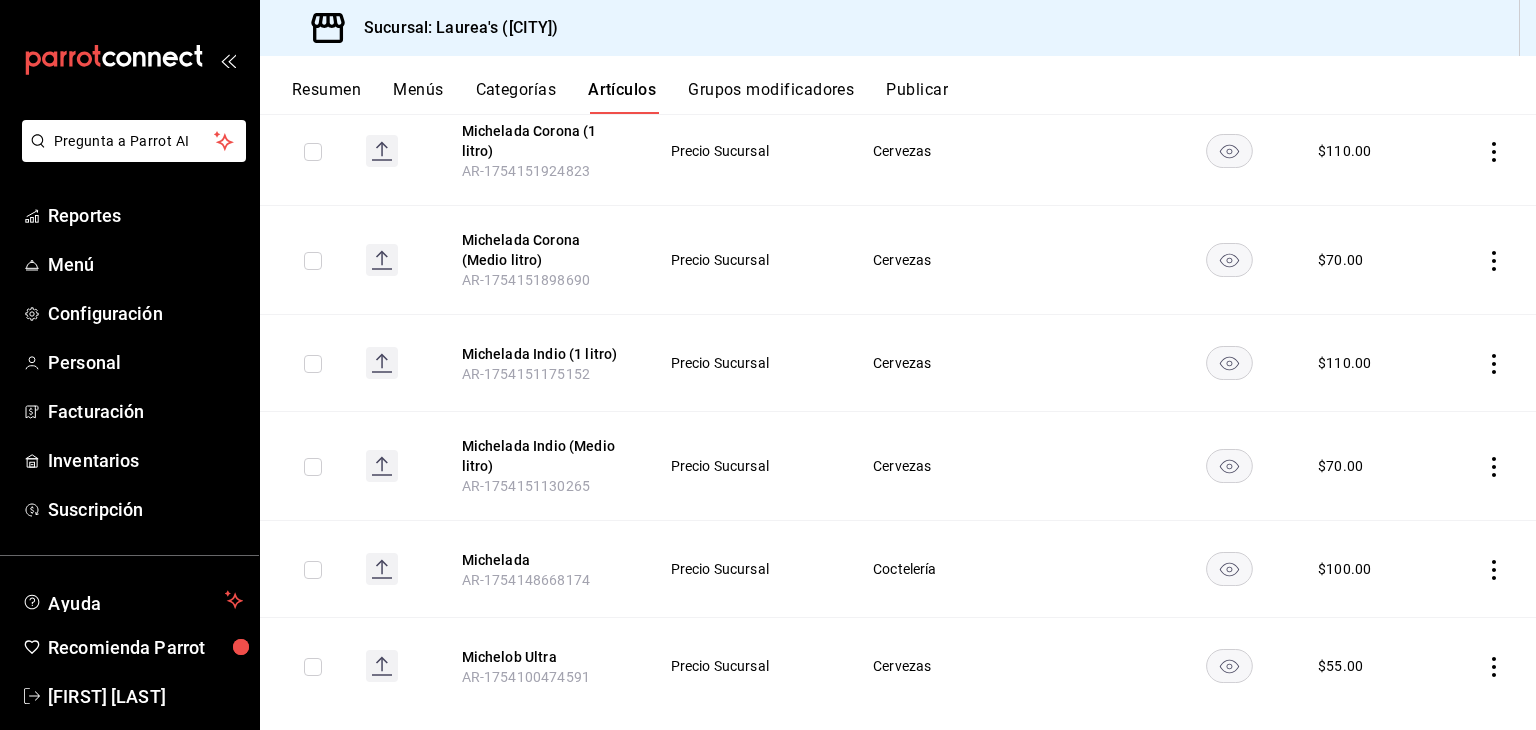 click 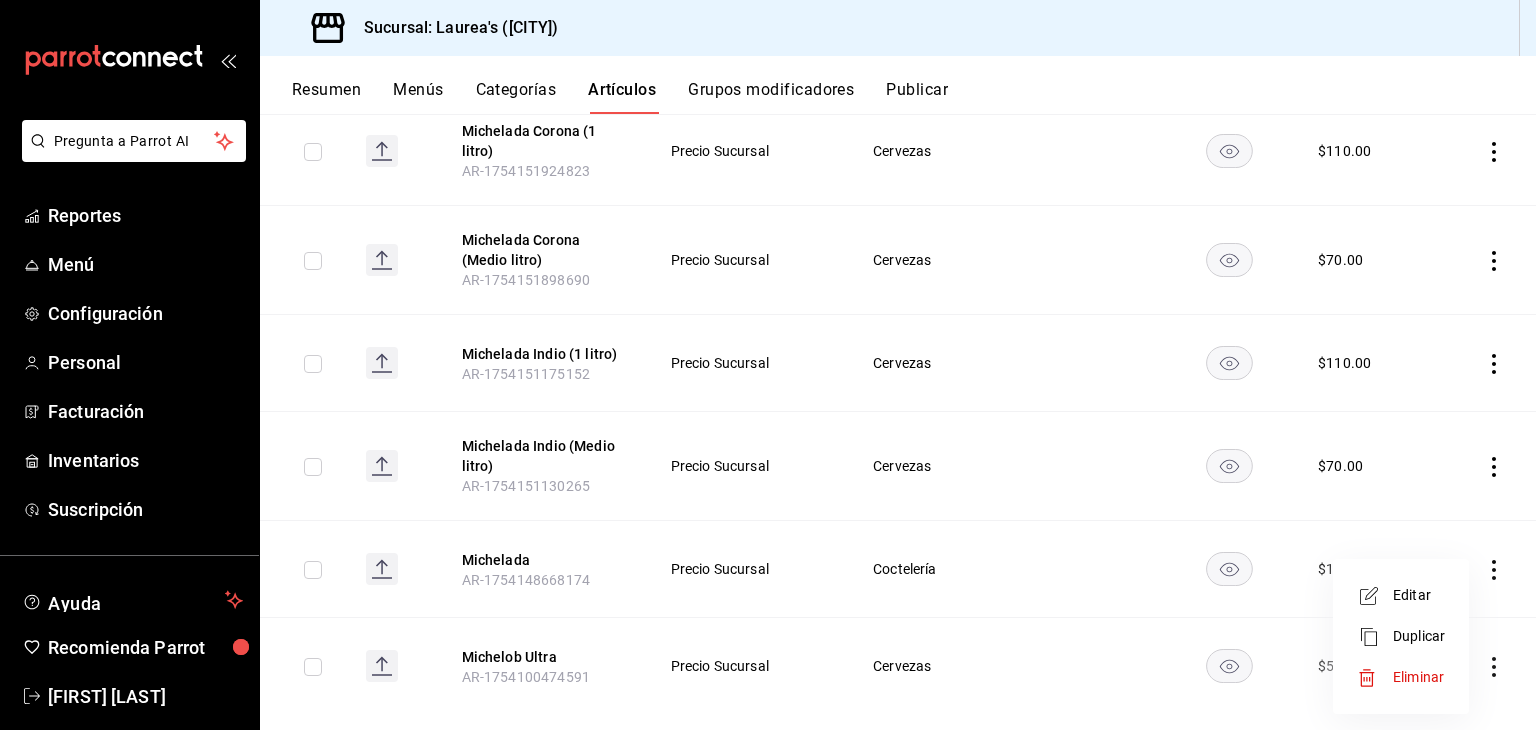 click at bounding box center [1375, 678] 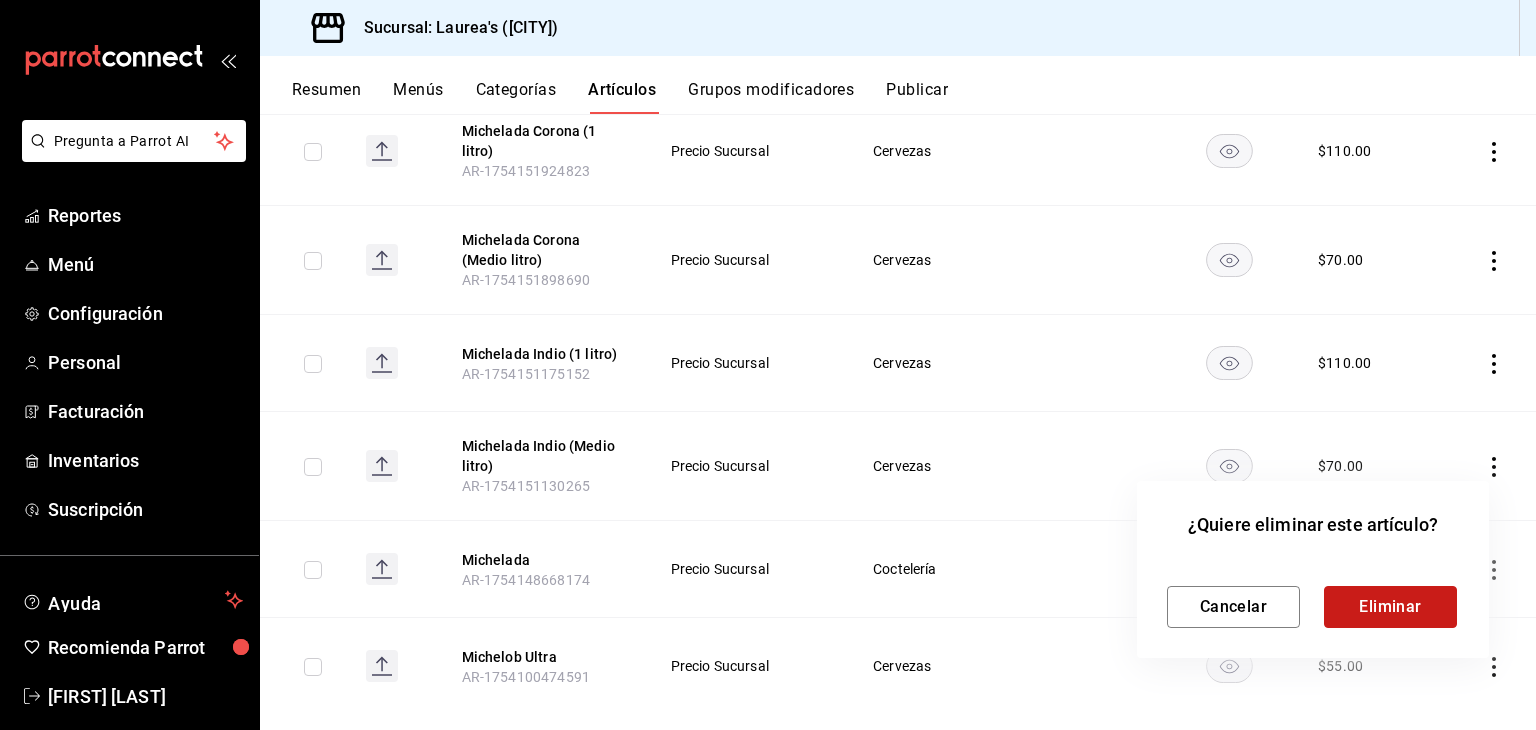 click on "Eliminar" at bounding box center [1390, 607] 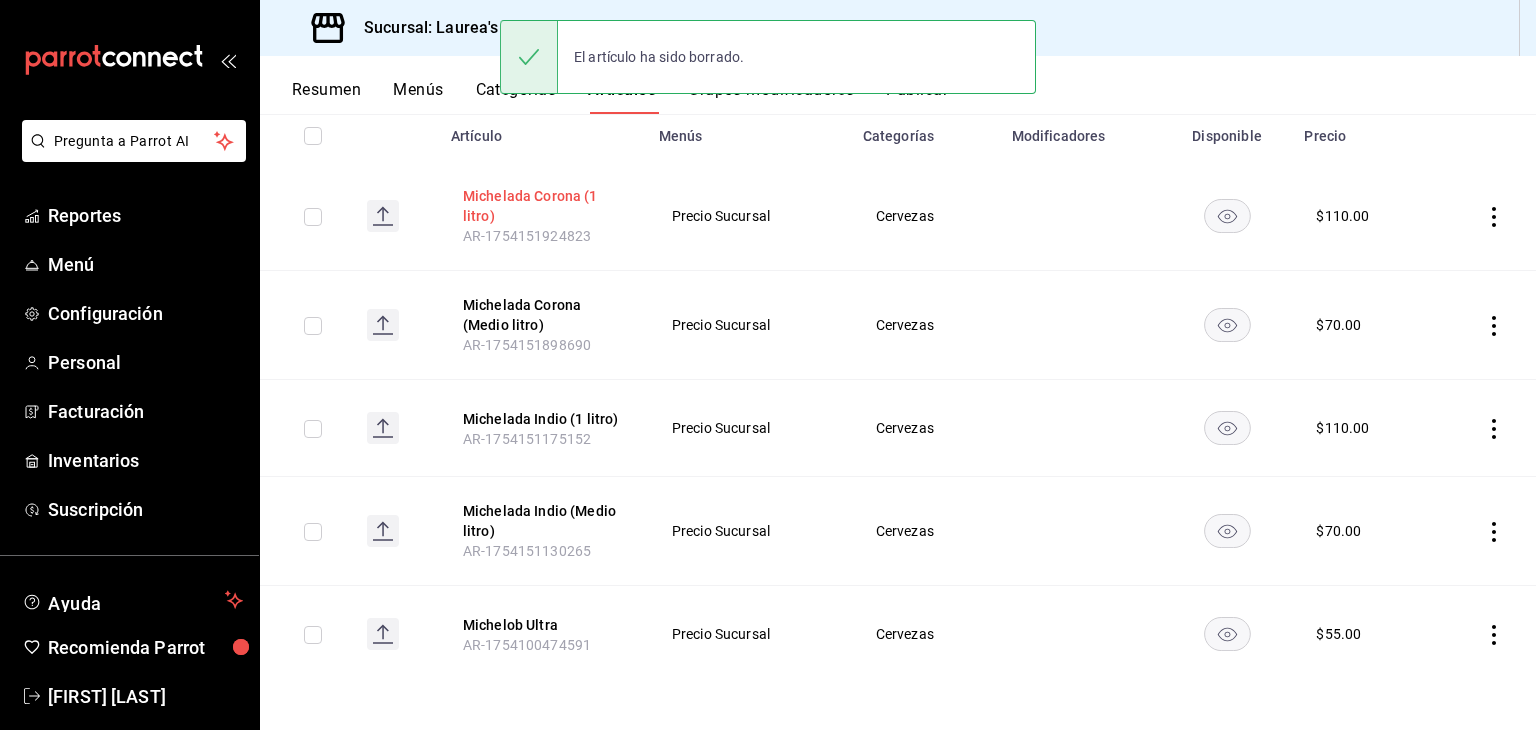 scroll, scrollTop: 0, scrollLeft: 0, axis: both 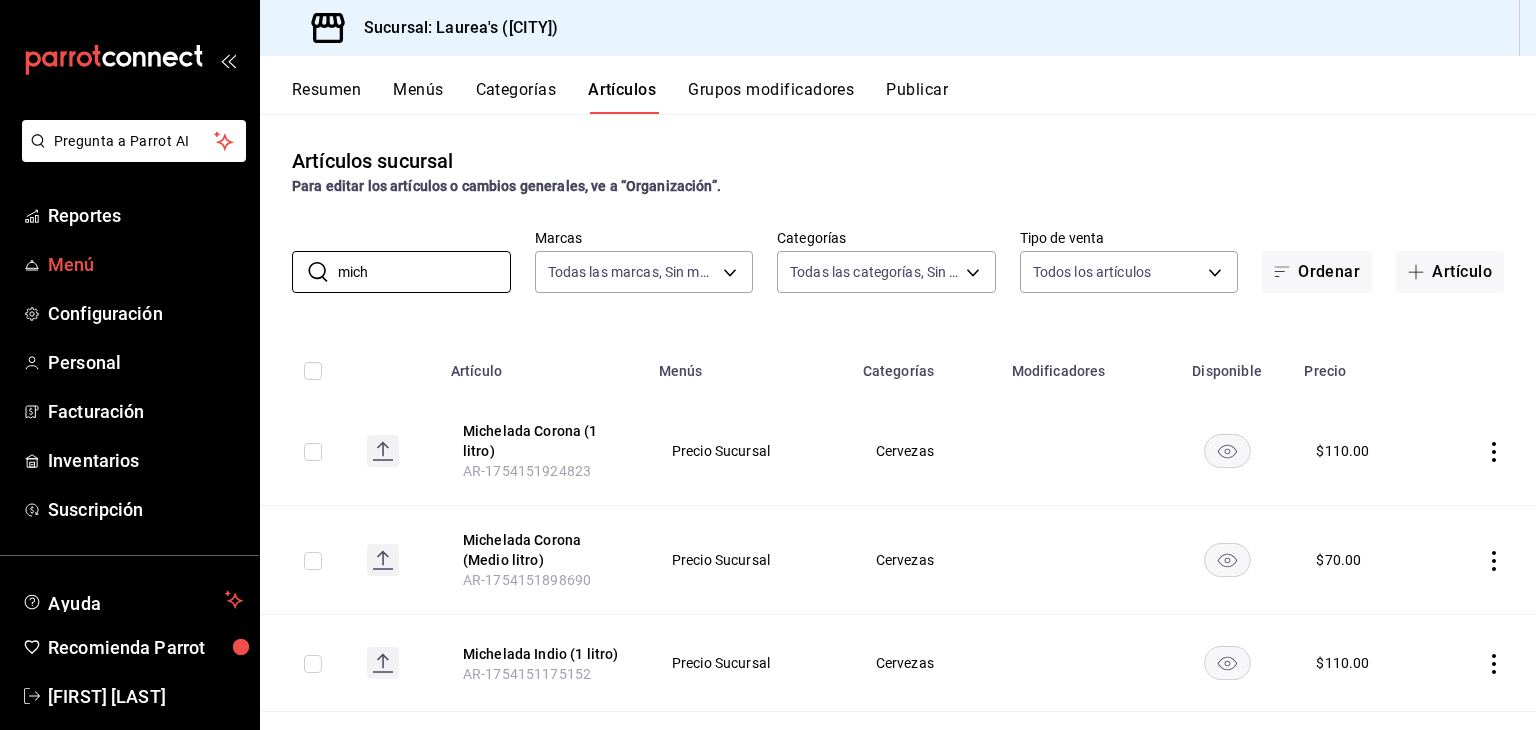 drag, startPoint x: 380, startPoint y: 269, endPoint x: 239, endPoint y: 277, distance: 141.22676 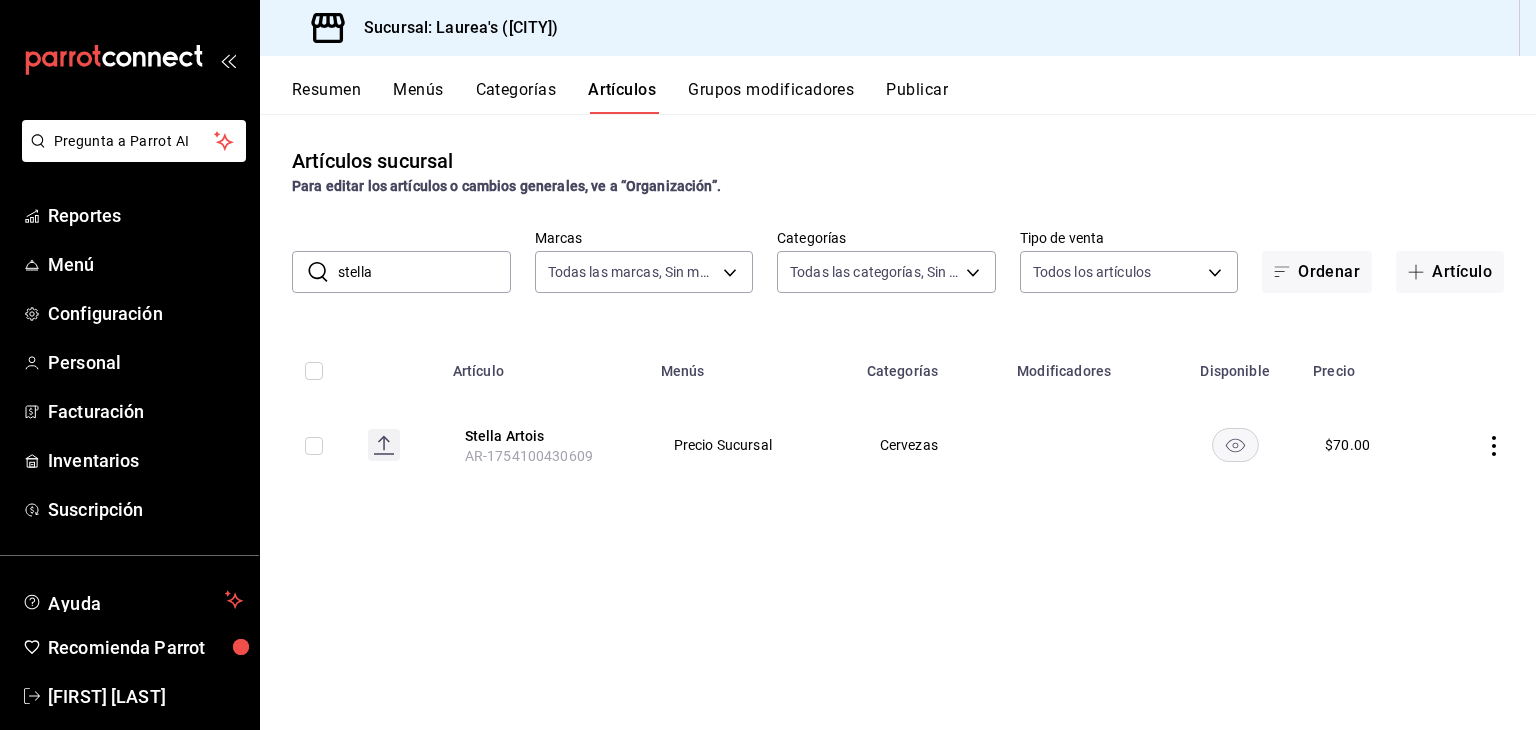 click 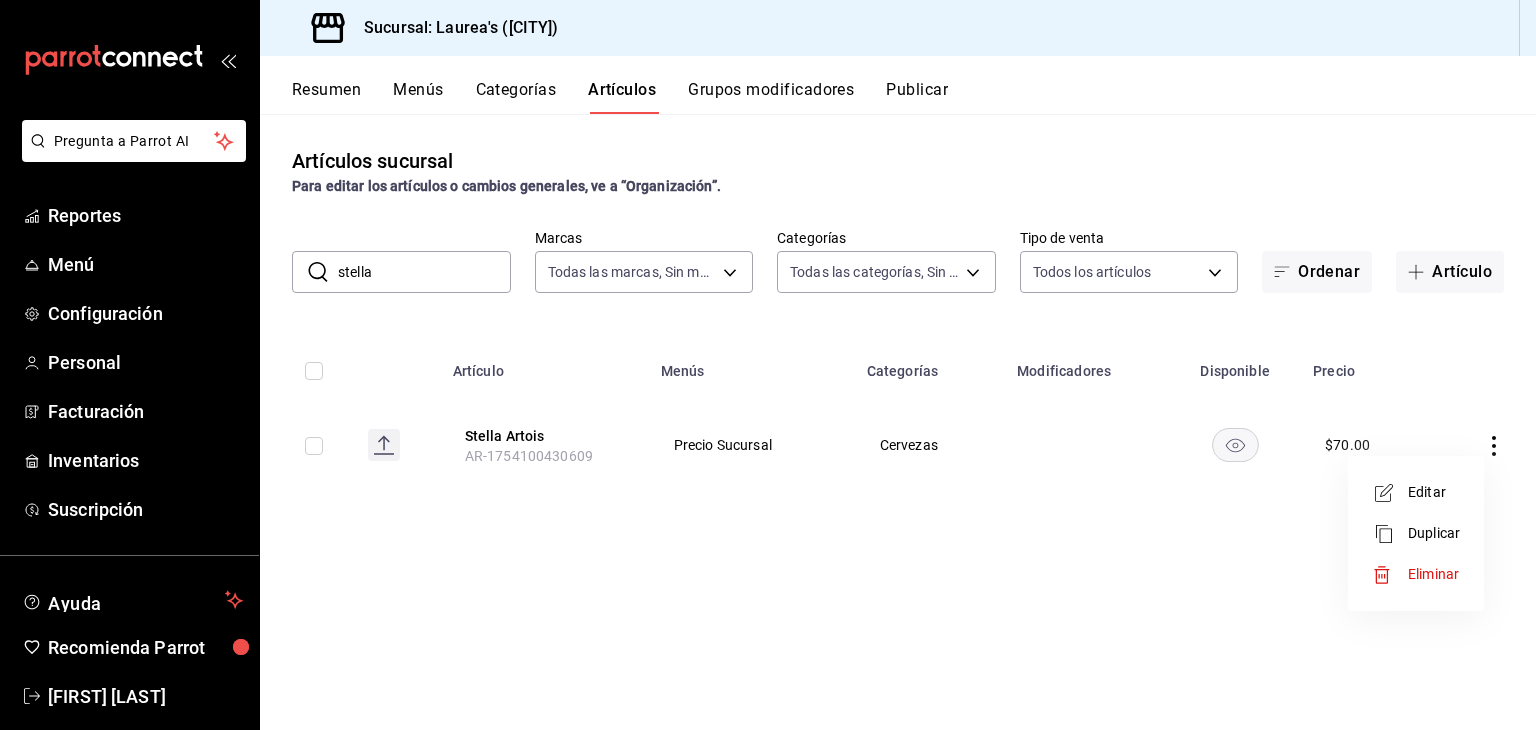 click 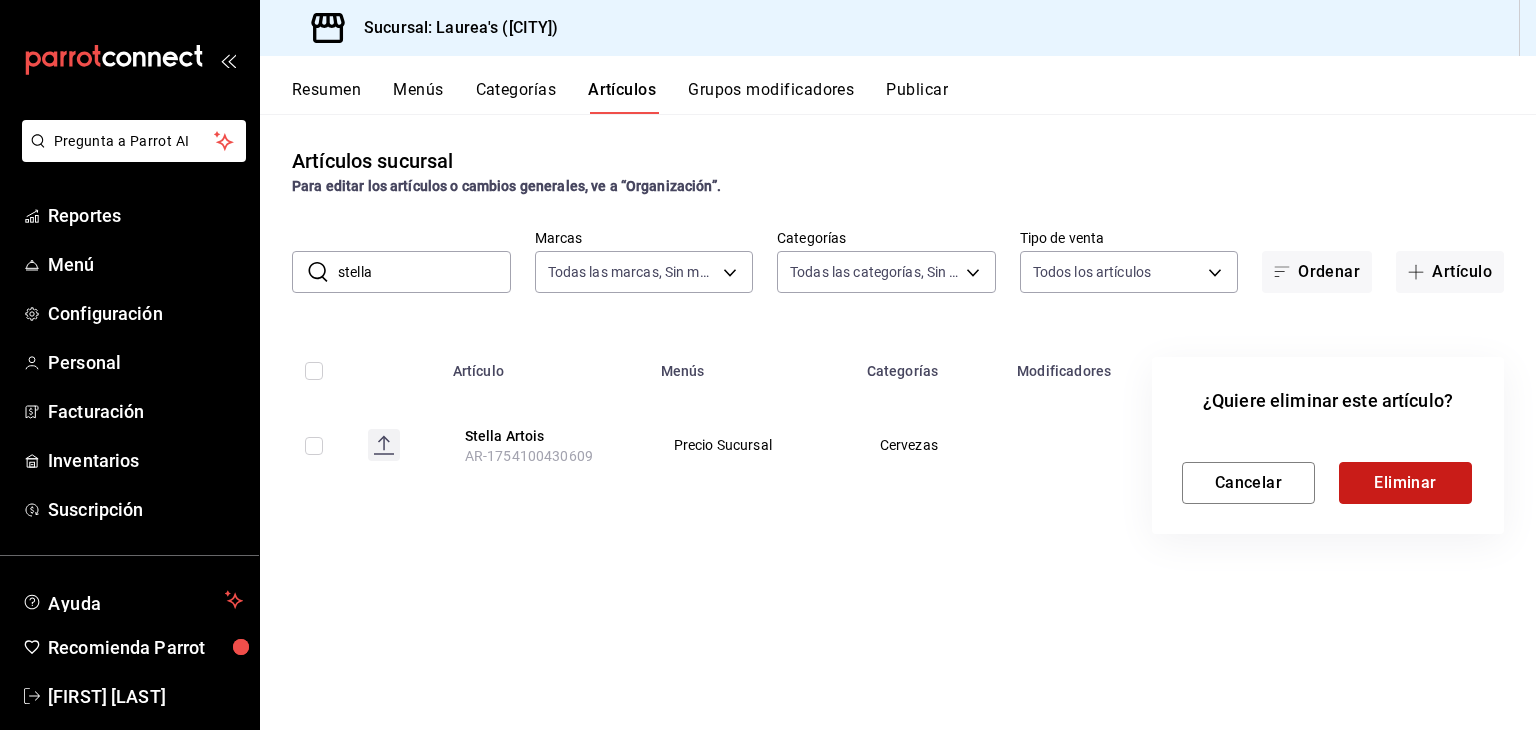 click on "Eliminar" at bounding box center [1405, 483] 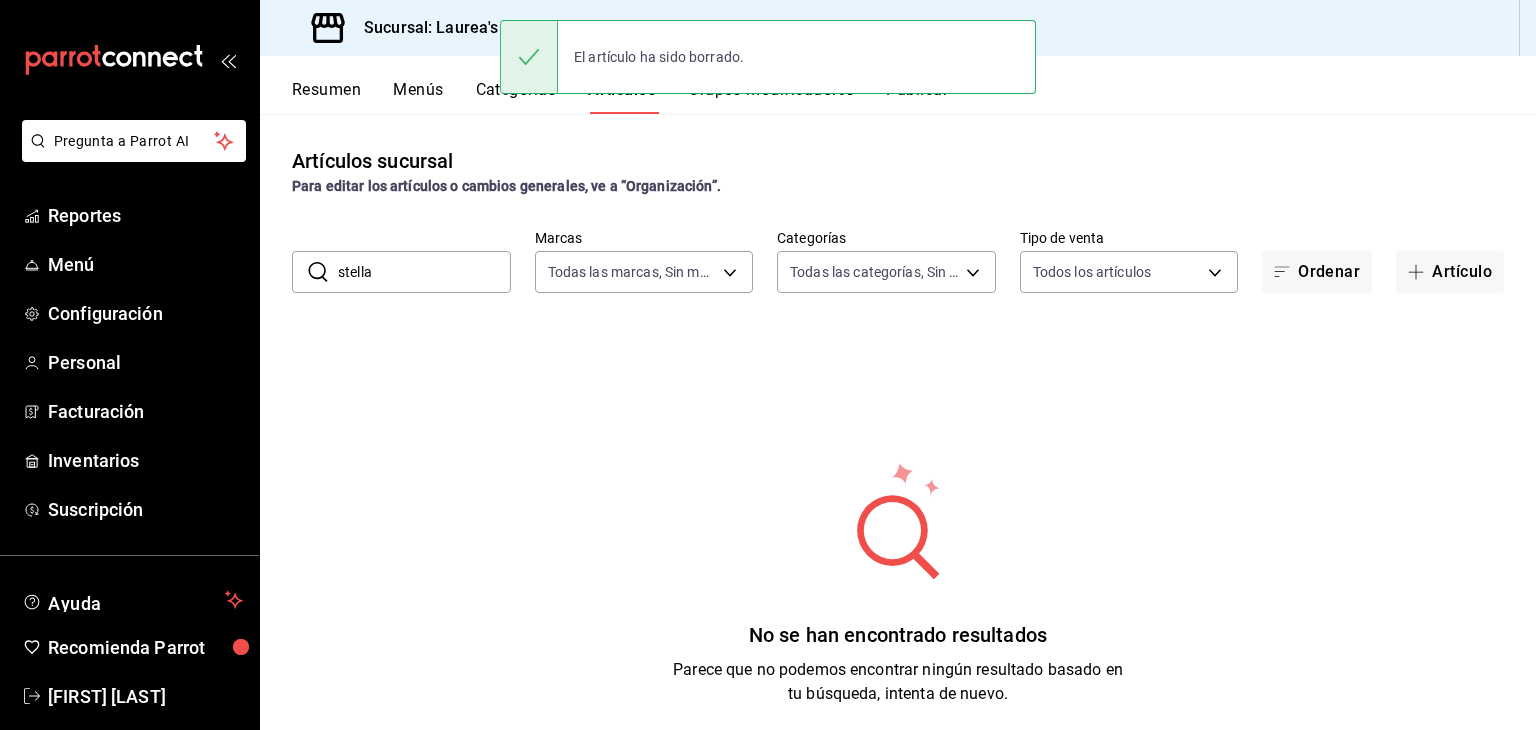 drag, startPoint x: 464, startPoint y: 277, endPoint x: 321, endPoint y: 277, distance: 143 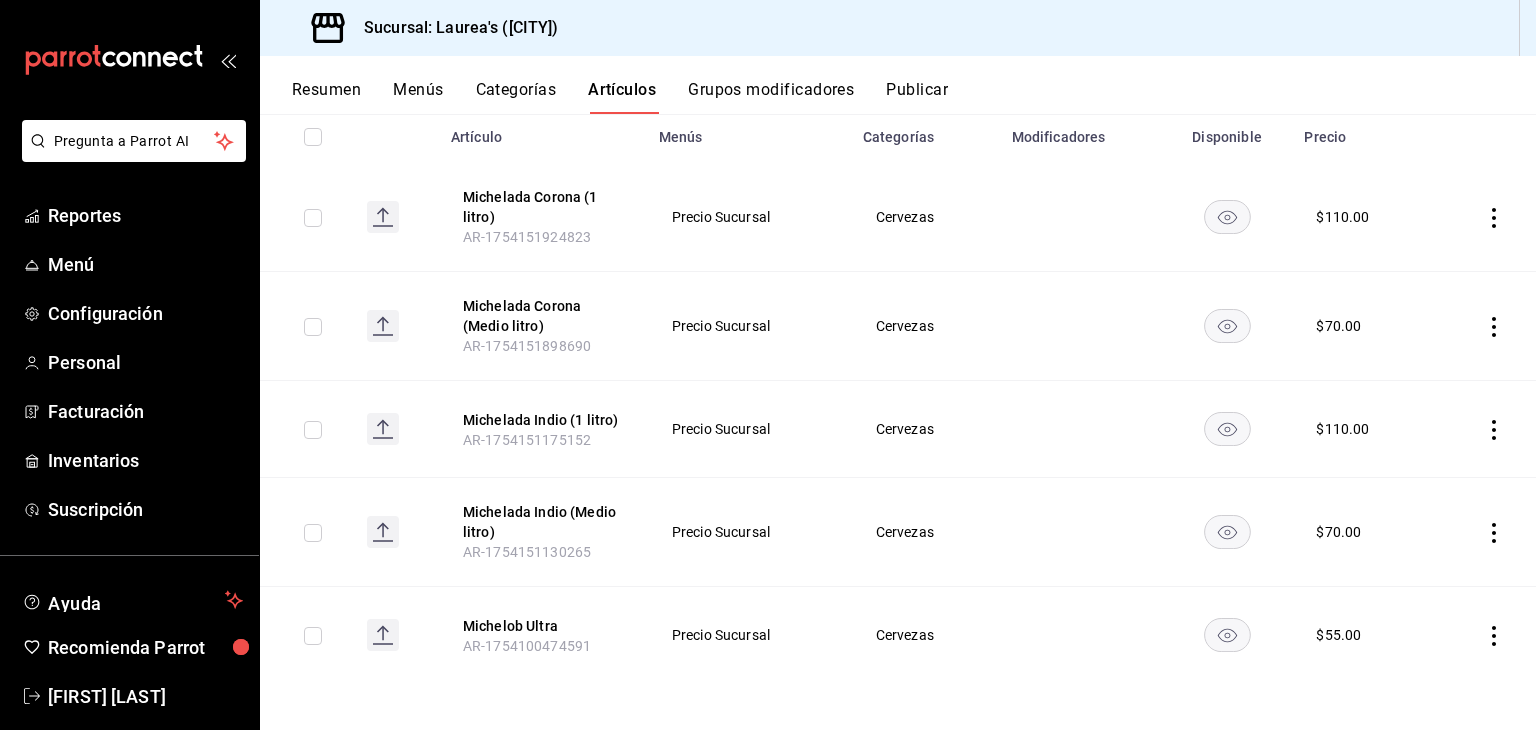scroll, scrollTop: 235, scrollLeft: 0, axis: vertical 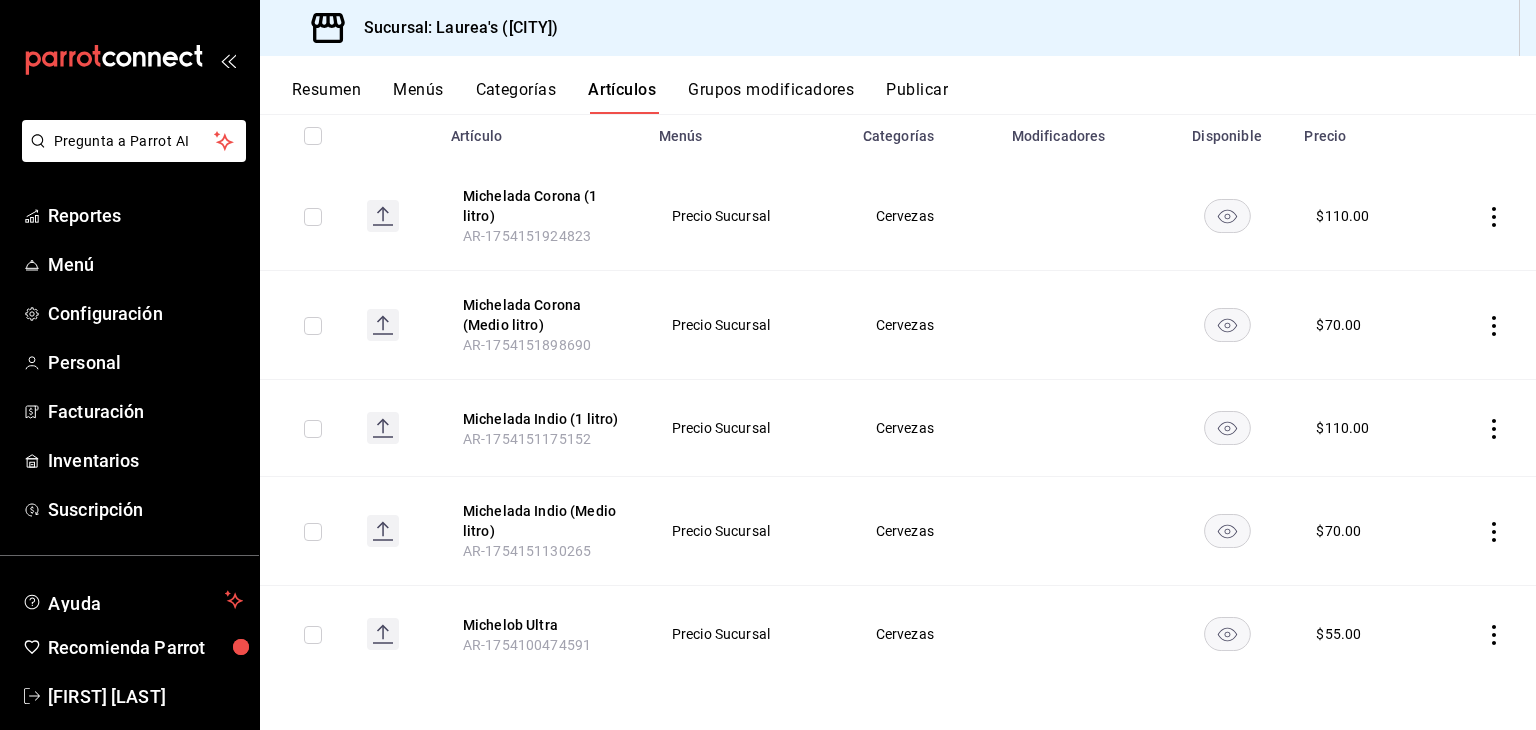 click 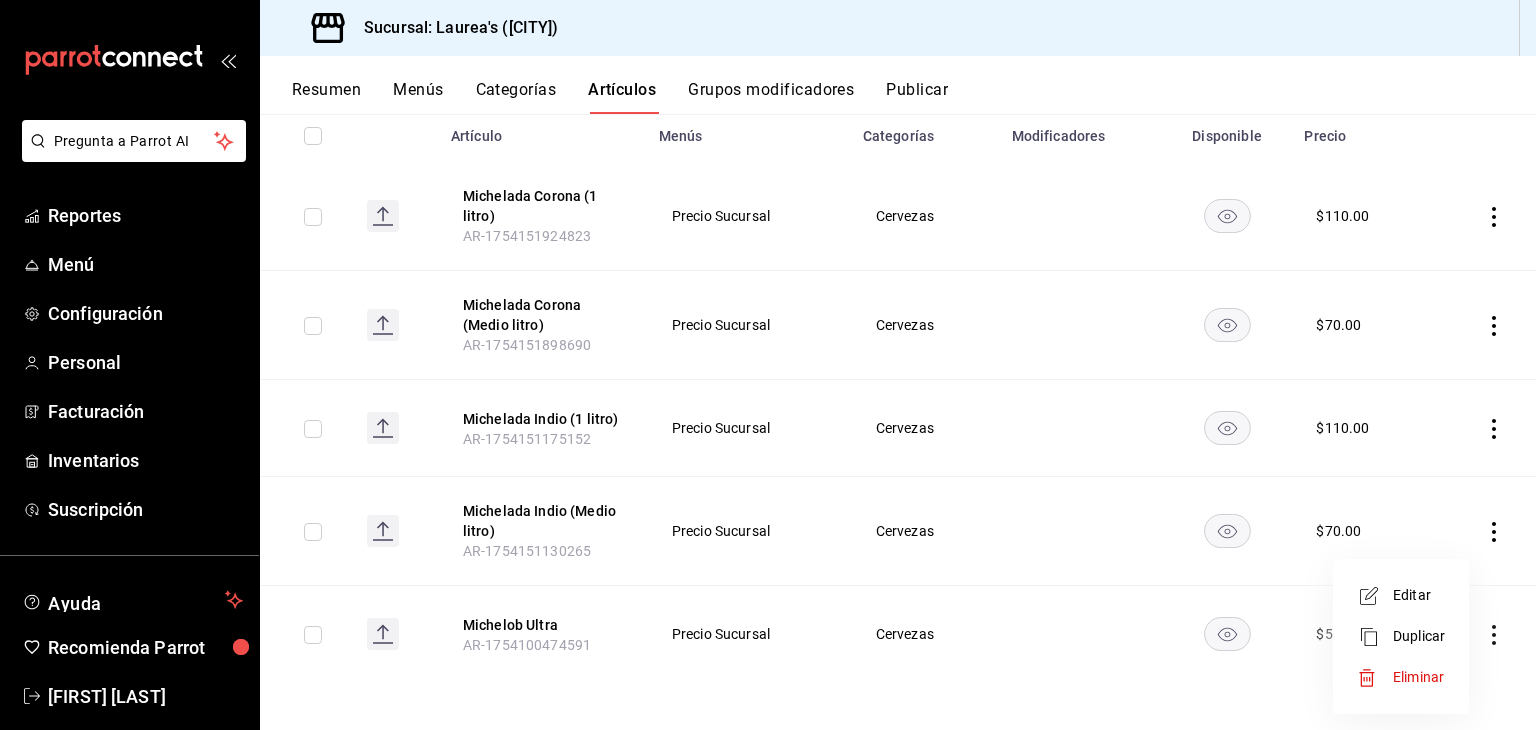 click at bounding box center (1375, 678) 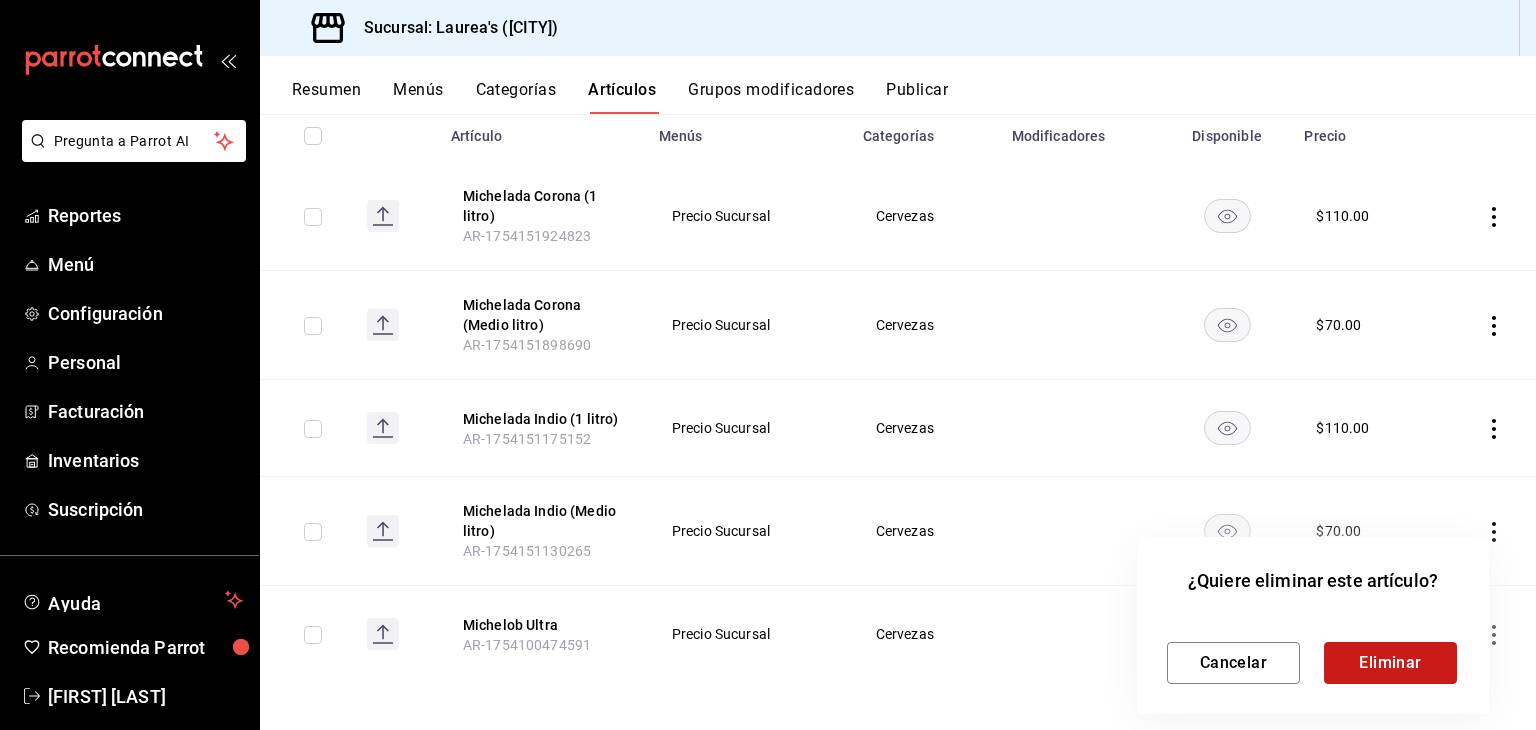click on "Eliminar" at bounding box center (1390, 663) 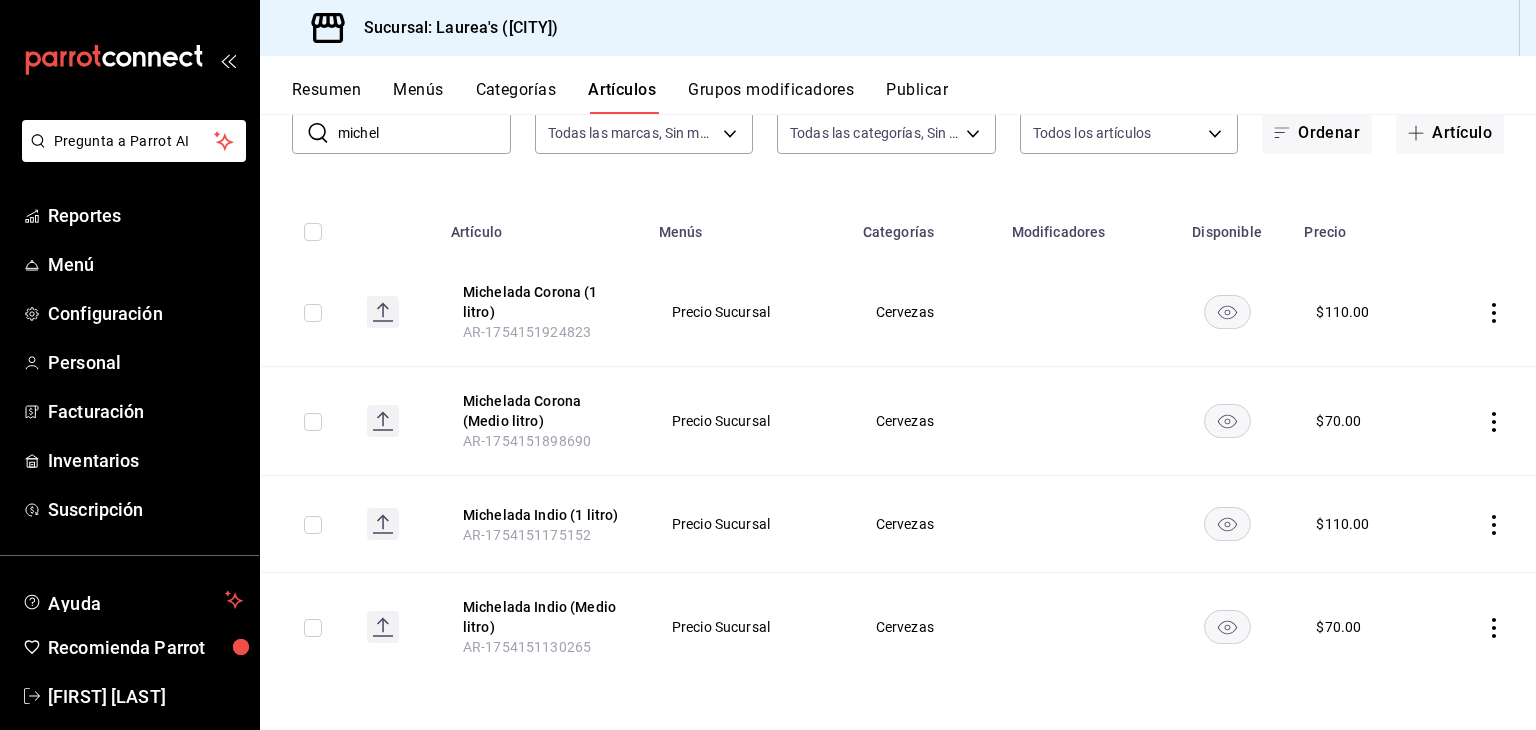 scroll, scrollTop: 0, scrollLeft: 0, axis: both 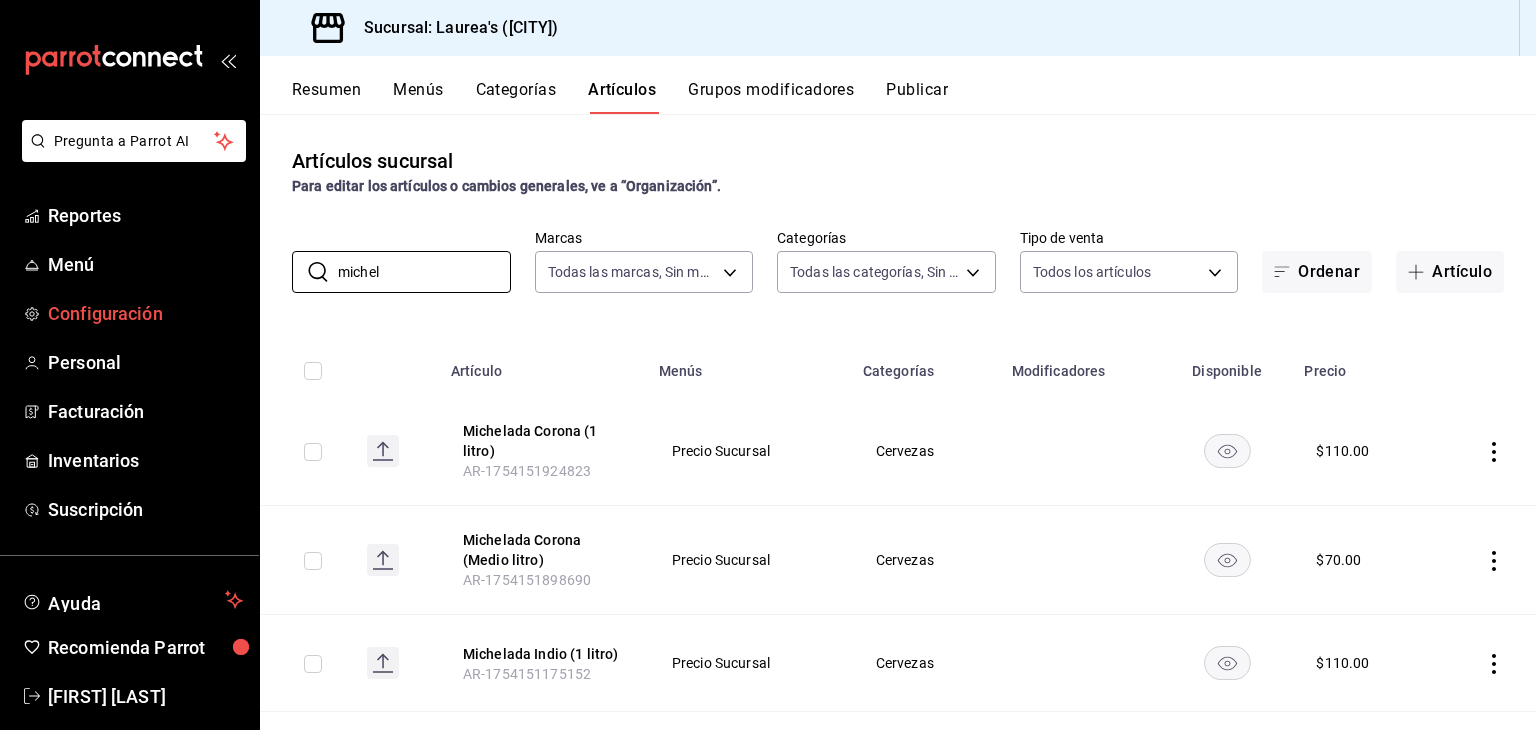 drag, startPoint x: 399, startPoint y: 270, endPoint x: 219, endPoint y: 291, distance: 181.22086 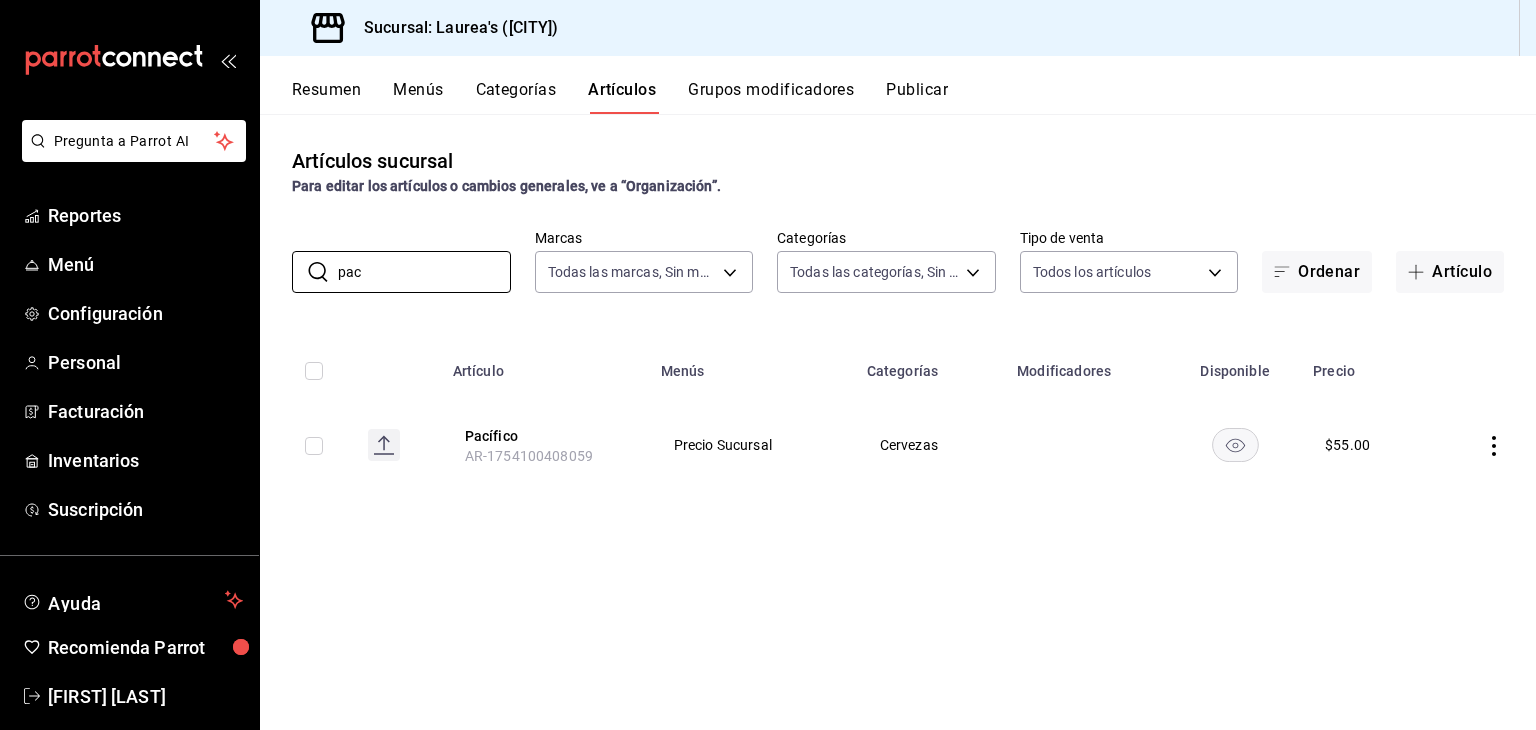 type on "pac" 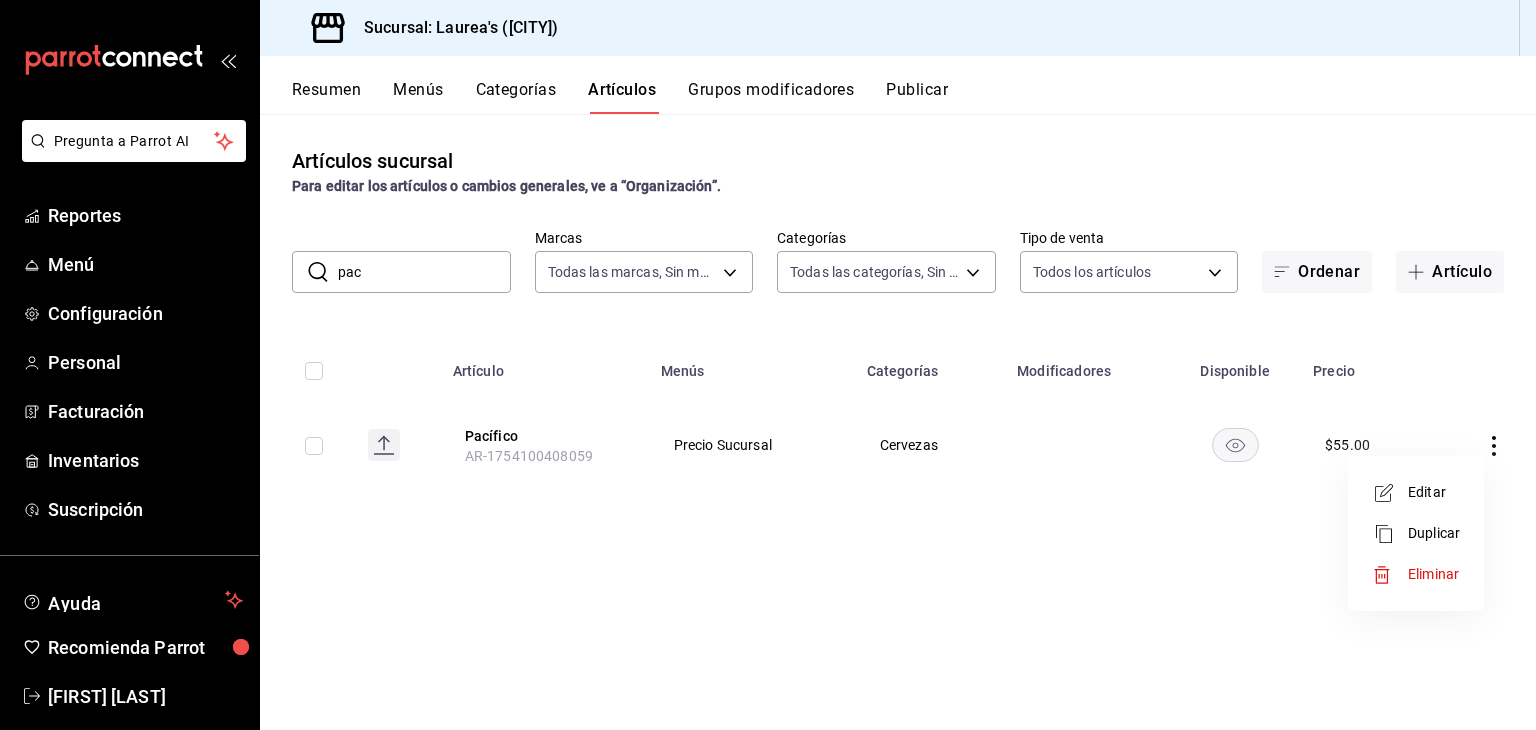 click at bounding box center (1390, 575) 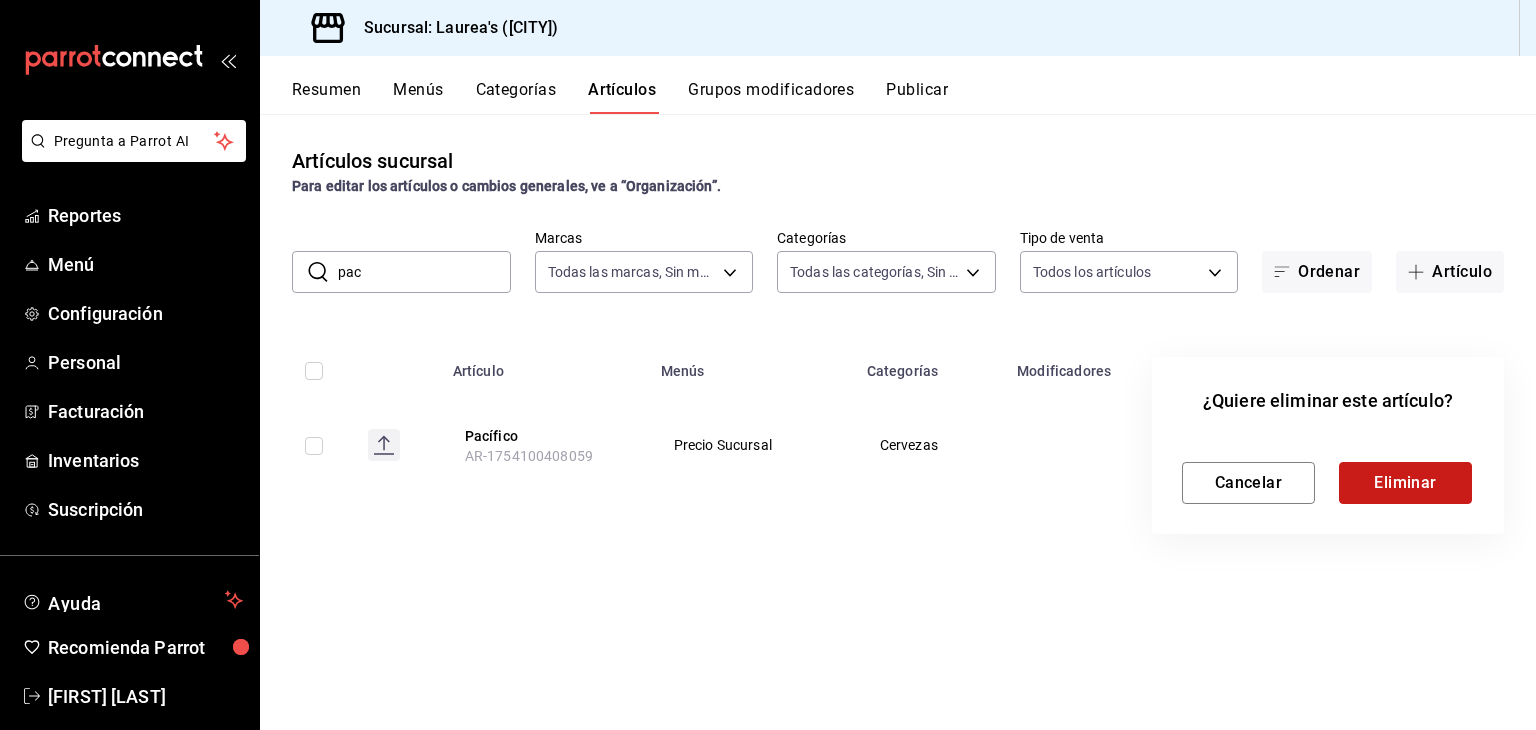 click on "Eliminar" at bounding box center [1405, 483] 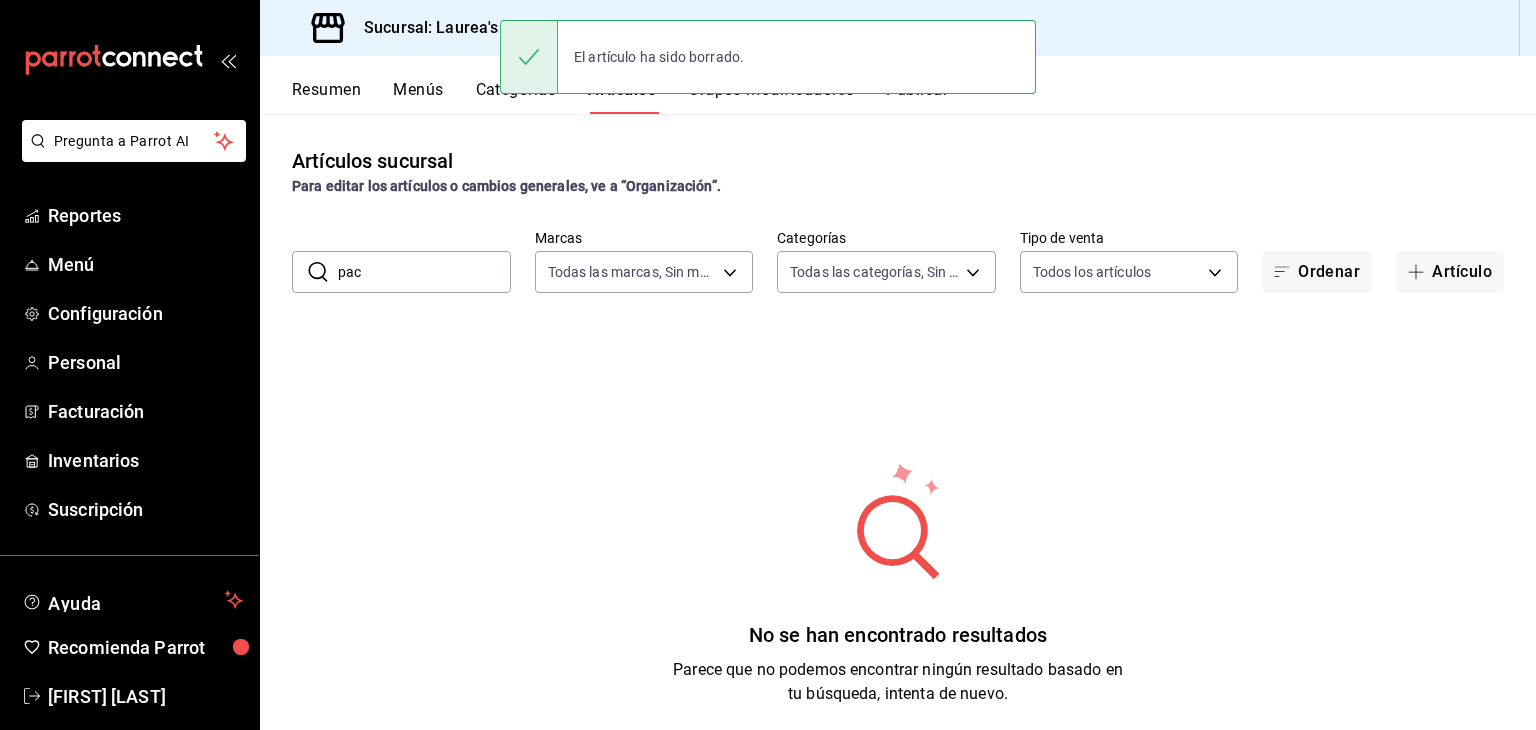 click on "Publicar" at bounding box center (917, 97) 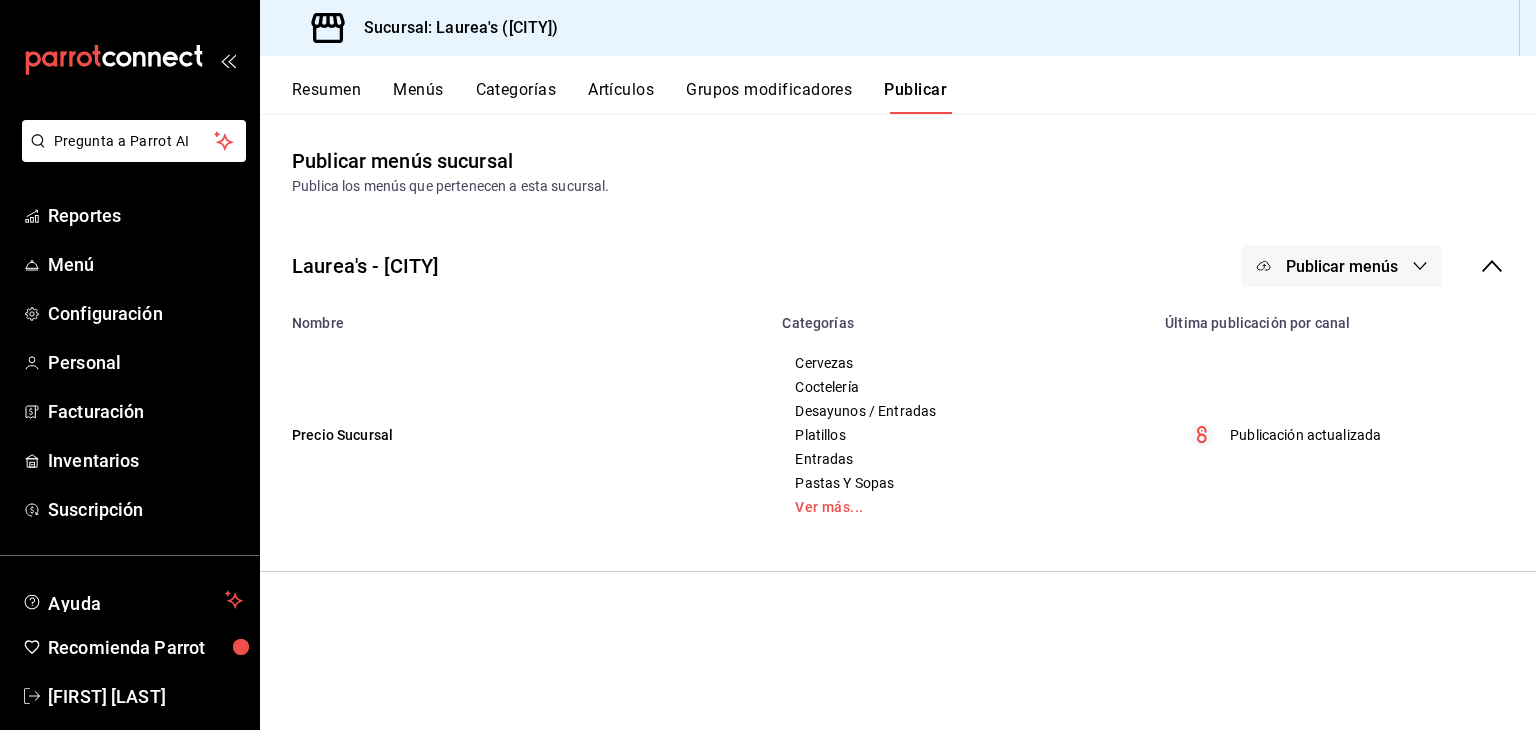 click on "Artículos" at bounding box center [621, 97] 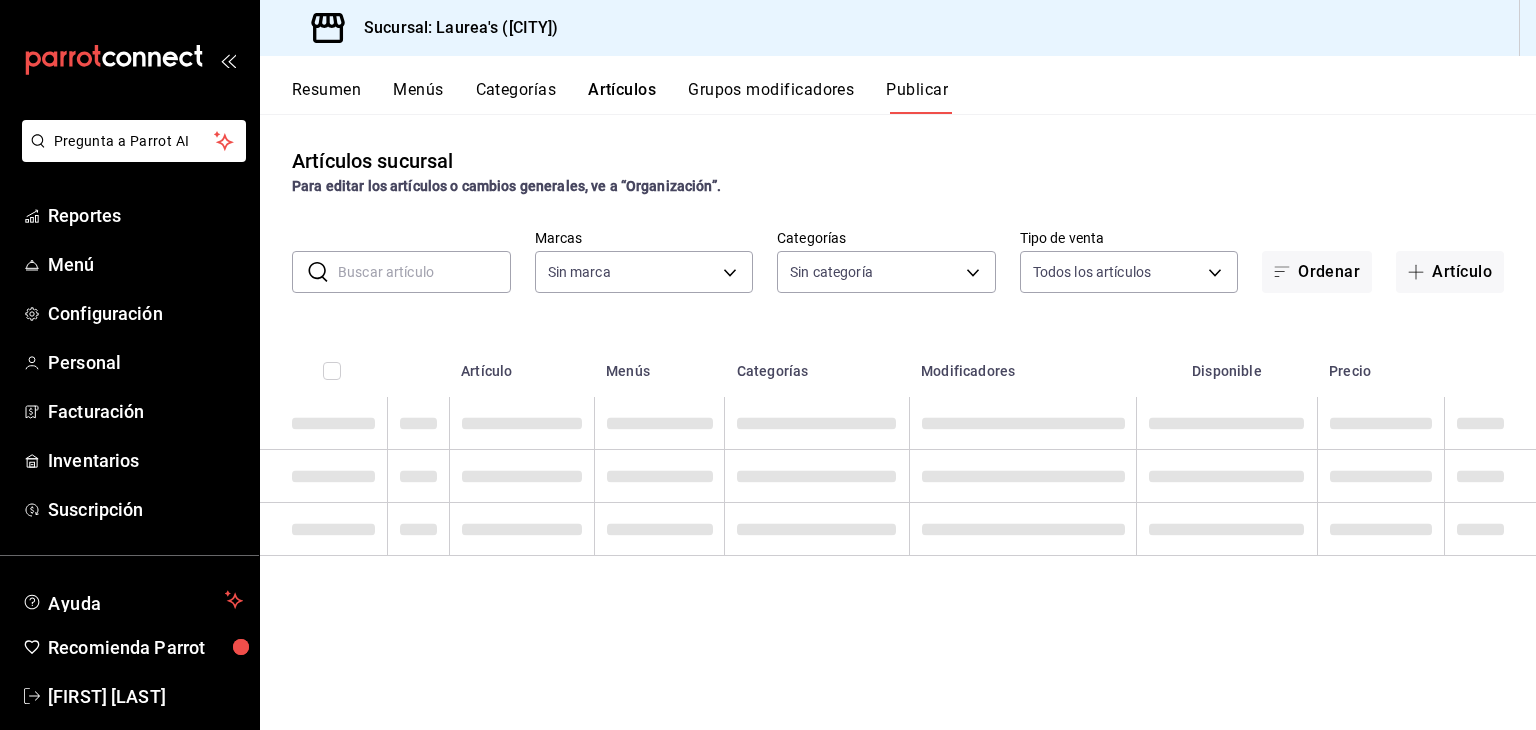 type on "7c749ec0-a870-4e3d-81e1-acde17211e35" 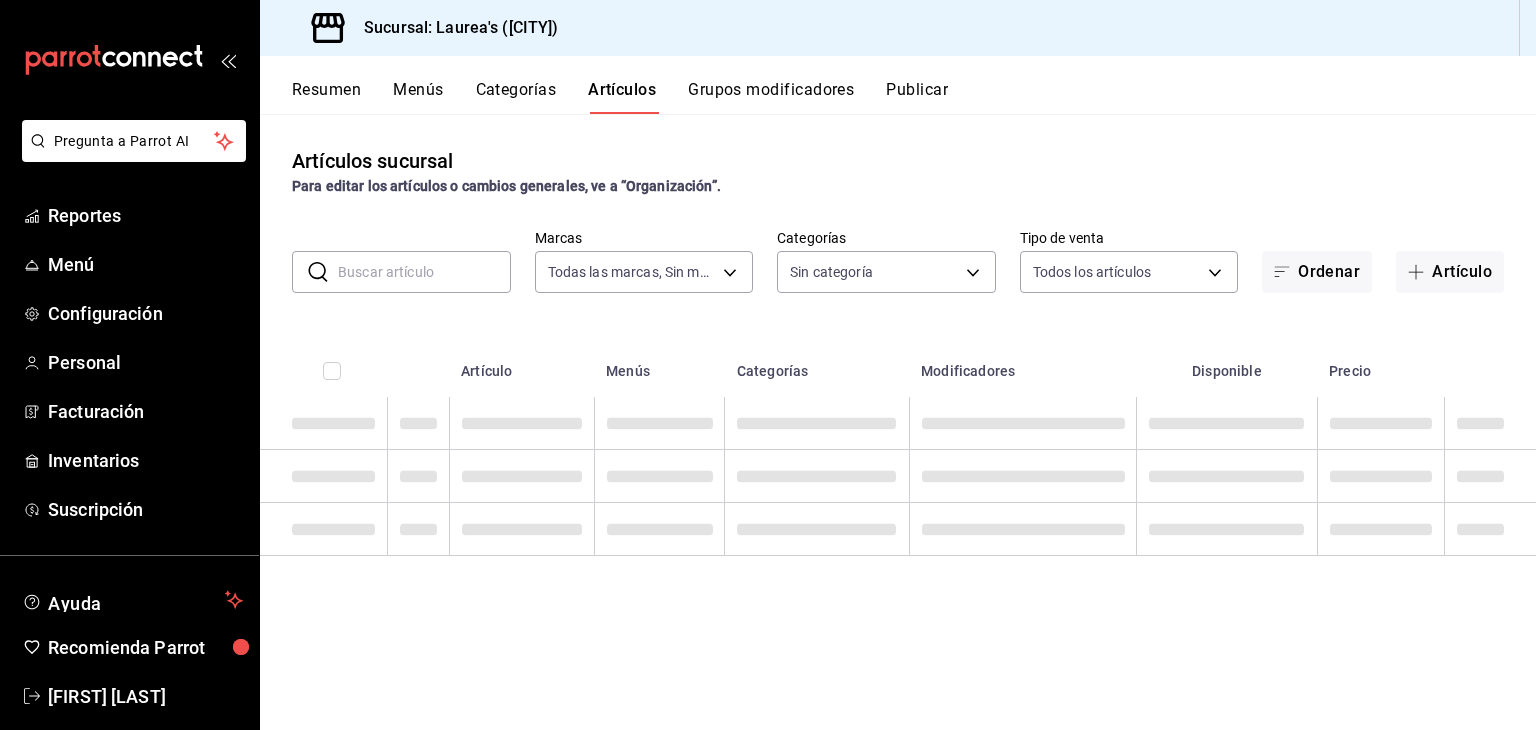 type on "7c749ec0-a870-4e3d-81e1-acde17211e35" 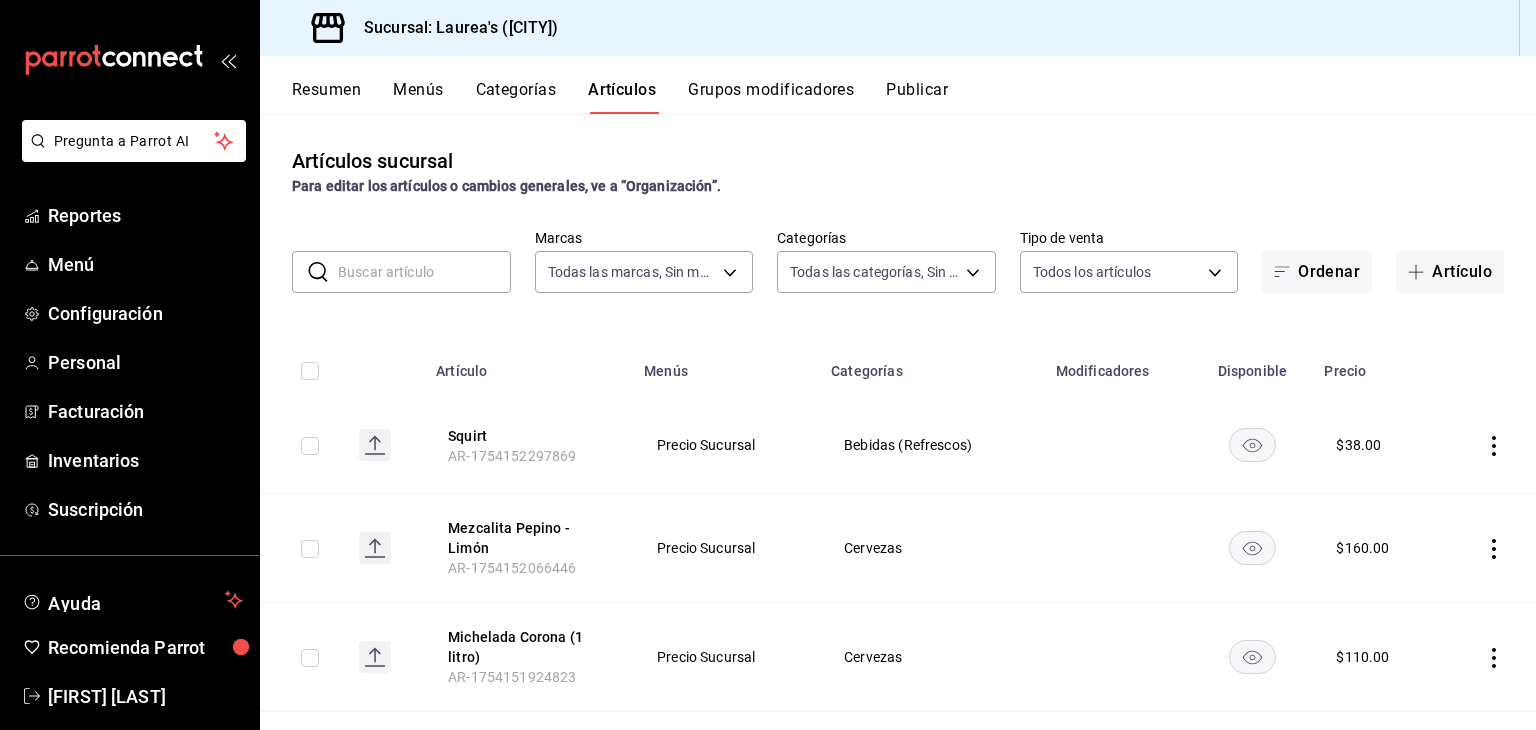 type on "edc6107f-2152-455a-a074-3301ce1945c0,5e38650b-1e6a-4397-8905-7dbd945ff1ff,d6be5238-c06b-48a0-a4a3-6e86547f25b3,dfaf750f-6111-4ef9-ada3-2b96a16cfb4c,20e1731f-0511-4676-a1a1-415e88f11c83,7a71bbca-e9ba-4a38-9191-9271796c83fa,7a8185f7-70df-4f4d-b102-c5d27ed5989c,ebfec1b6-b89d-4afc-82b5-6ab0eb71fa4e,110f46db-fcdd-491e-8a44-032418a3c4f1,11498f1f-8c2e-4fe1-817f-77f28ac16638,e871adfd-c7ec-4128-9ccb-a634e50dd84d,b043866e-0539-4408-acb0-4155bcadba23,b1d8b97f-e4a8-4527-8e06-626ba09eac35,5d13dfb4-c469-4286-a3b9-a674506255ff,e5757026-d557-4a05-bdb6-56891a8c39f8,a76b8205-e2b5-414e-b375-c55e55c88b4d,a6e73c9f-93c0-4103-97b5-96e0d298c67e,a35c5aa2-9e0a-4786-bd99-10e6153d6c13,426c1481-424b-4444-8df6-493494e90c82" 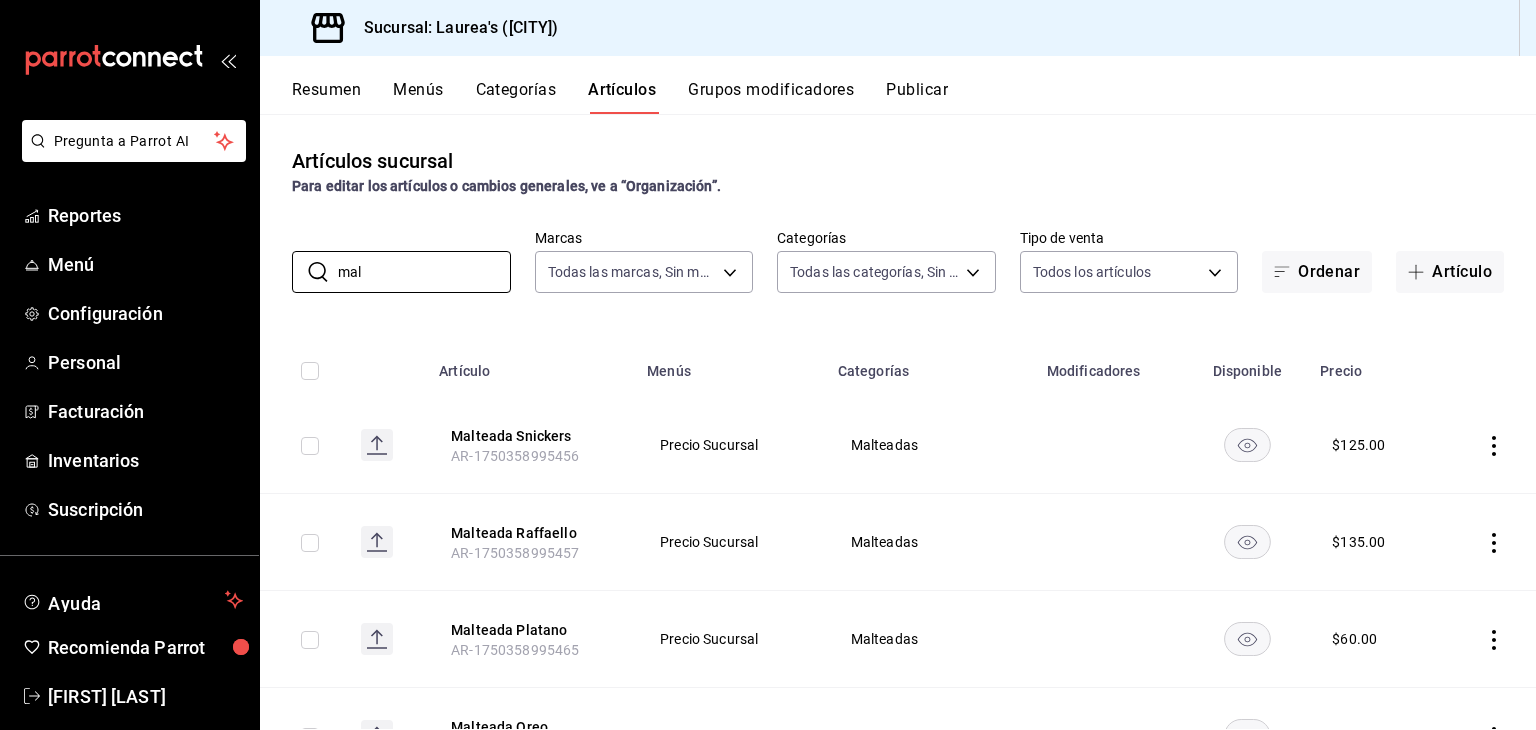 type on "mal" 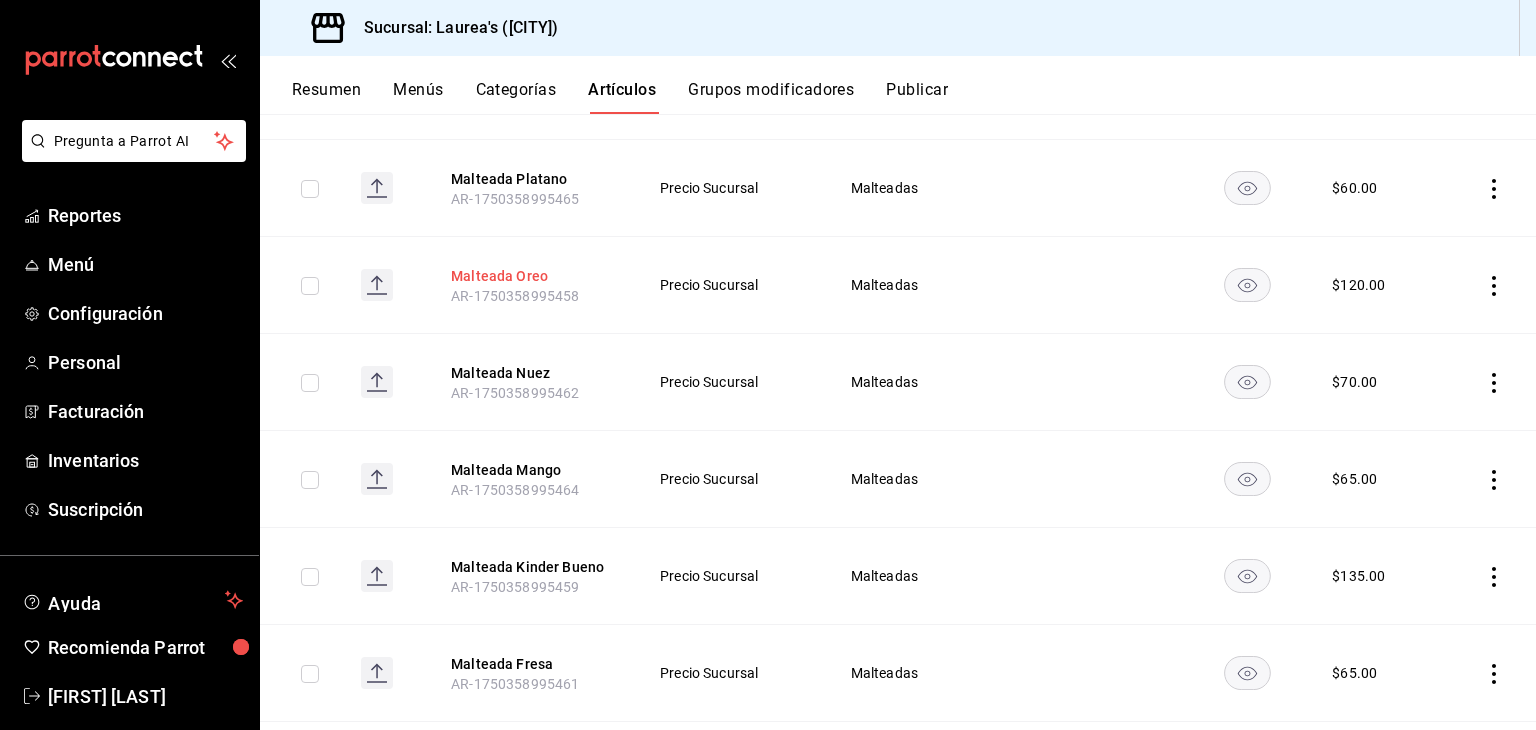 scroll, scrollTop: 500, scrollLeft: 0, axis: vertical 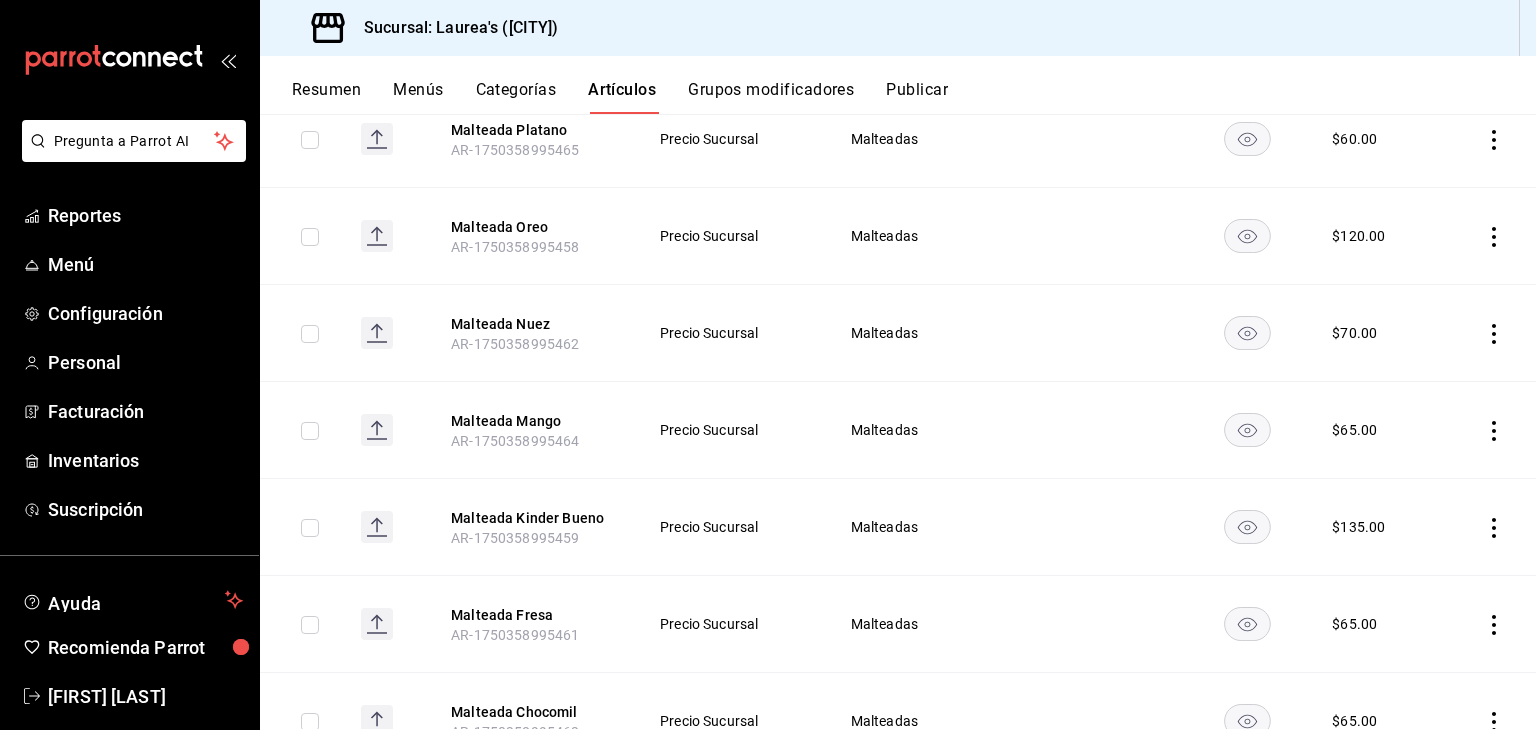 click 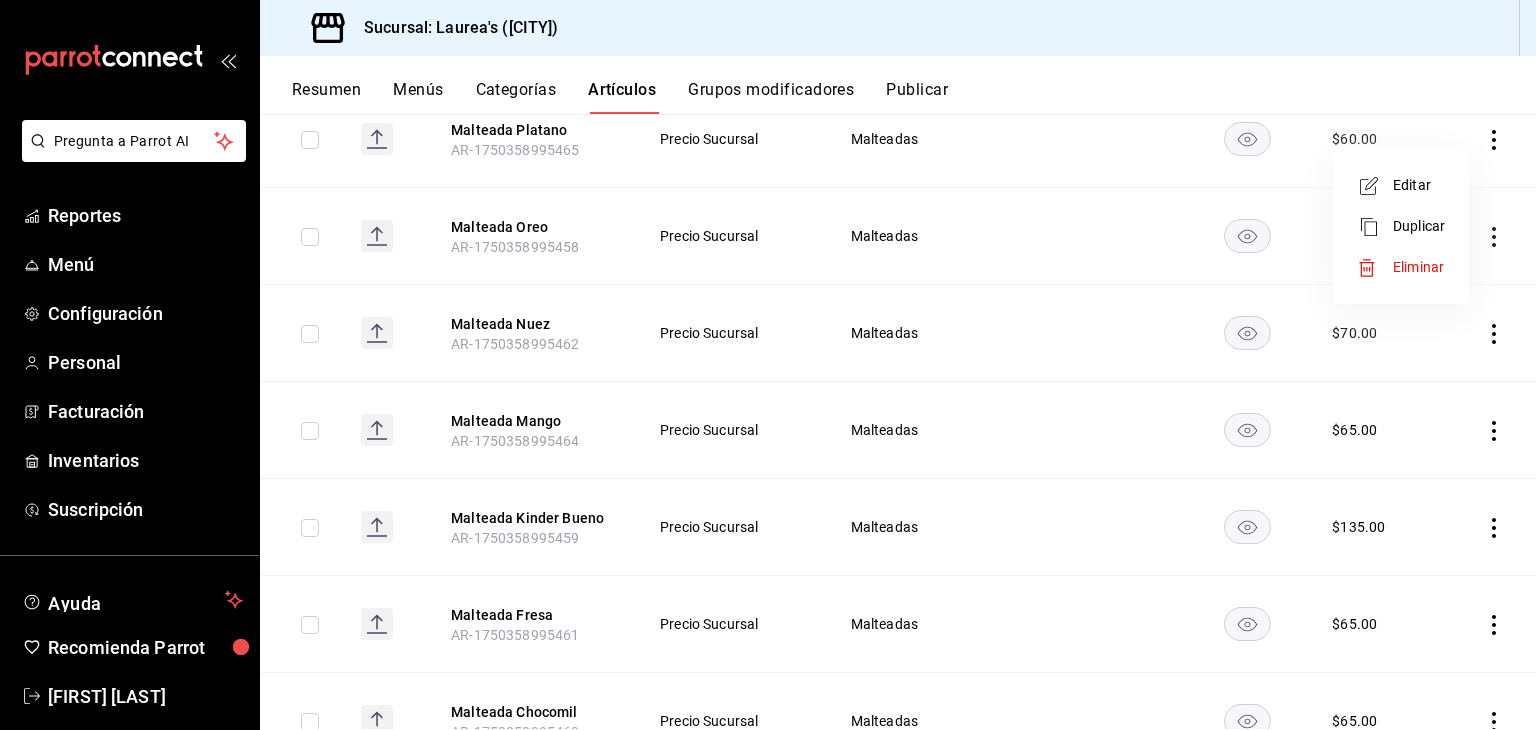 click on "Editar" at bounding box center [1419, 185] 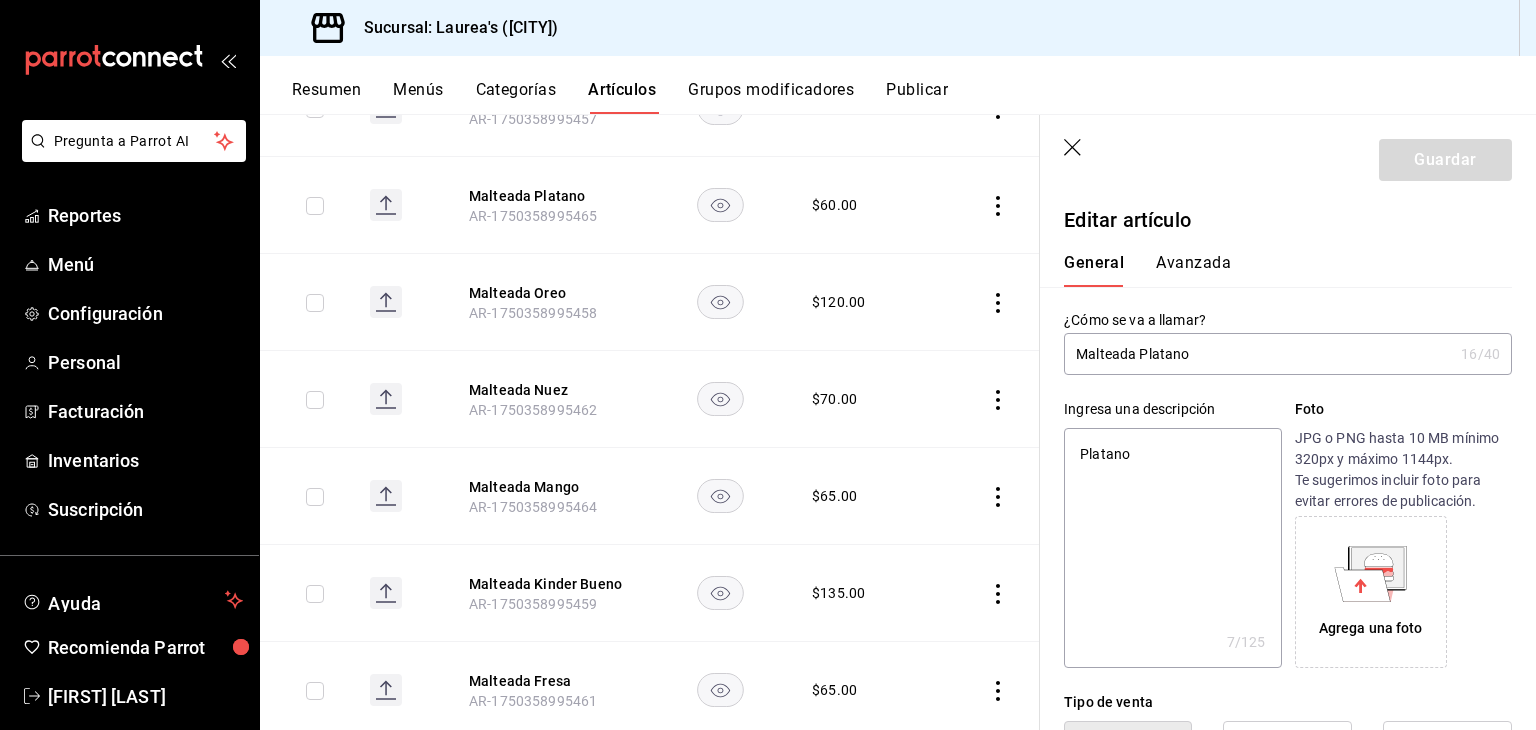 type on "x" 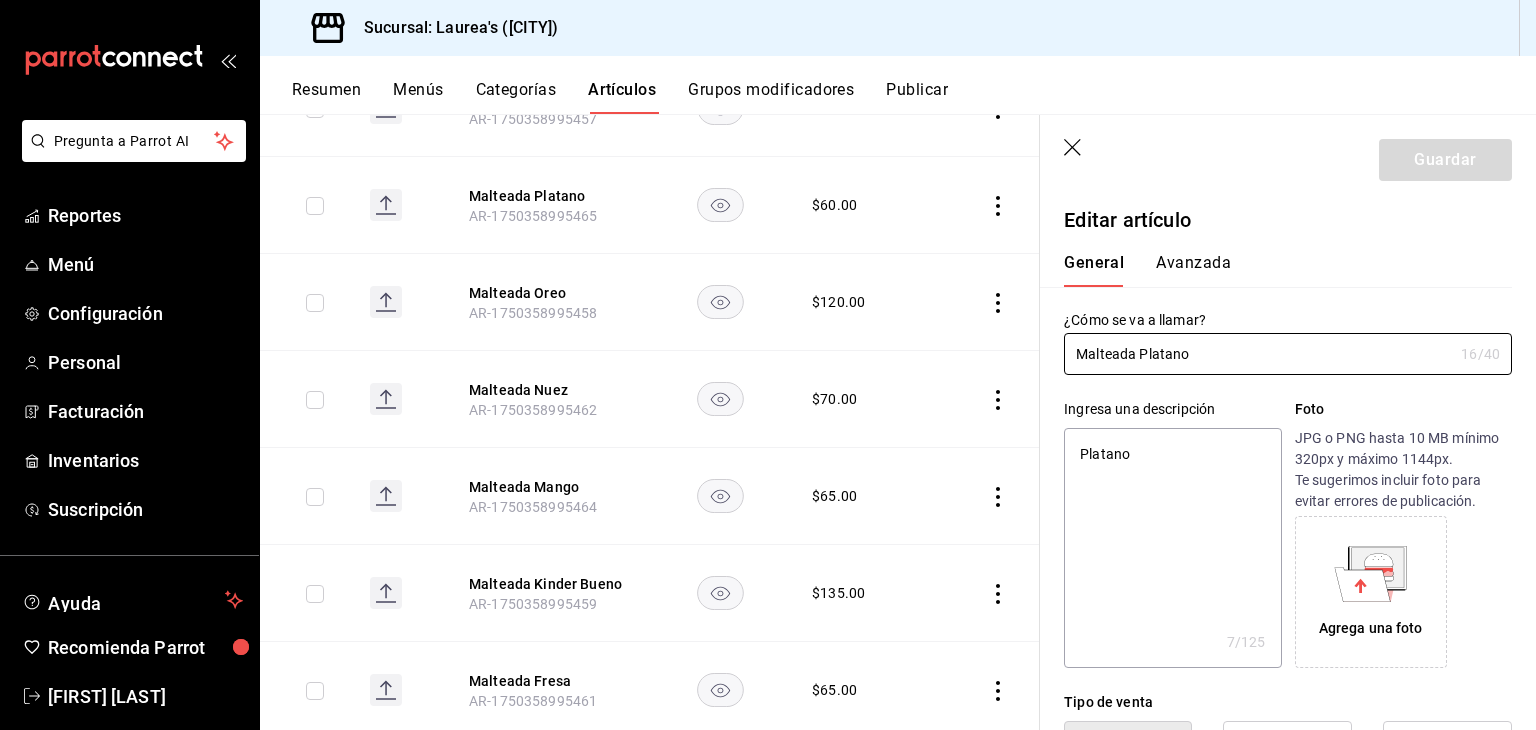 drag, startPoint x: 1132, startPoint y: 355, endPoint x: 948, endPoint y: 351, distance: 184.04347 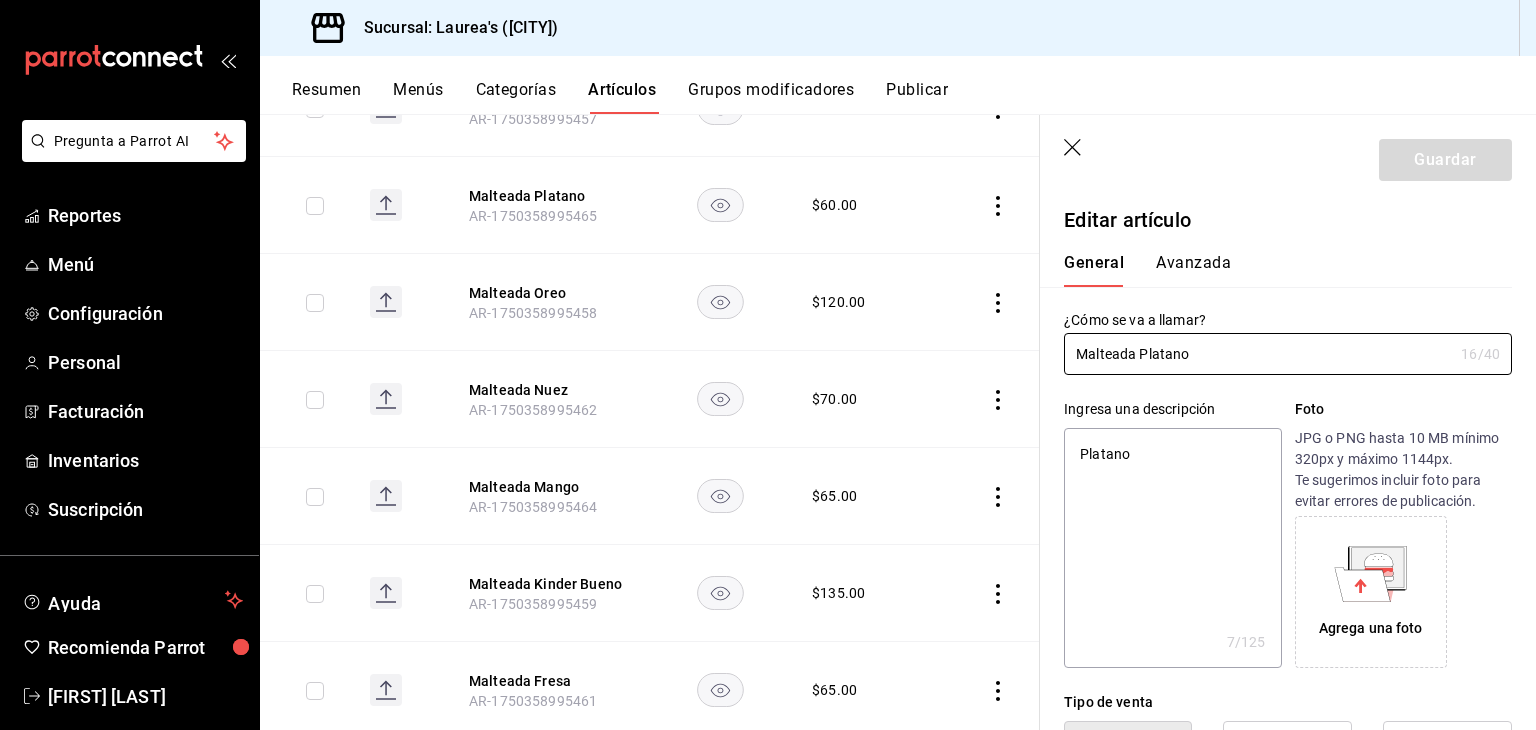 click on "Artículos sucursal Para editar los artículos o cambios generales, ve a “Organización”. ​ [BRAND] ​ Marcas Todas las marcas, Sin marca 7c749ec0-a870-4e3d-81e1-acde17211e35 Categorías Todas las categorías, Sin categoría edc6107f-2152-455a-a074-3301ce1945c0,5e38650b-1e6a-4397-8905-7dbd945ff1ff,d6be5238-c06b-48a0-a4a3-6e86547f25b3,dfaf750f-6111-4ef9-ada3-2b96a16cfb4c,20e1731f-0511-4676-a1a1-415e88f11c83,7a71bbca-e9ba-4a38-9191-9271796c83fa,7a8185f7-70df-4f4d-b102-c5d27ed5989c,ebfec1b6-b89d-4afc-82b5-6ab0eb71fa4e,110f46db-fcdd-491e-8a44-032418a3c4f1,11498f1f-8c2e-4fe1-817f-77f28ac16638,e871adfd-c7ec-4128-9ccb-a634e50dd84d,b043866e-0539-4408-acb0-4155bcadba23,b1d8b97f-e4a8-4527-8e06-626ba09eac35,5d13dfb4-c469-4286-a3b9-a674506255ff,e5757026-d557-4a05-bdb6-56891a8c39f8,a76b8205-e2b5-414e-b375-c55e55c88b4d,a6e73c9f-93c0-4103-97b5-96e0d298c67e,a35c5aa2-9e0a-4786-bd99-10e6153d6c13,426c1481-424b-4444-8df6-493494e90c82 Tipo de venta Todos los artículos ALL Ordenar Artículo Disponible Precio Malteada Snickers" at bounding box center [898, 422] 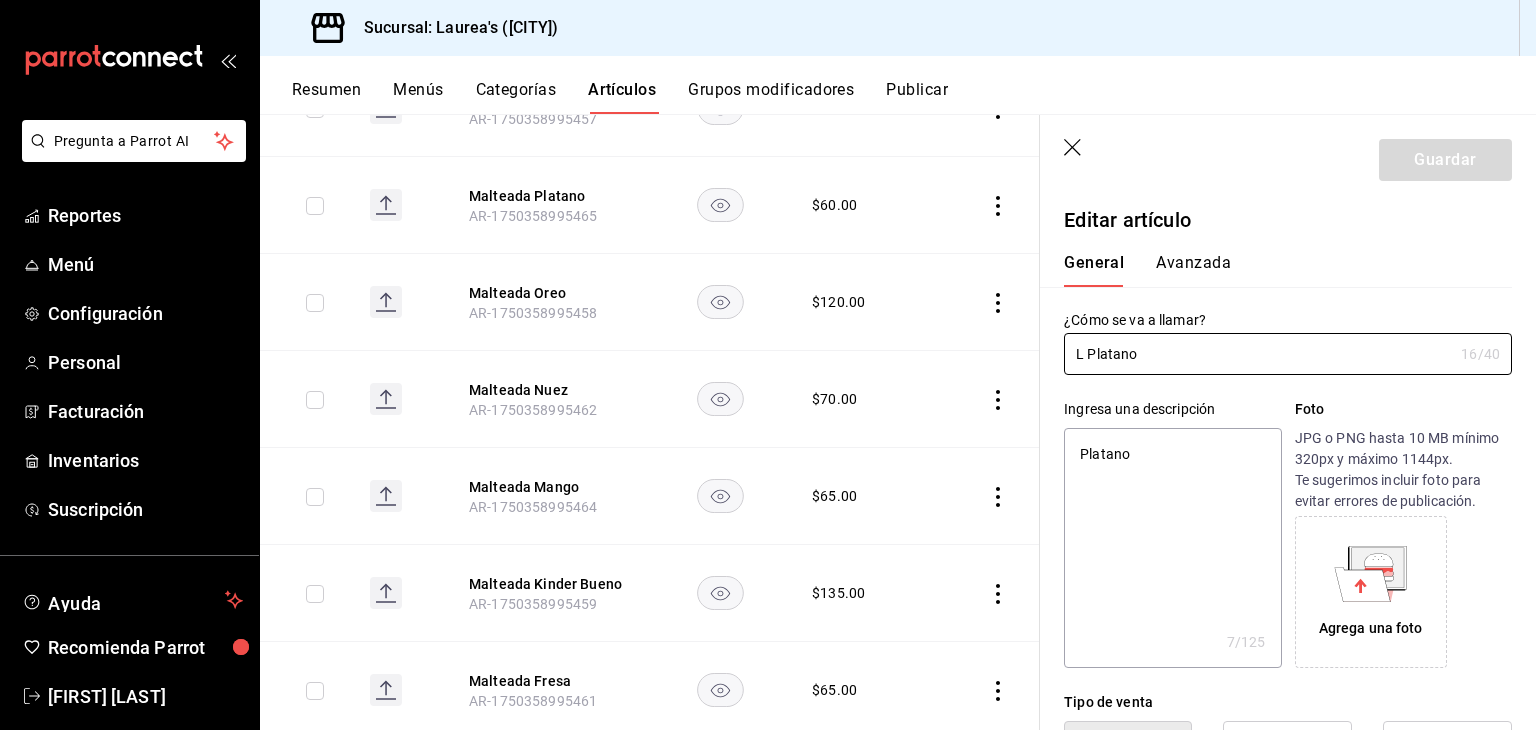 type on "Li Platano" 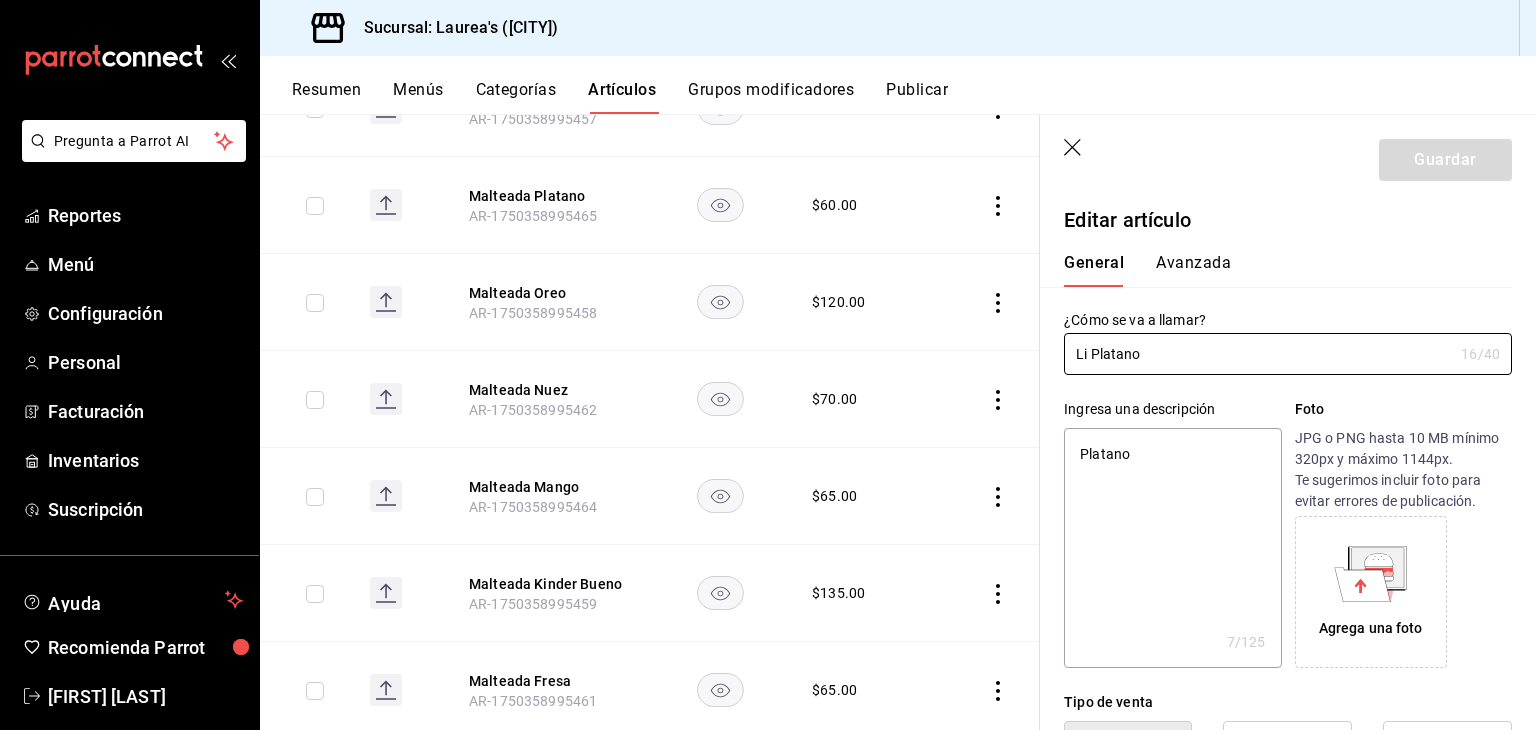 type on "x" 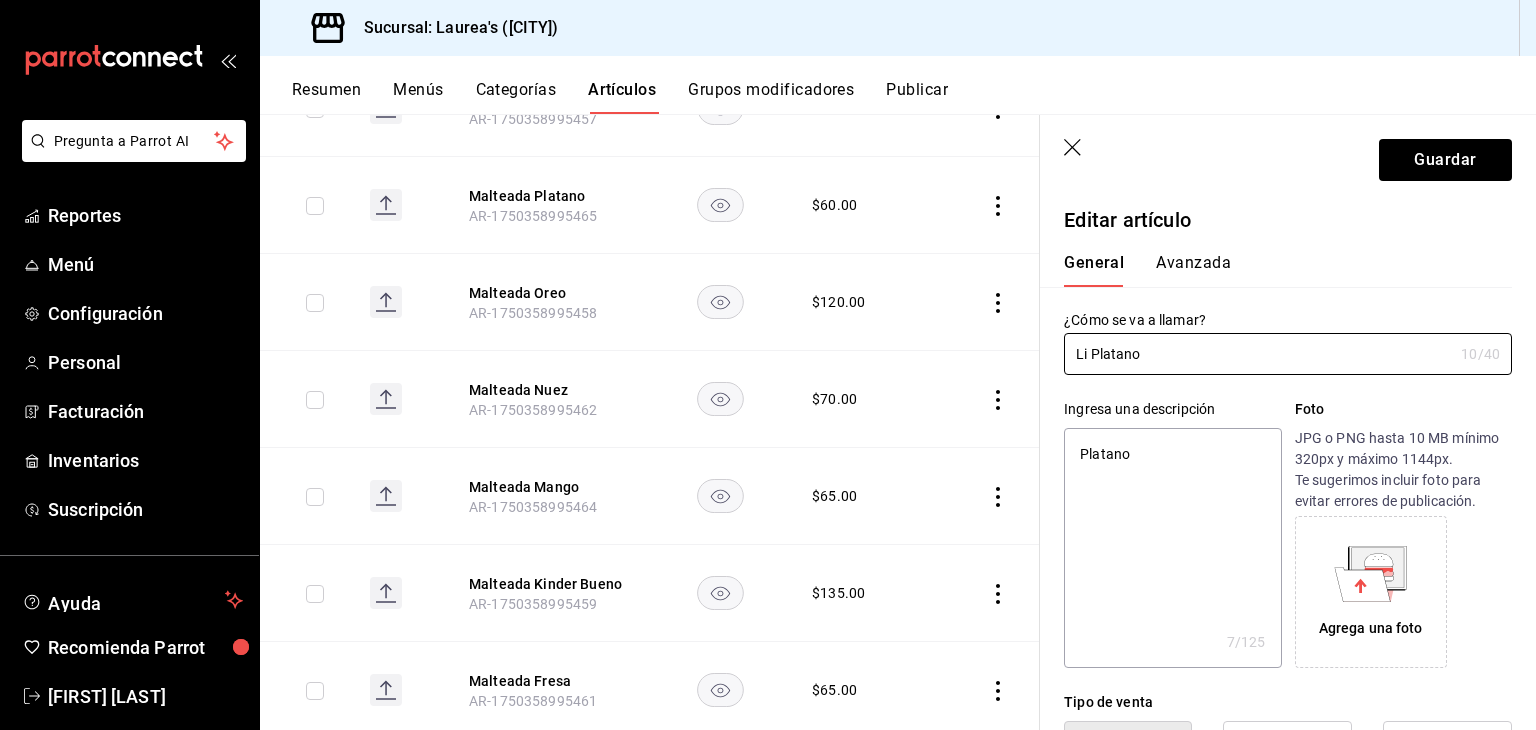 type on "Lic Platano" 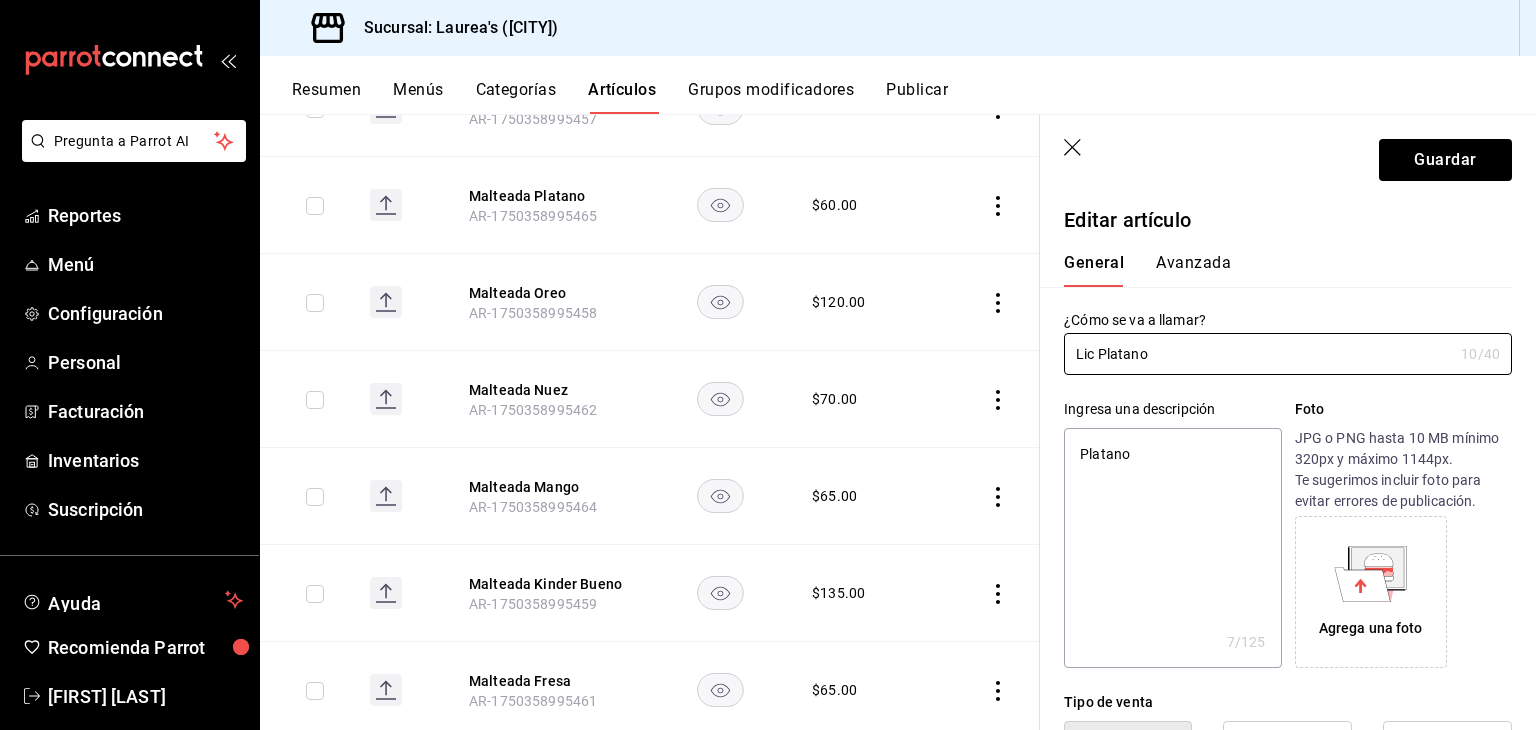 type on "x" 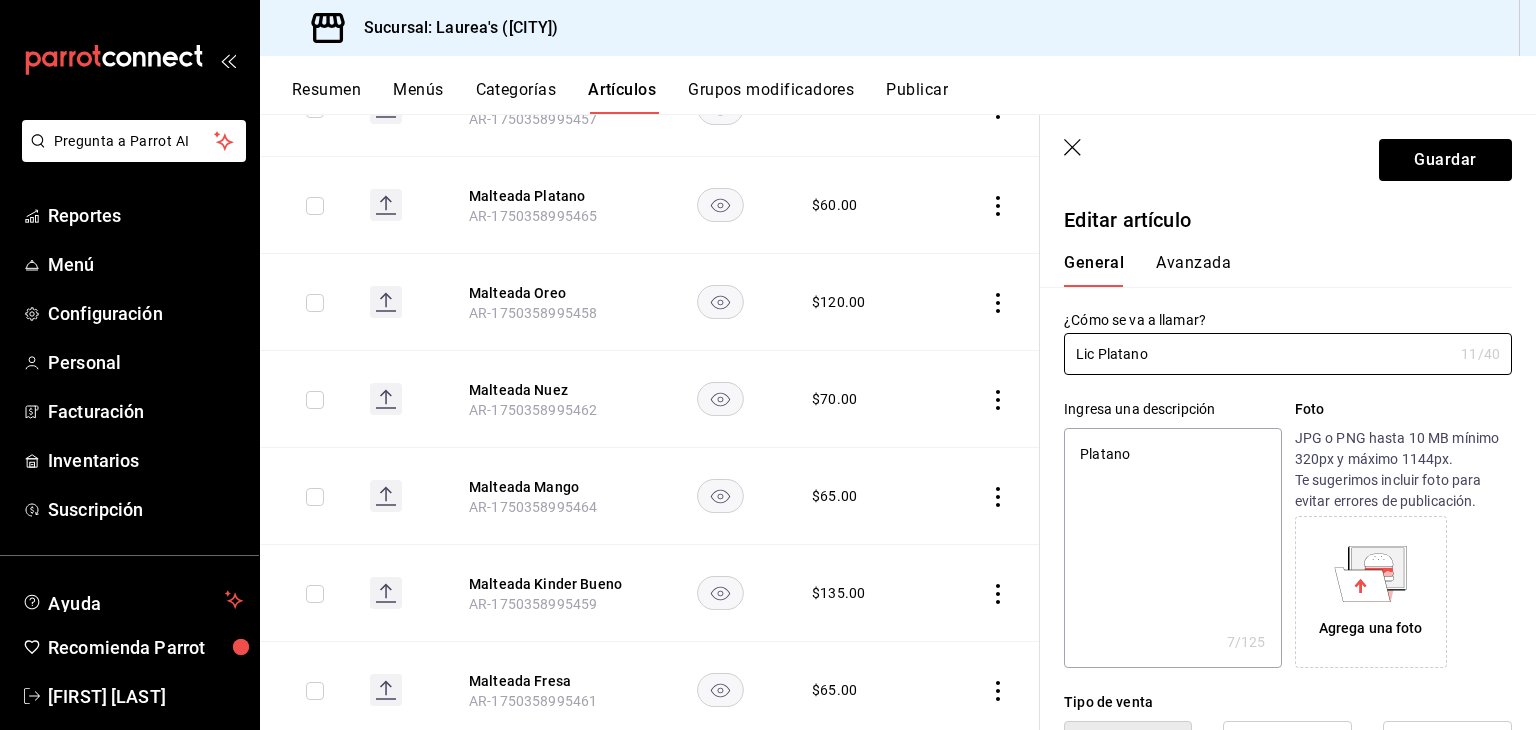 type on "Licu Platano" 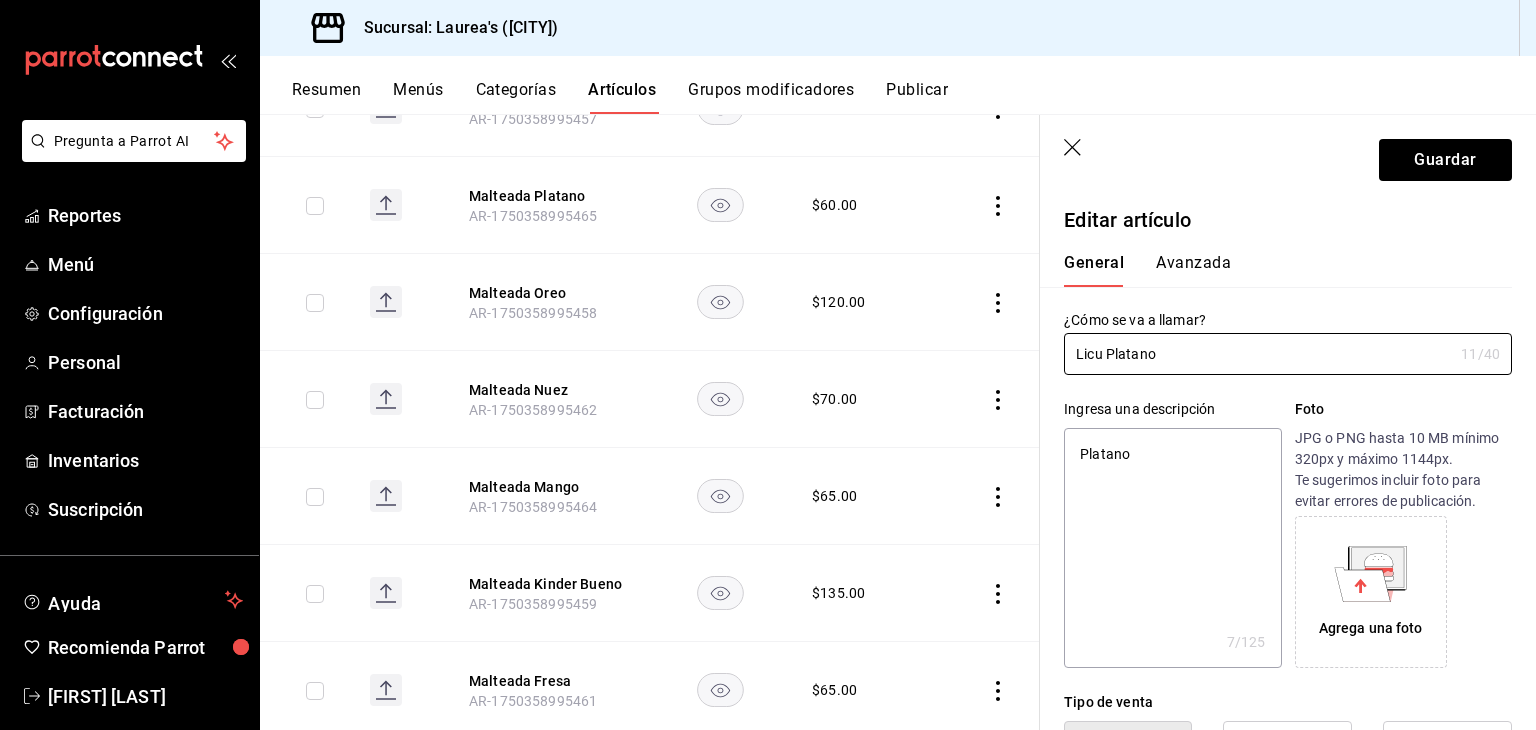 type on "x" 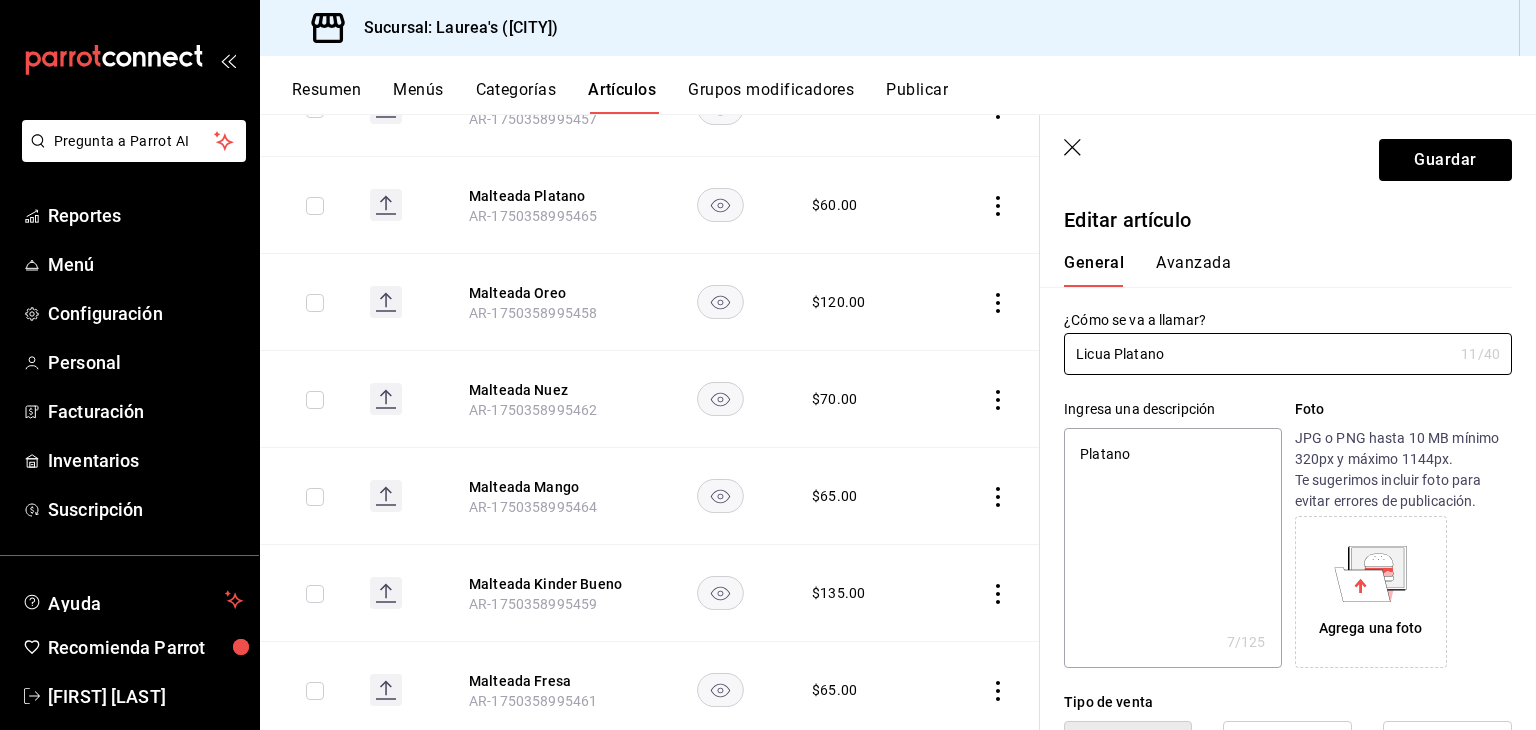 type on "x" 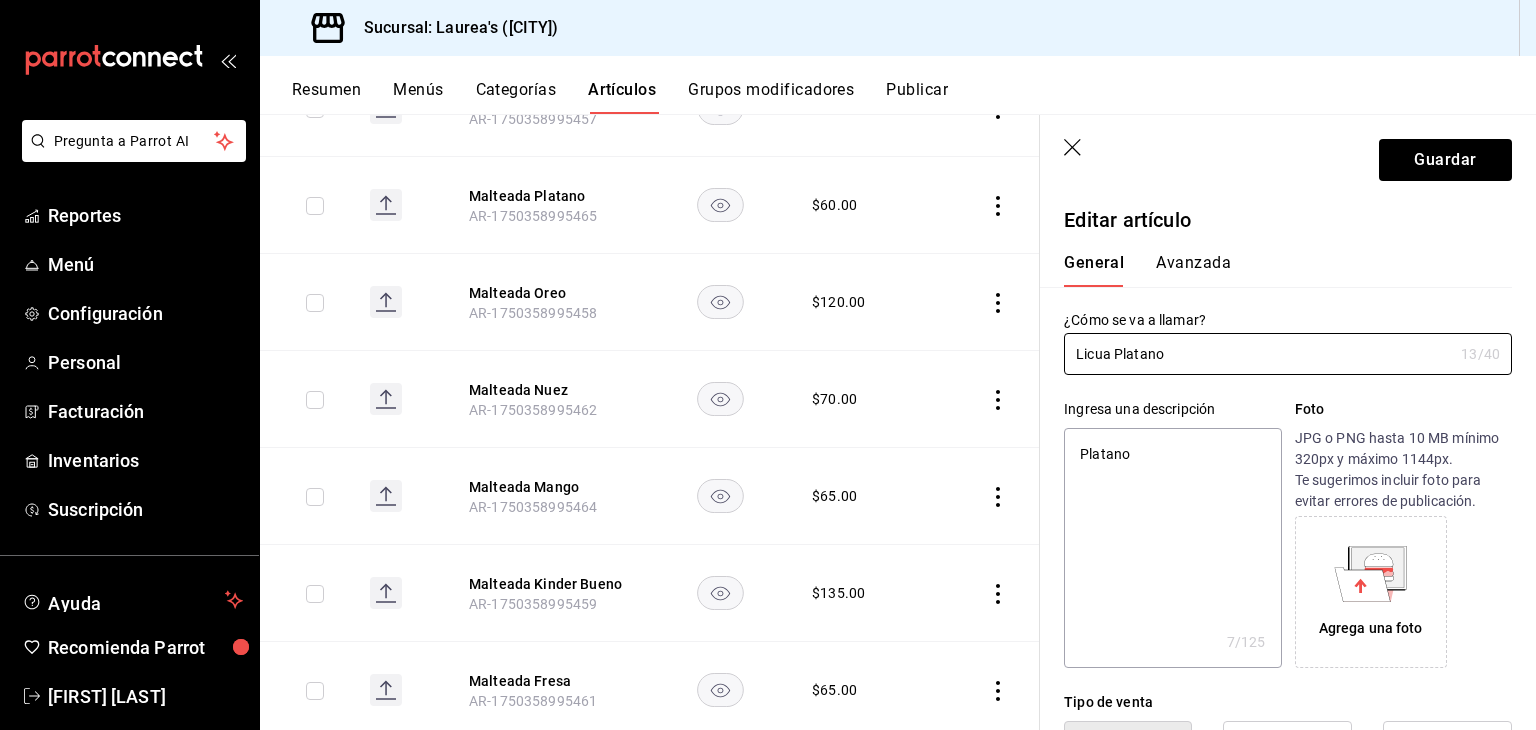 type on "Licuad Platano" 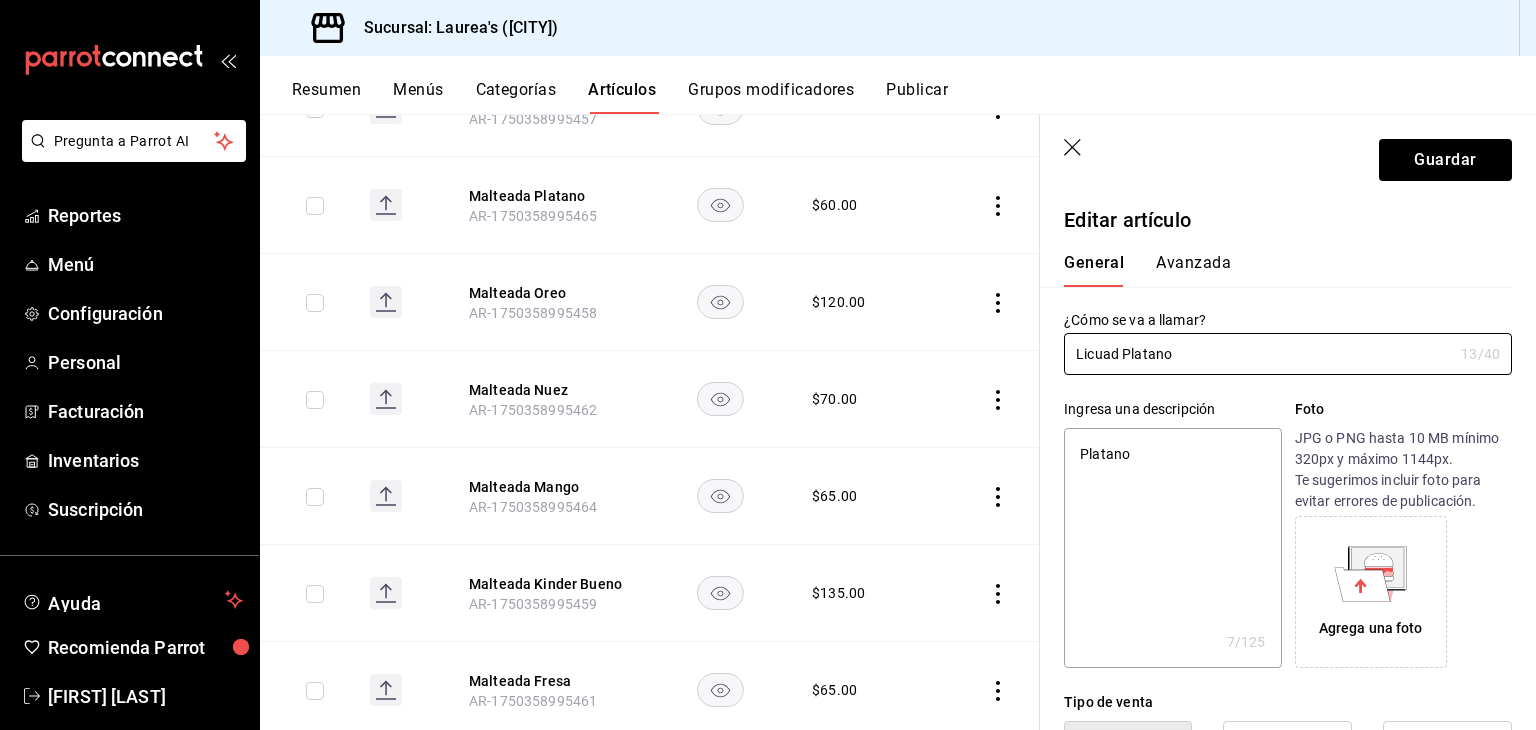 type on "x" 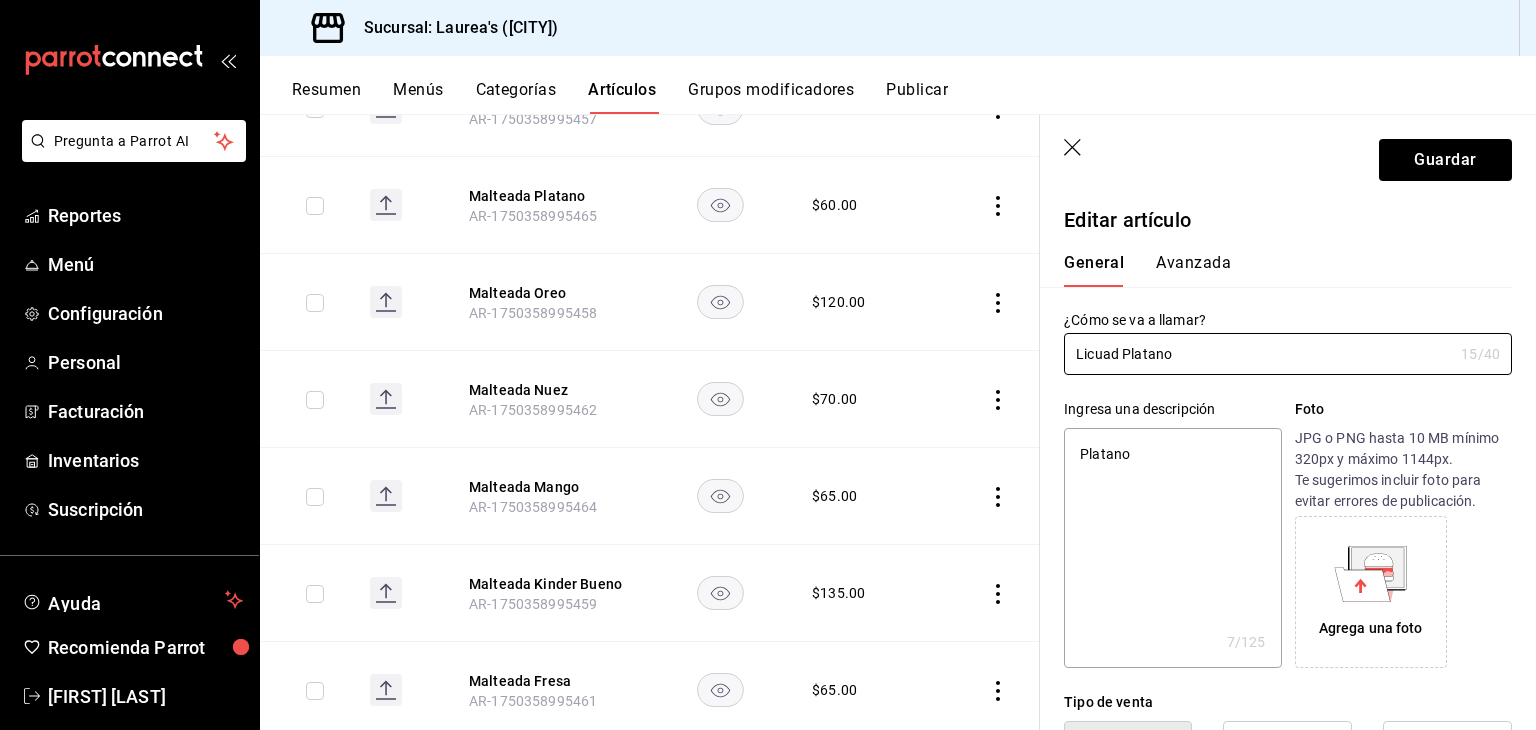 type on "Licuado Platano" 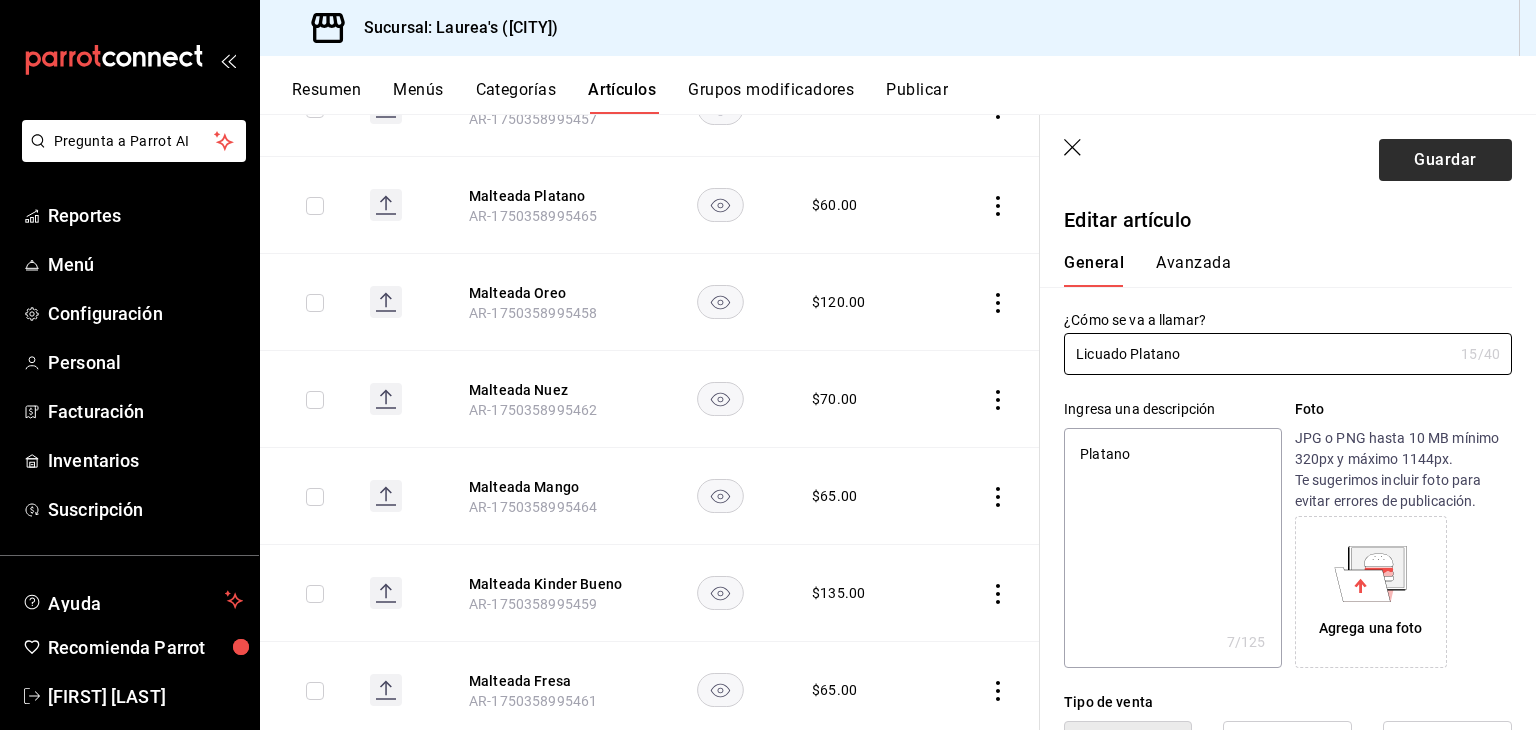type on "Licuado Platano" 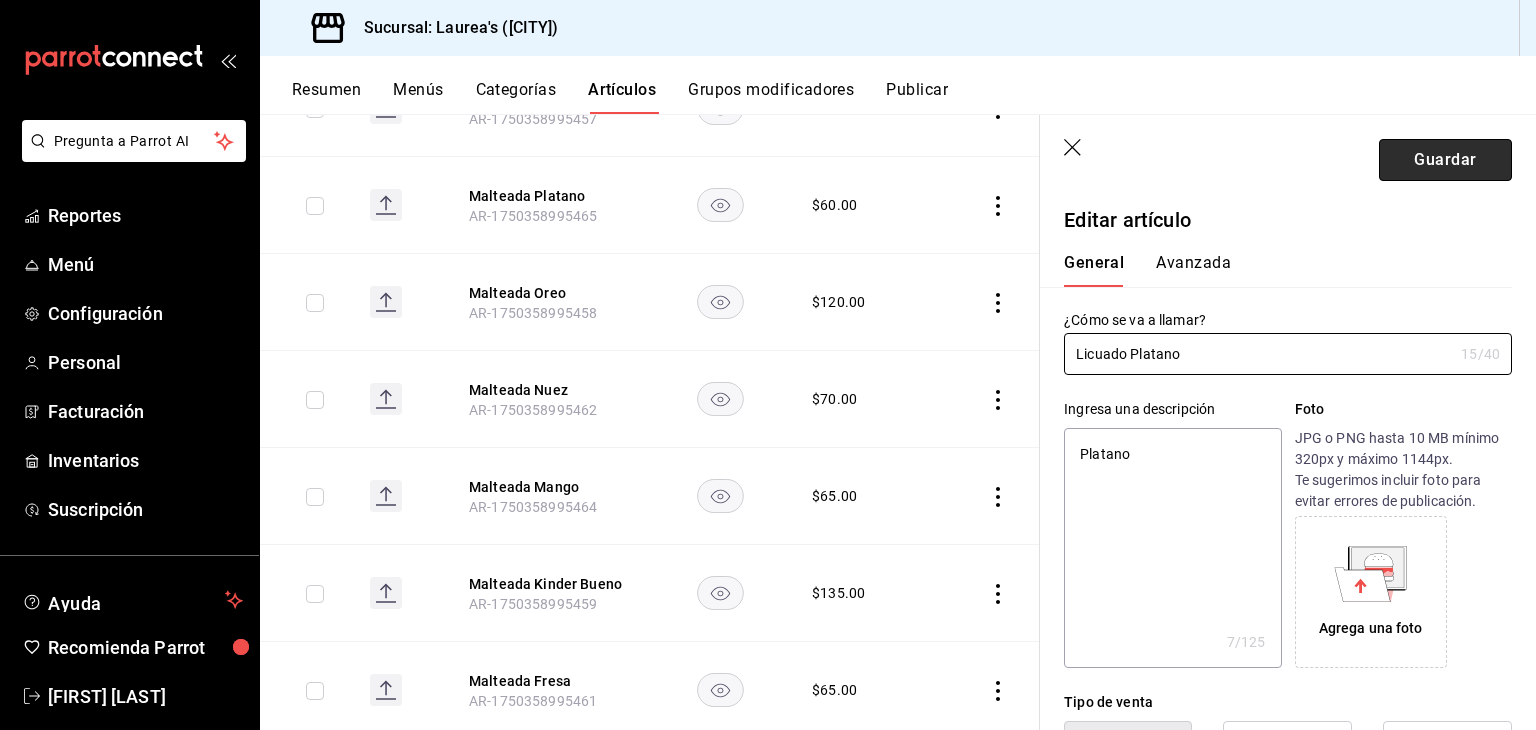 click on "Guardar" at bounding box center (1445, 160) 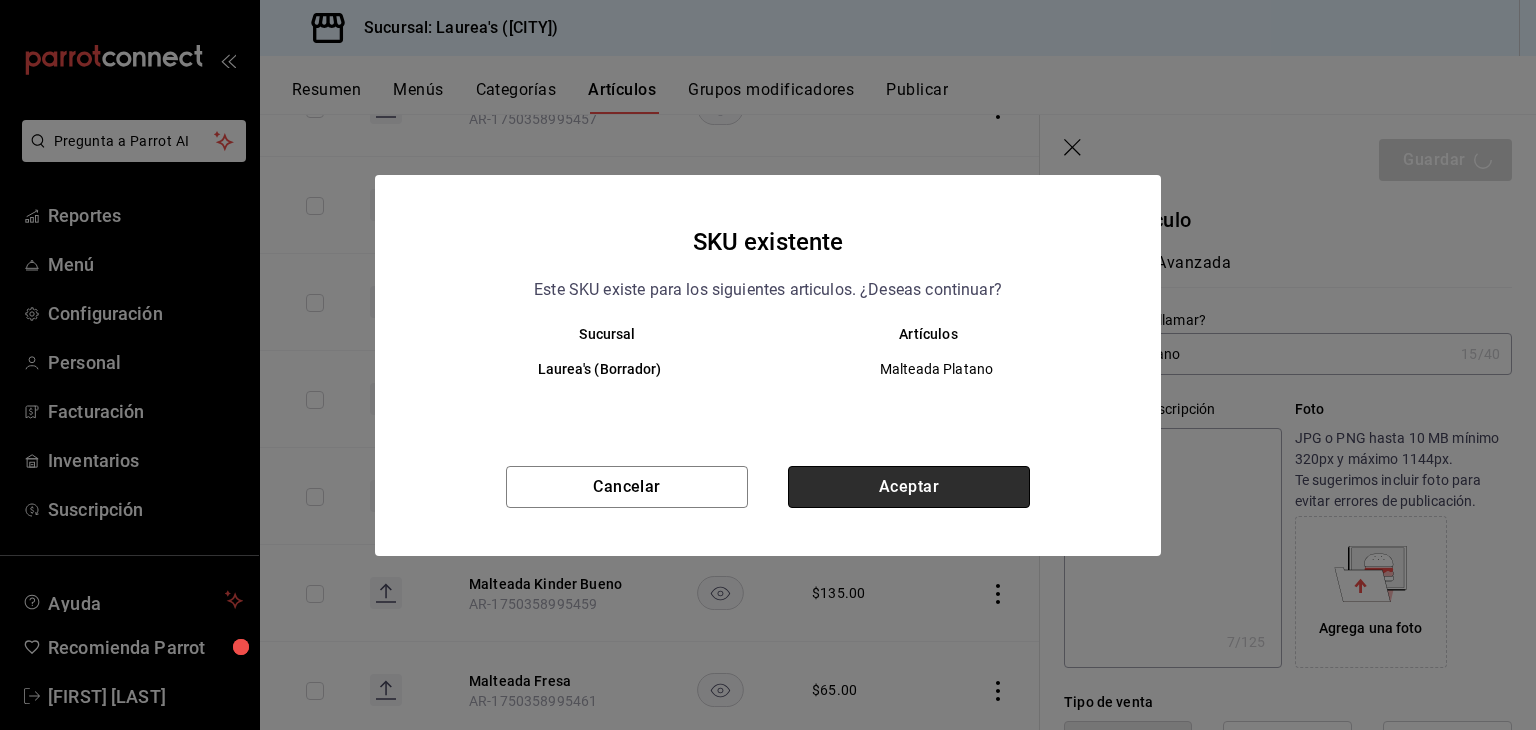 click on "Aceptar" at bounding box center [909, 487] 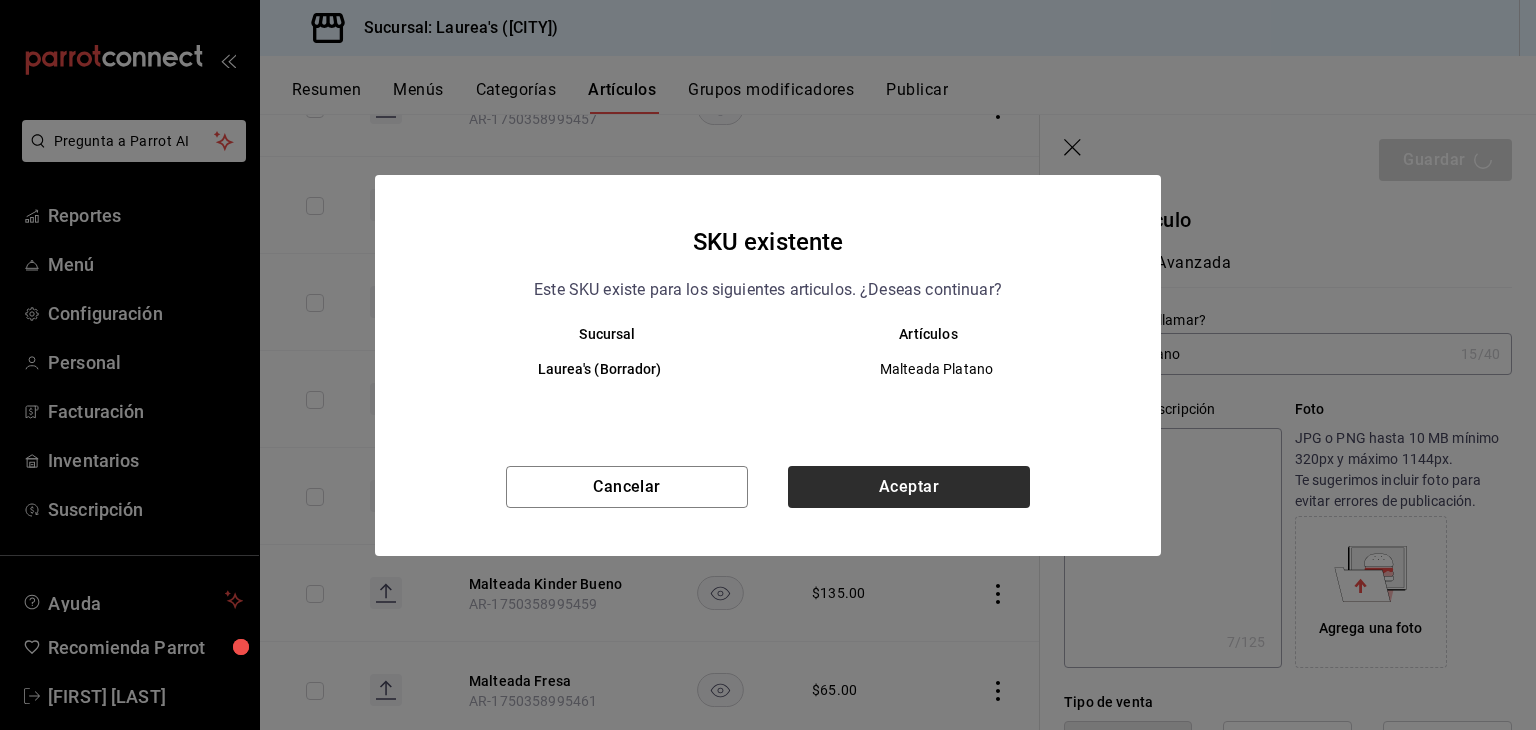 type on "x" 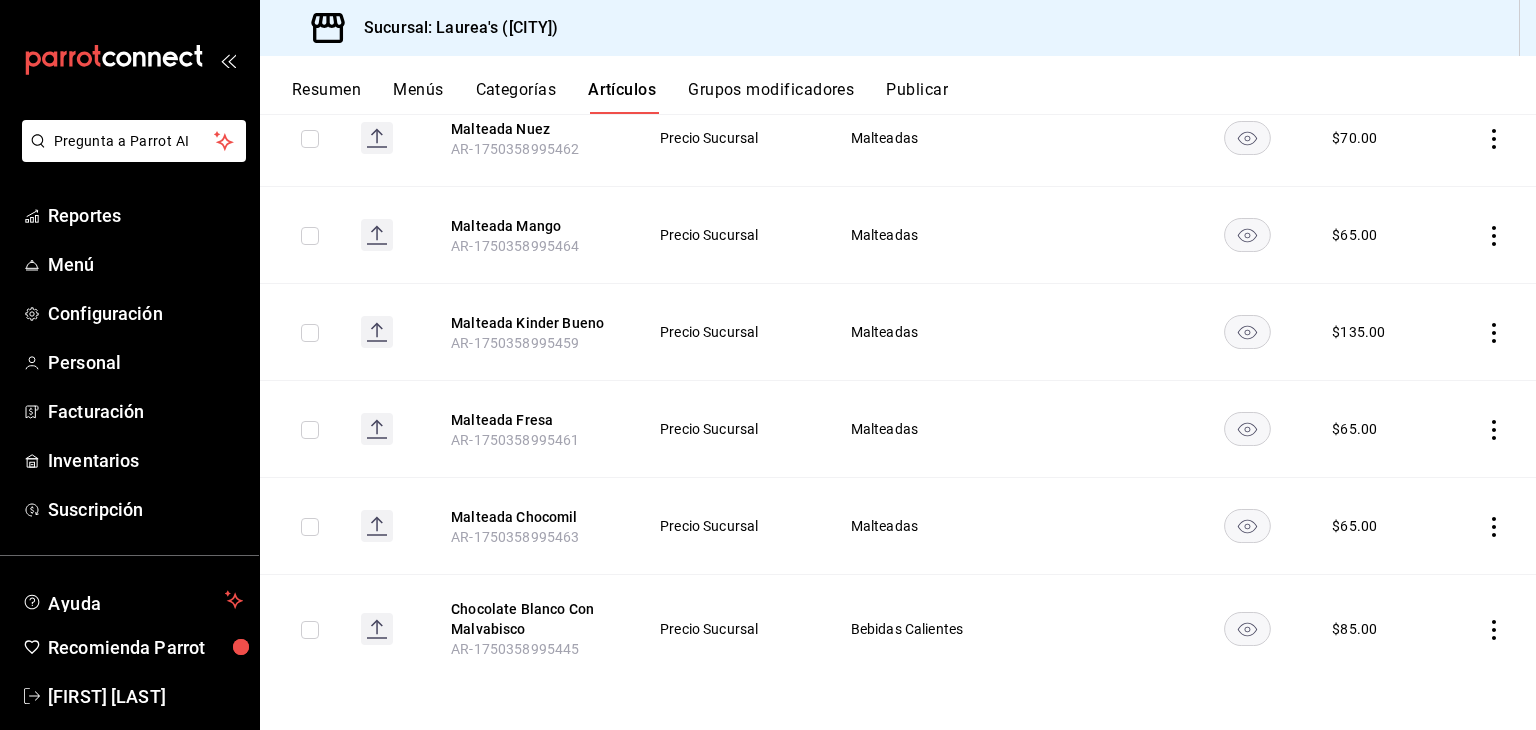 scroll, scrollTop: 398, scrollLeft: 0, axis: vertical 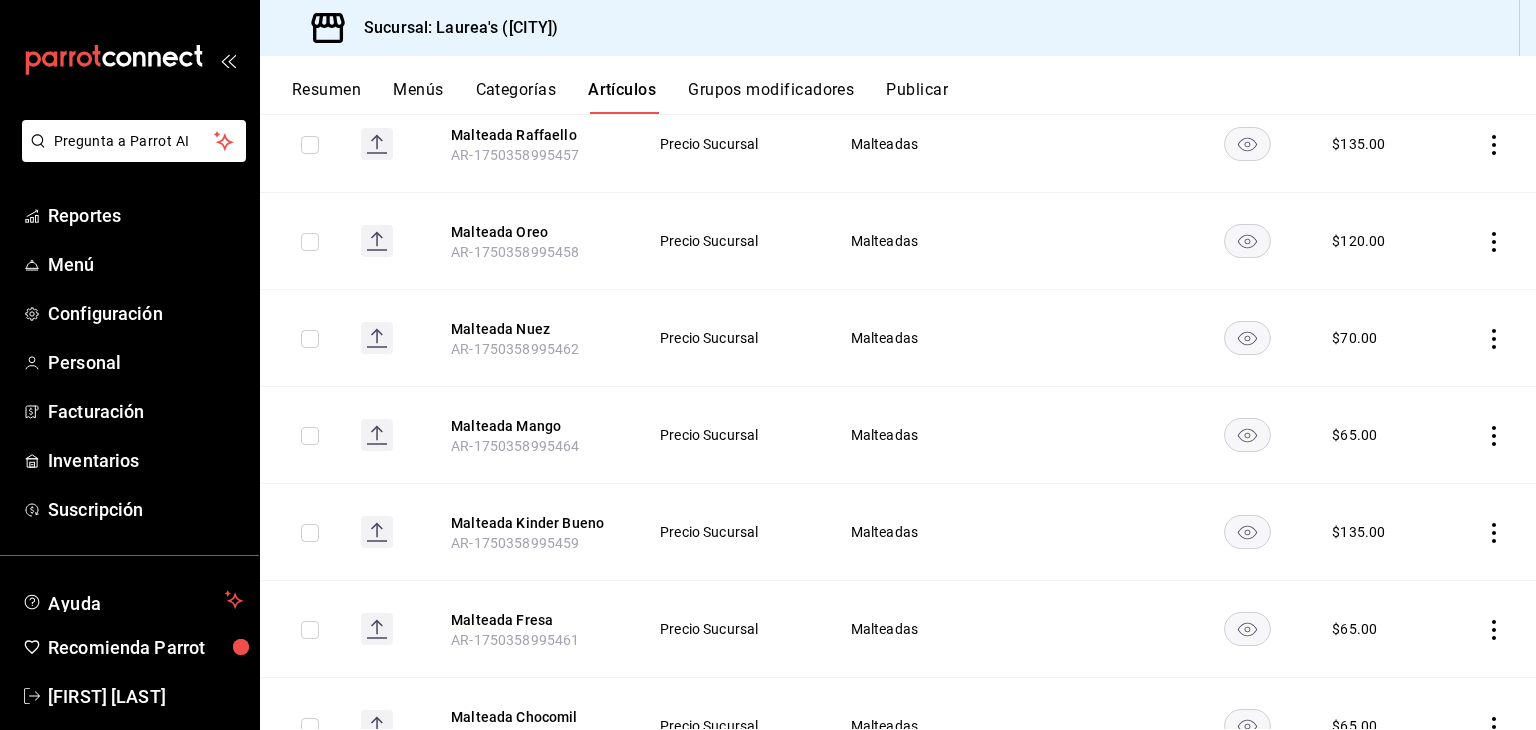 click 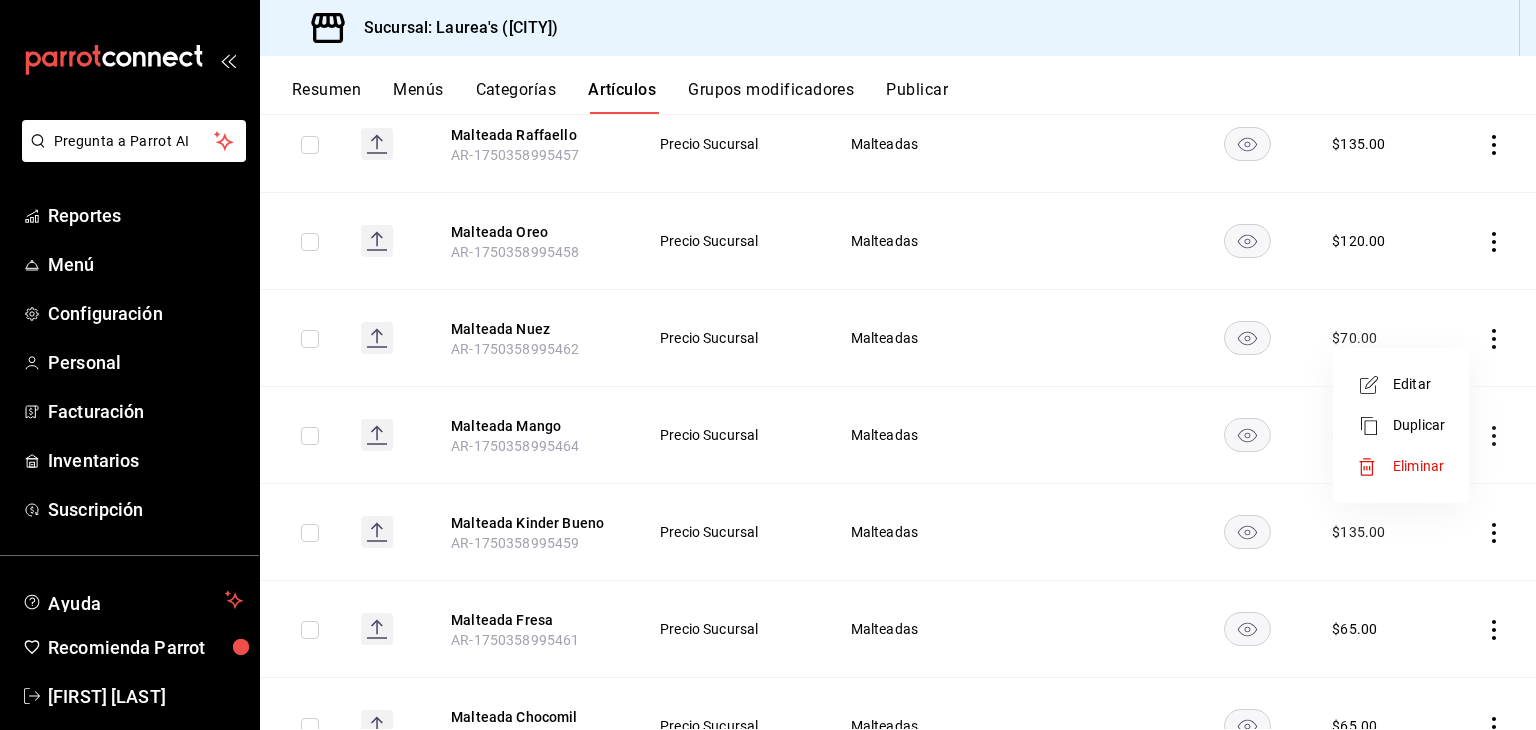 click on "Editar" at bounding box center (1419, 384) 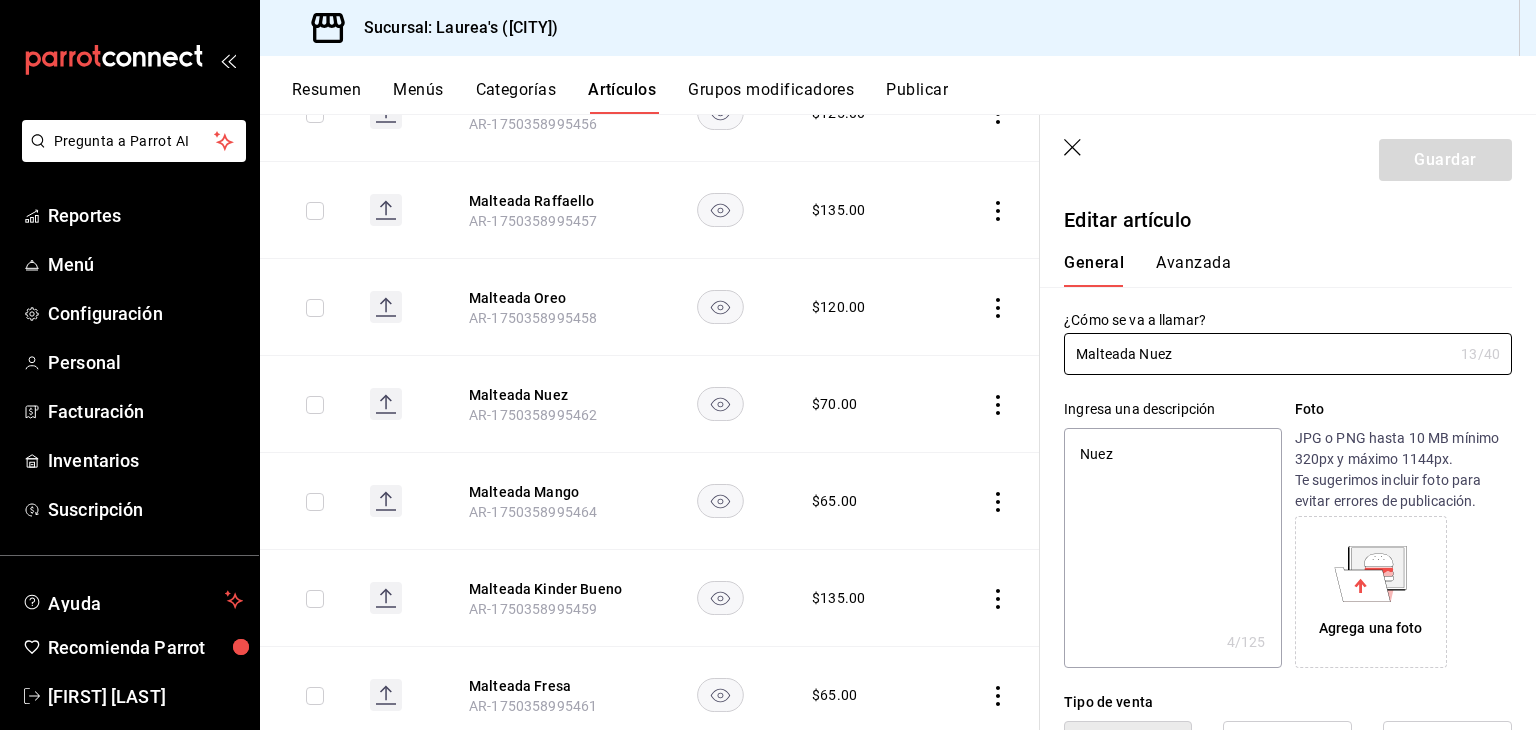 drag, startPoint x: 1135, startPoint y: 353, endPoint x: 717, endPoint y: 338, distance: 418.26904 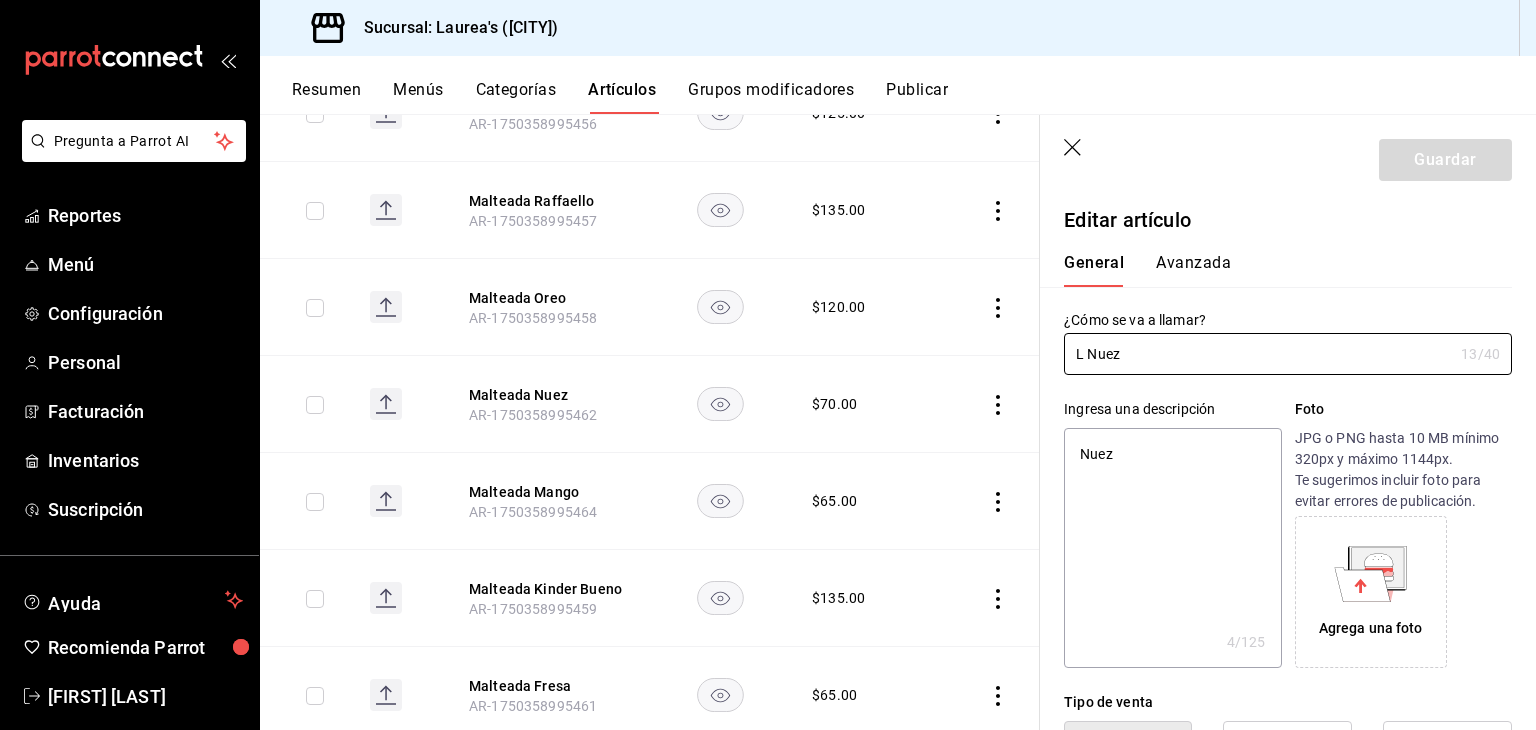 type on "x" 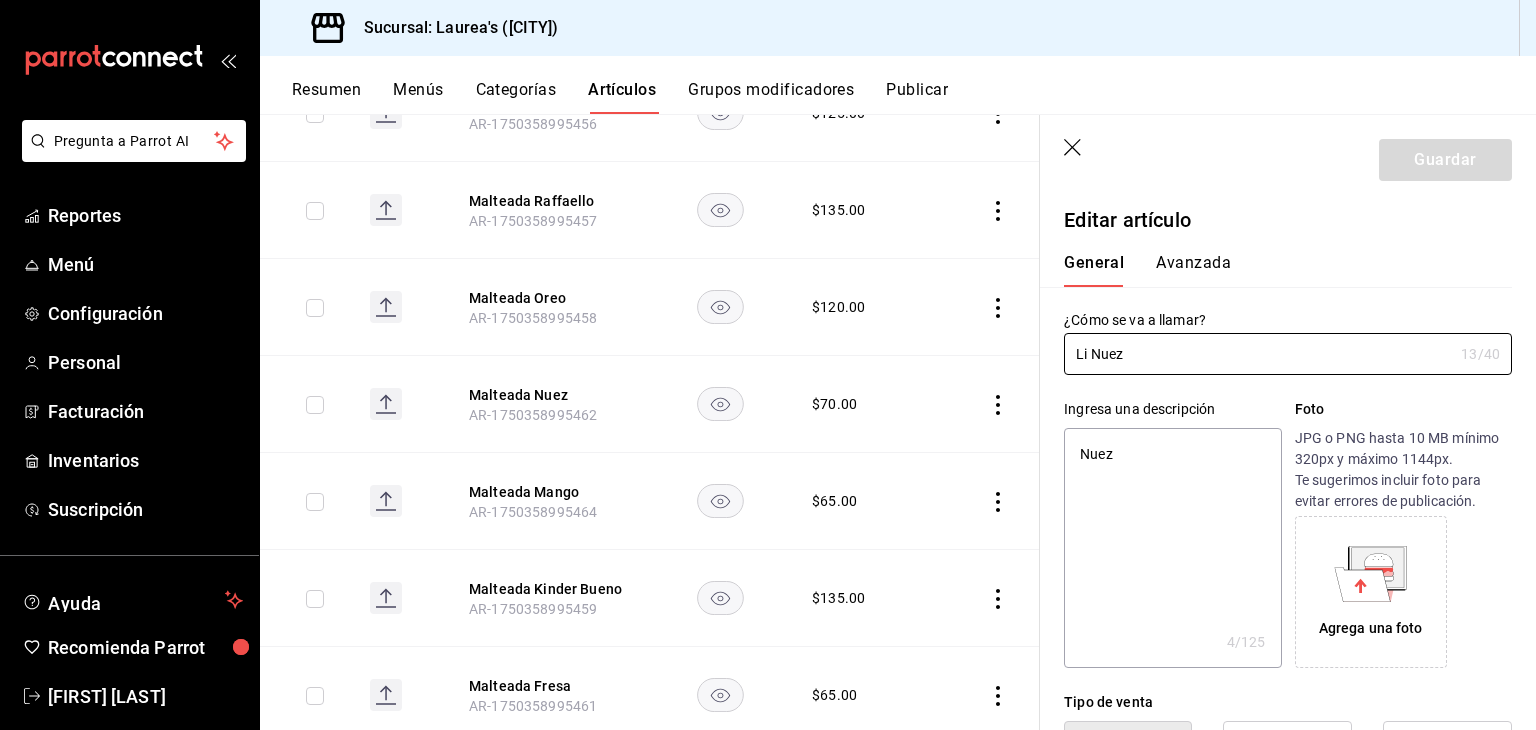 type on "x" 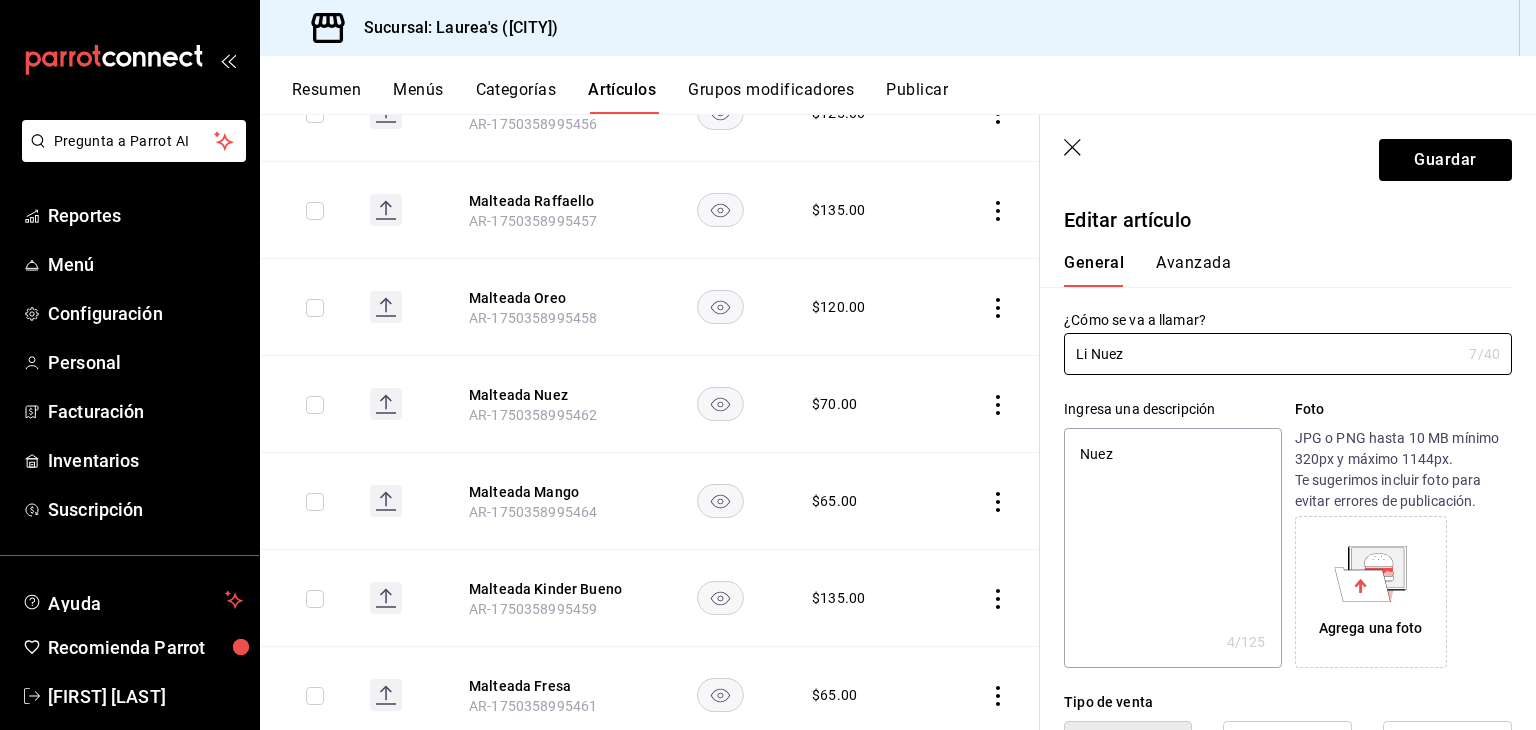 type on "Lix Nuez" 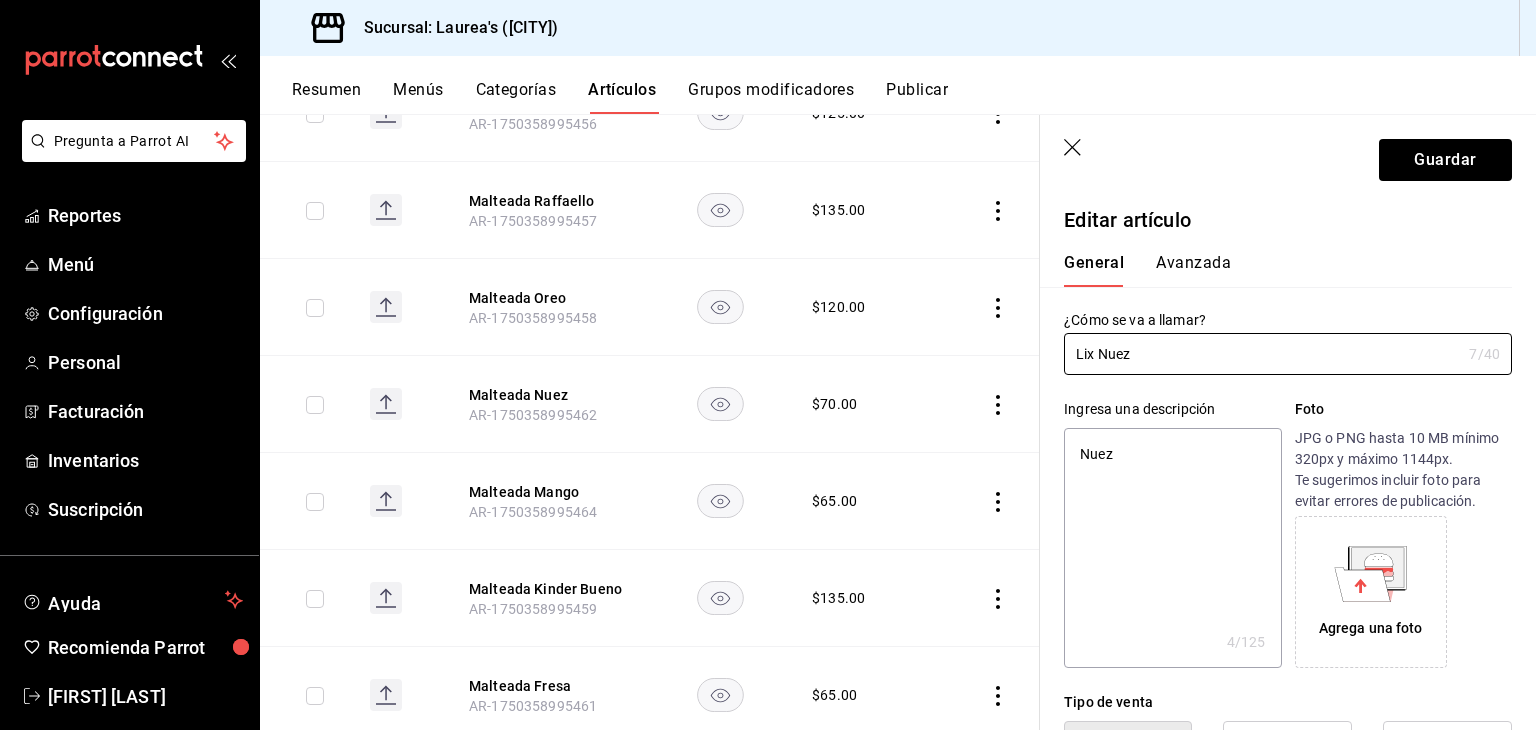 type on "x" 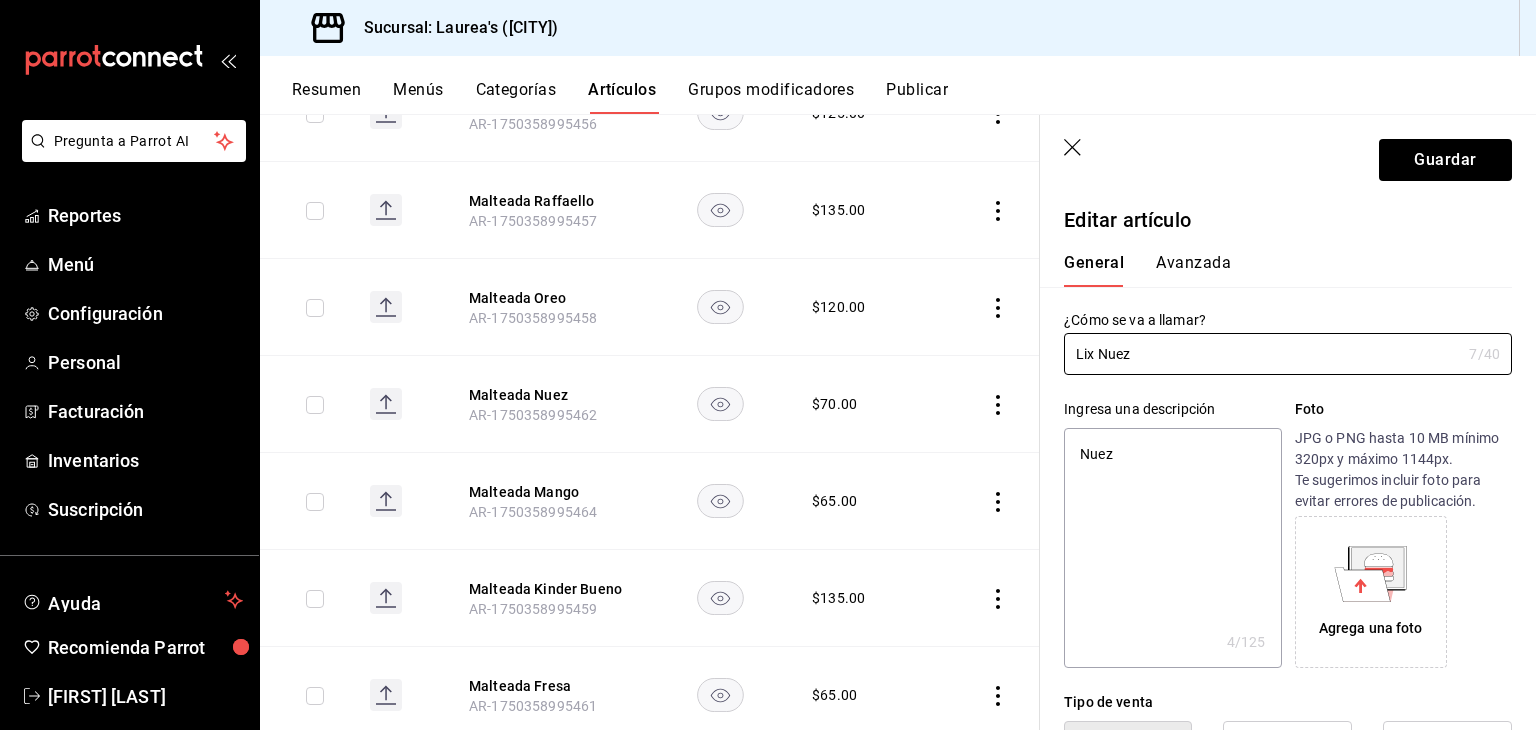 type on "Lixu Nuez" 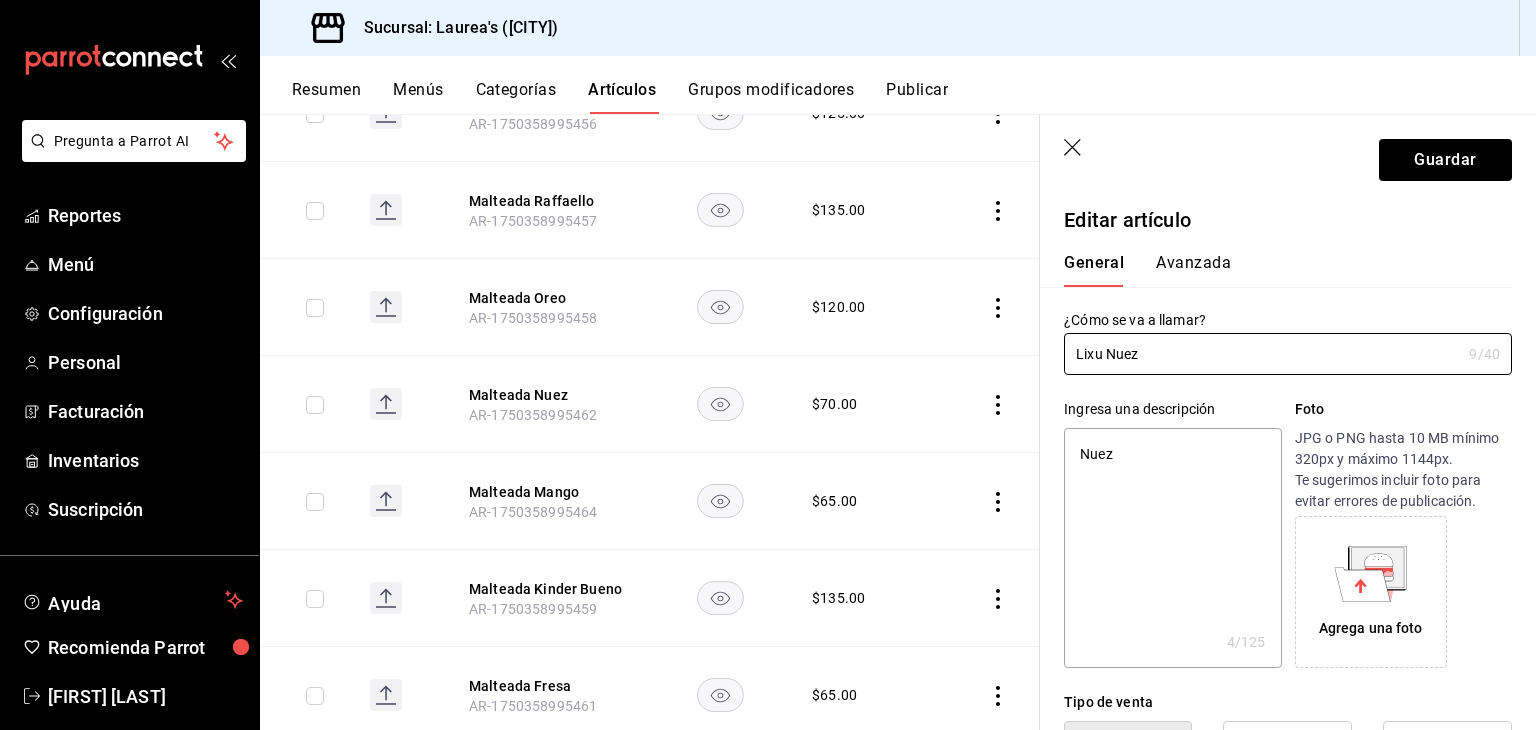 type on "Lixua Nuez" 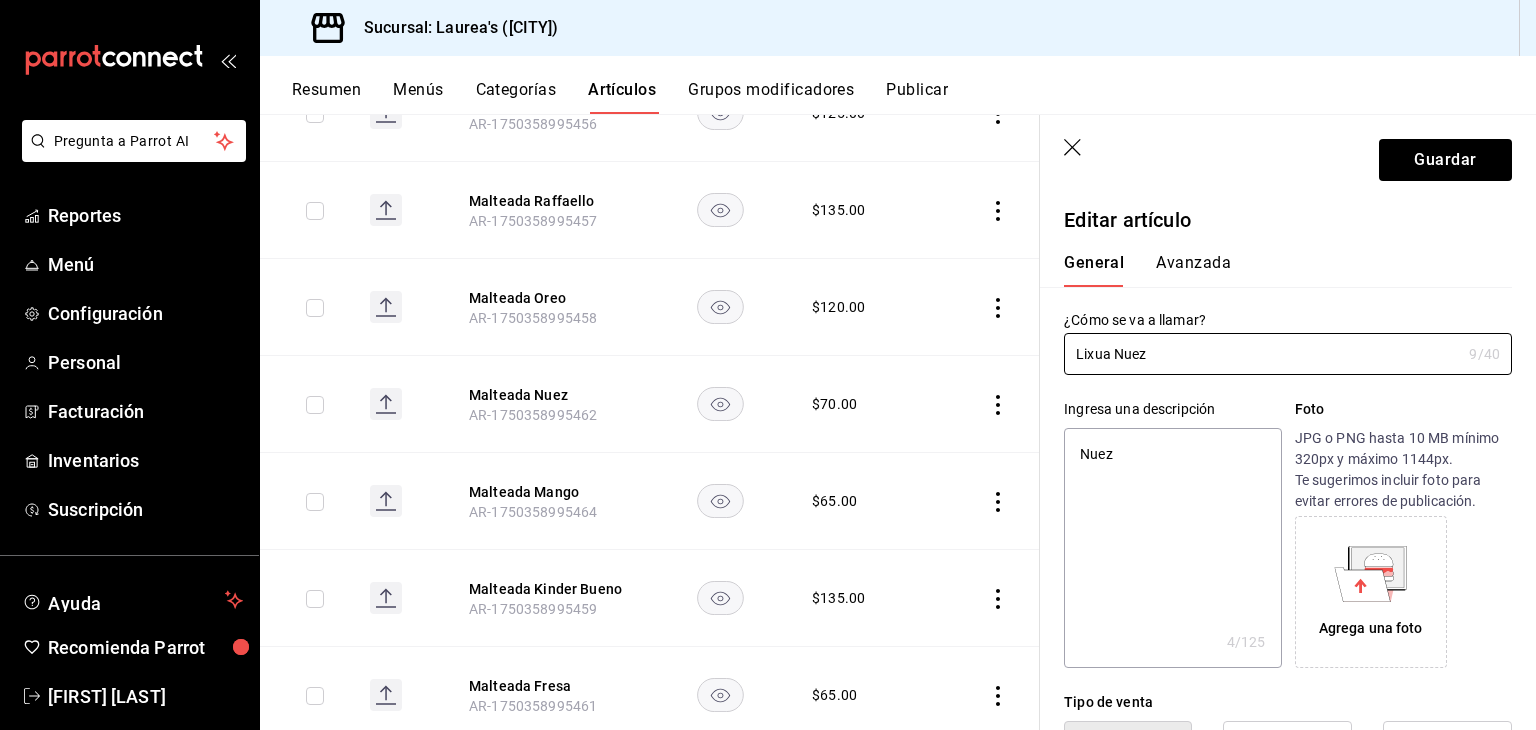 type on "Lixuad Nuez" 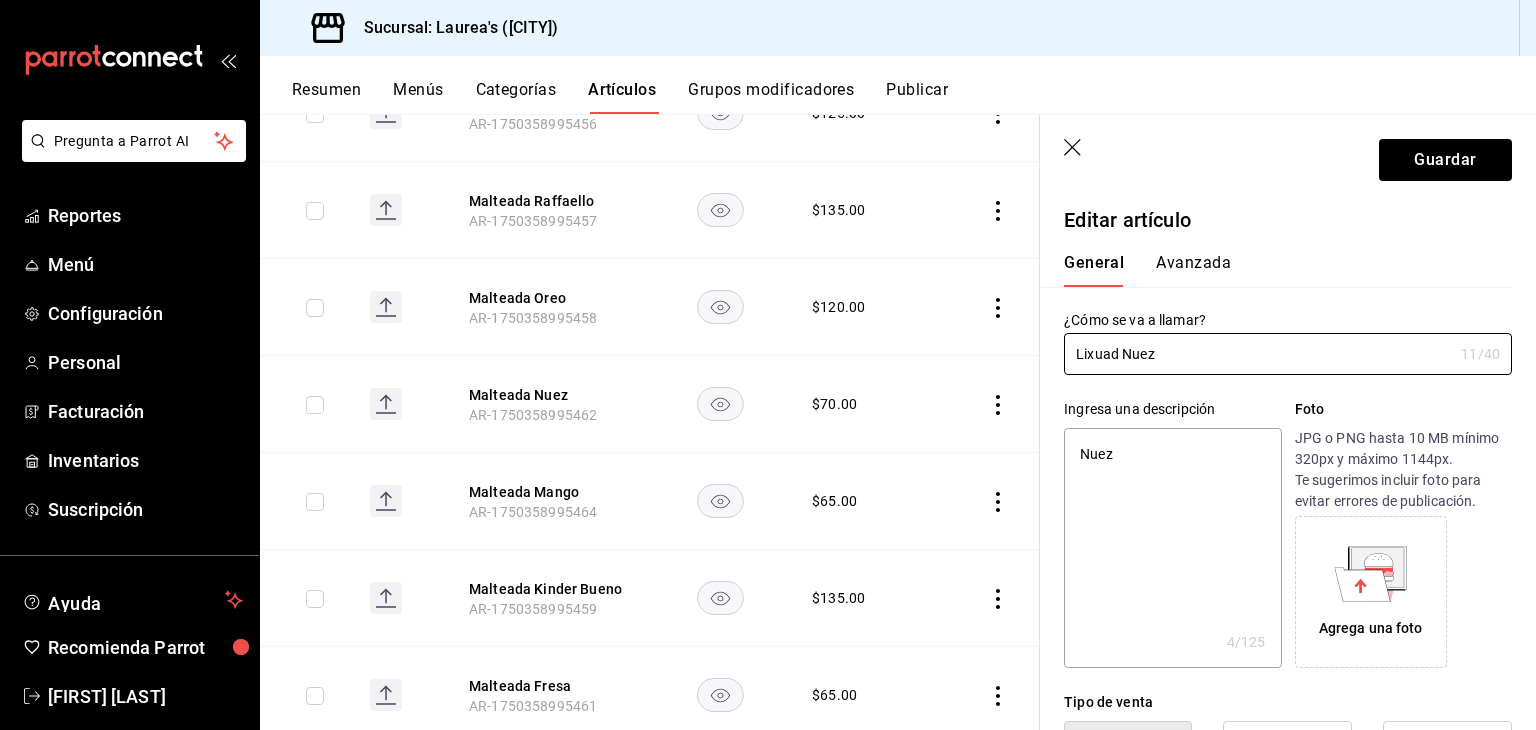 type on "Lixuado Nuez" 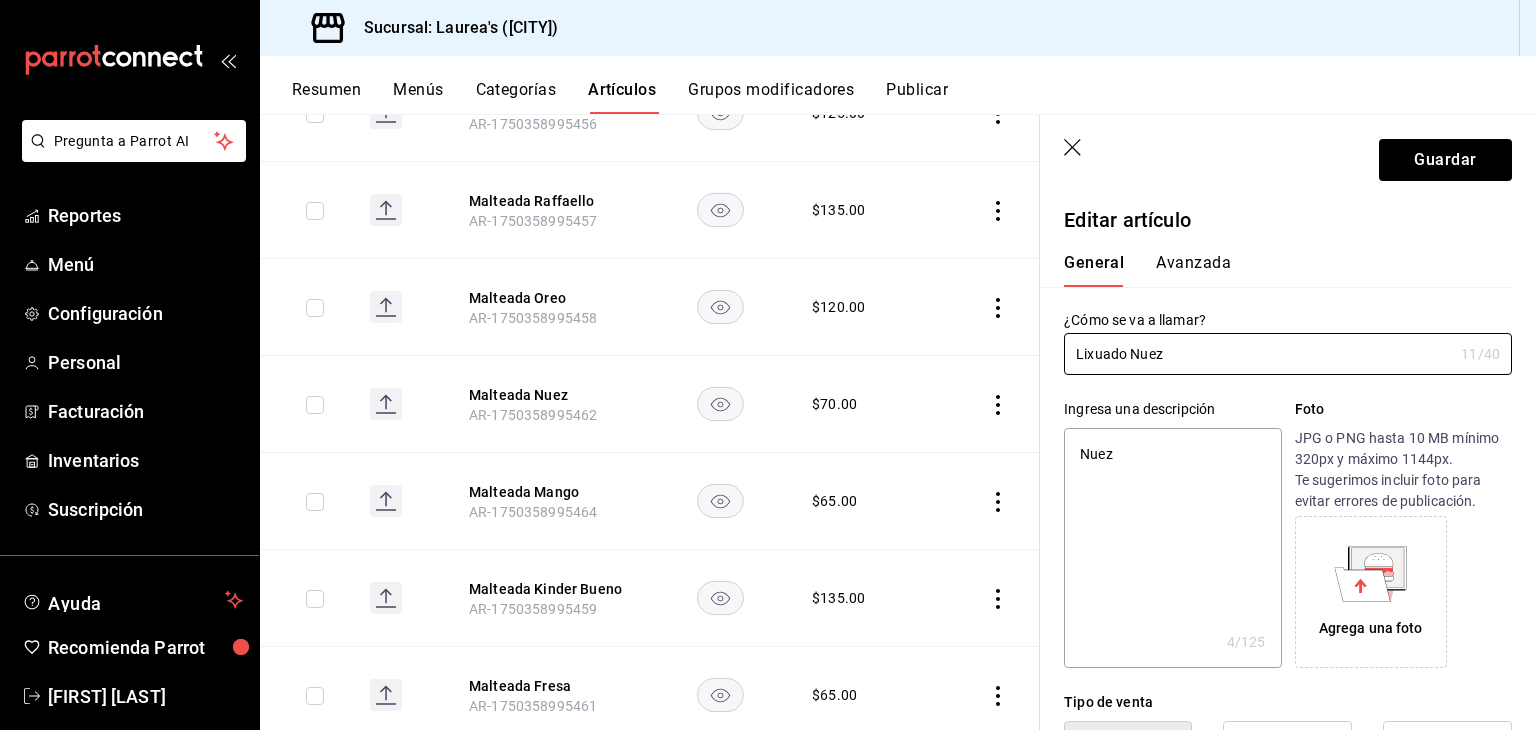 type on "x" 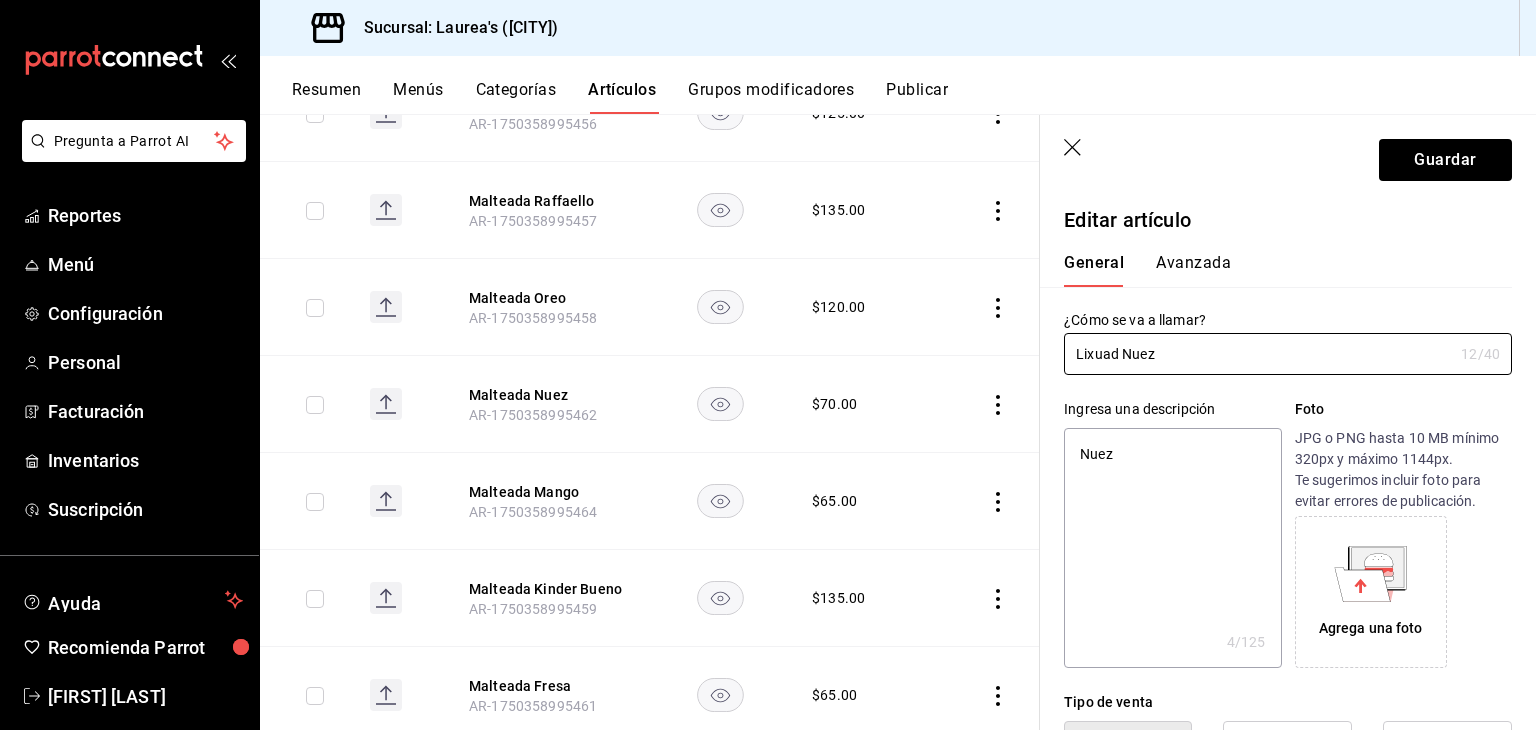 type on "Lixua Nuez" 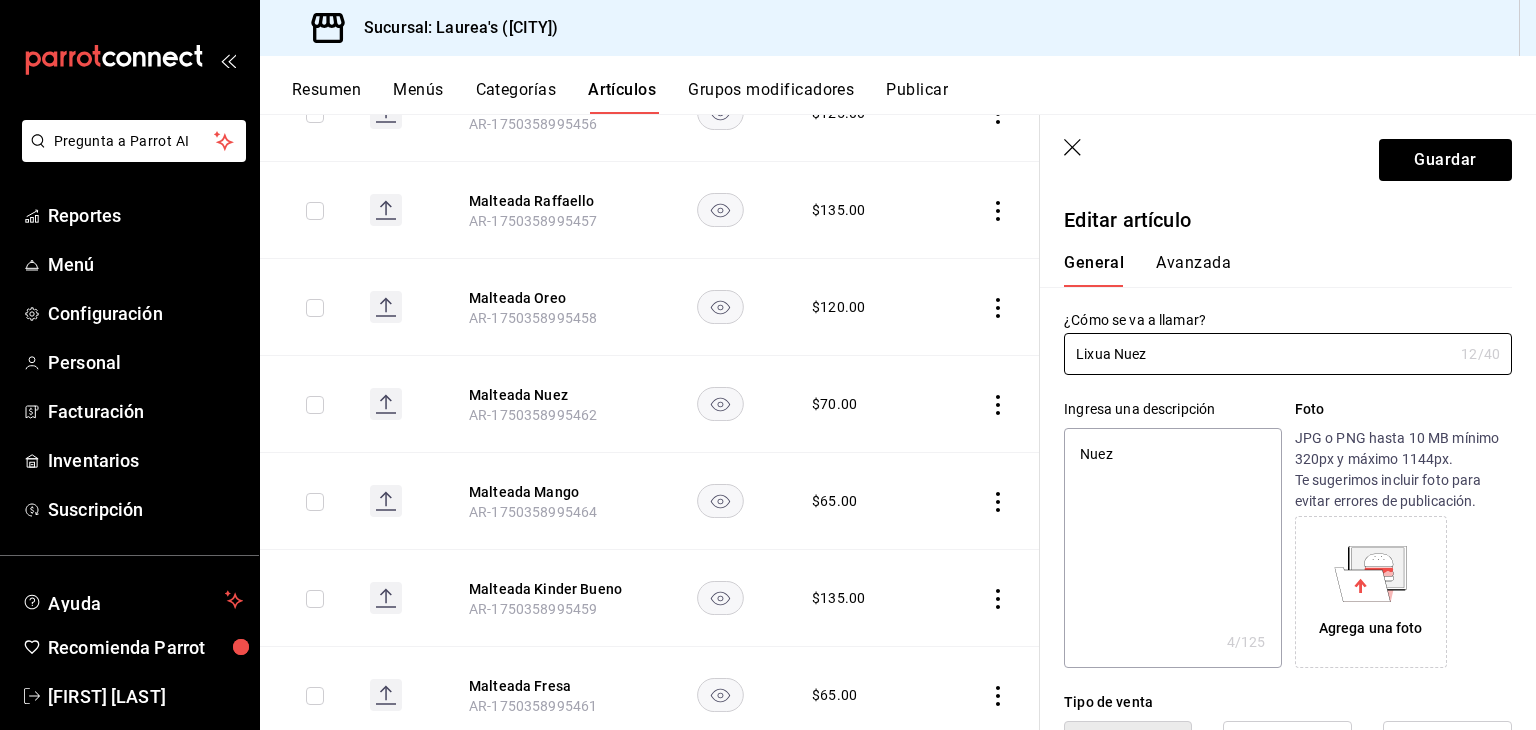 type on "x" 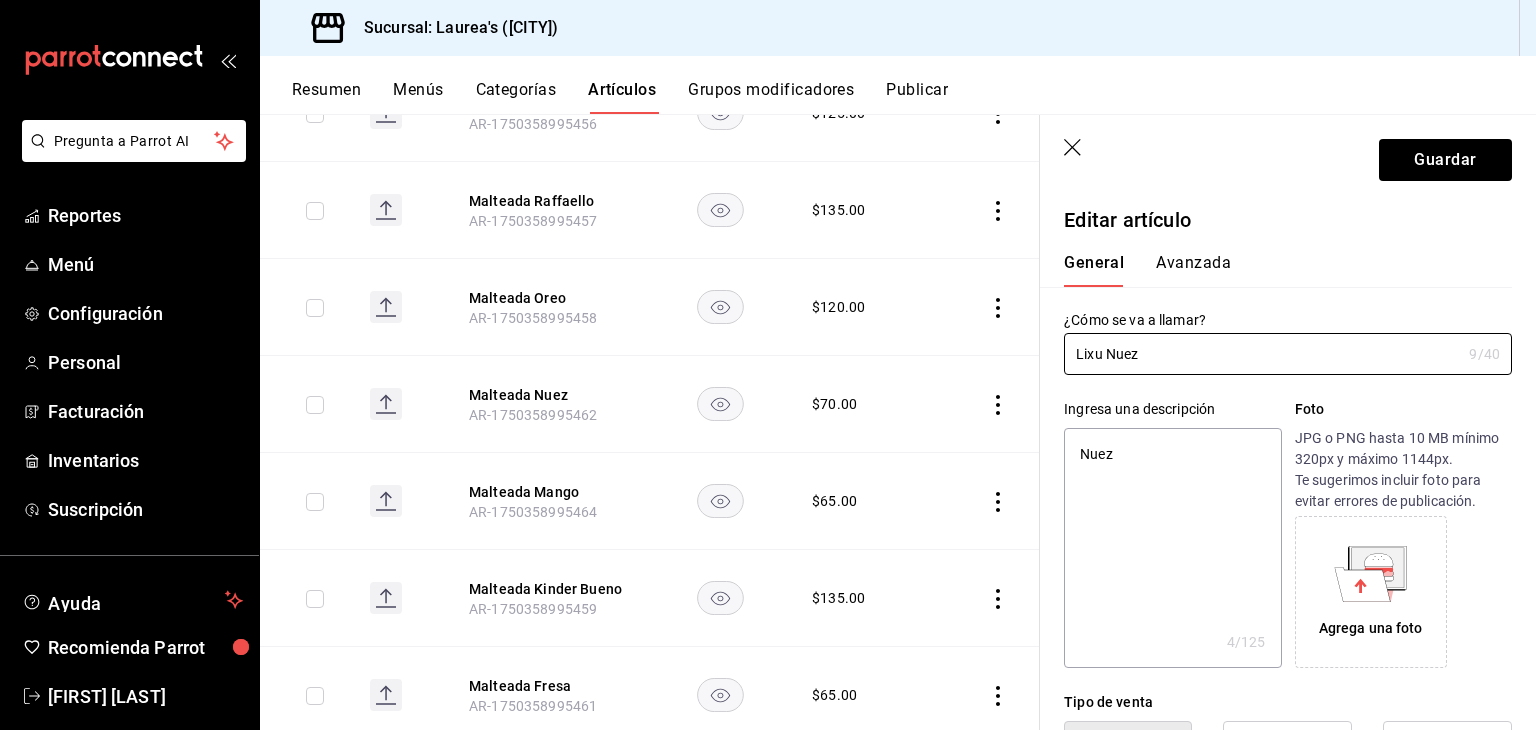 type on "x" 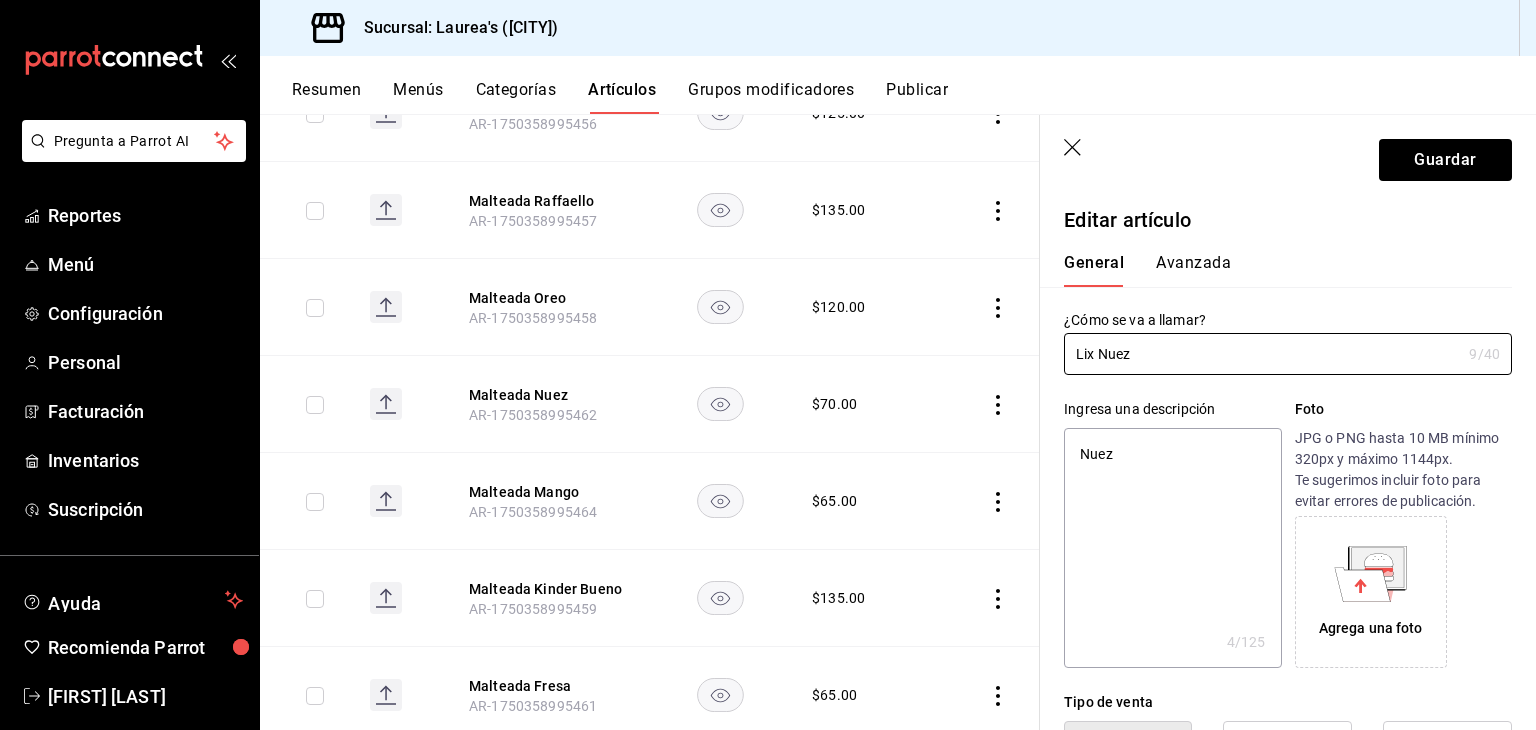 type on "x" 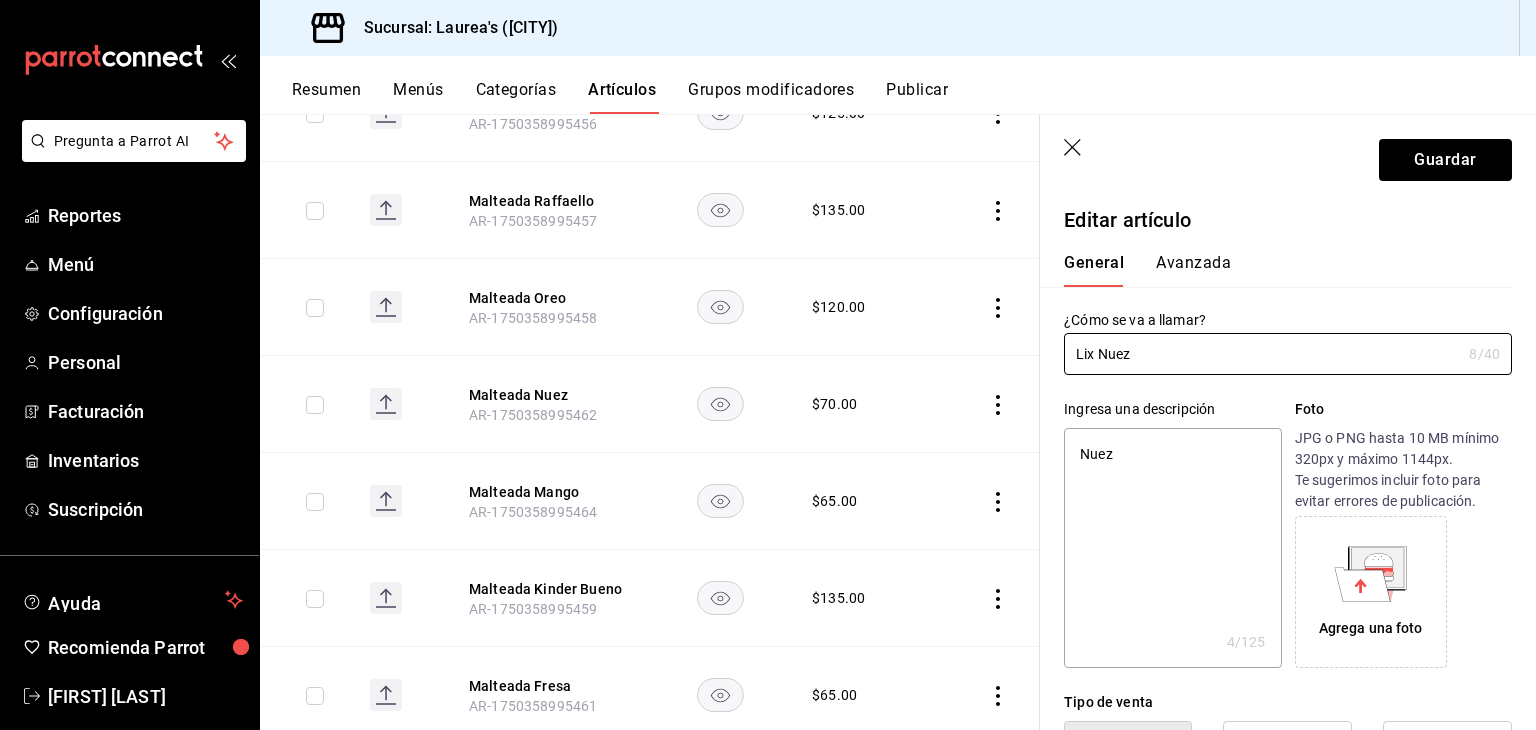 type on "Li Nuez" 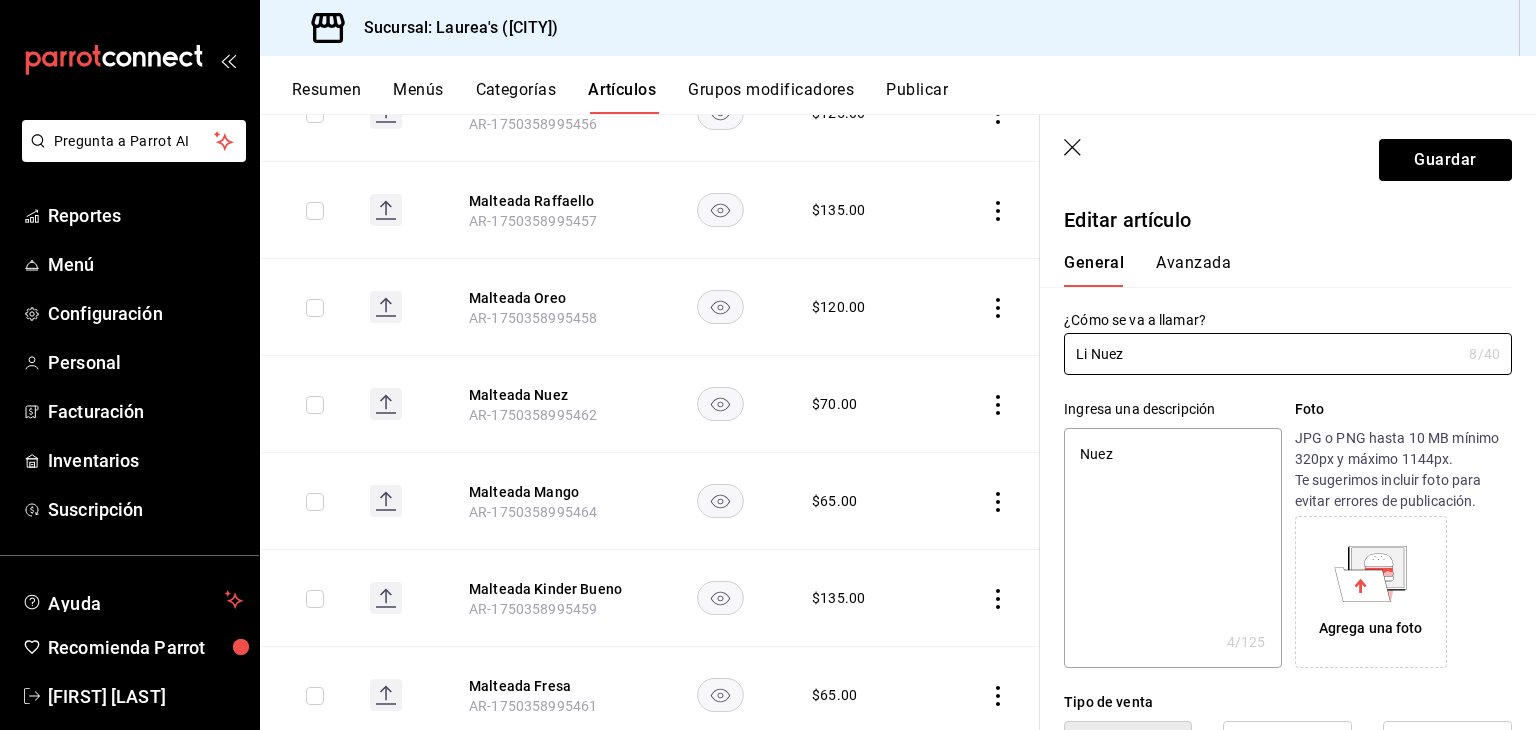 type on "x" 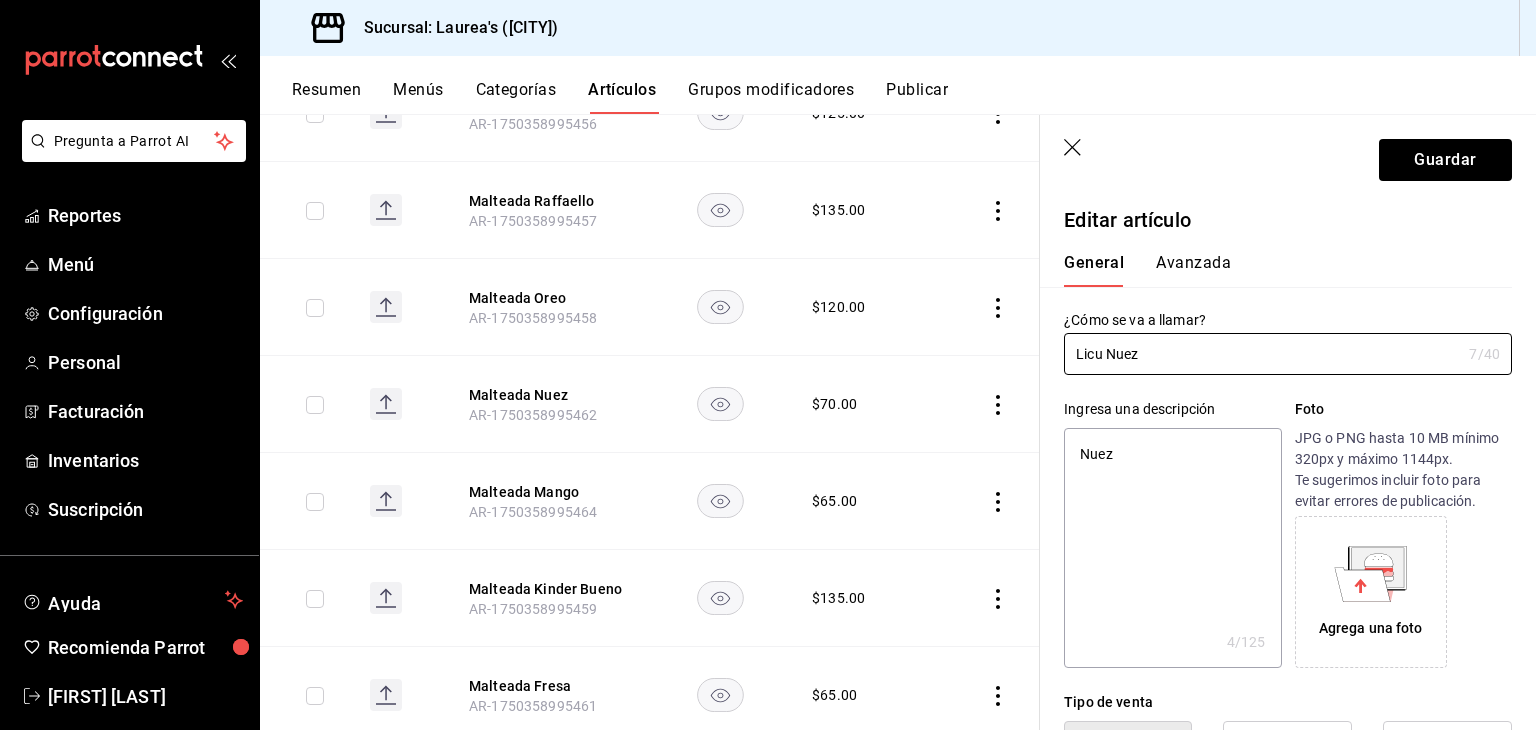 type on "Licua Nuez" 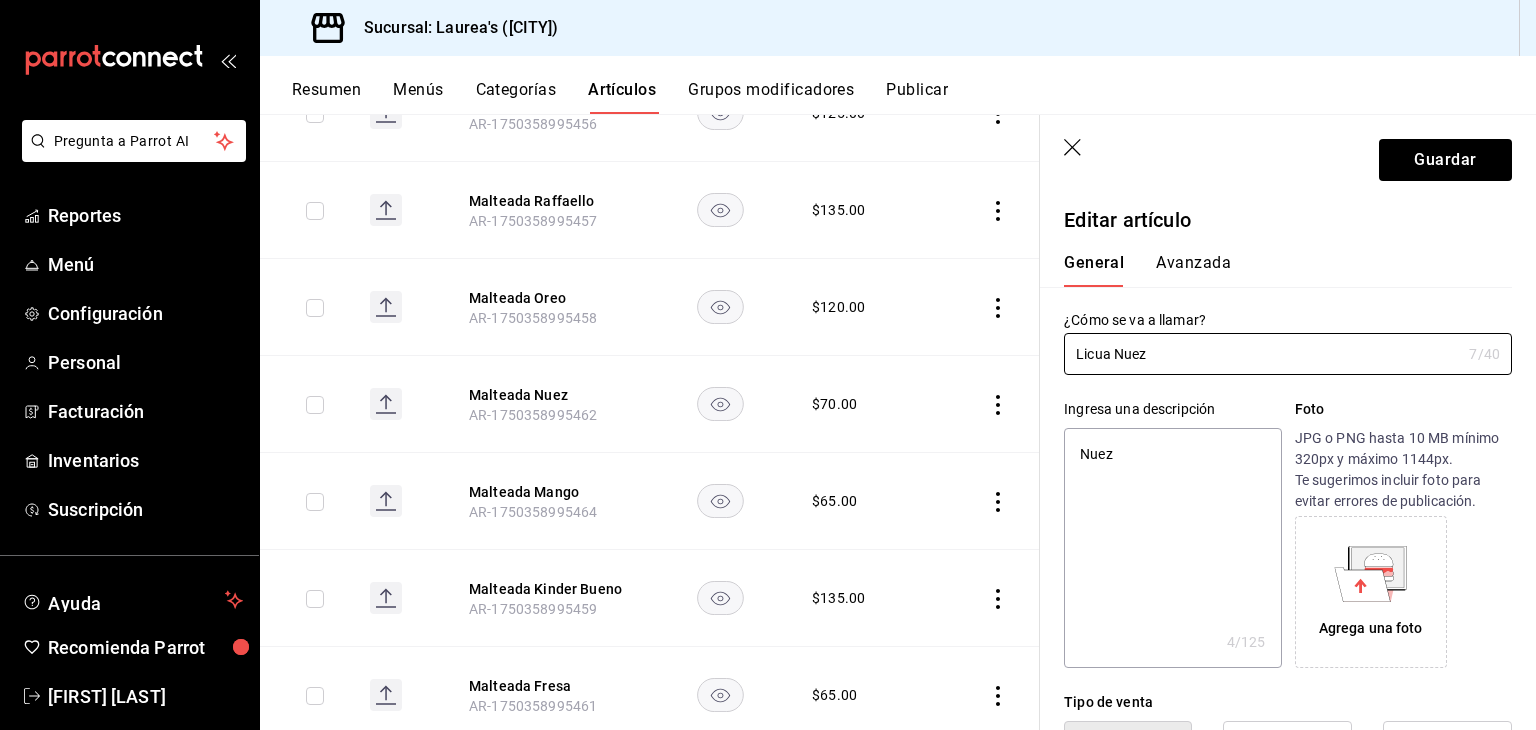 type on "x" 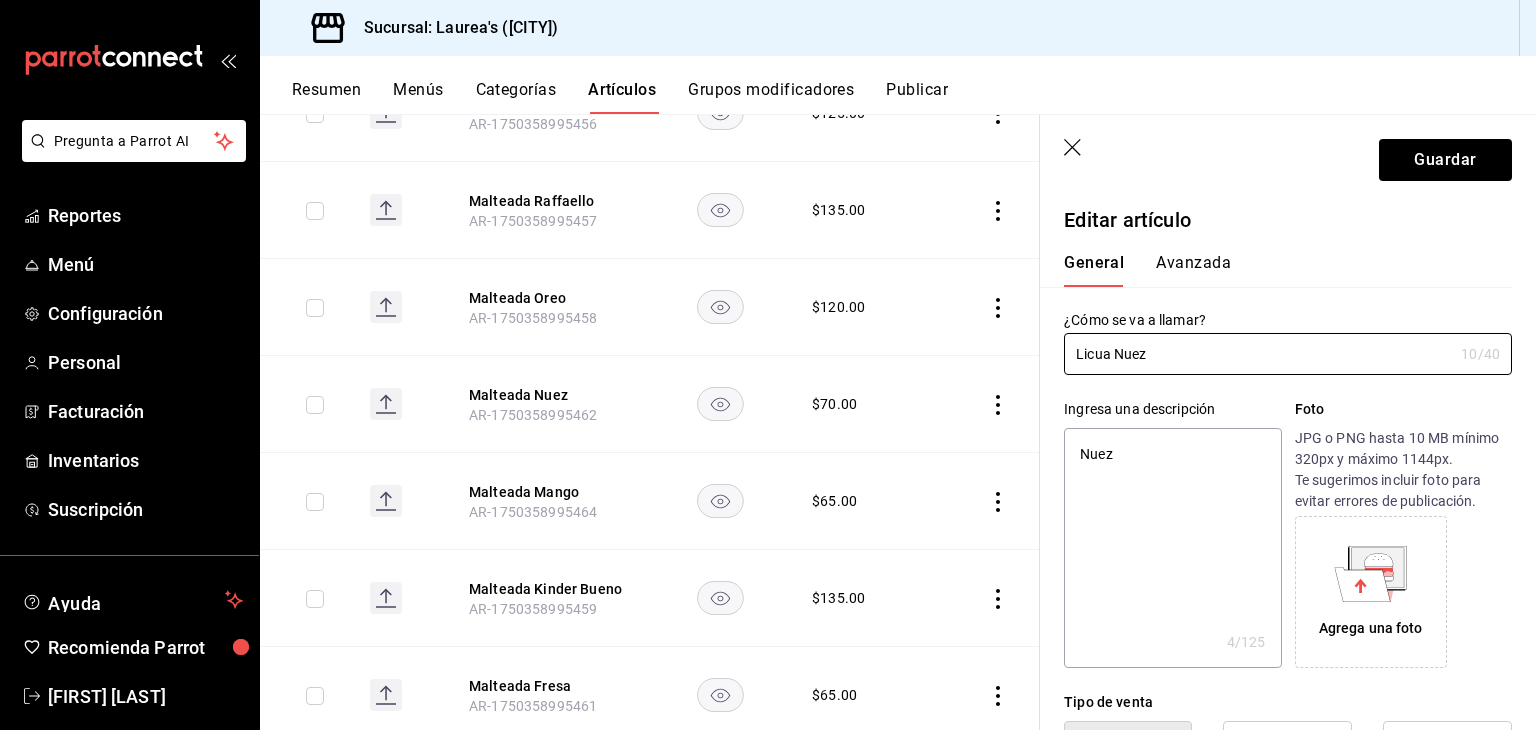 type on "Licuad Nuez" 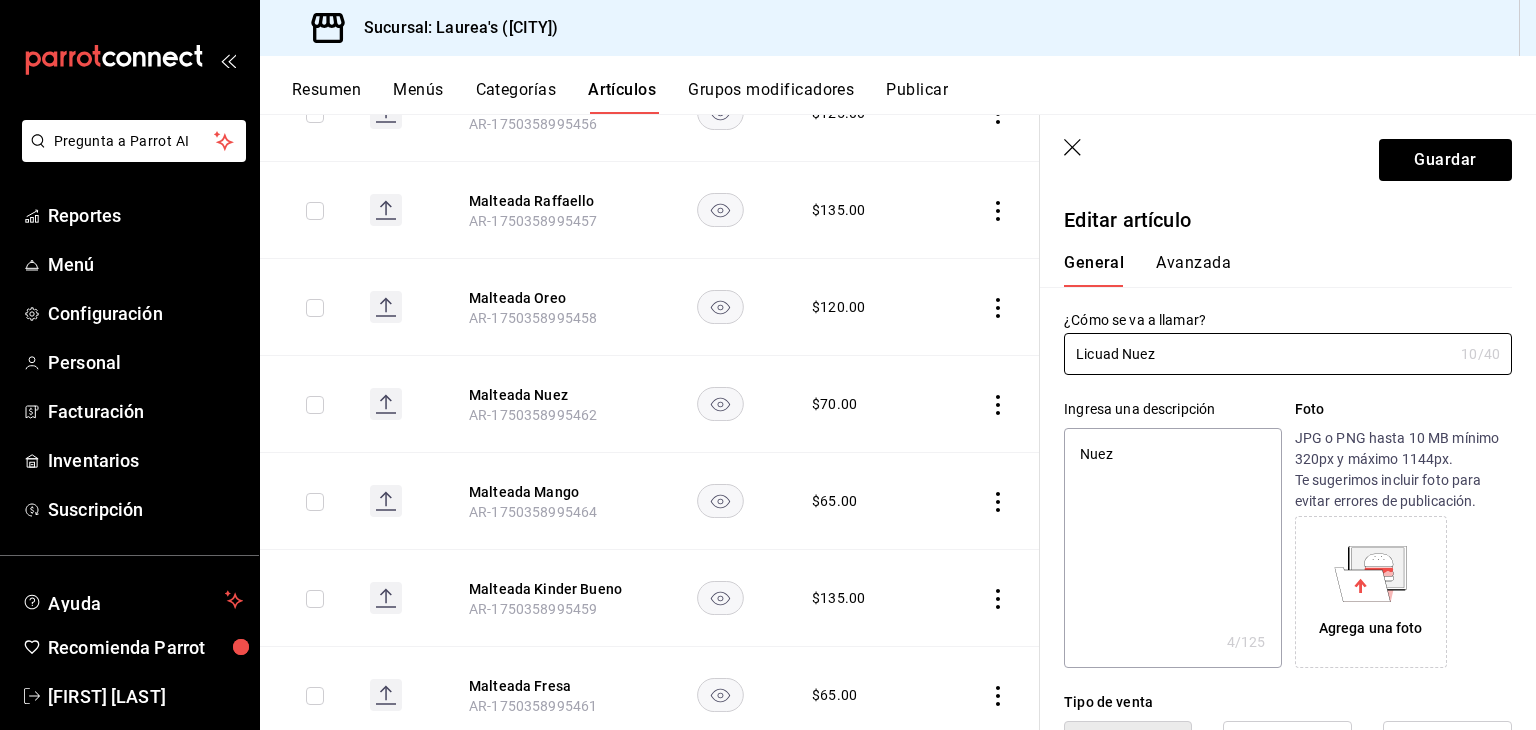 type on "Licuado Nuez" 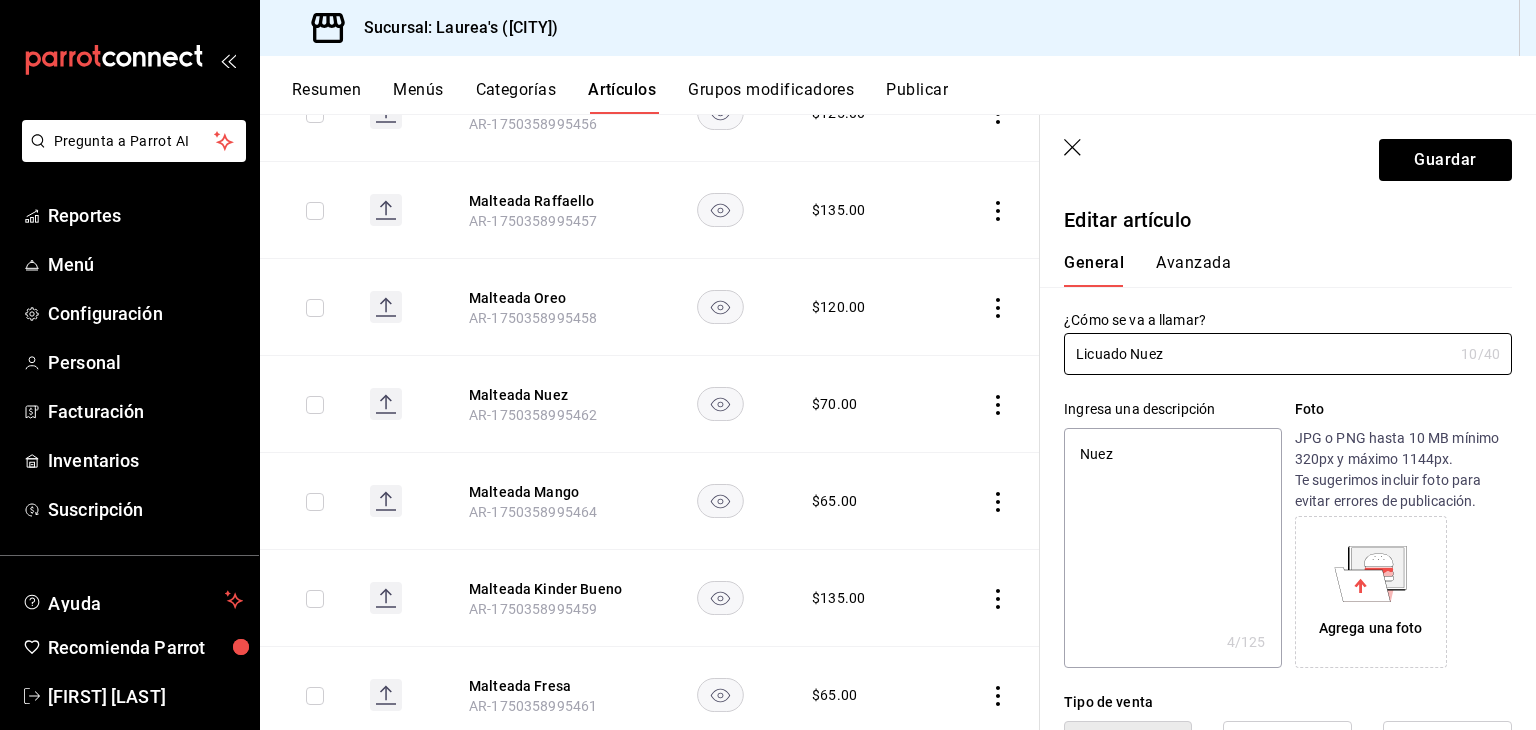 type on "x" 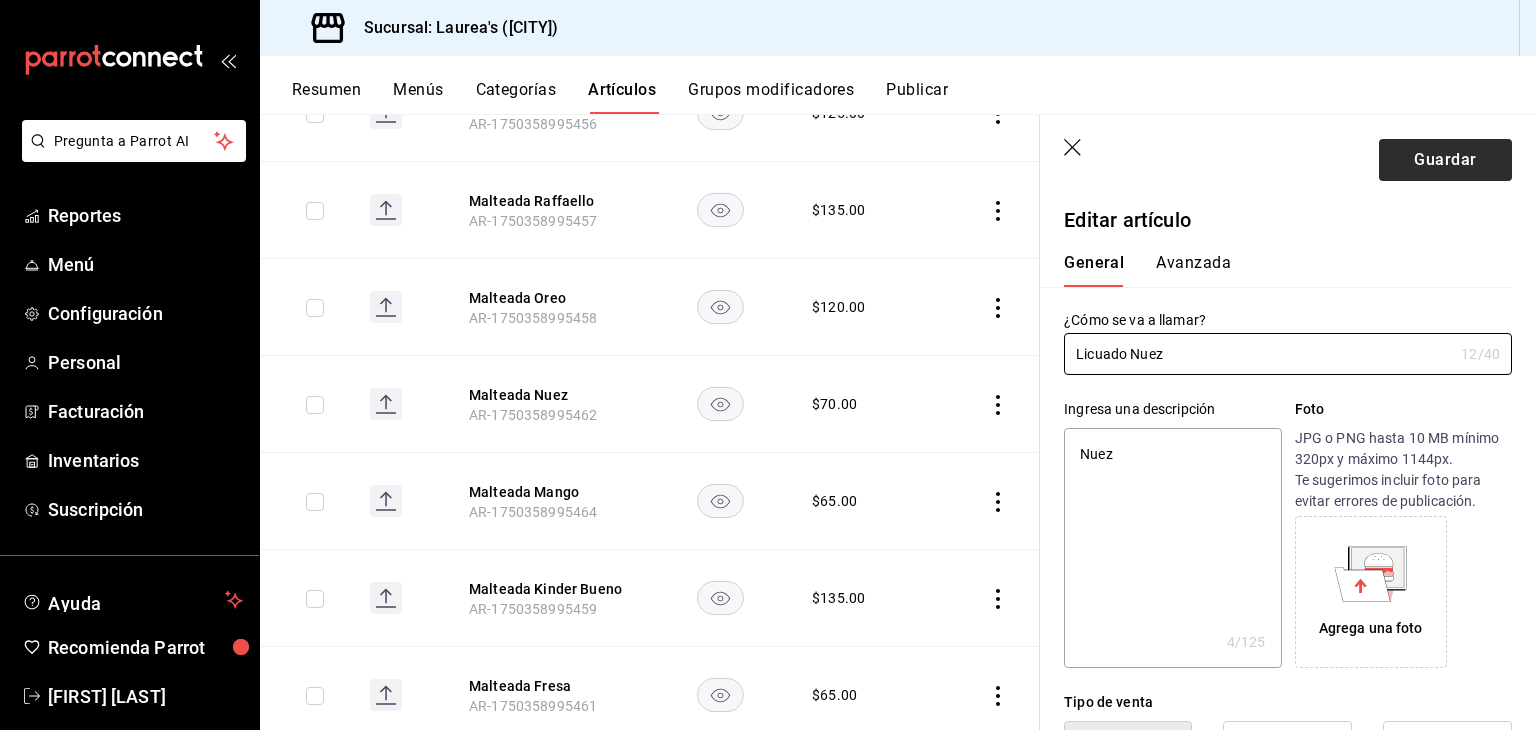 type on "Licuado Nuez" 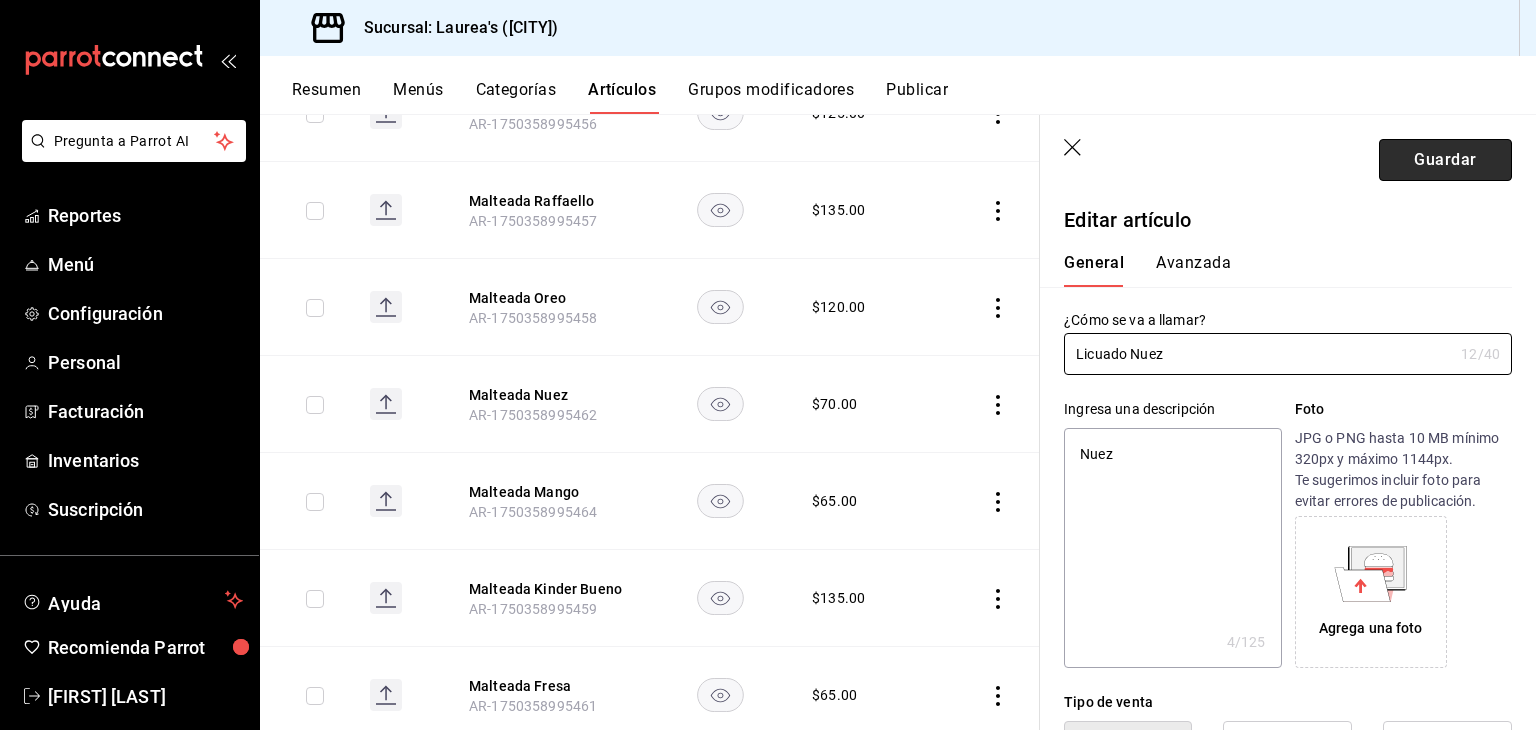 click on "Guardar" at bounding box center (1445, 160) 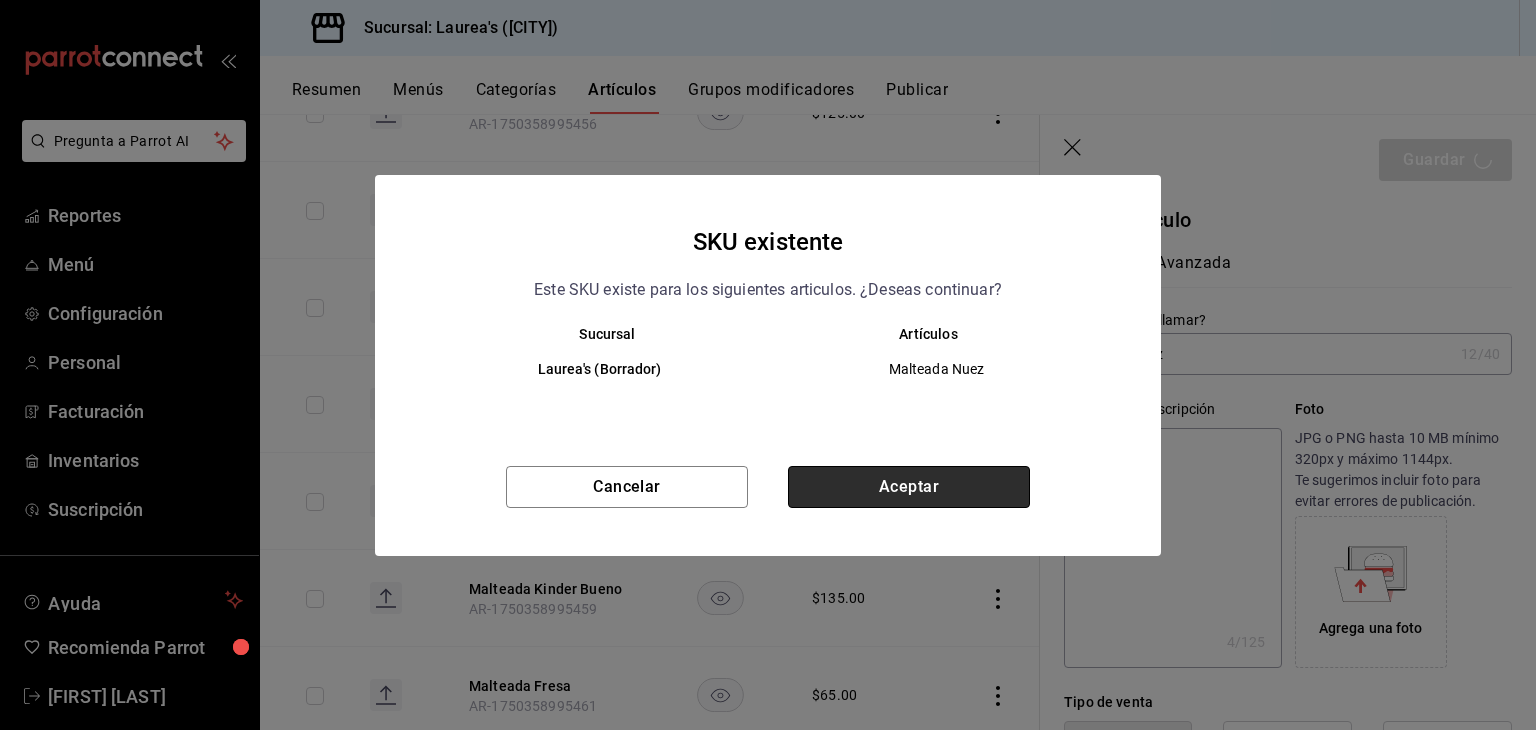 click on "Aceptar" at bounding box center [909, 487] 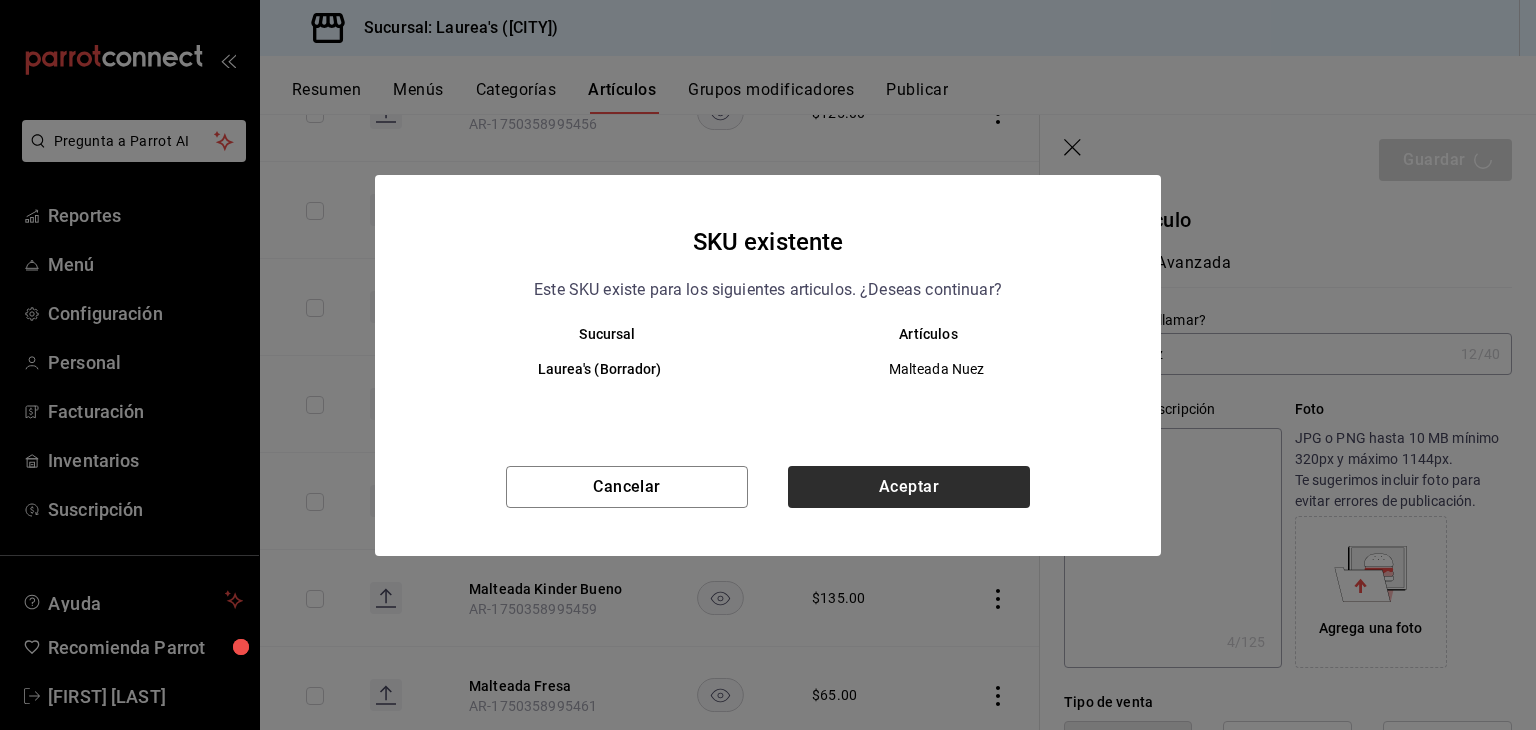 type on "x" 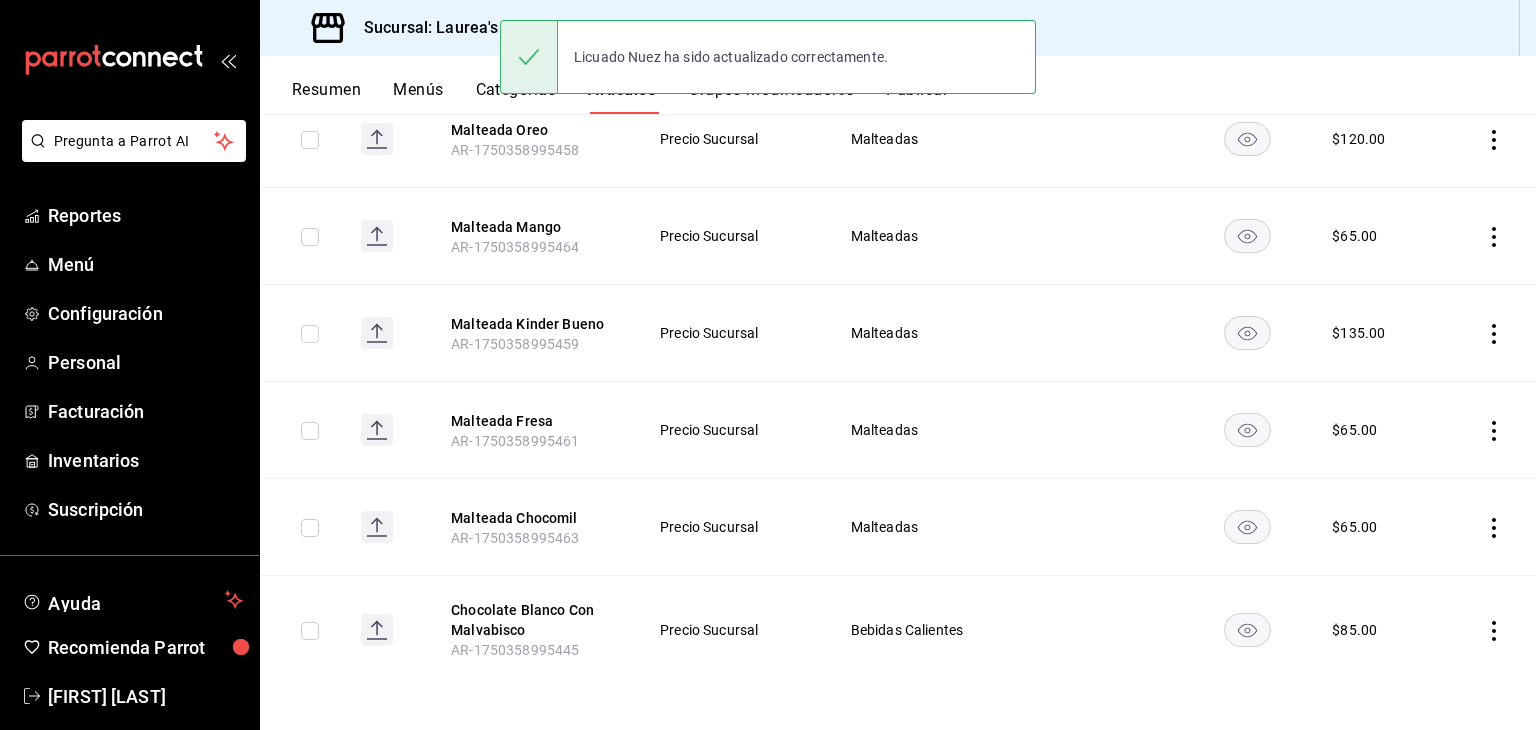 scroll, scrollTop: 501, scrollLeft: 0, axis: vertical 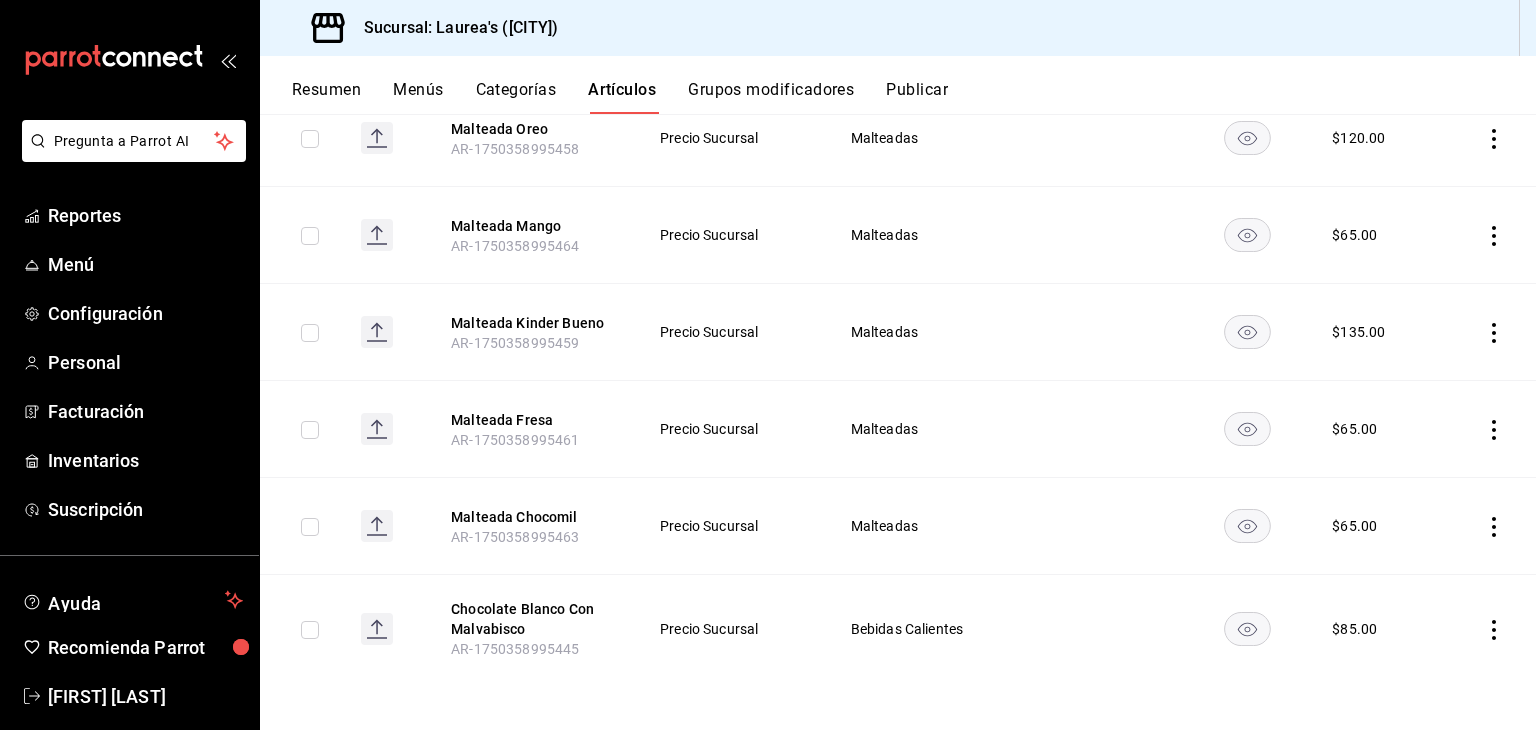 click 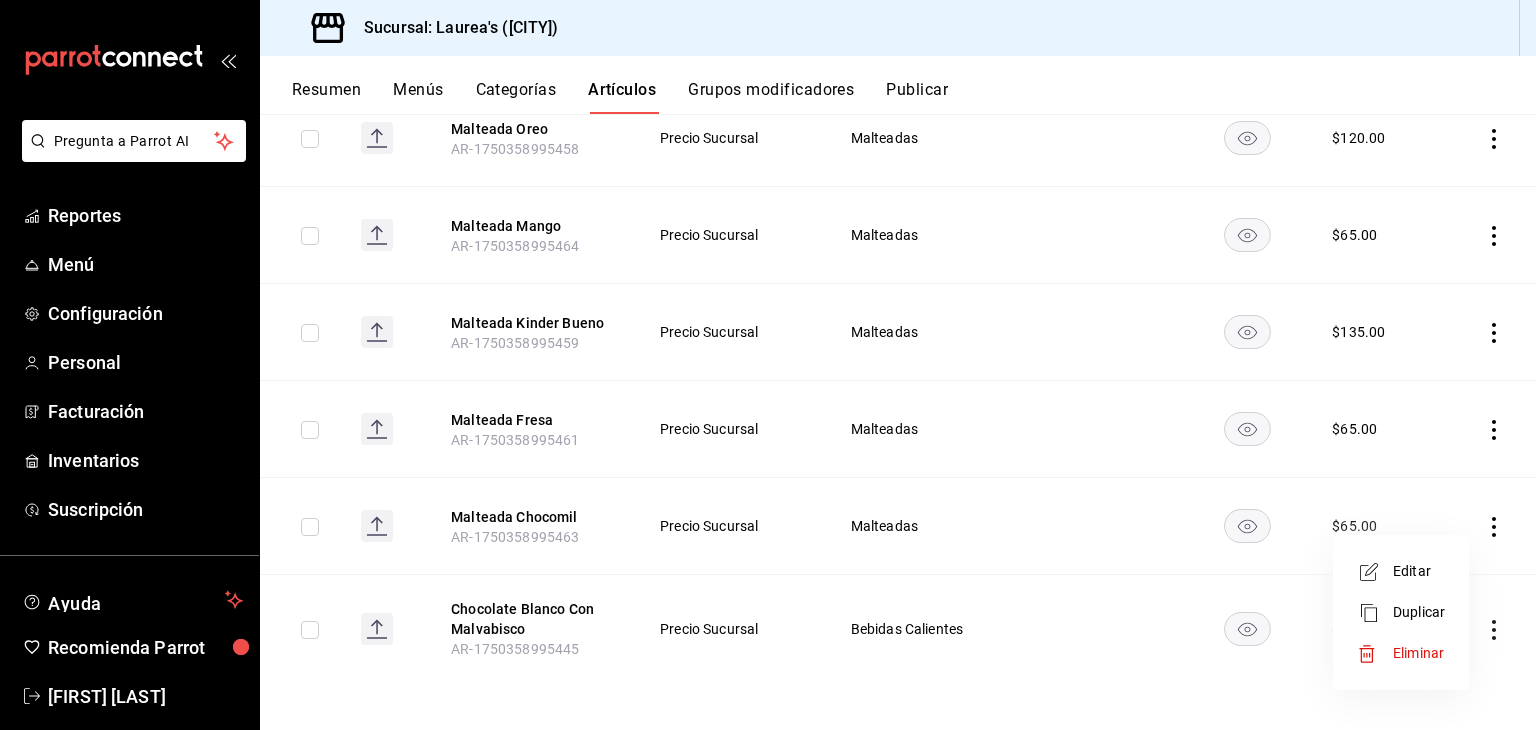 click at bounding box center (1375, 572) 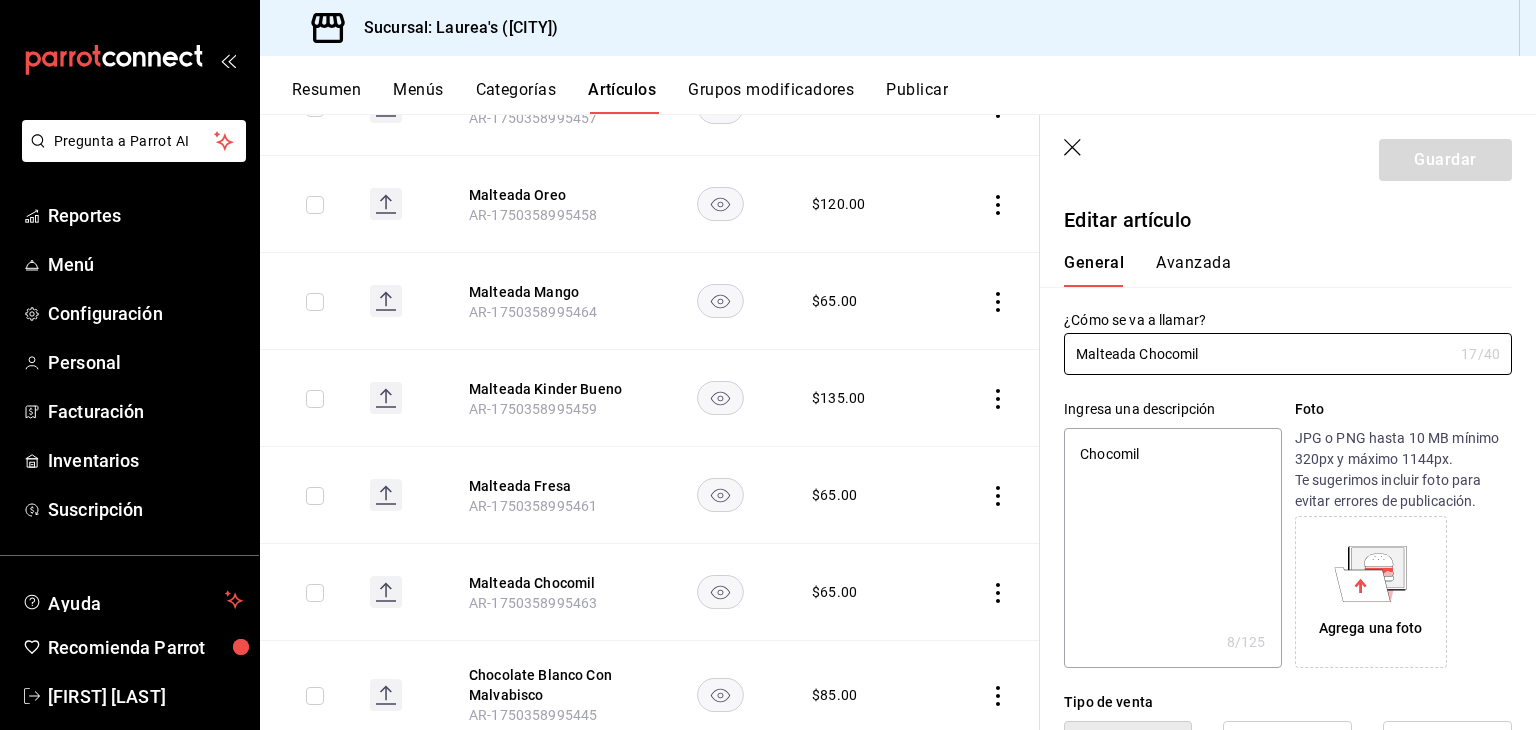 type on "x" 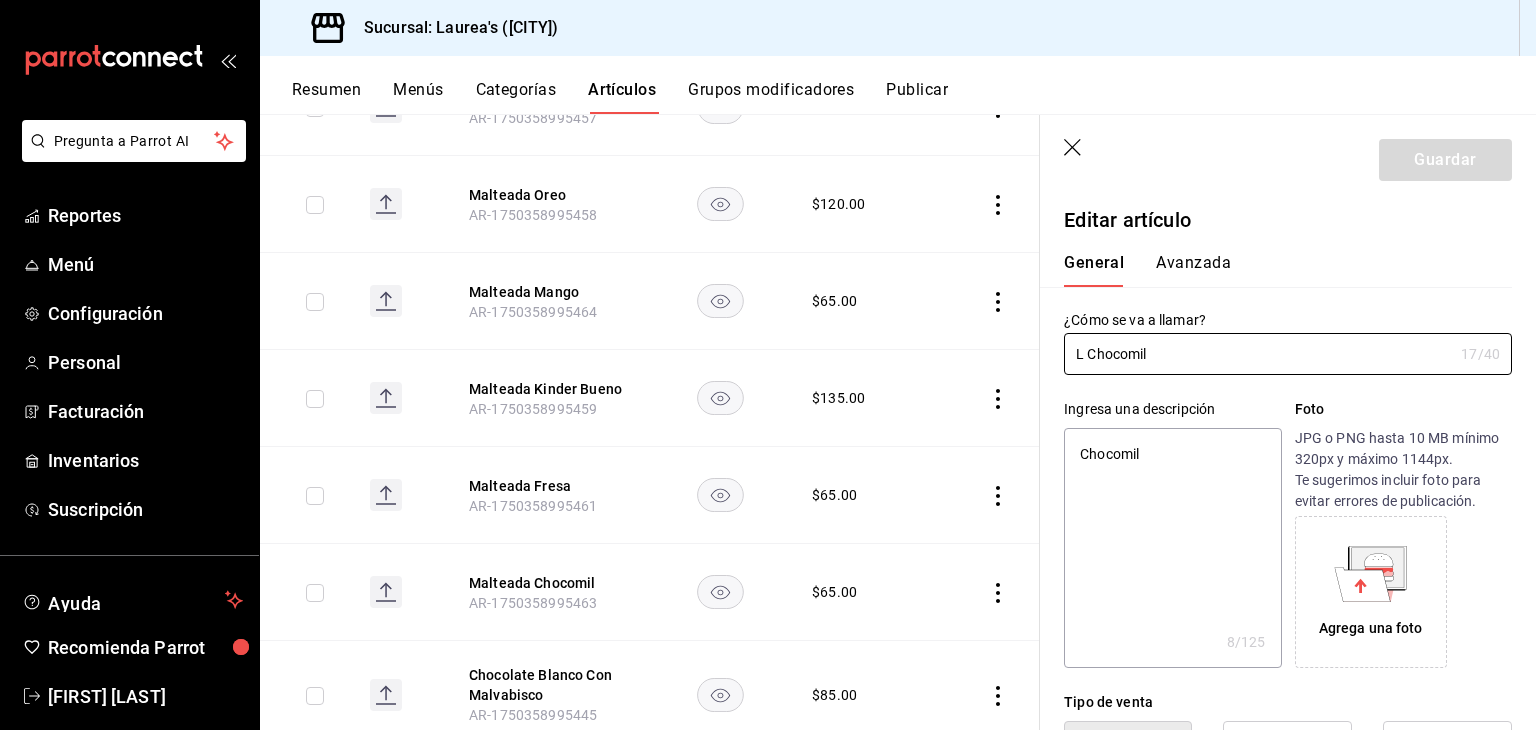 type on "x" 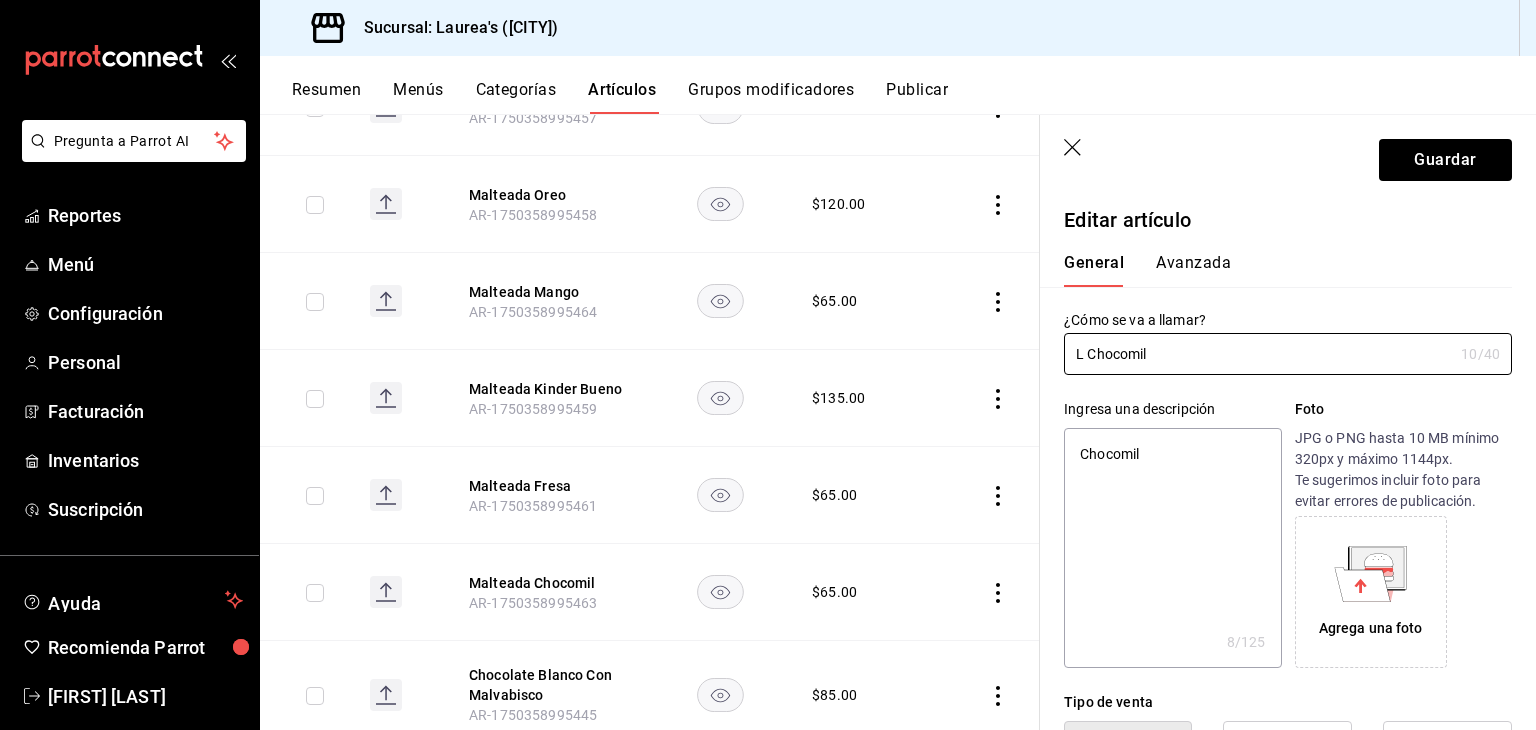 type on "Li Chocomil" 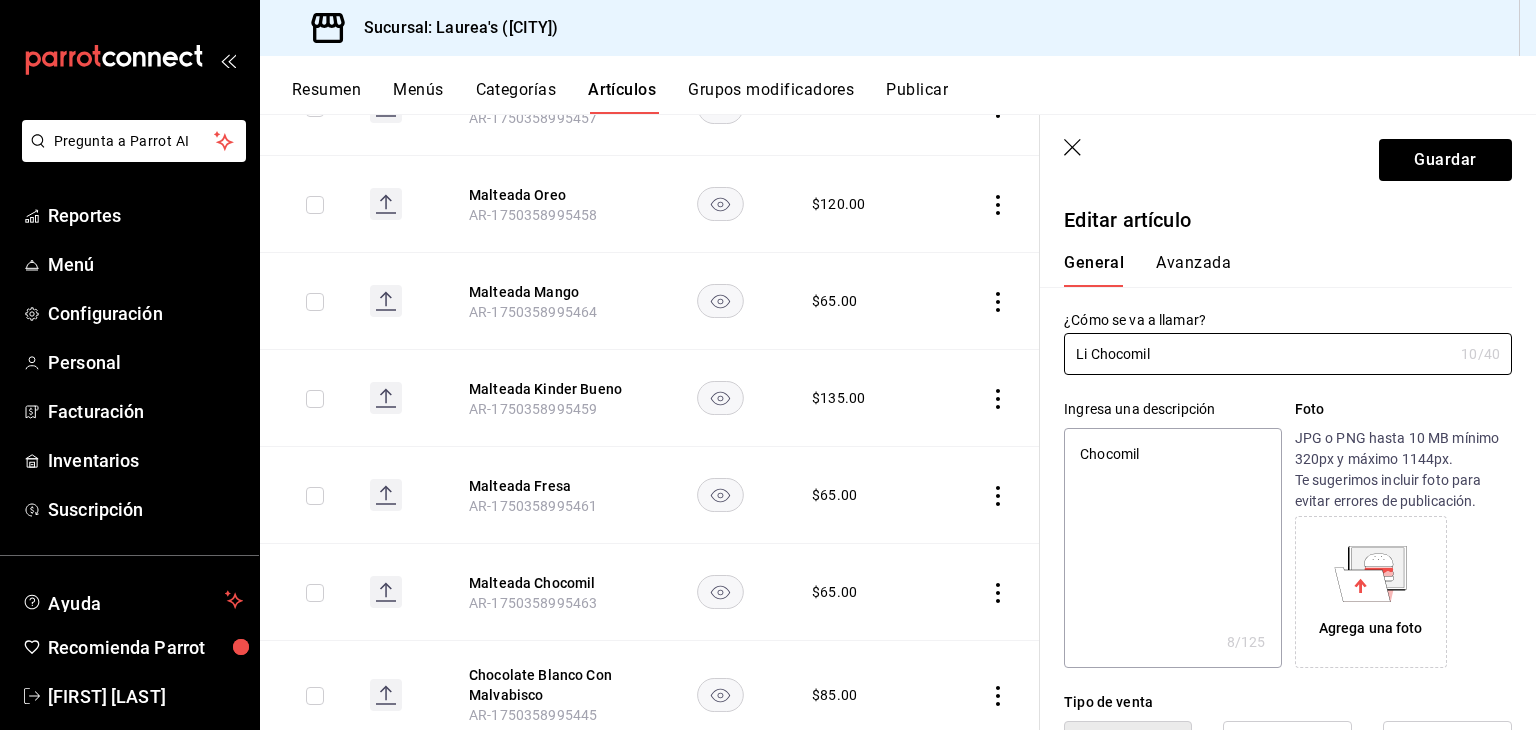 type on "x" 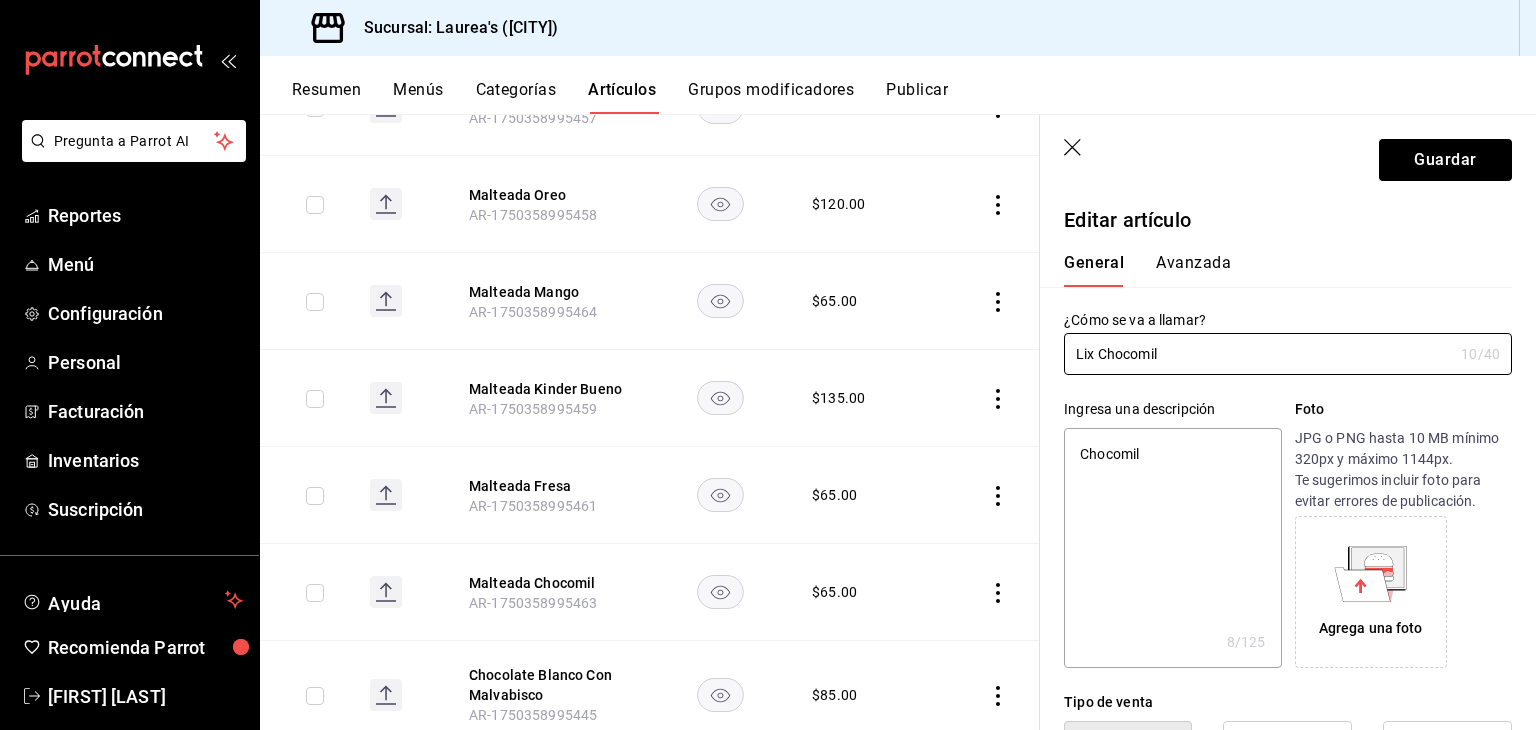 type on "Lixu Chocomil" 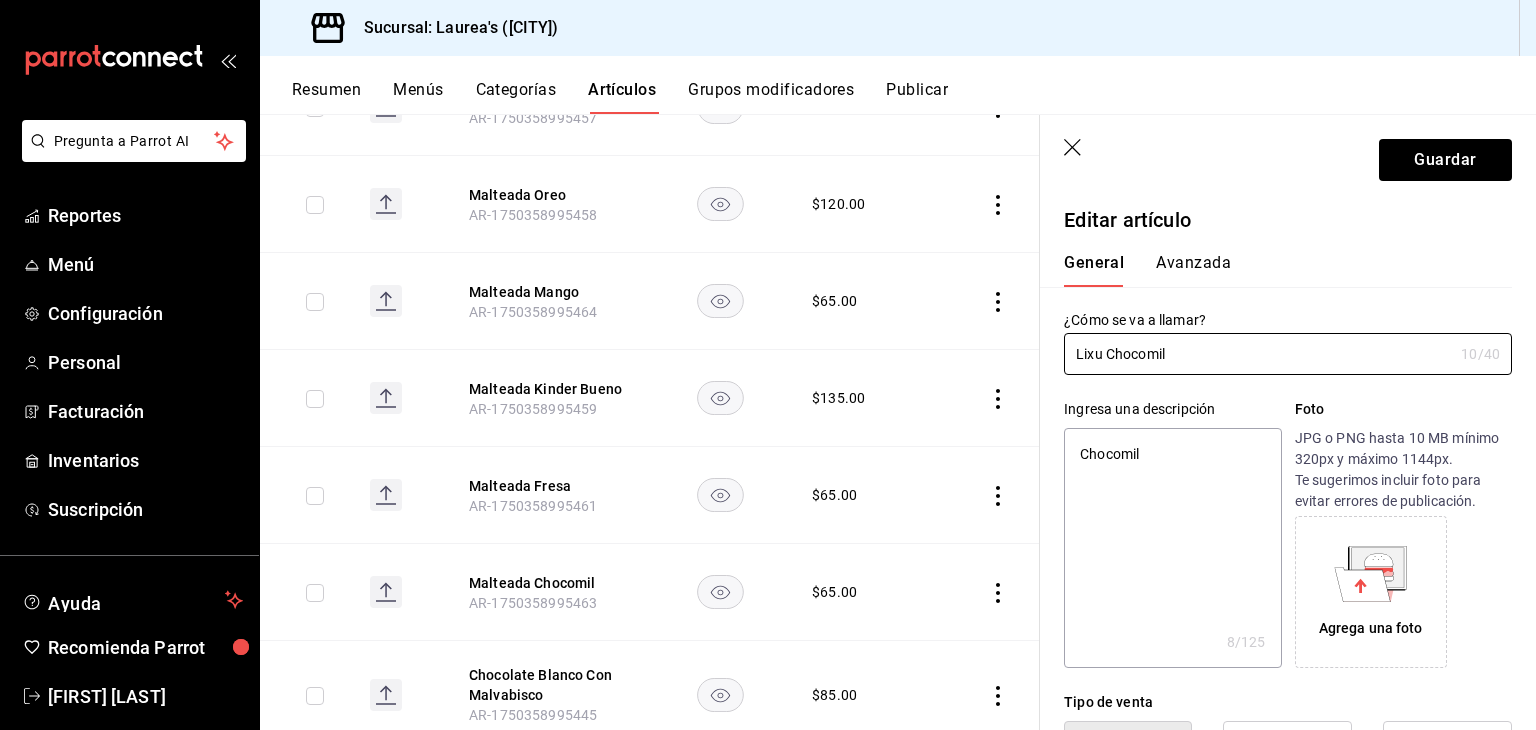 type on "x" 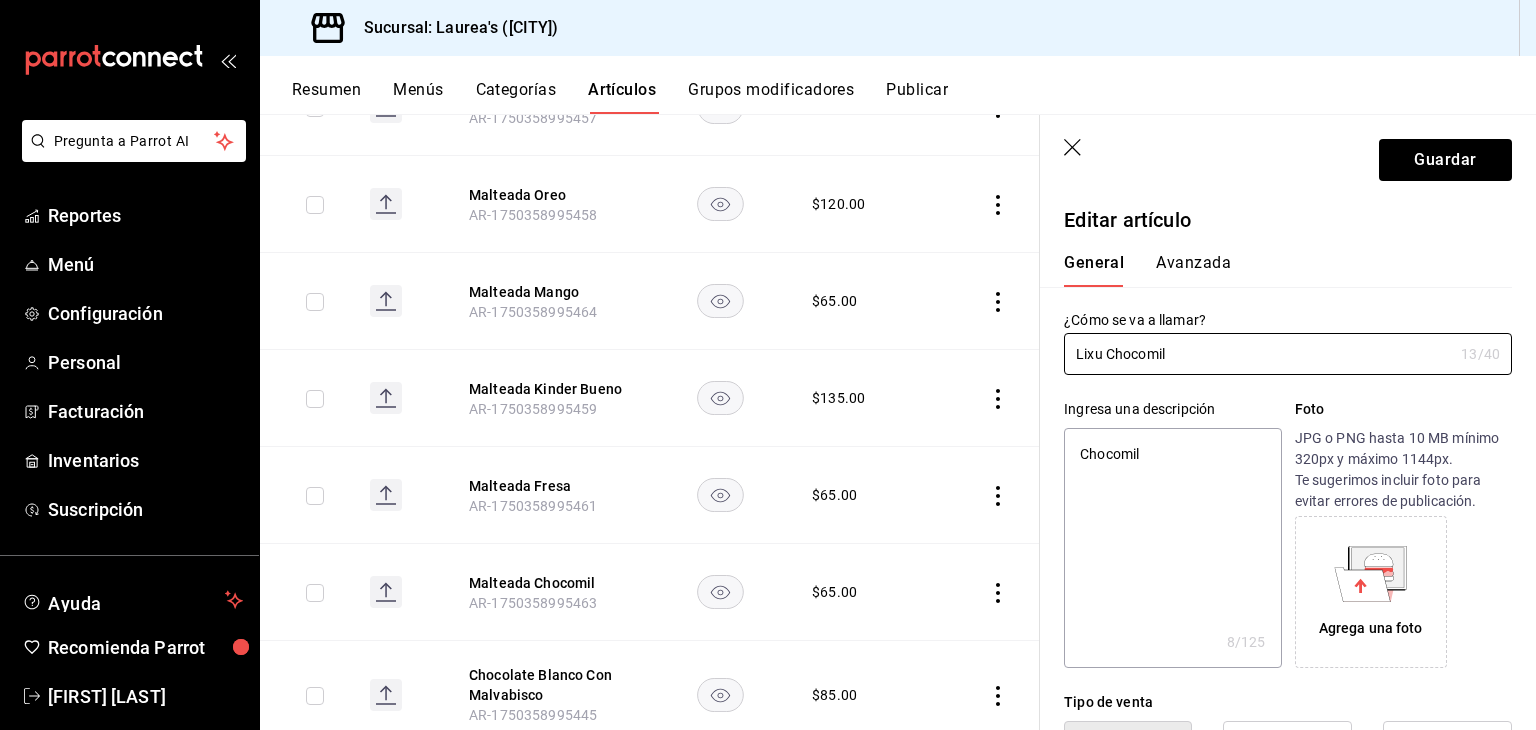 type on "Lixua Chocomil" 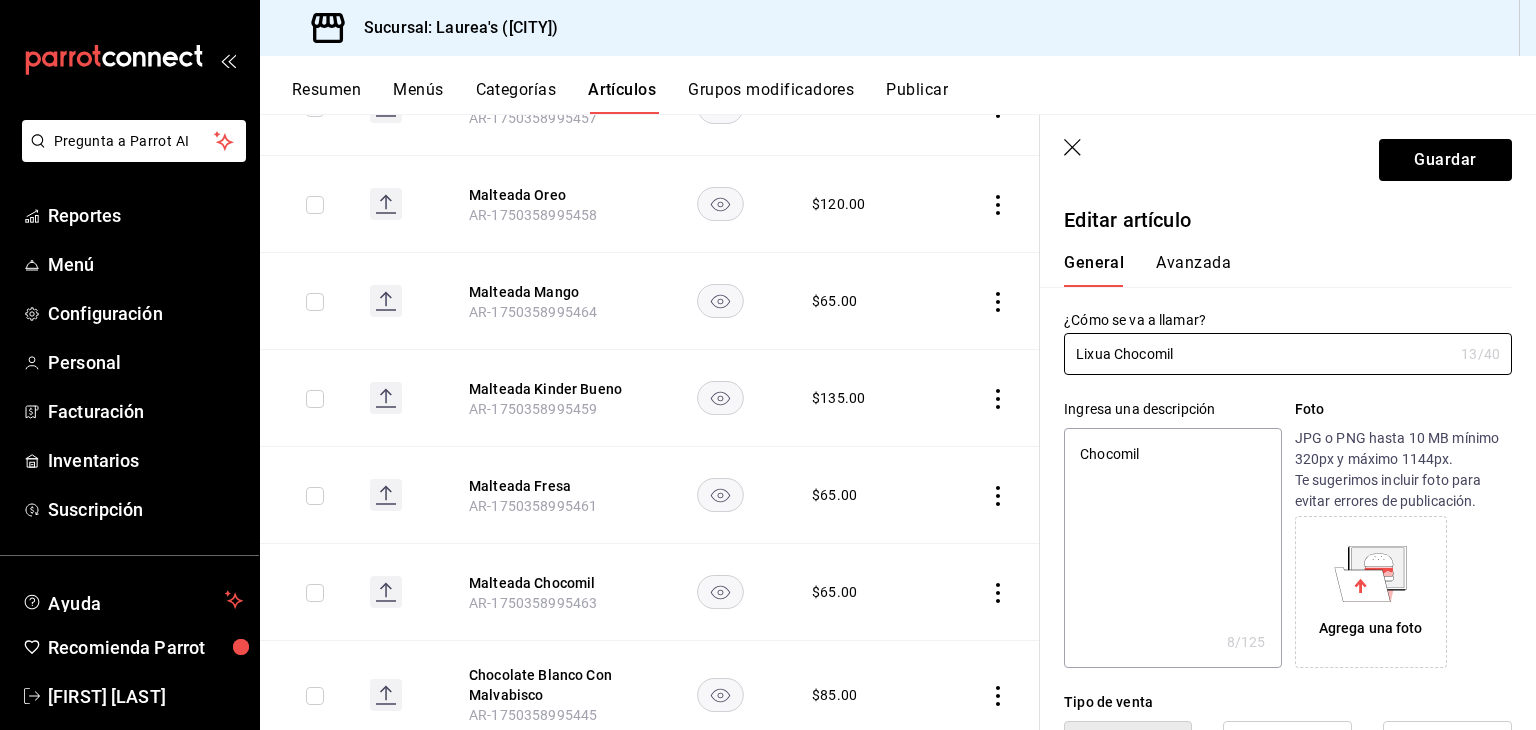 type on "x" 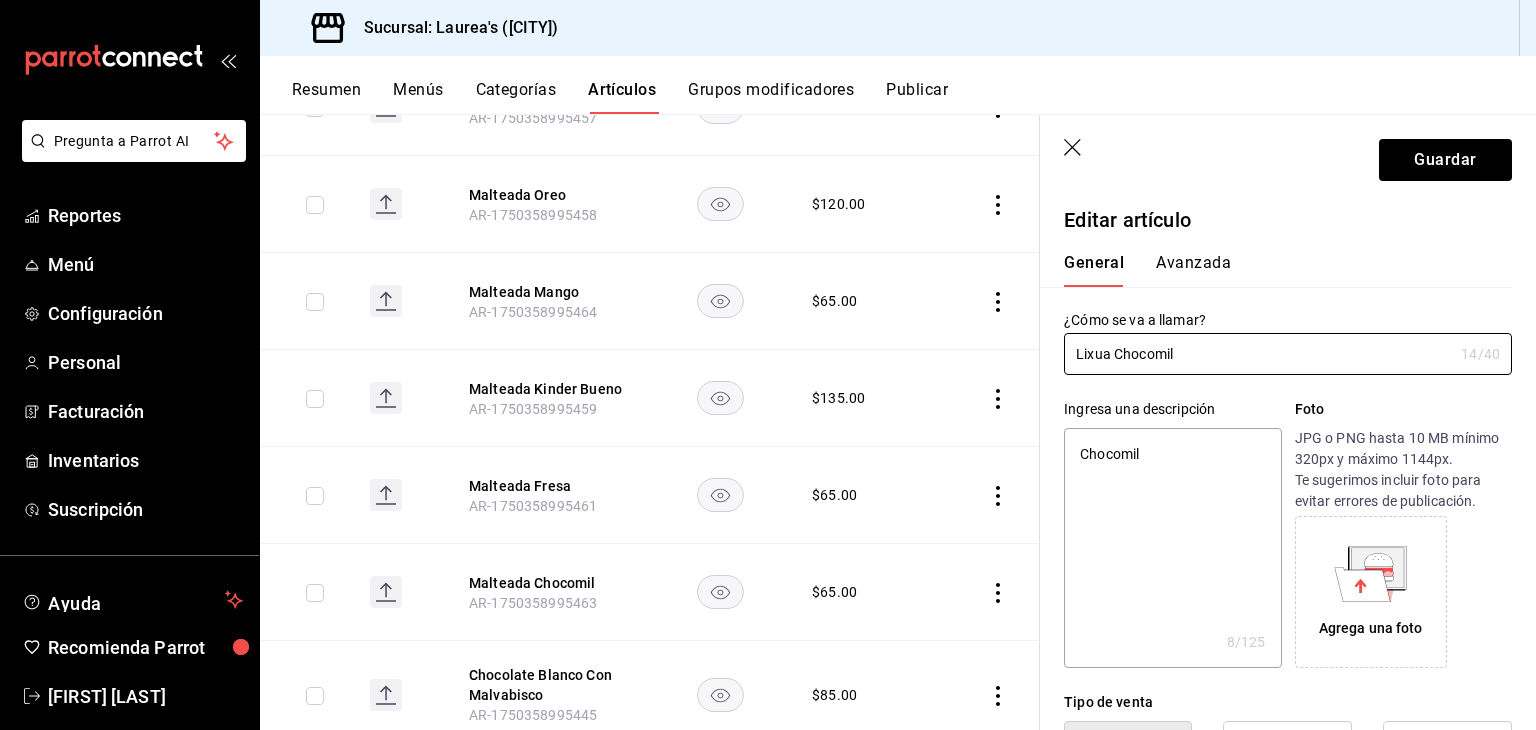 type on "Lixuad Chocomil" 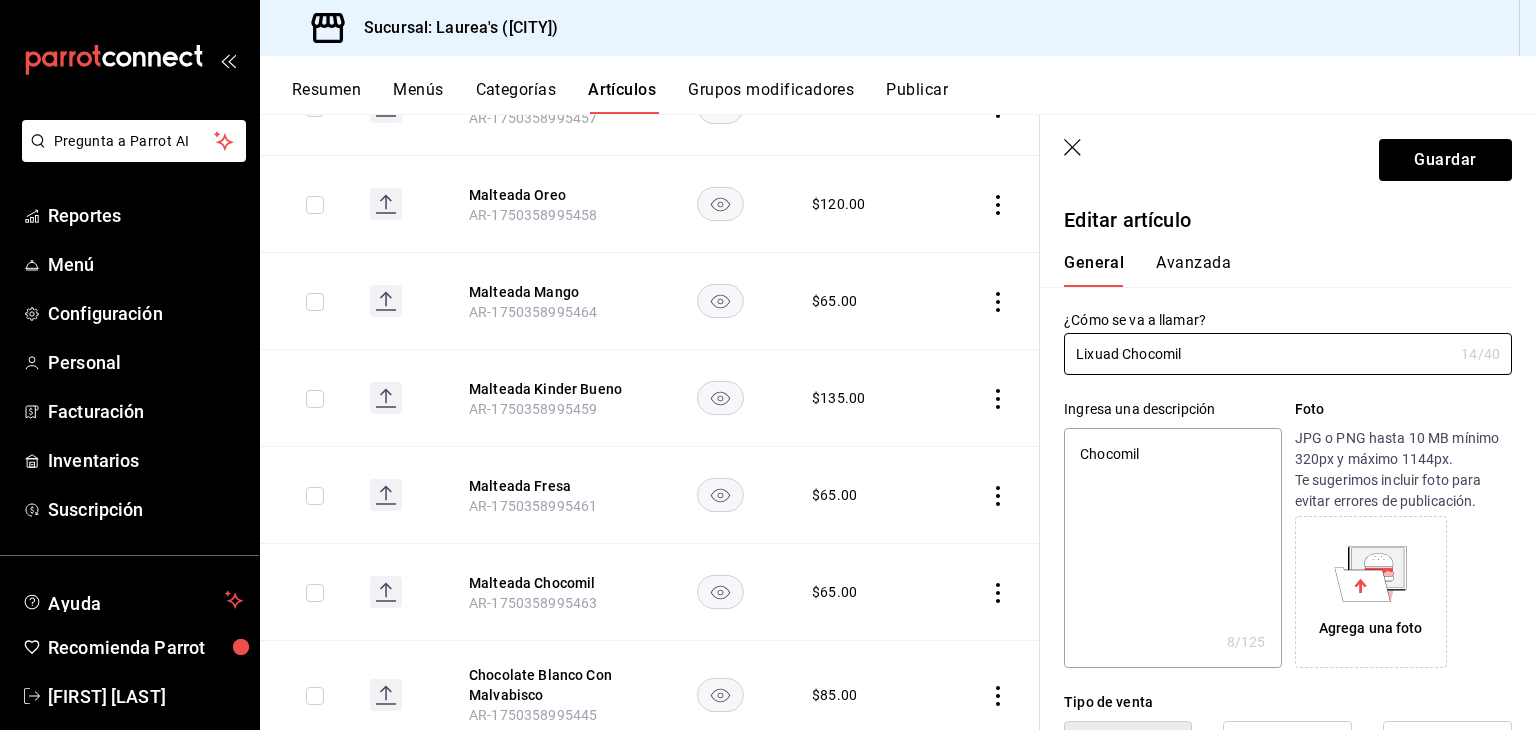type on "x" 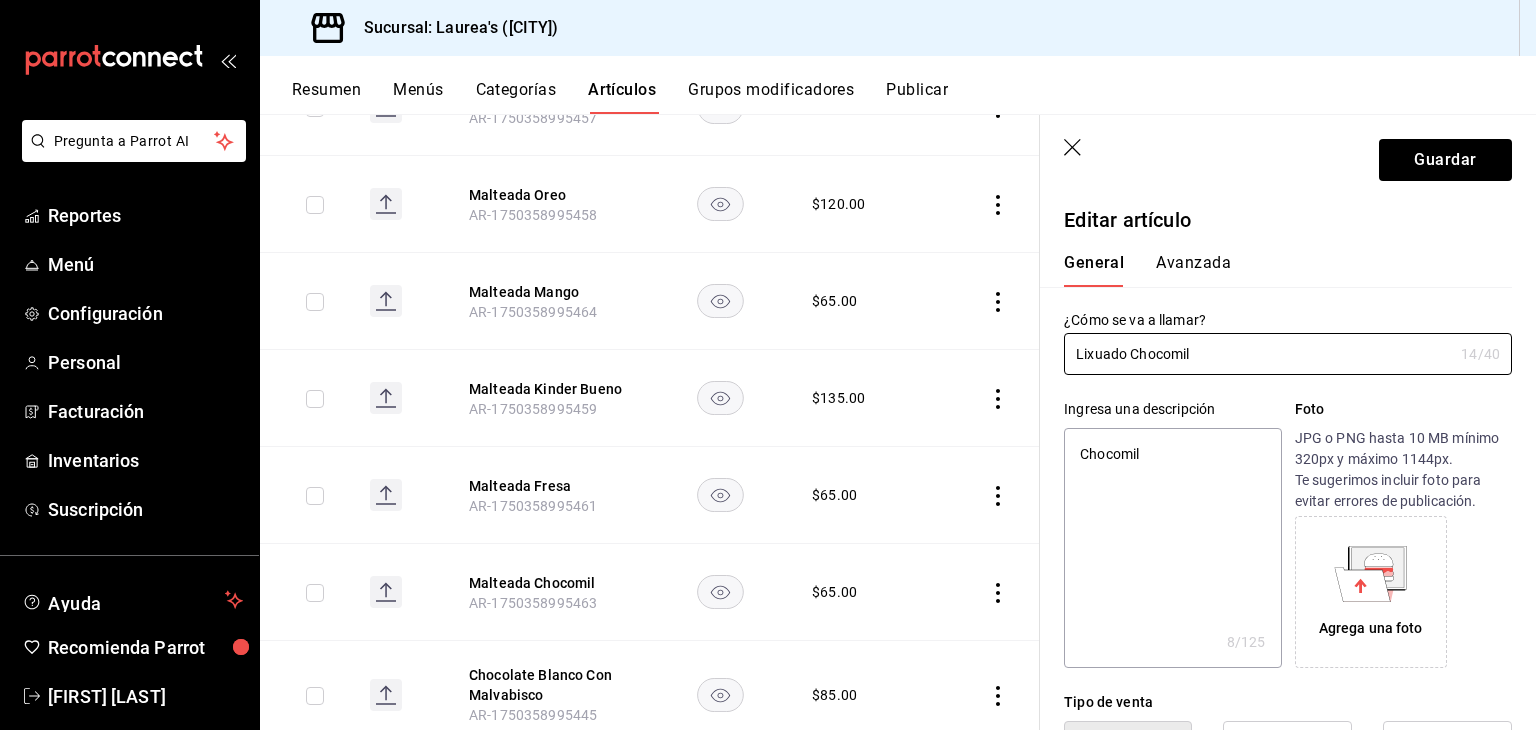 type on "x" 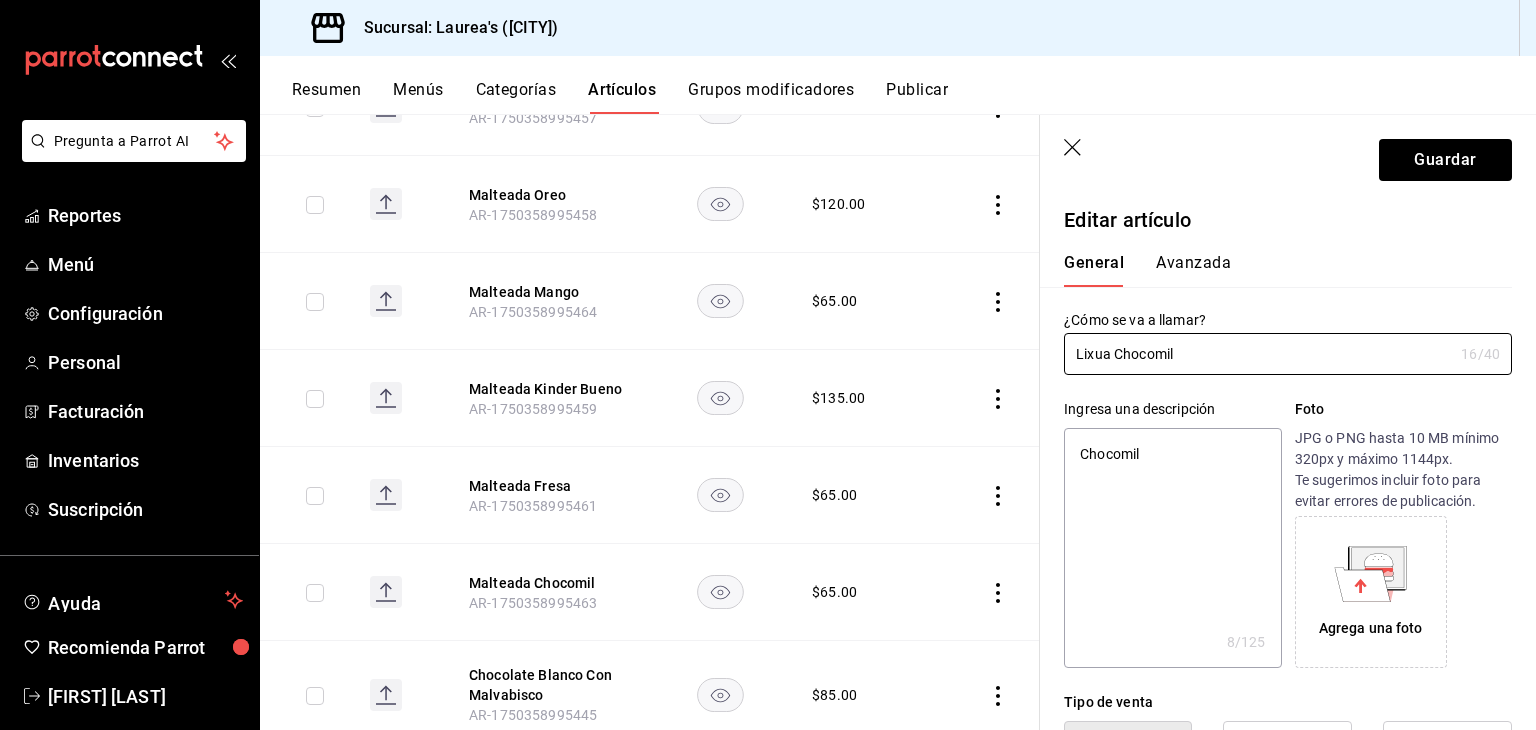 type on "Lixu Chocomil" 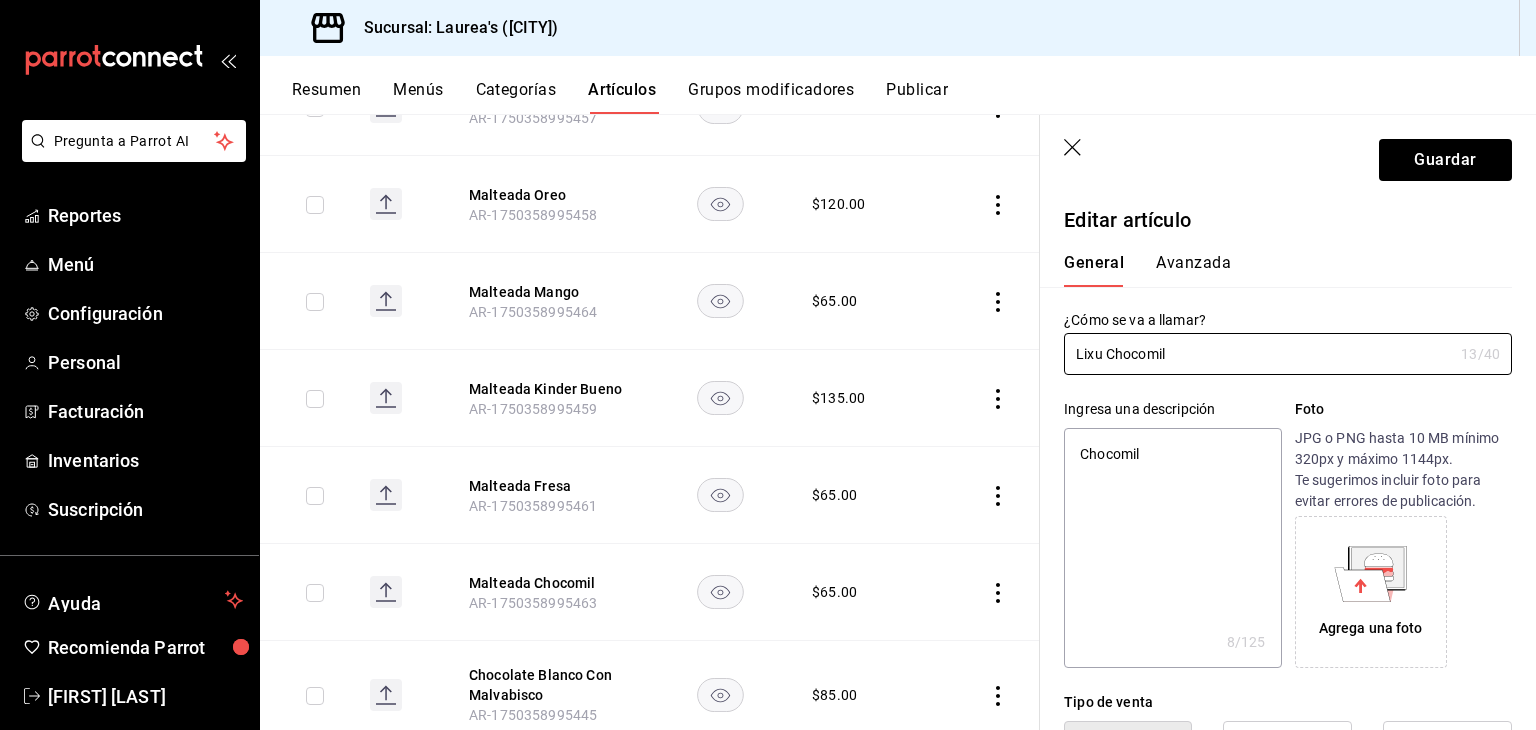 type on "Lix Chocomil" 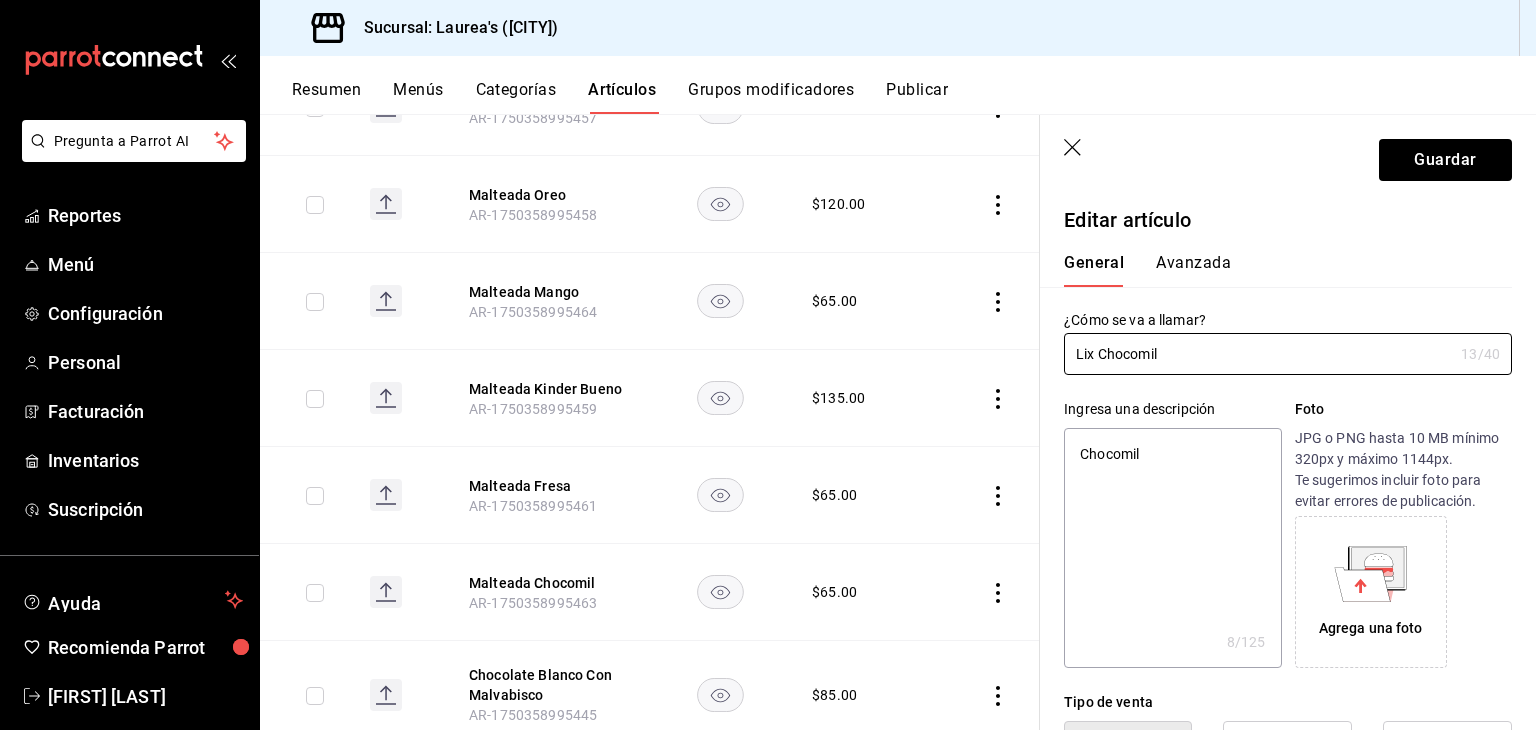 type on "x" 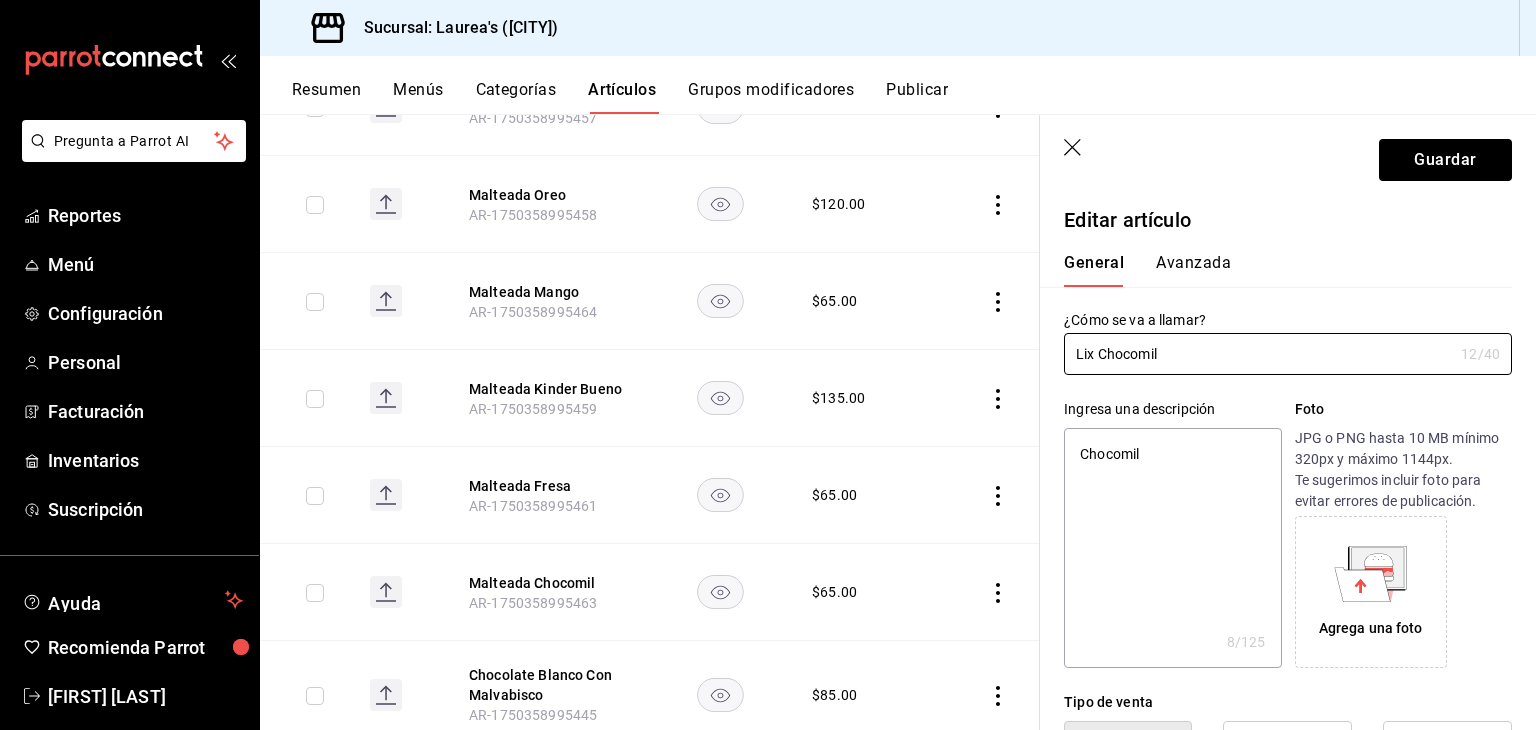 type on "Li Chocomil" 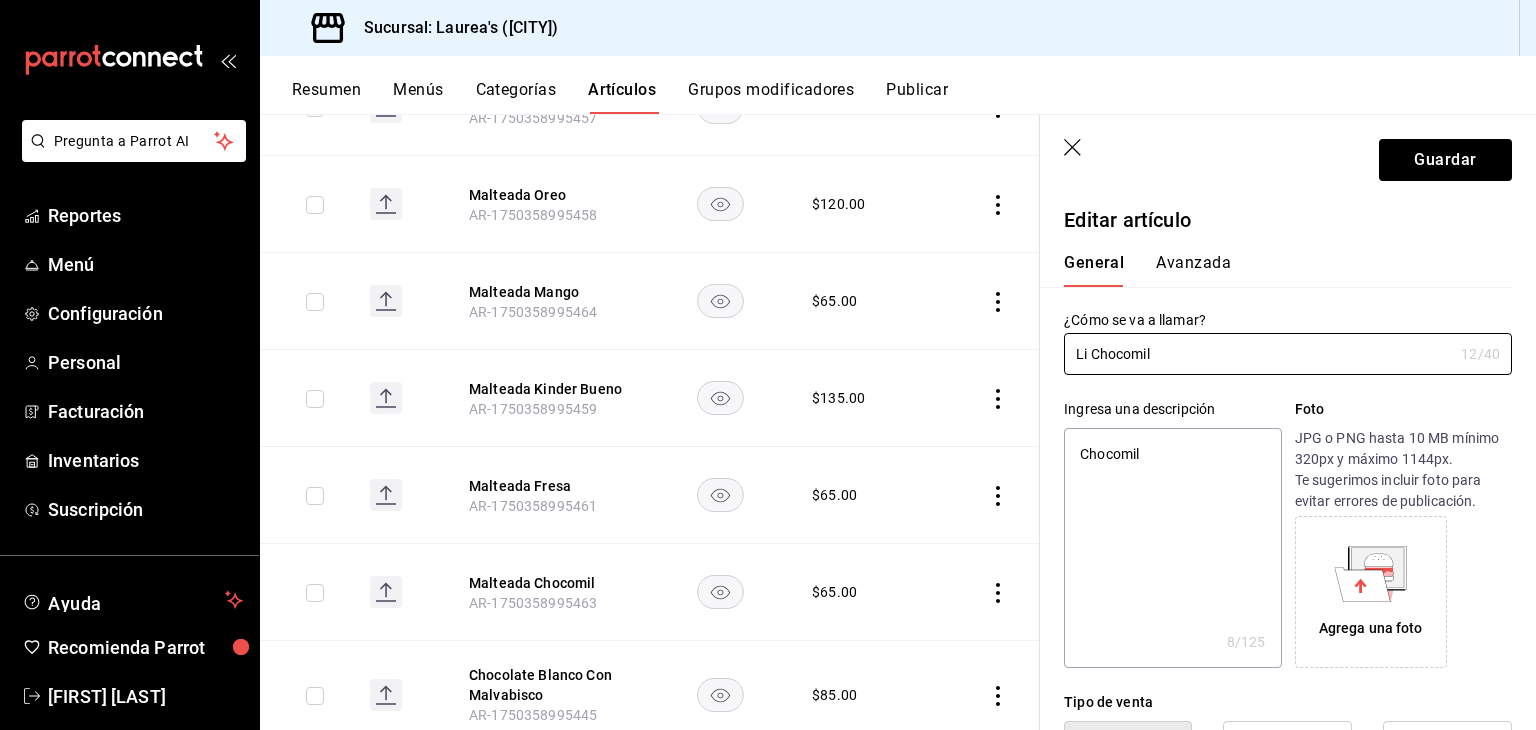 type on "x" 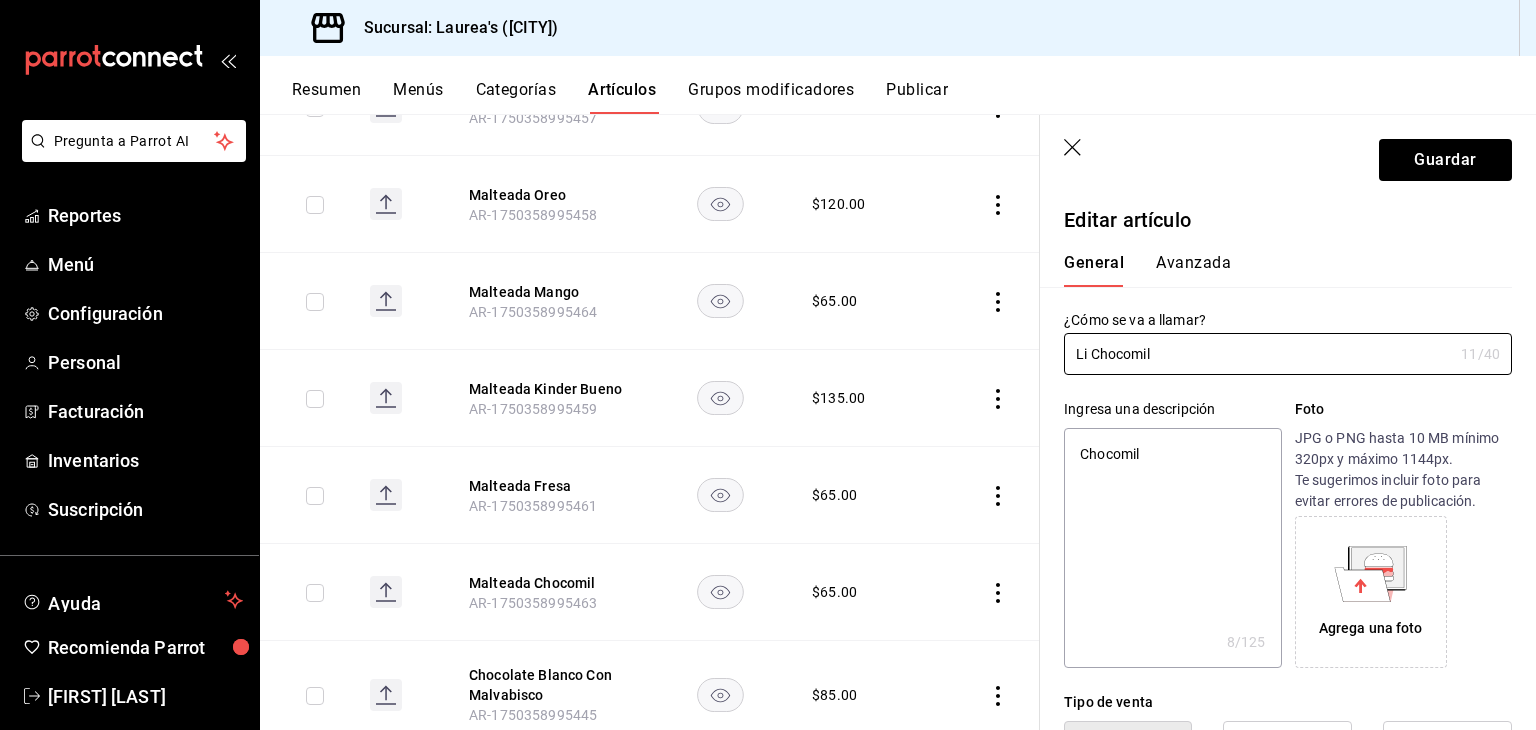 type on "Lic Chocomil" 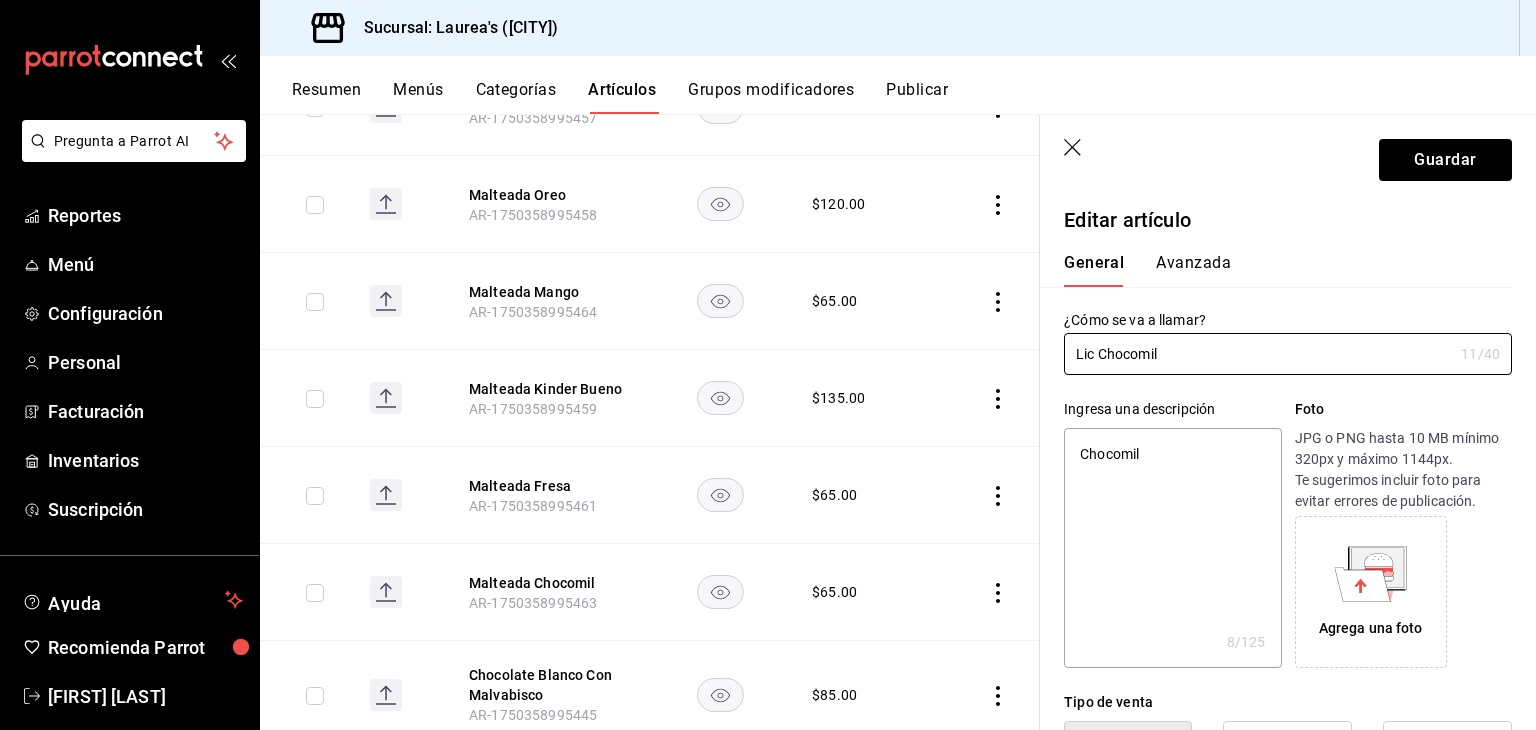 type on "x" 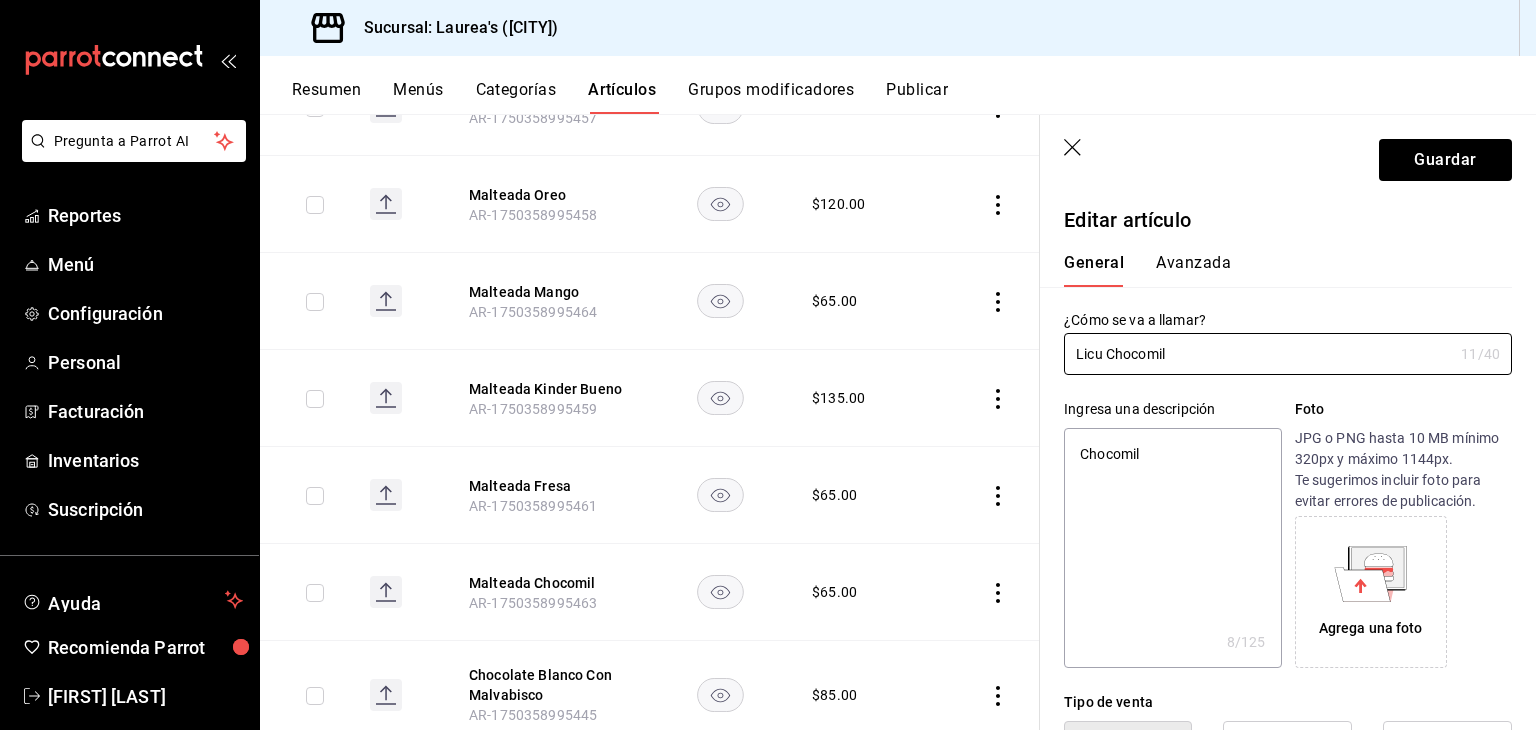 type on "x" 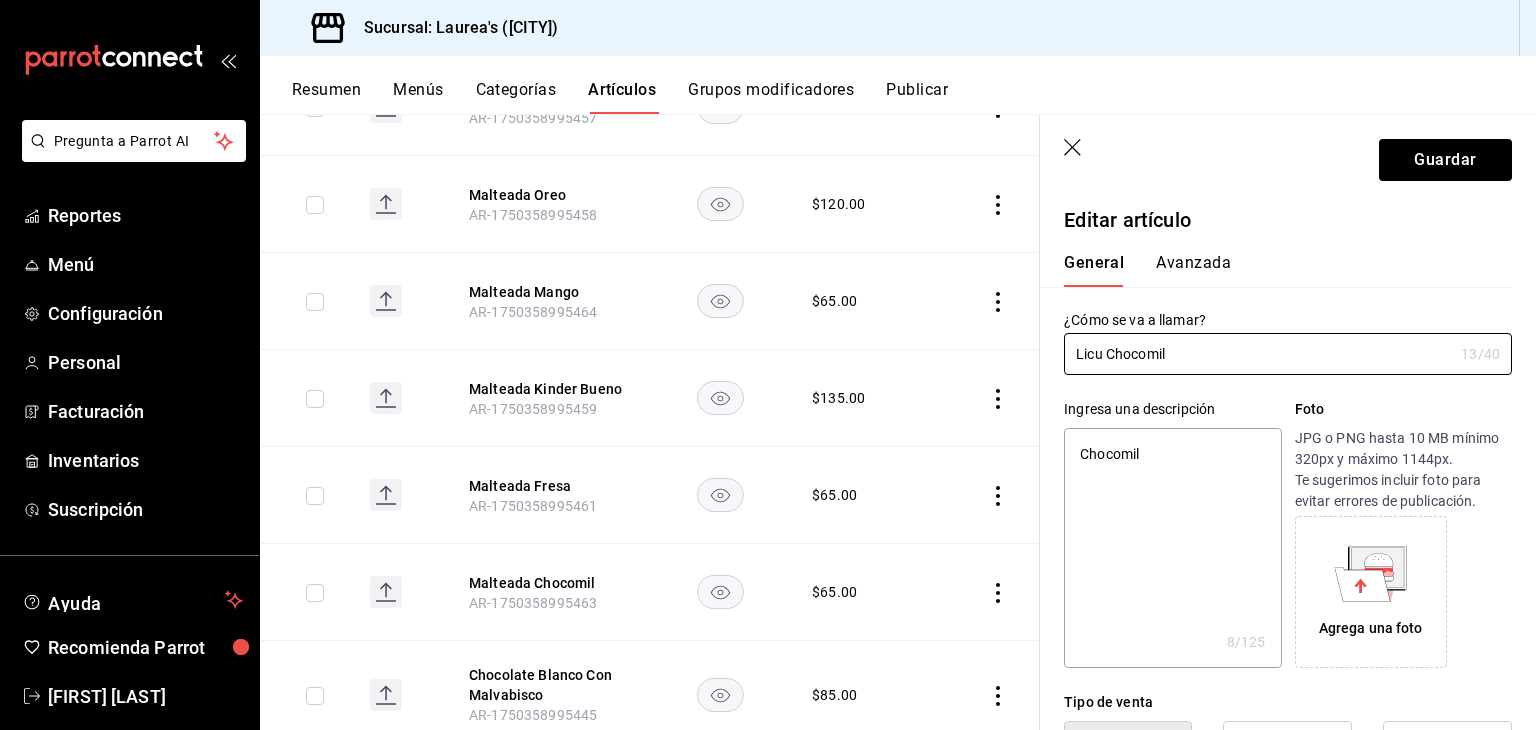 type on "Licua Chocomil" 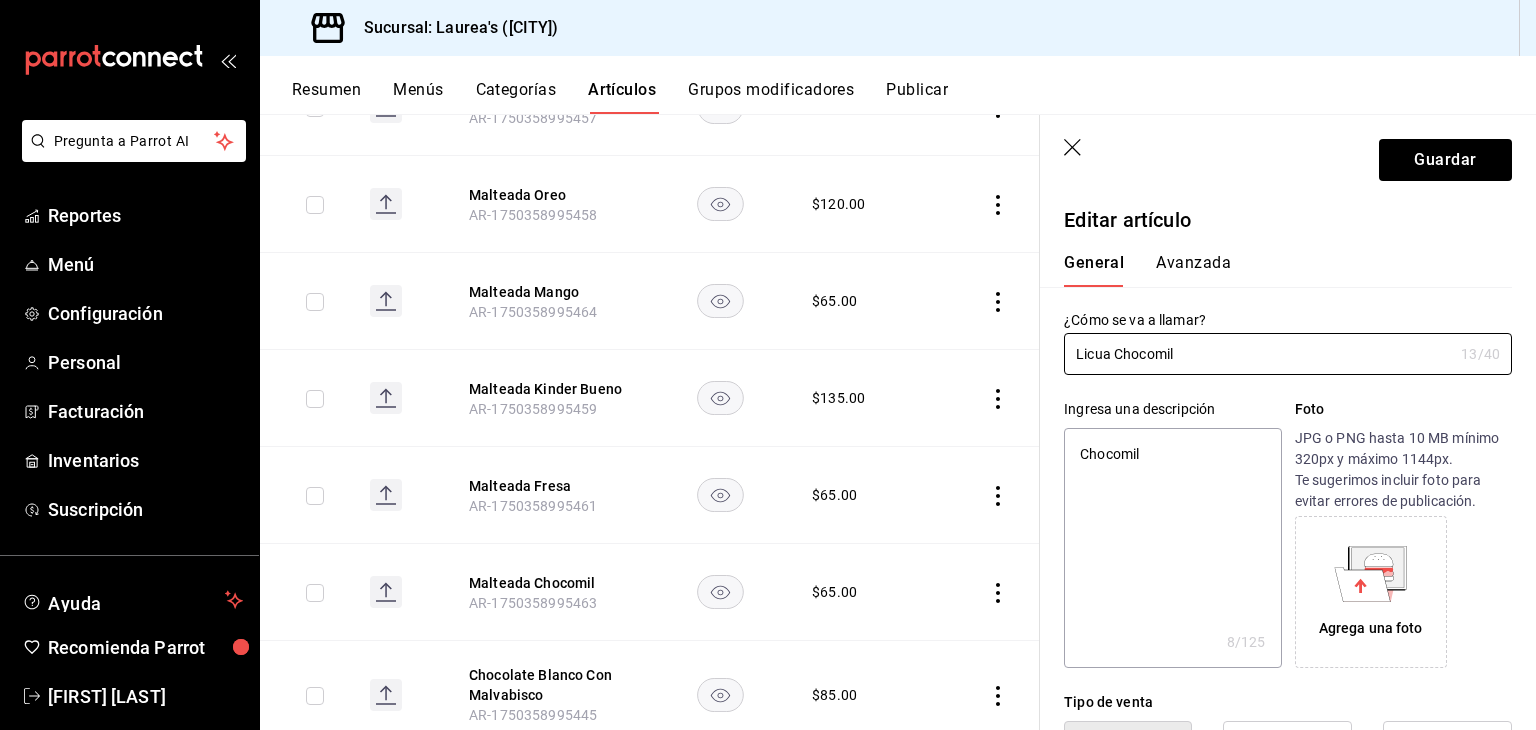 type on "Licuad Chocomil" 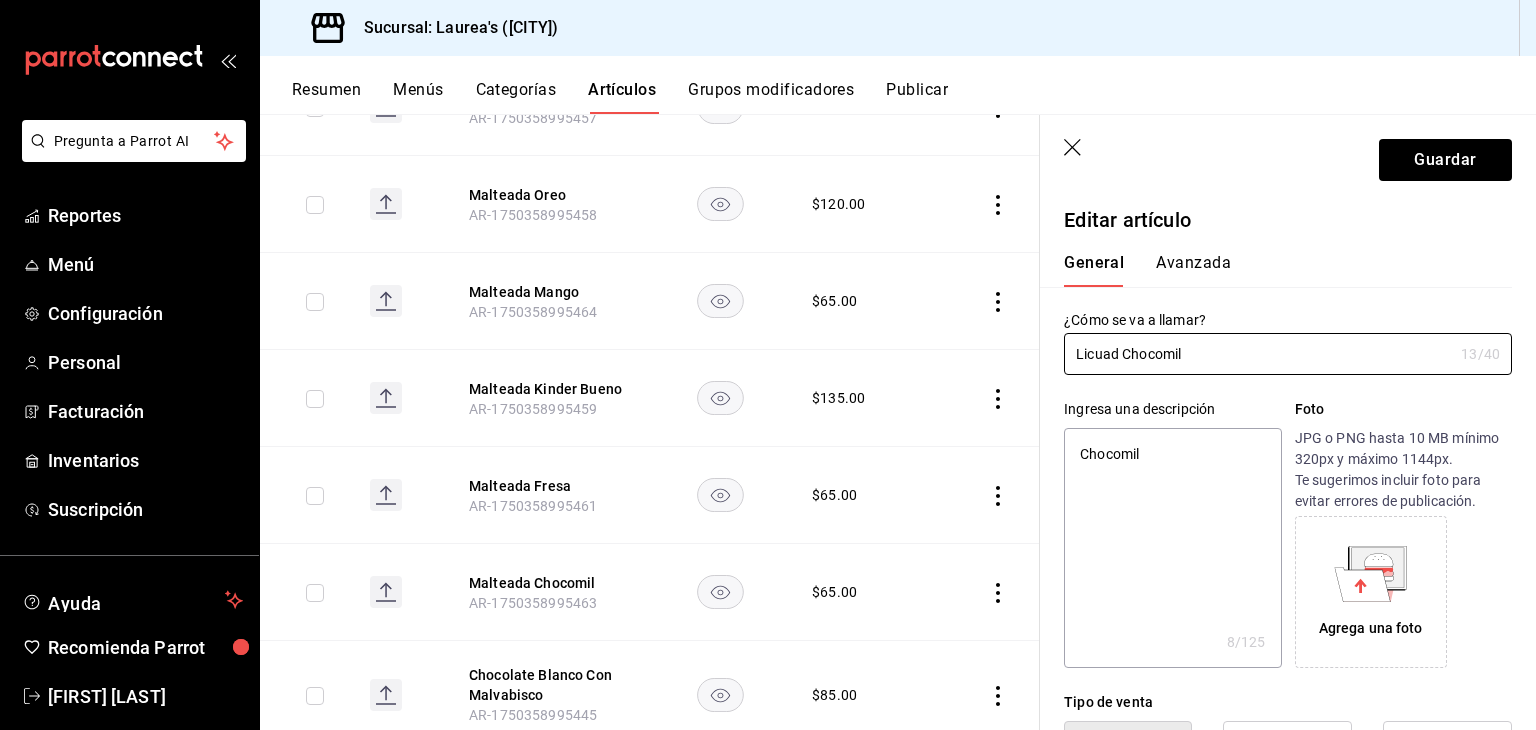 type on "x" 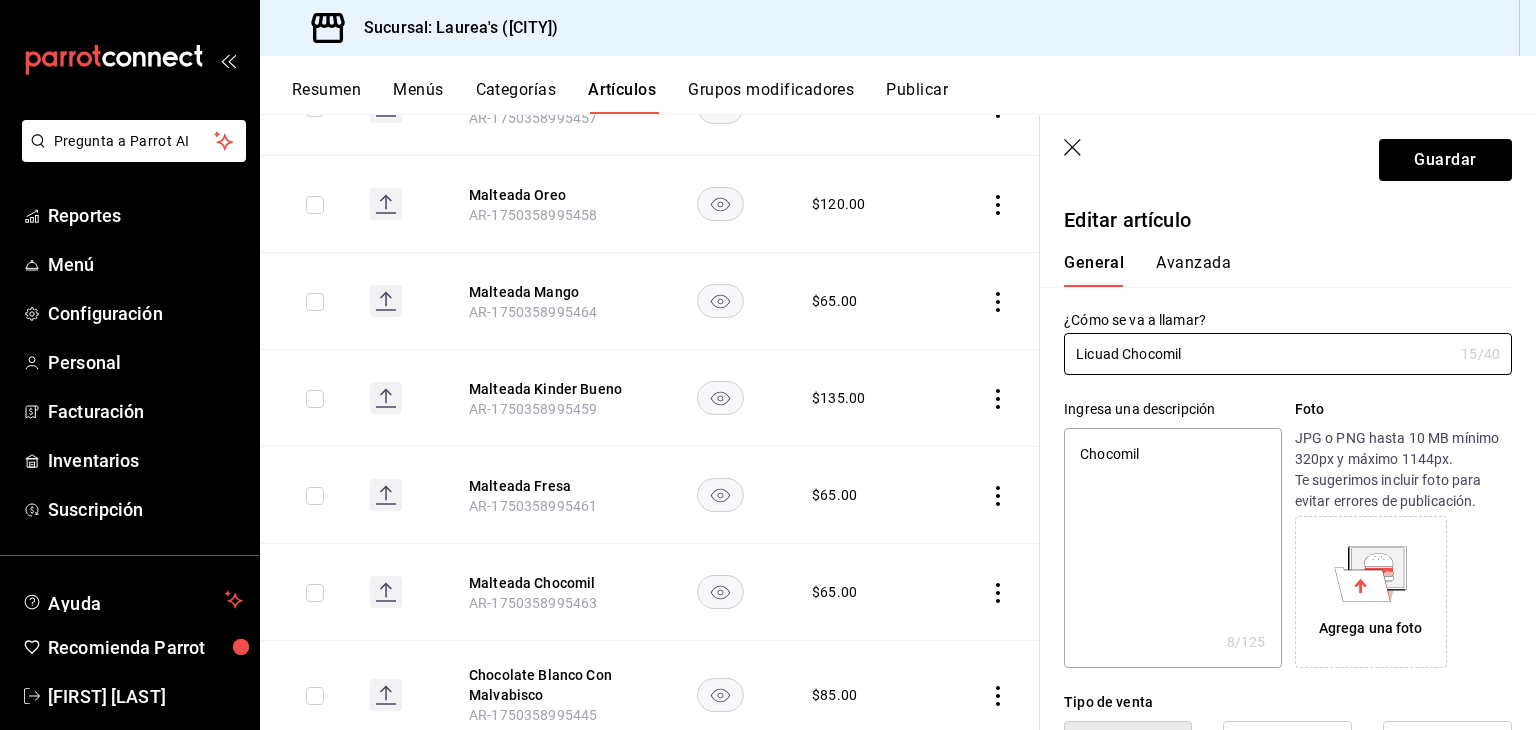type on "Licuado Chocomil" 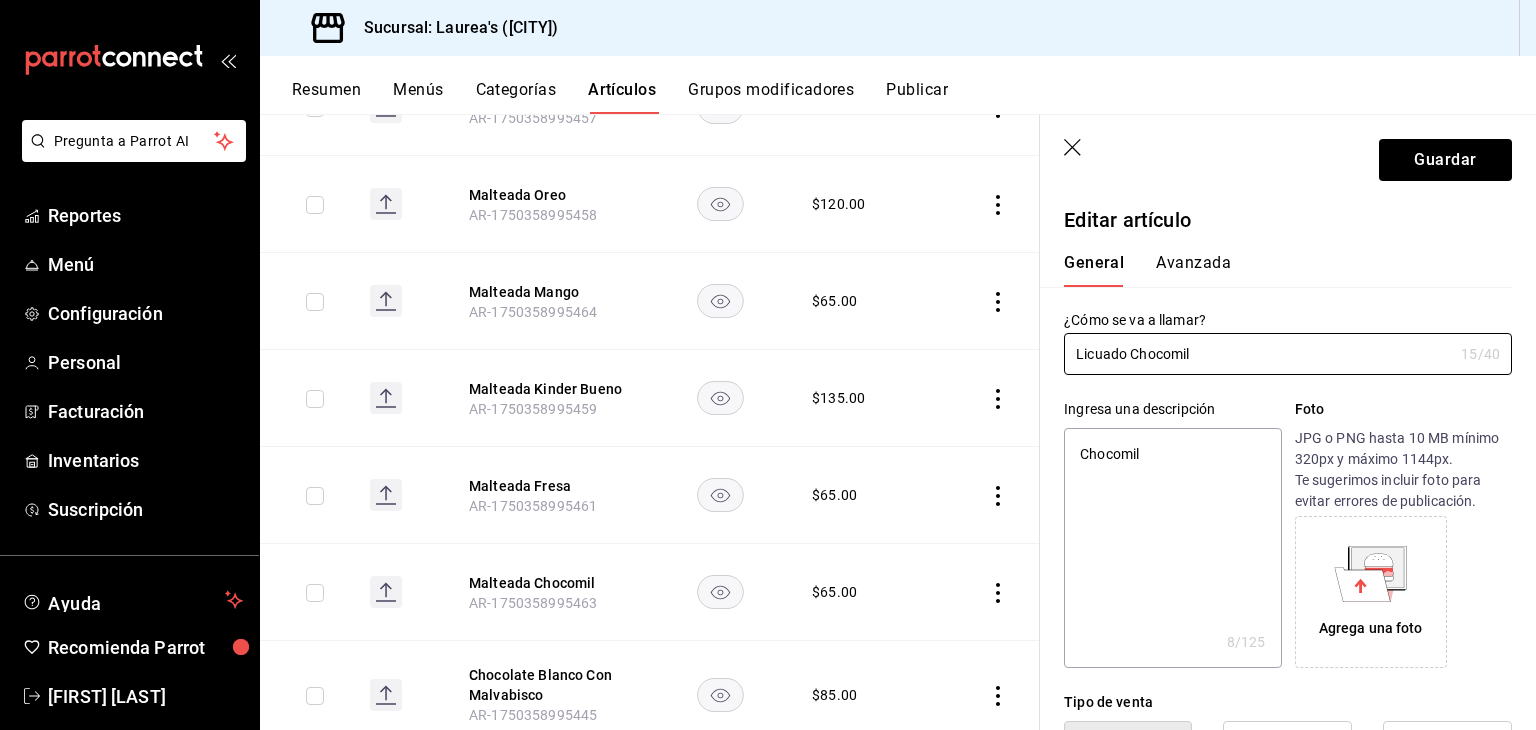 type on "x" 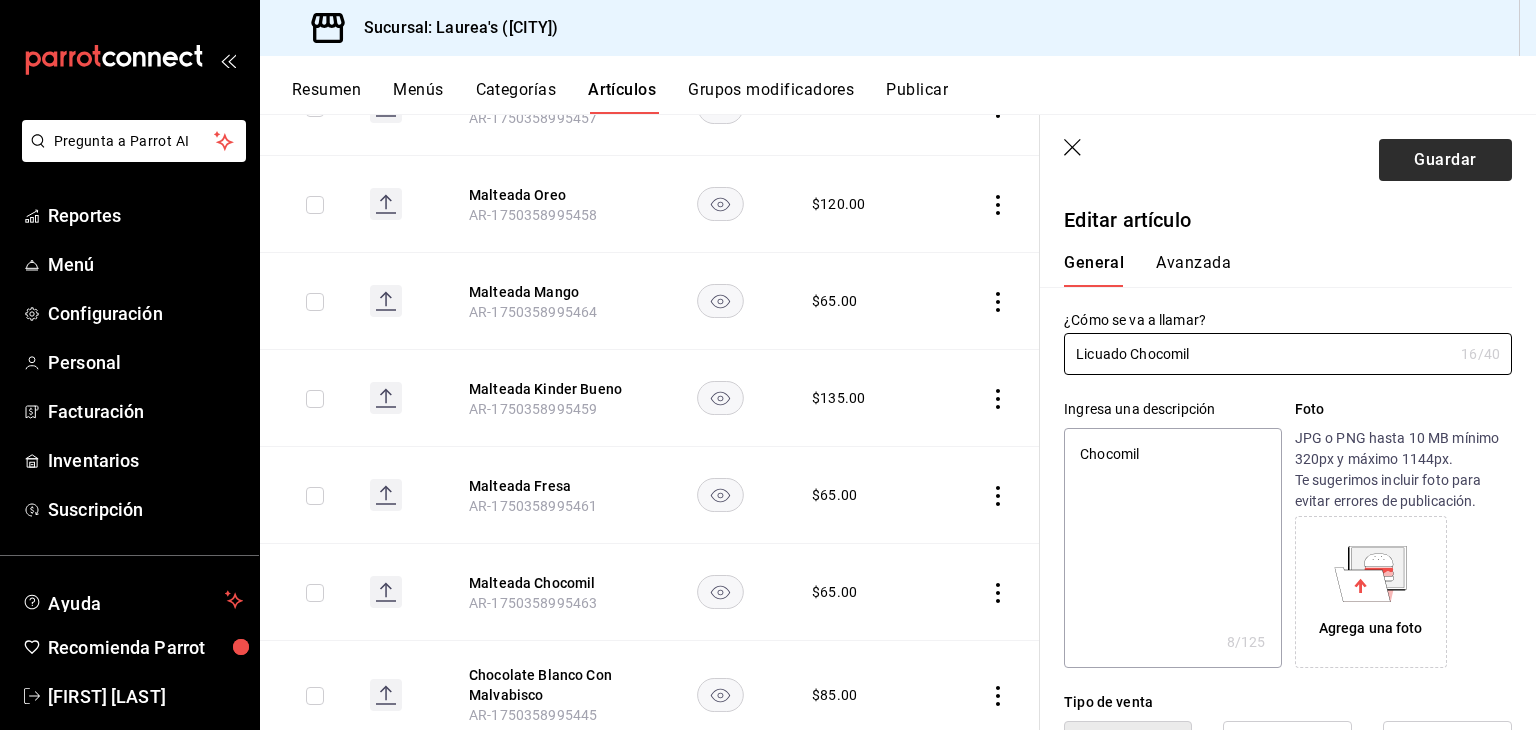 type on "Licuado Chocomil" 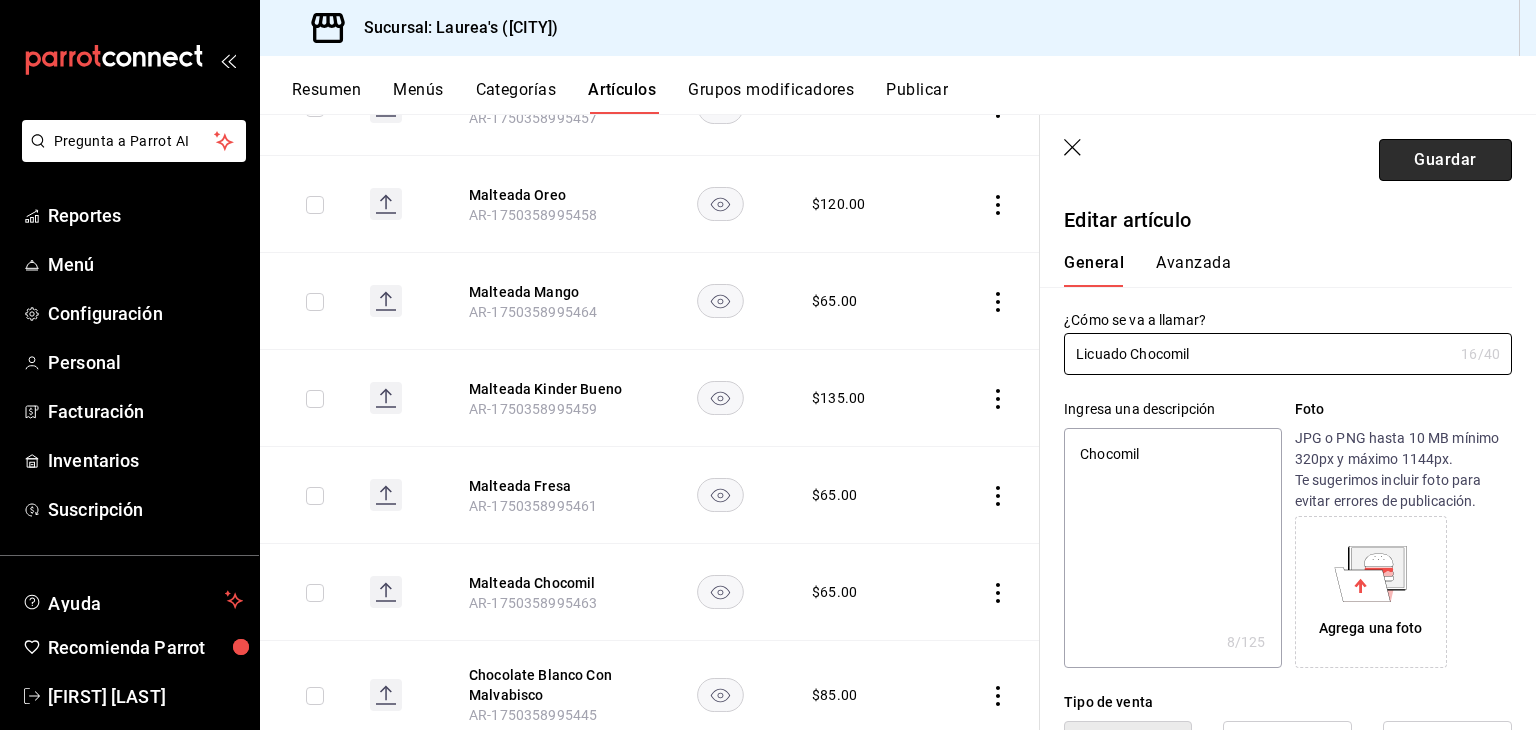 click on "Guardar" at bounding box center [1445, 160] 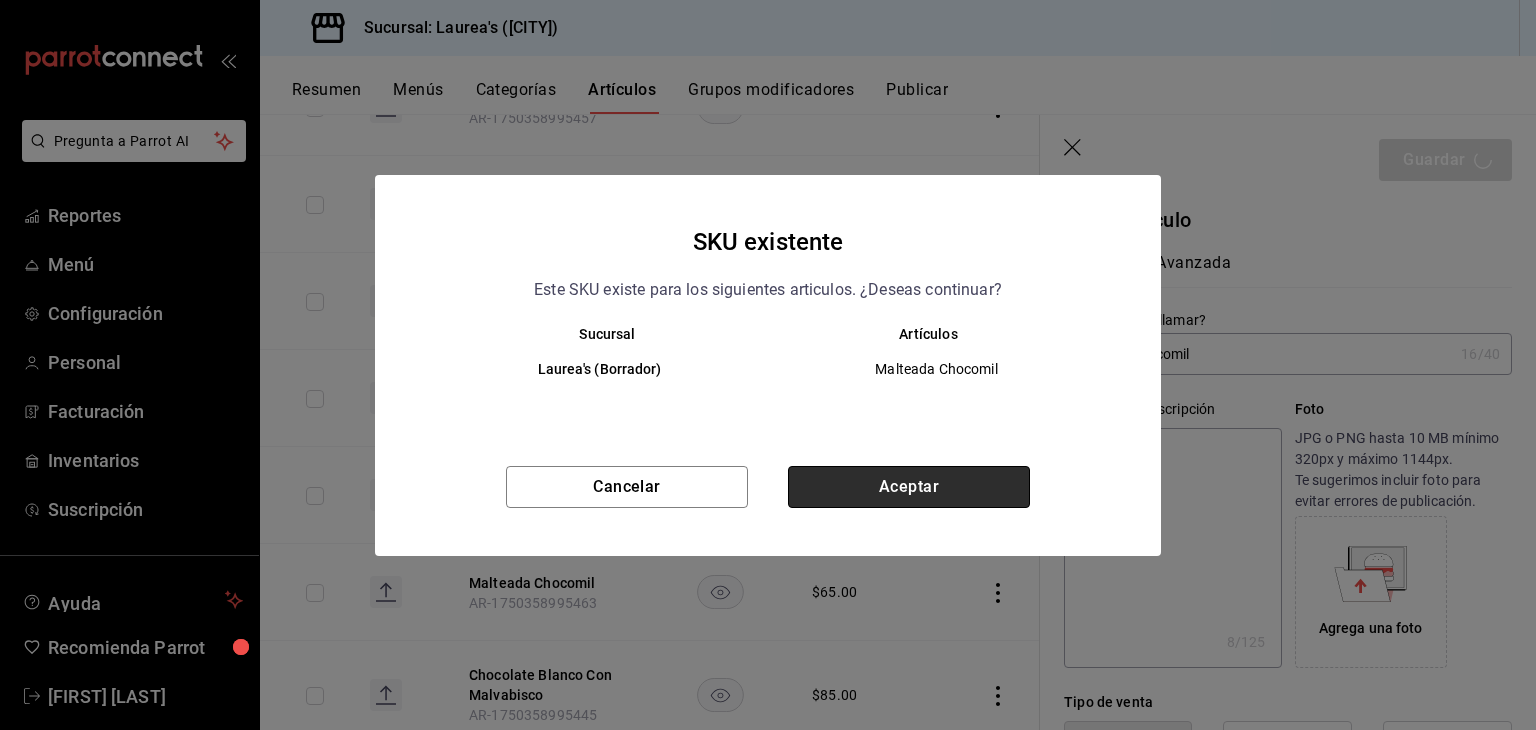 click on "Aceptar" at bounding box center (909, 487) 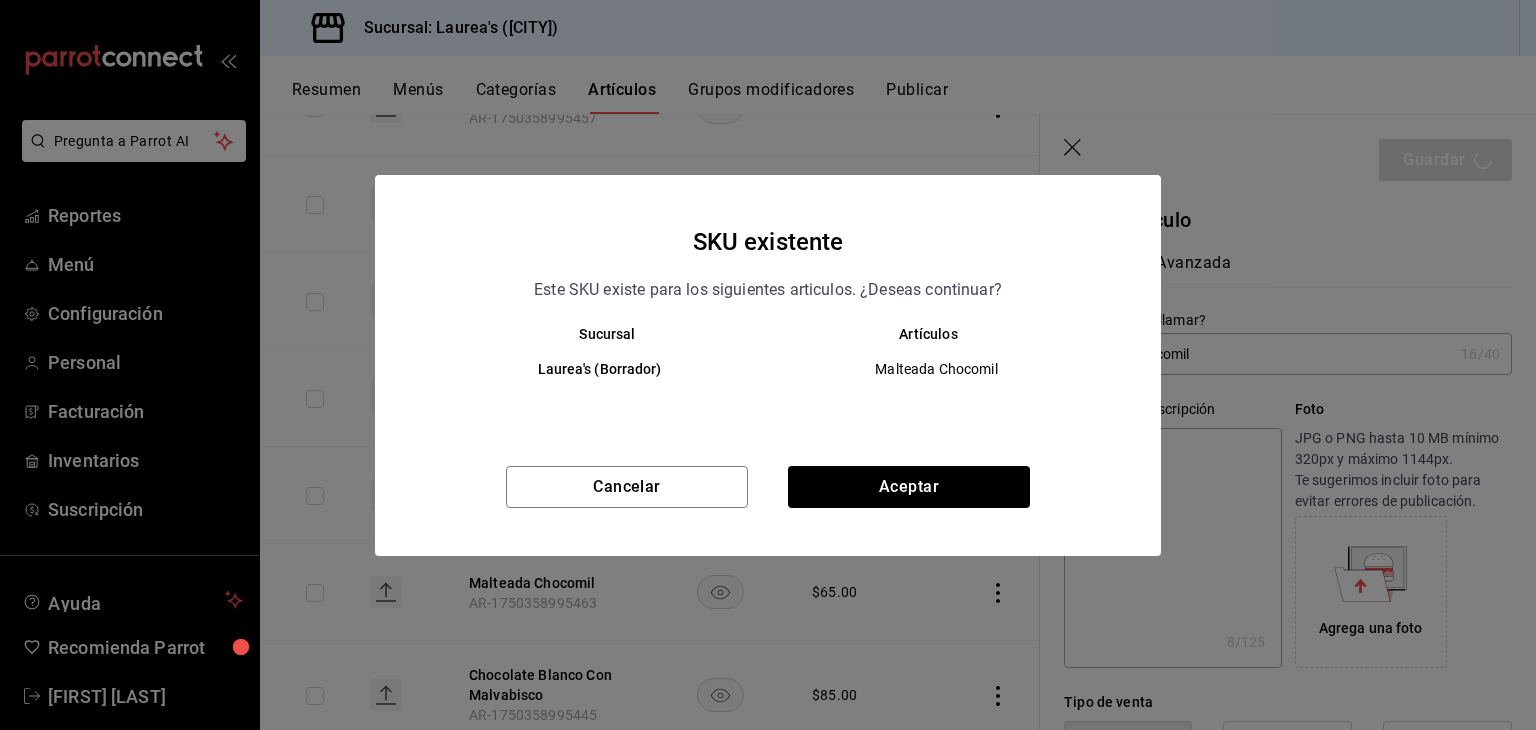 type on "x" 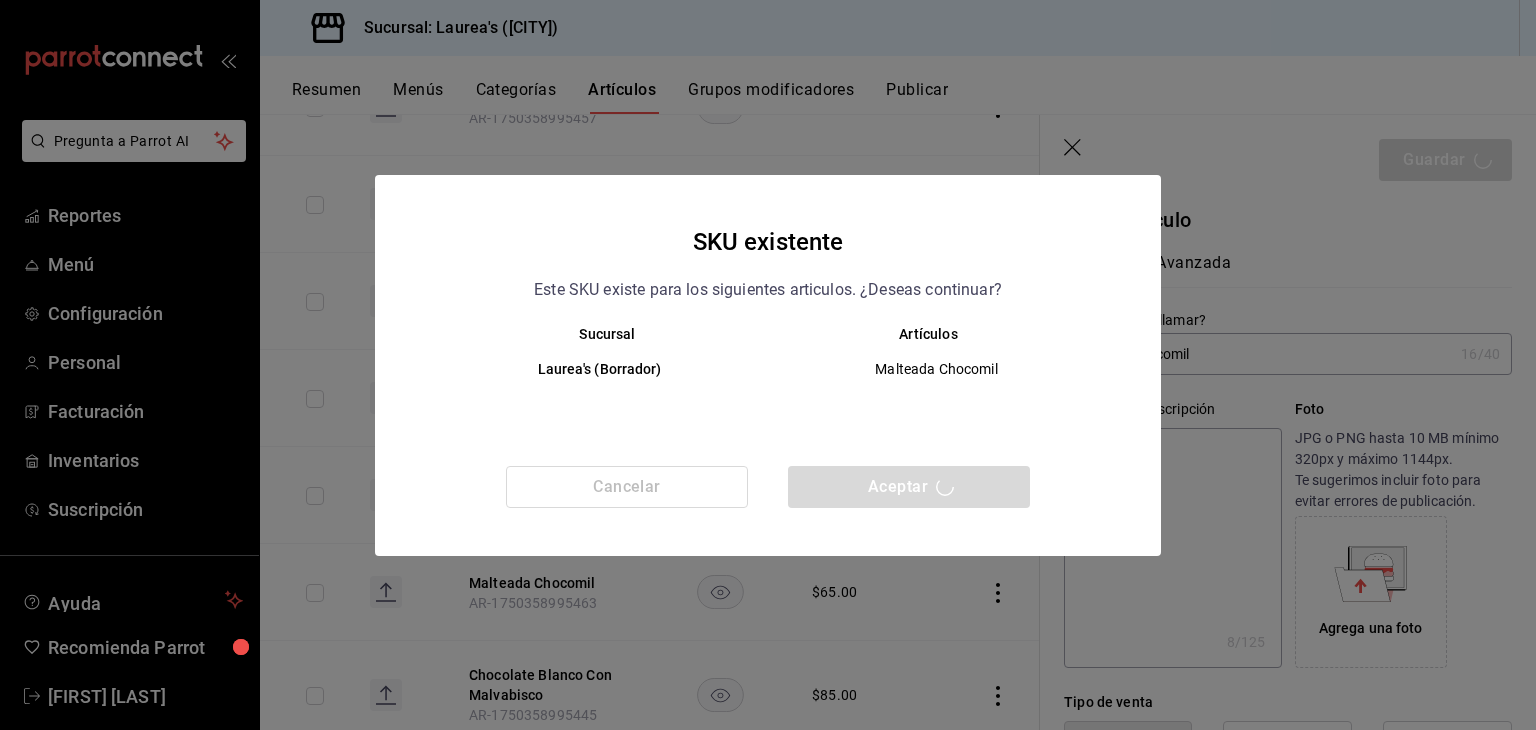 type 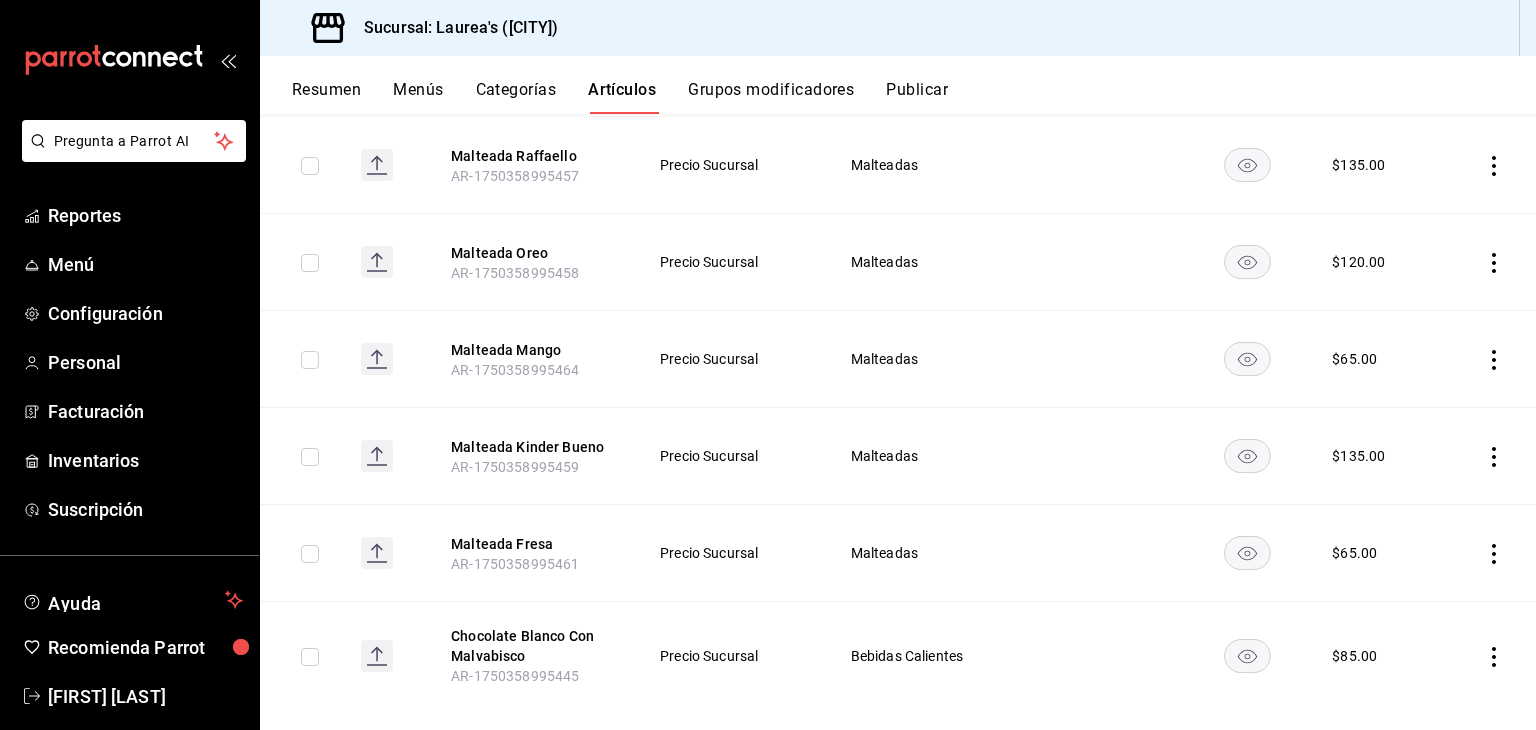 scroll, scrollTop: 404, scrollLeft: 0, axis: vertical 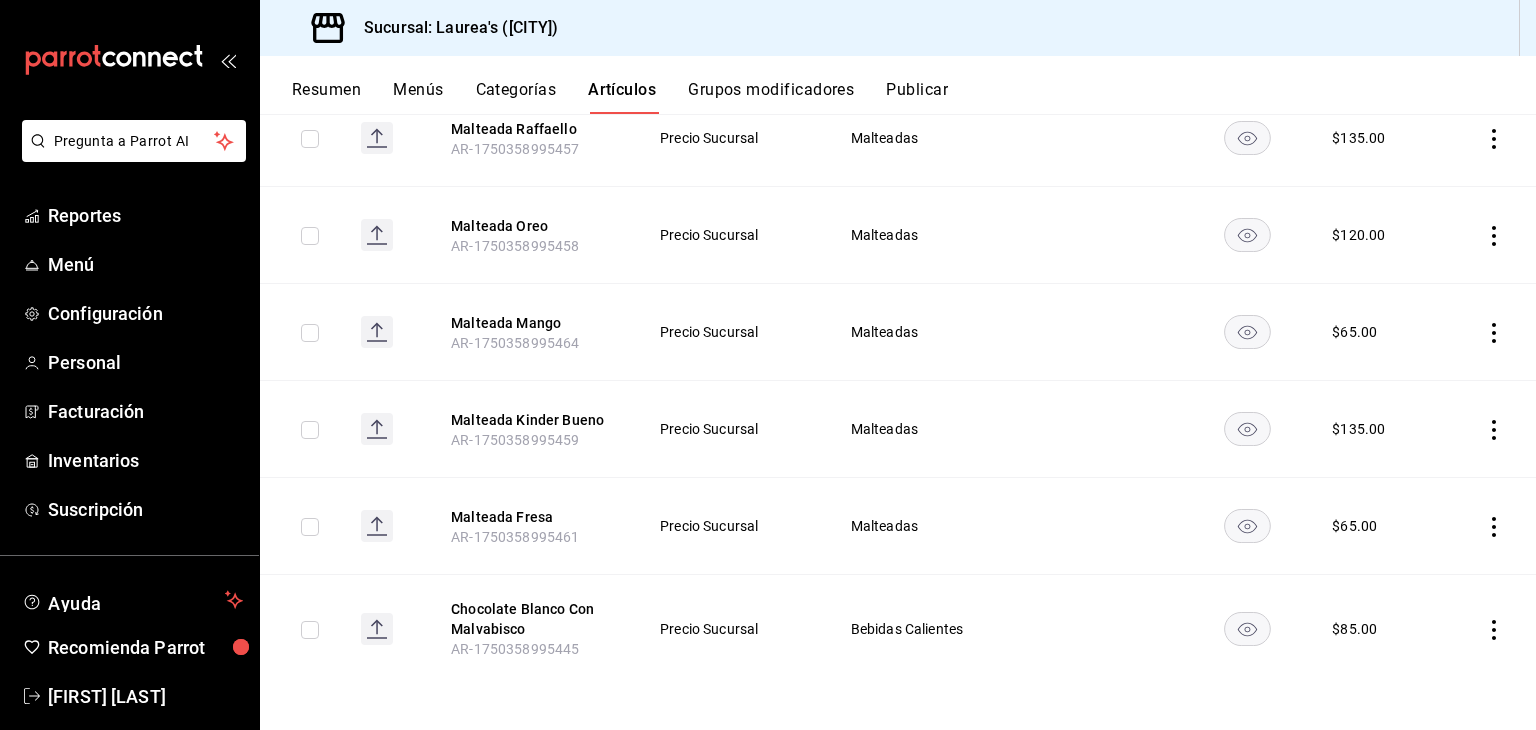 click at bounding box center (1487, 332) 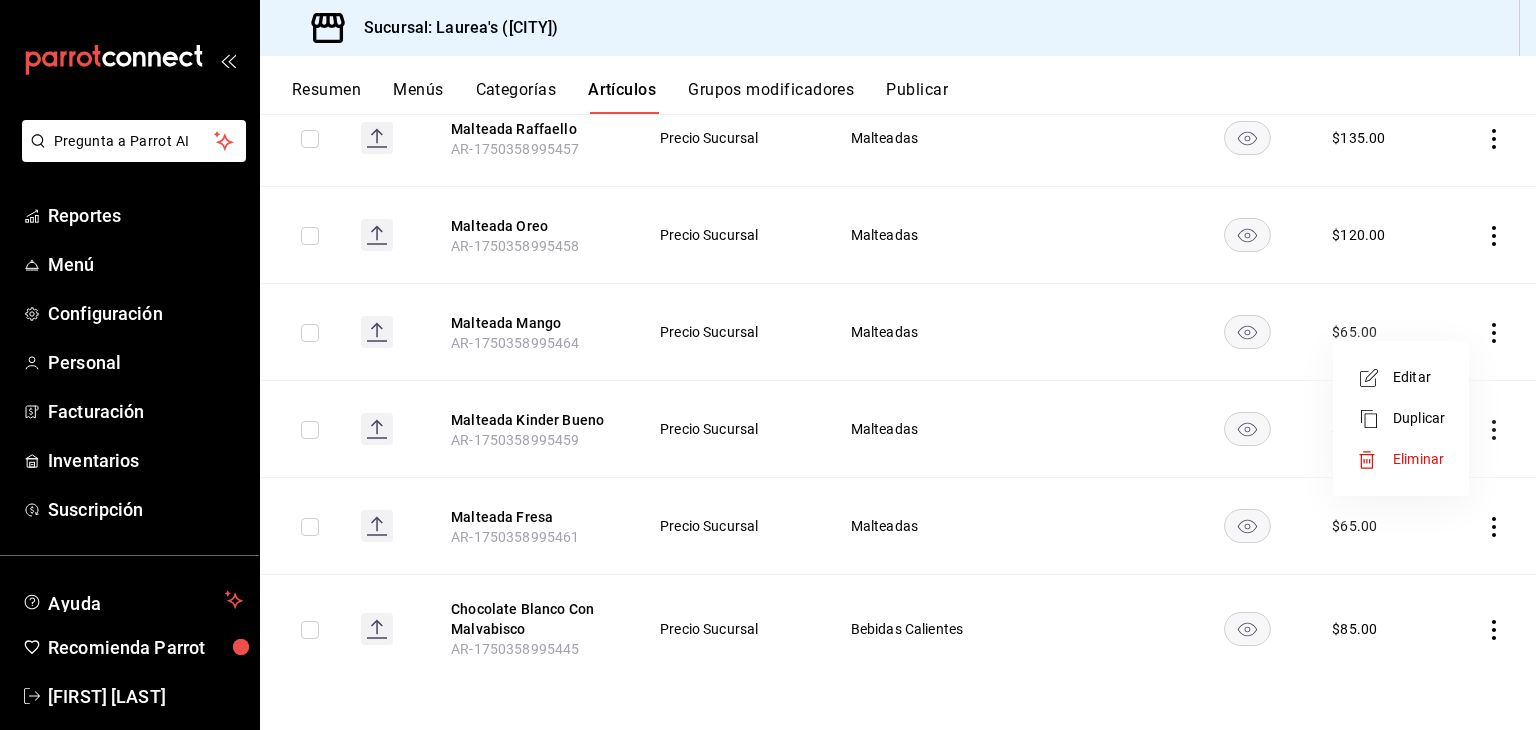 click on "Editar" at bounding box center (1419, 377) 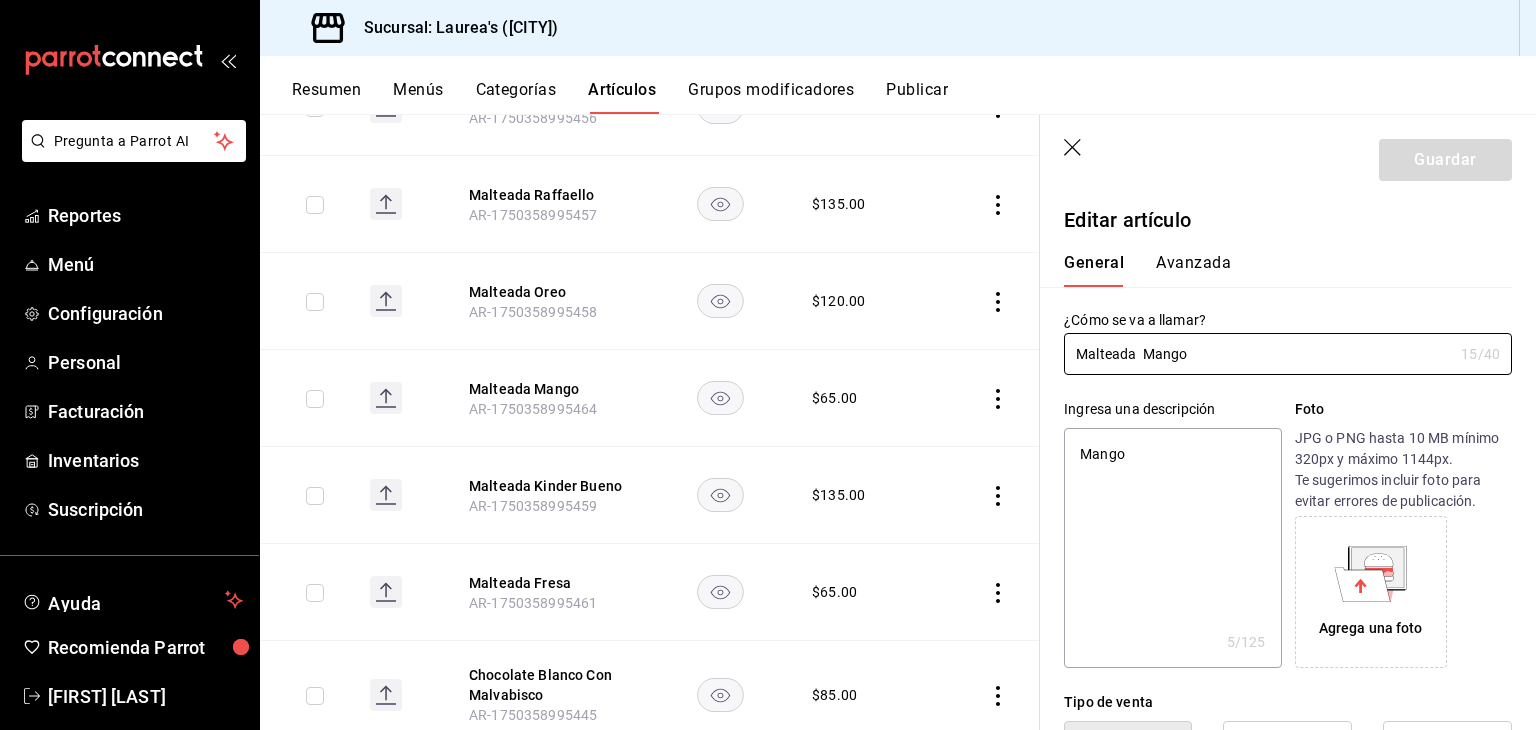 type on "x" 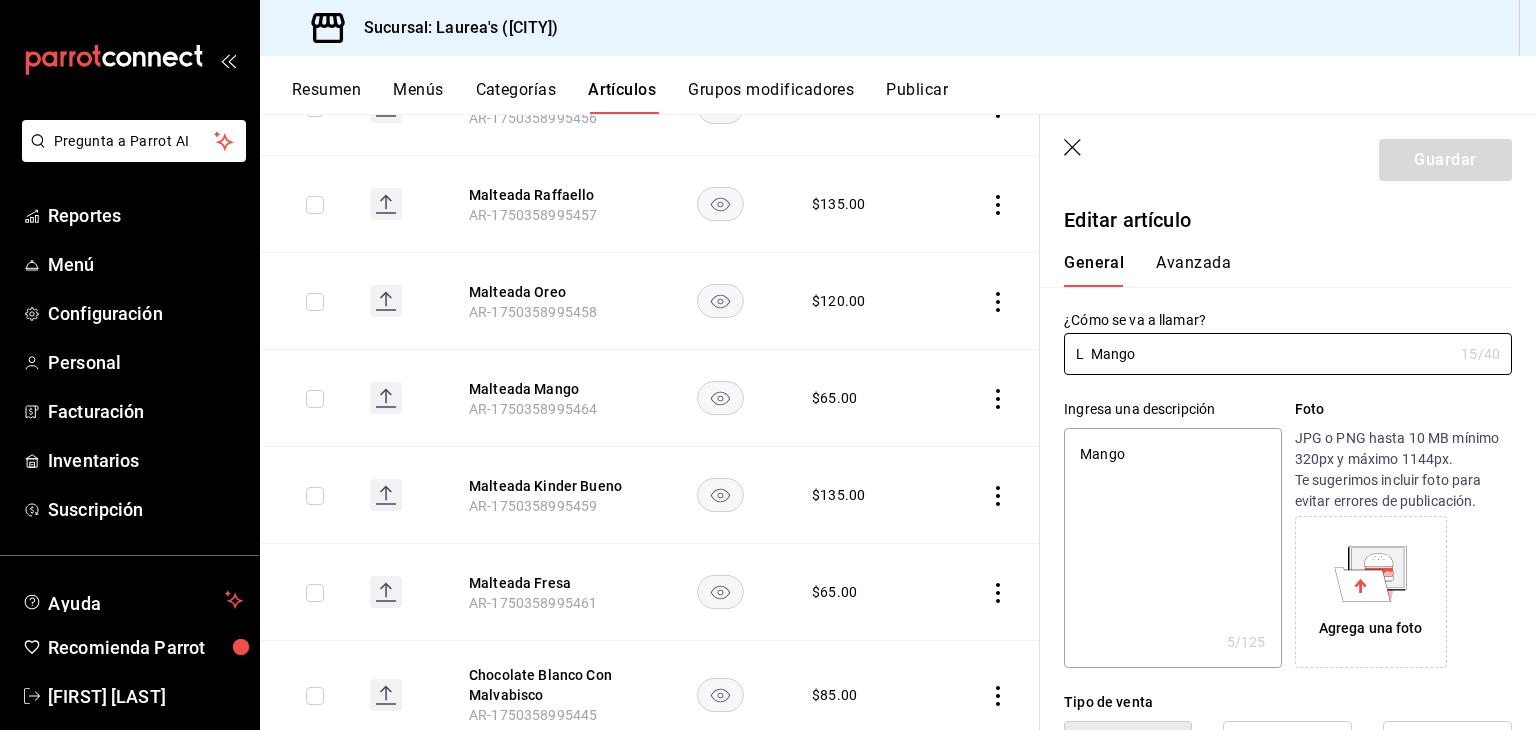 type on "x" 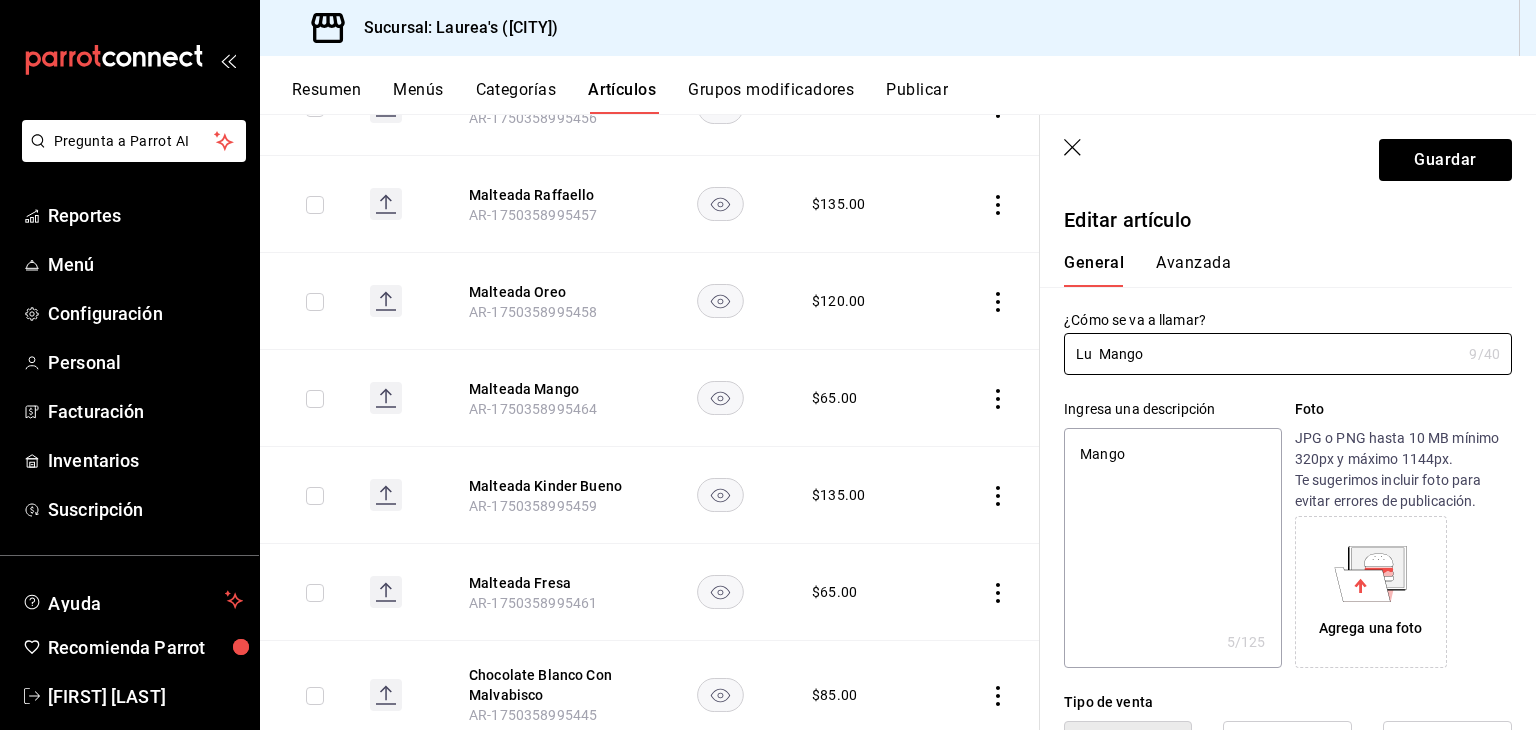 type on "x" 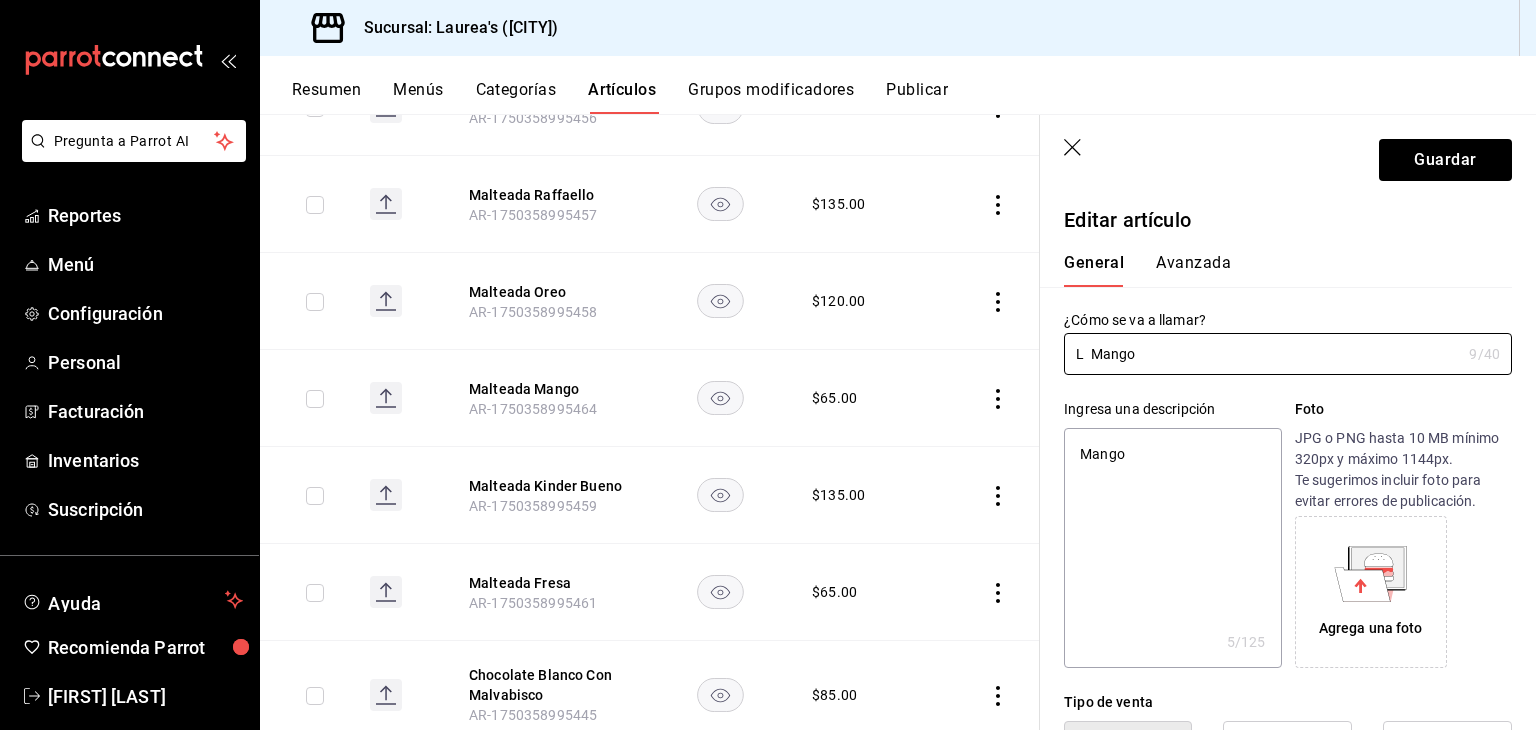 type on "x" 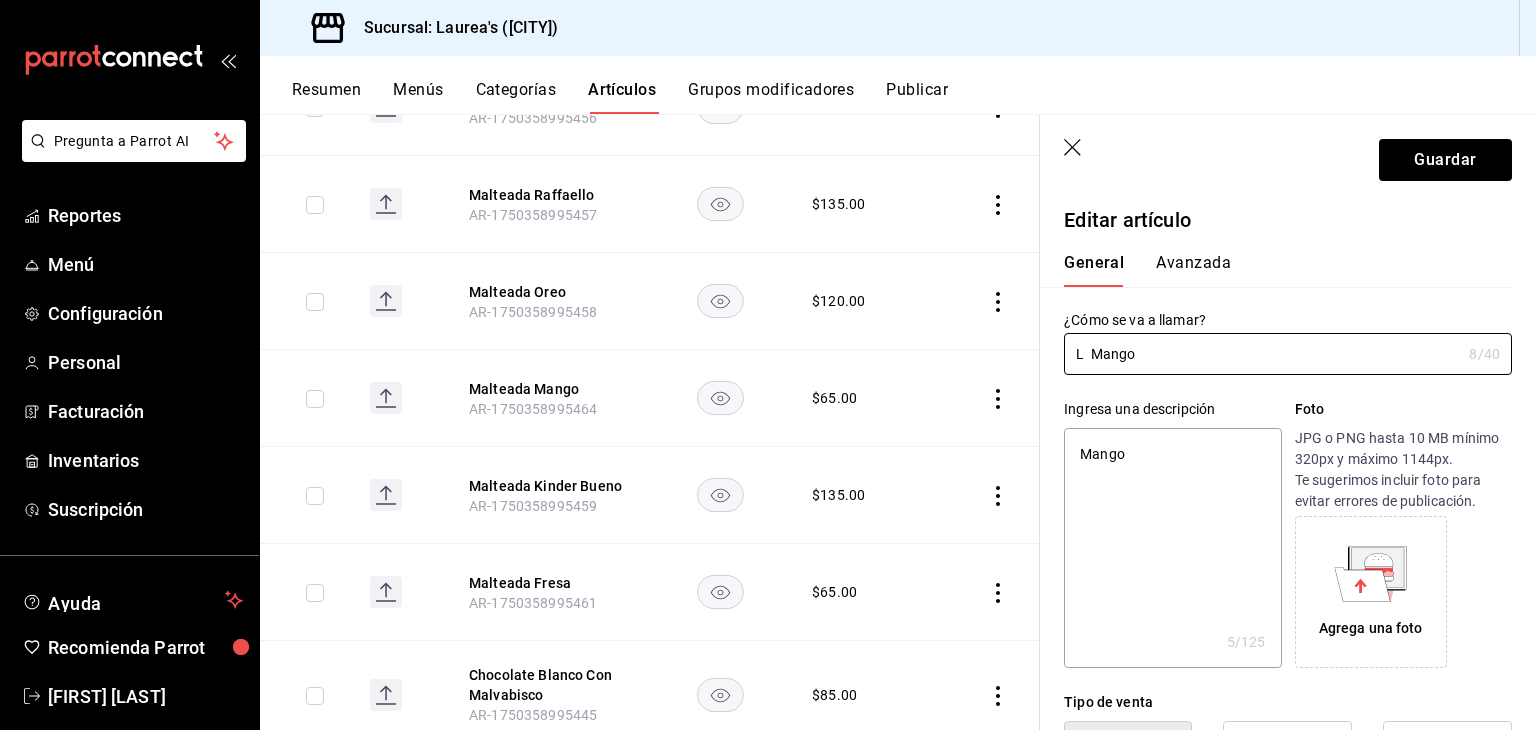 type on "Li  Mango" 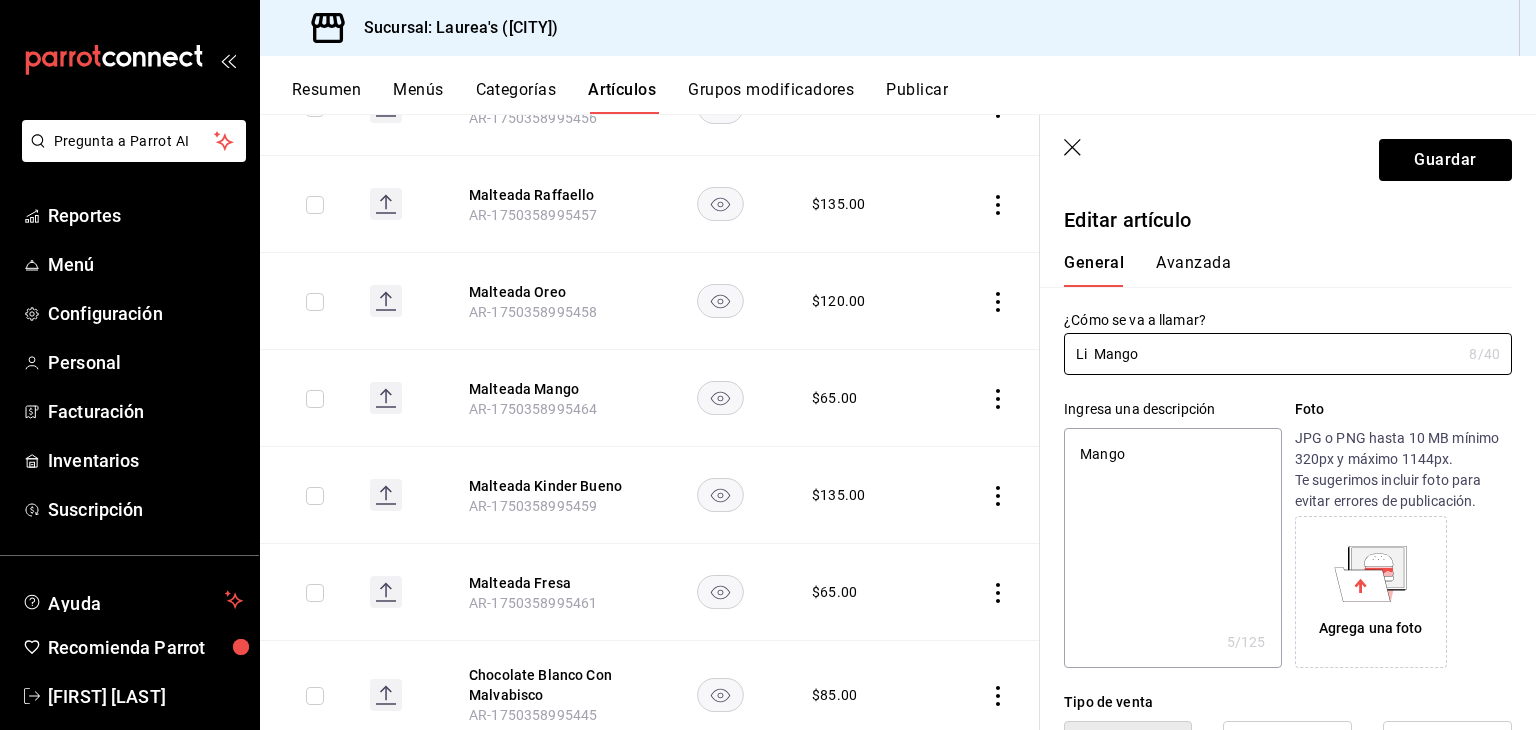 type on "x" 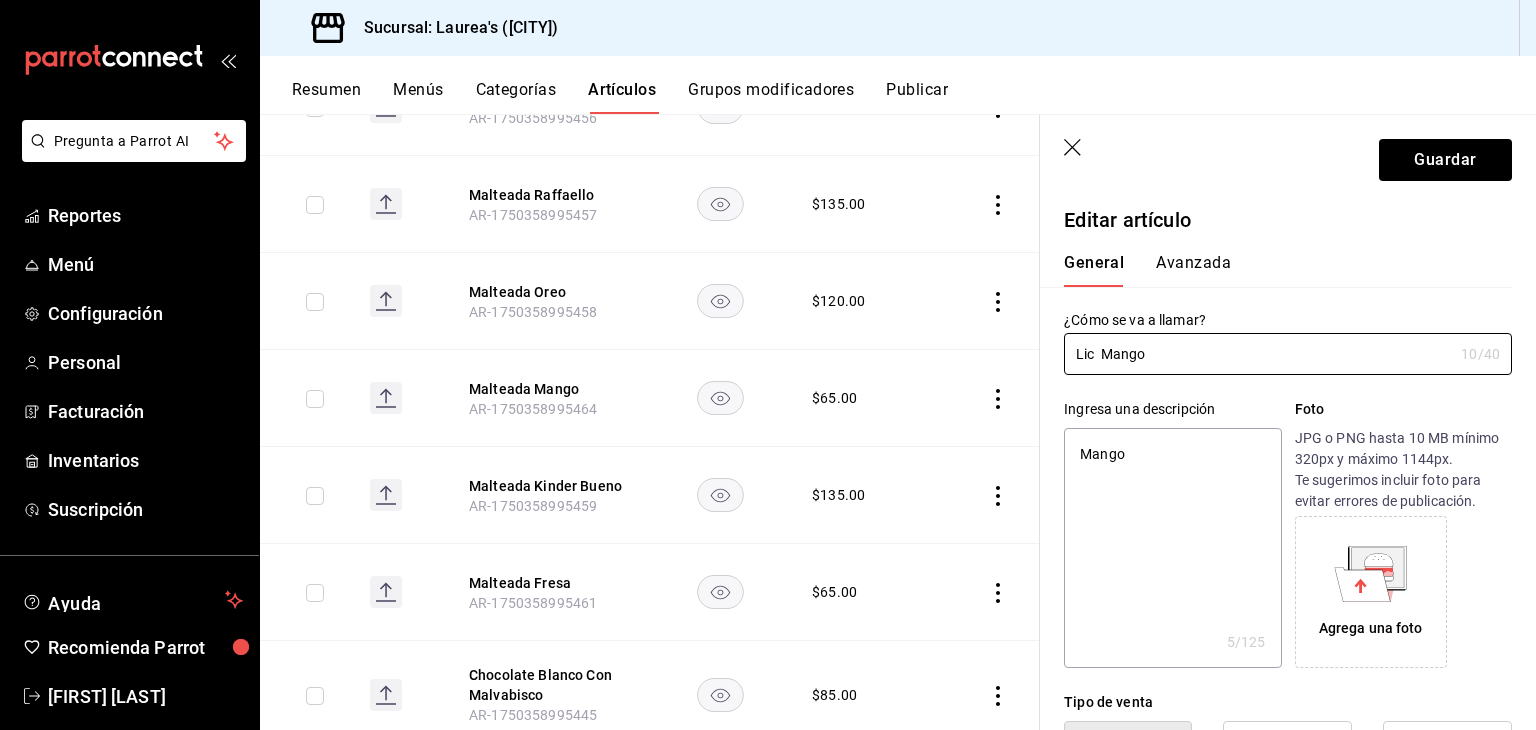 type on "Licu  Mango" 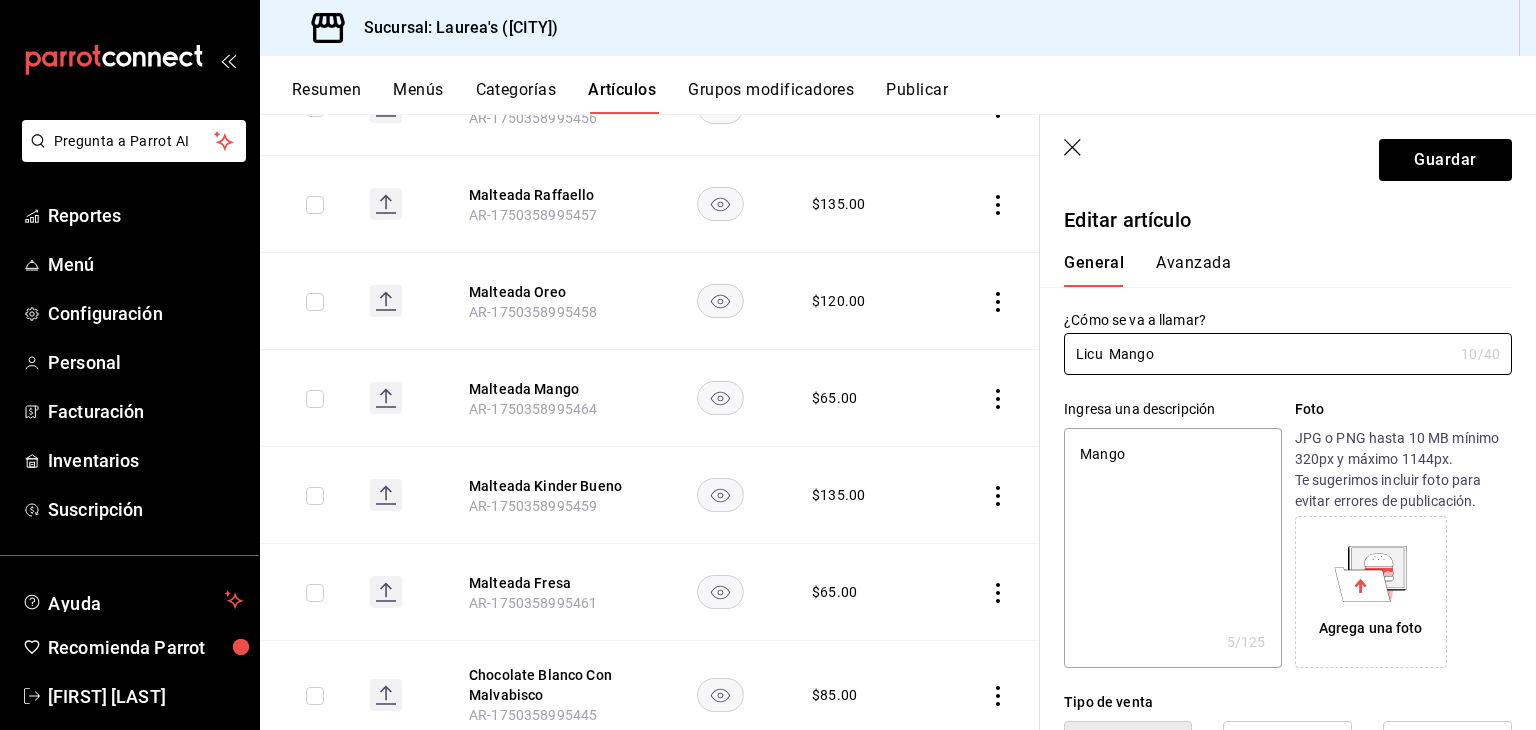 type on "x" 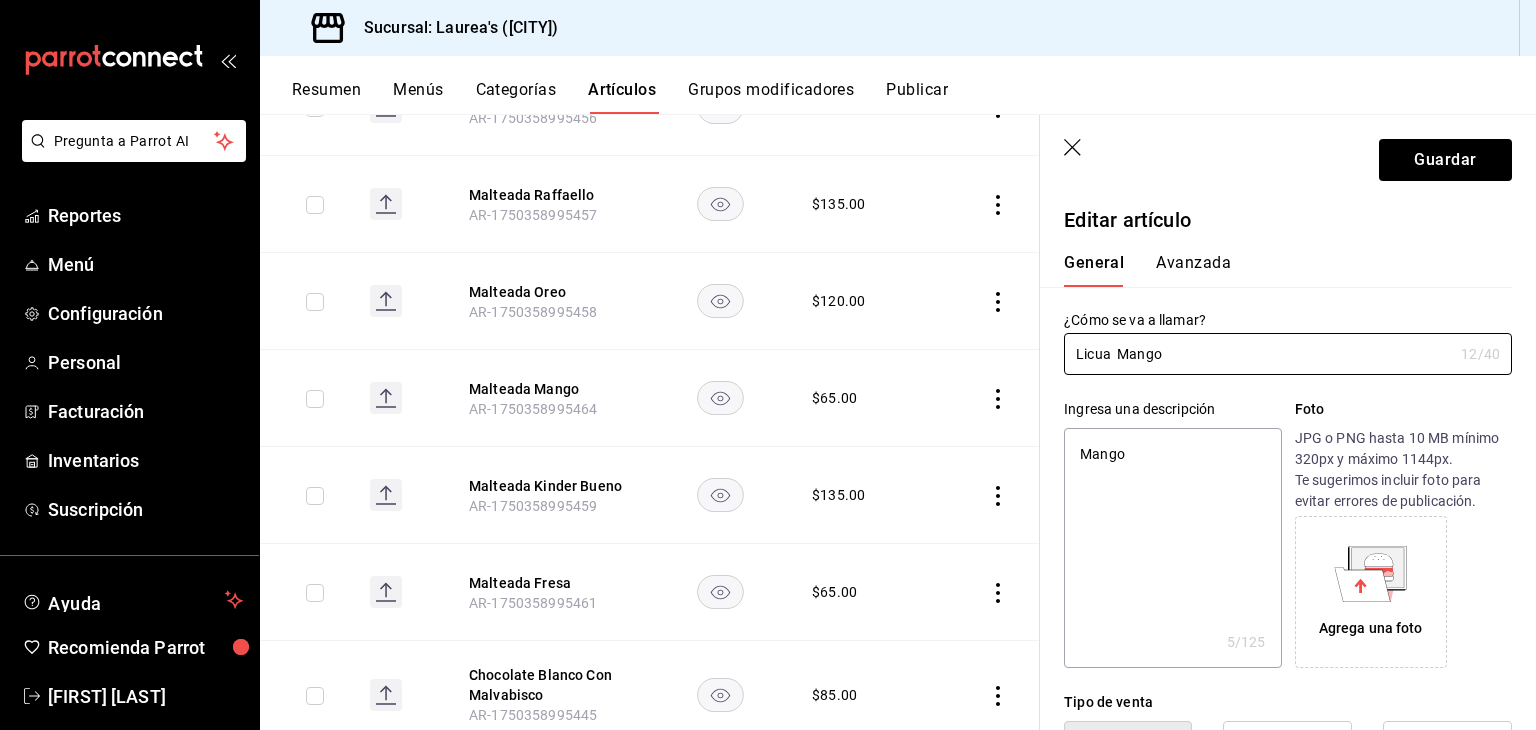 type on "Licuad  Mango" 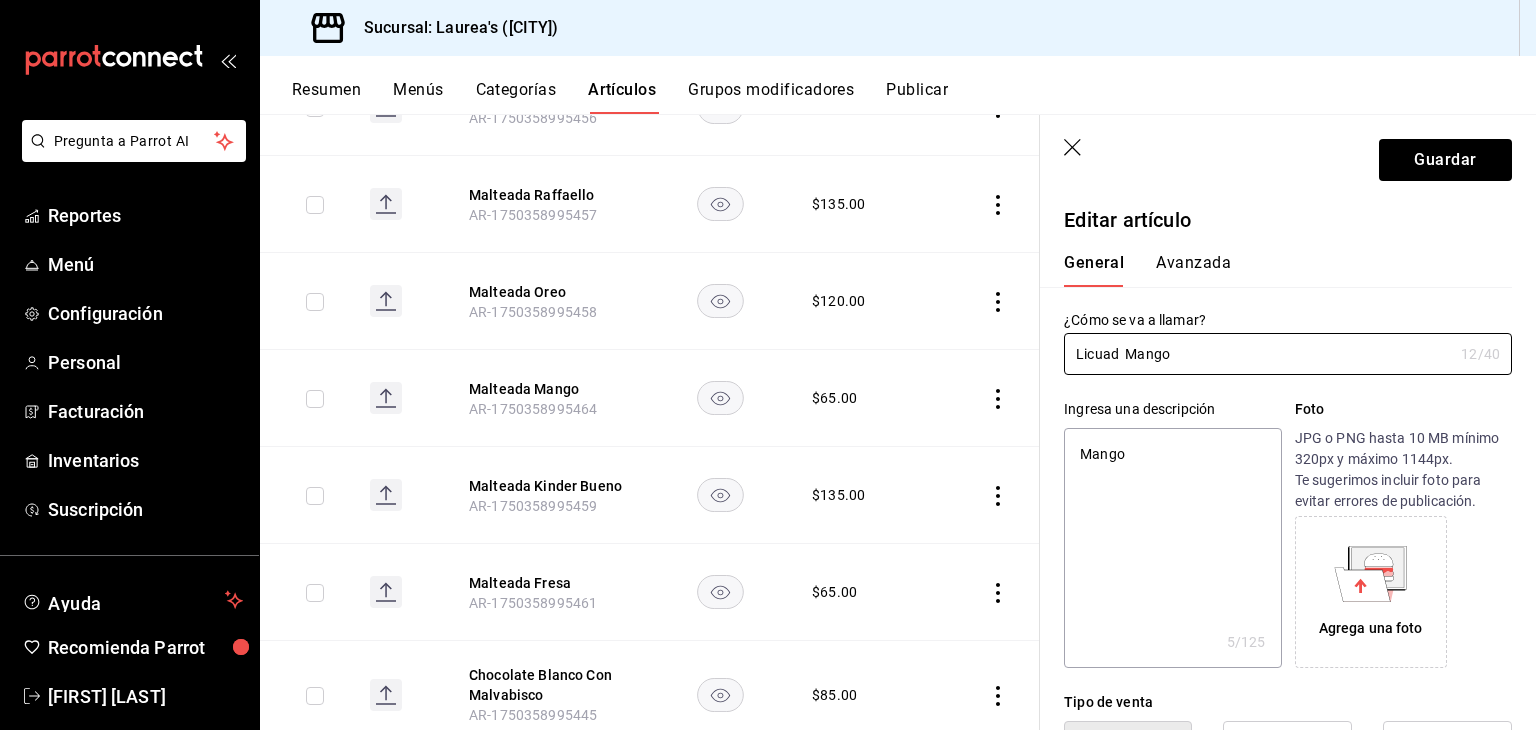 type on "Licuado  Mango" 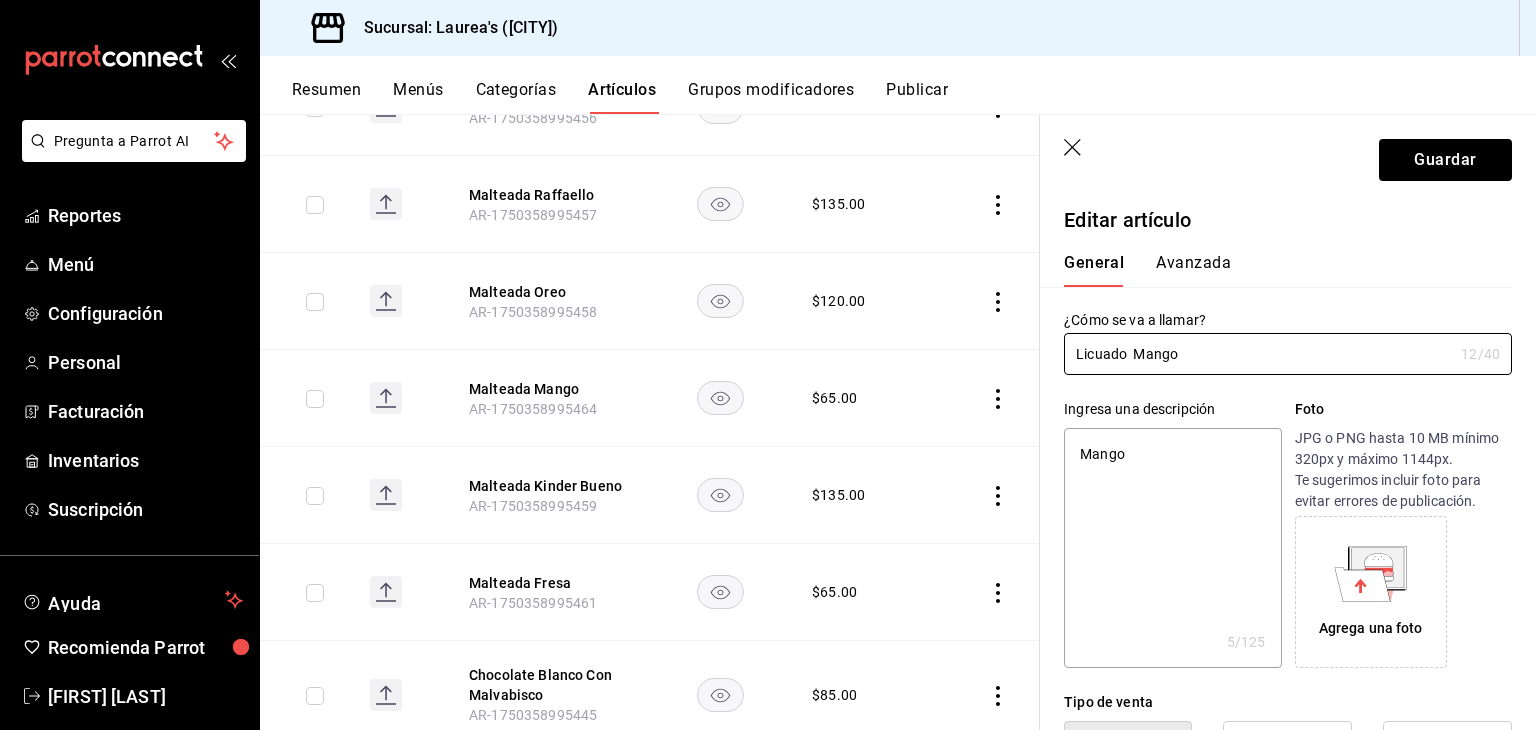 type on "x" 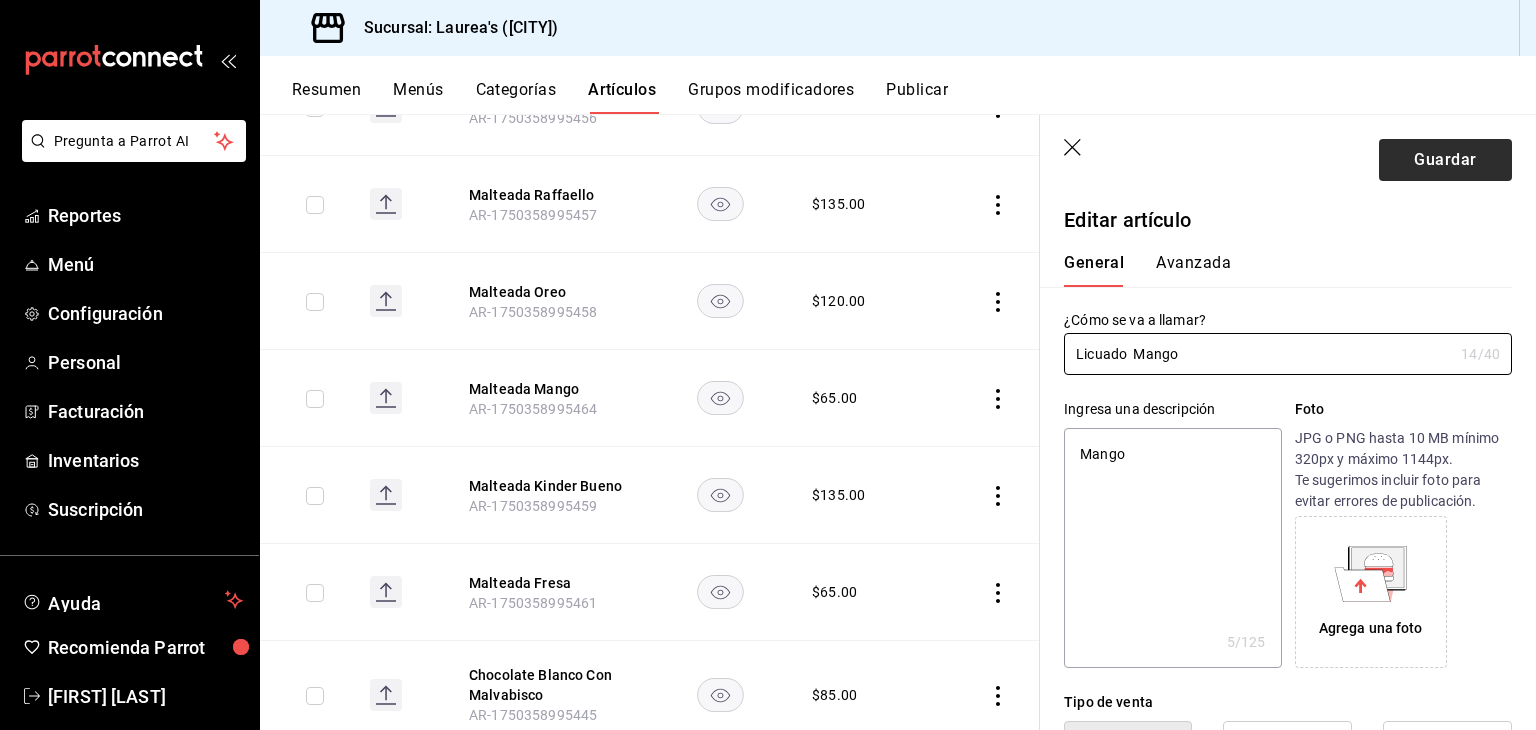 type on "Licuado  Mango" 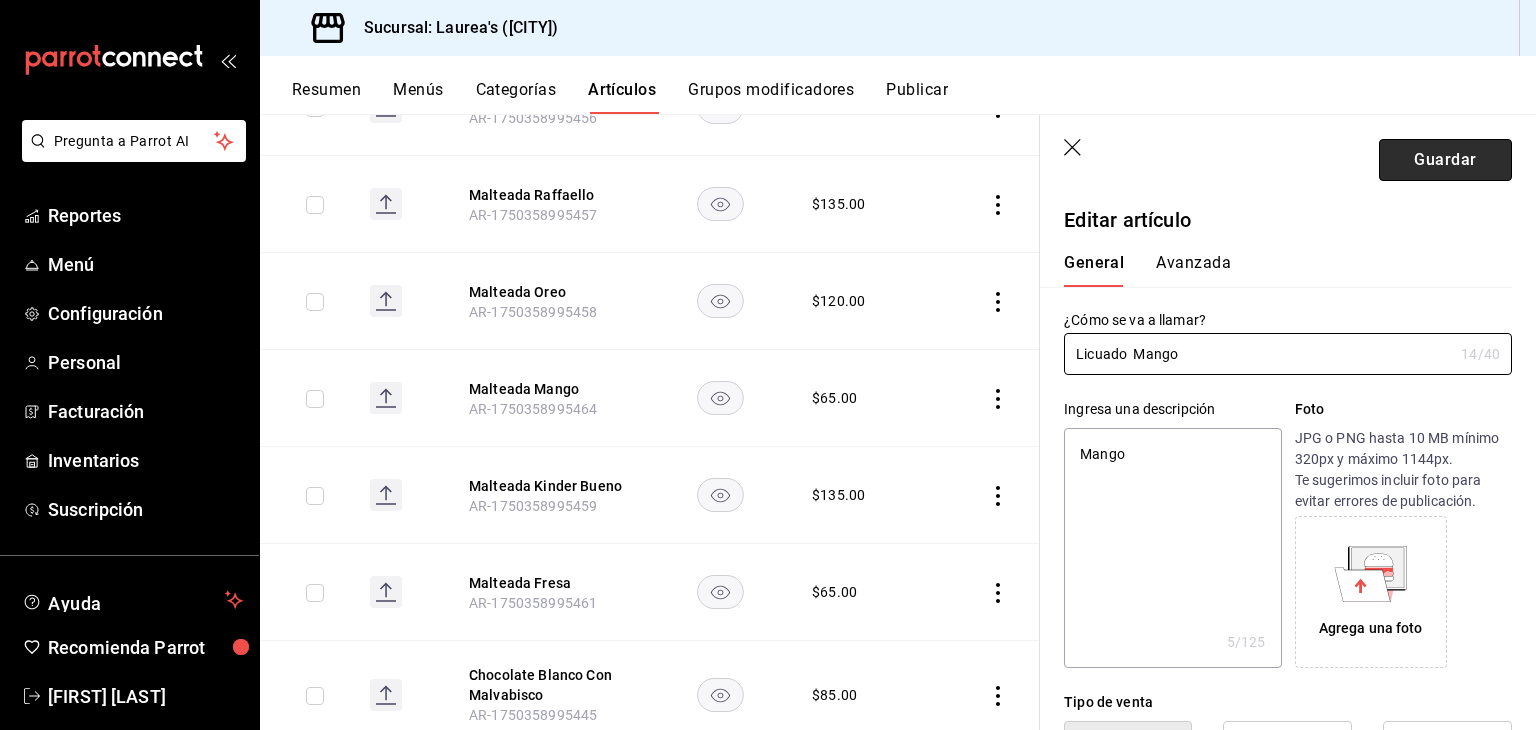 click on "Guardar" at bounding box center [1445, 160] 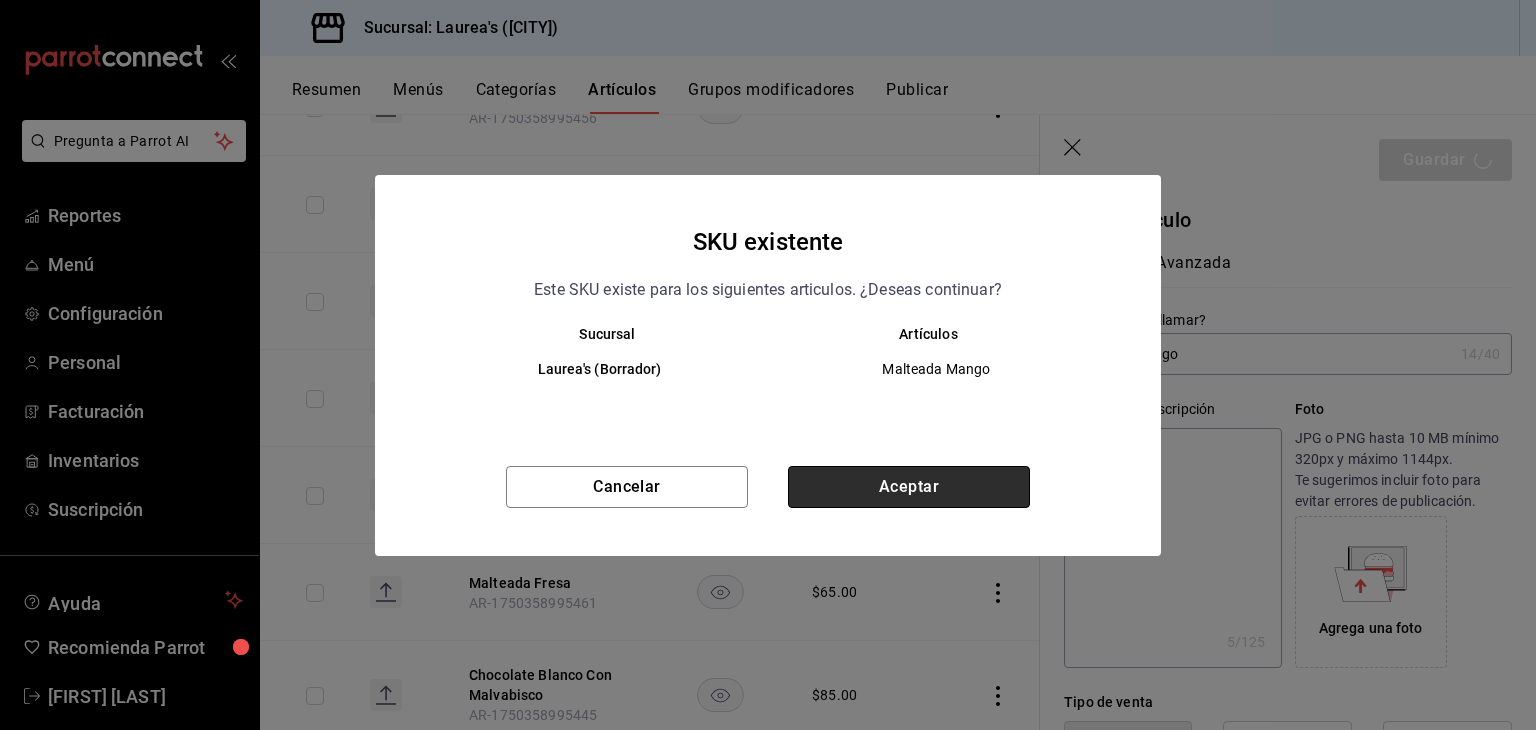 click on "Aceptar" at bounding box center [909, 487] 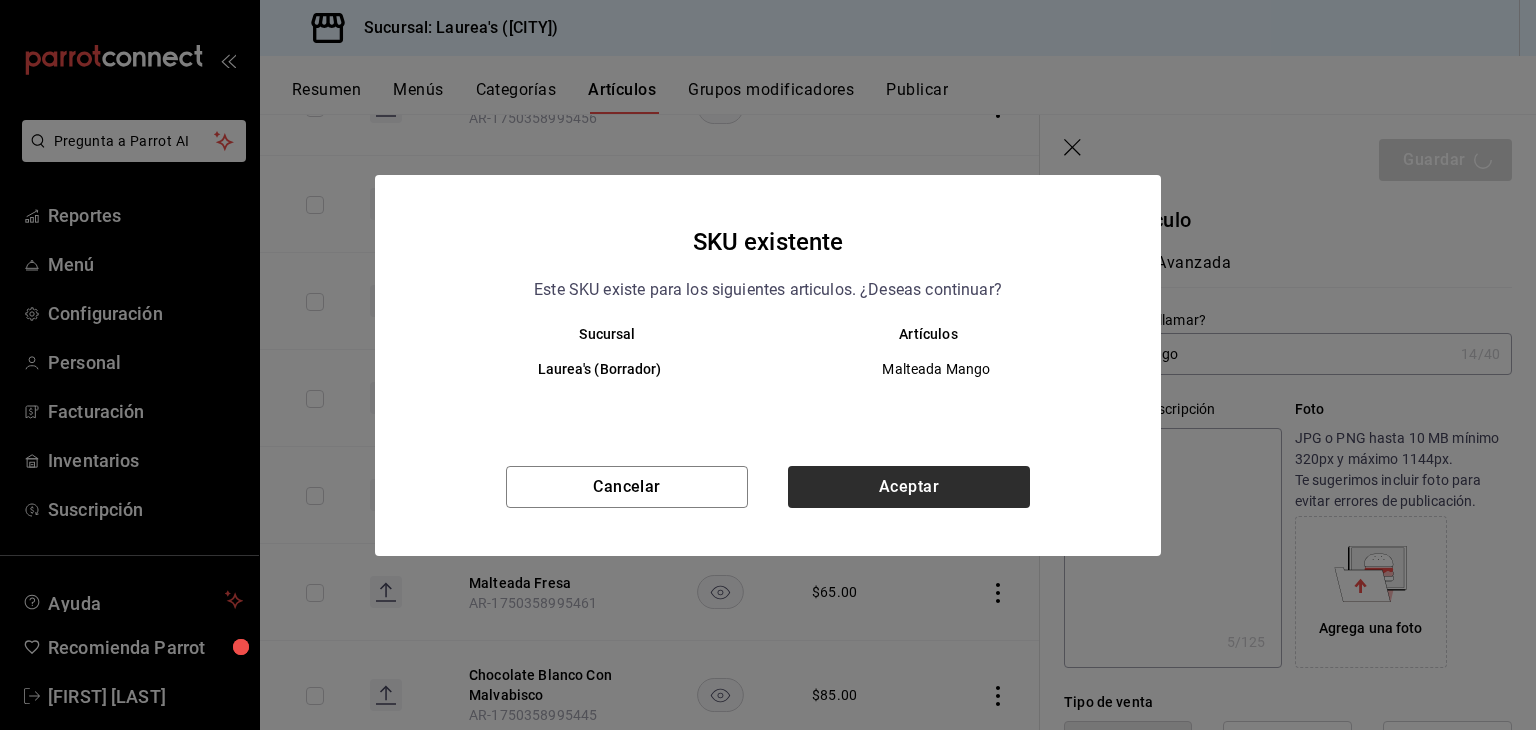 type on "x" 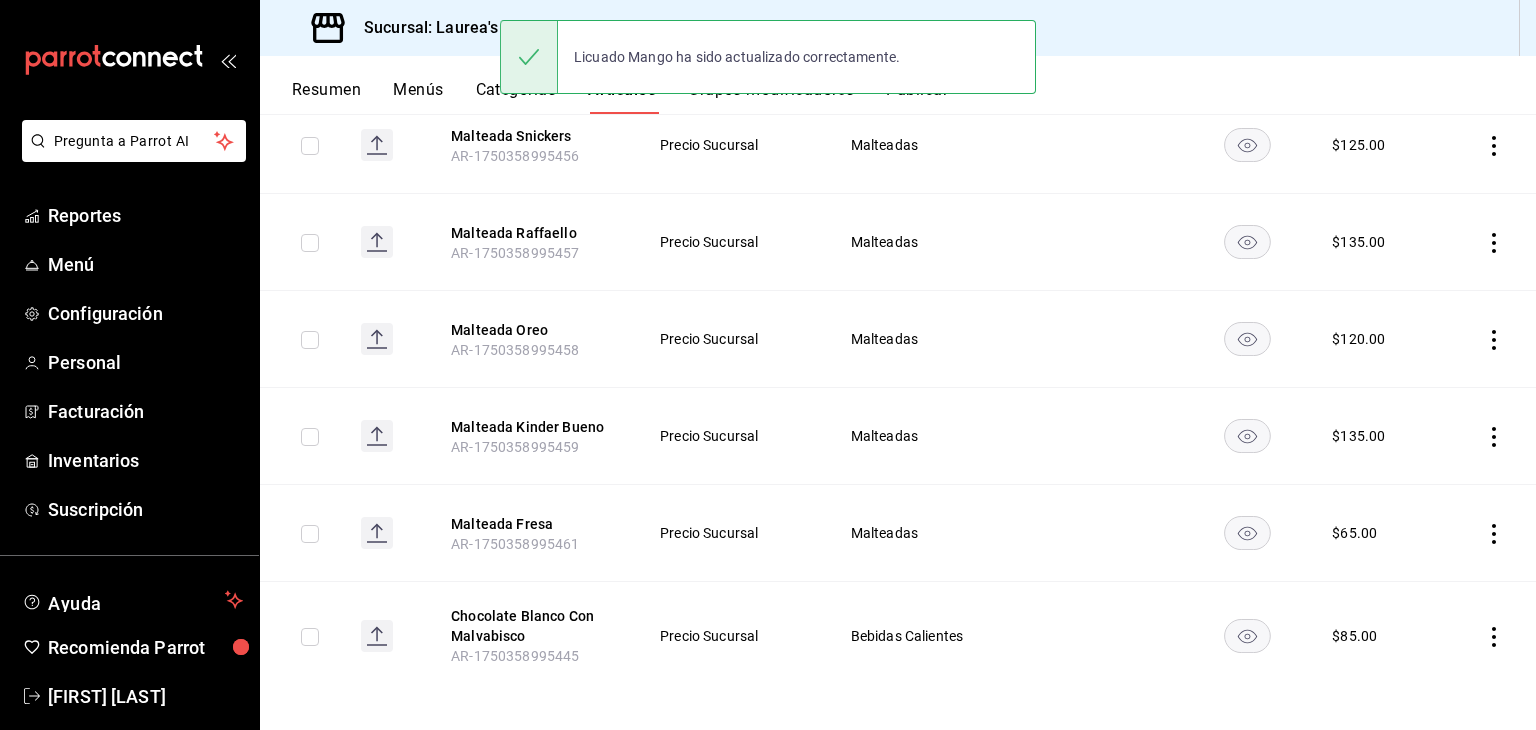 scroll, scrollTop: 308, scrollLeft: 0, axis: vertical 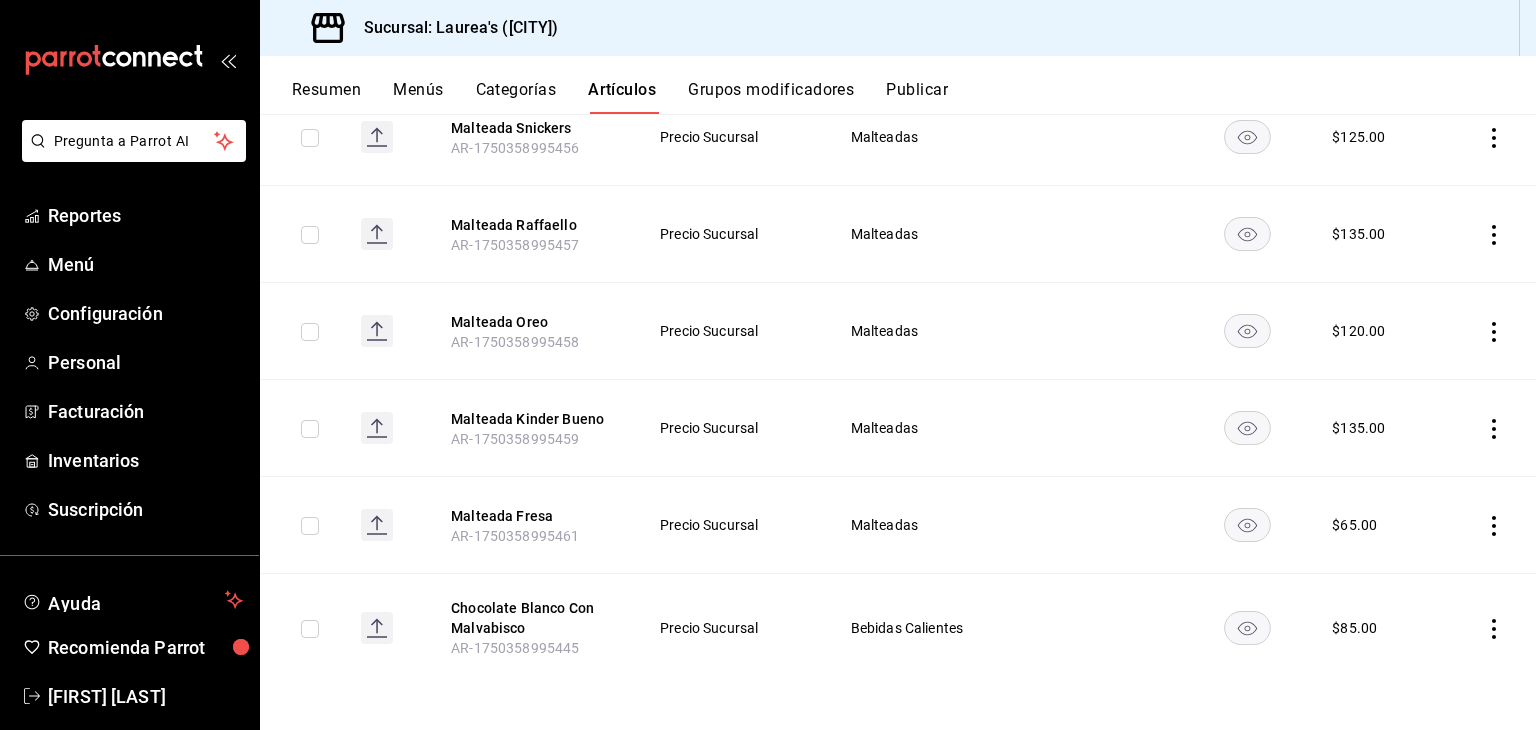 click 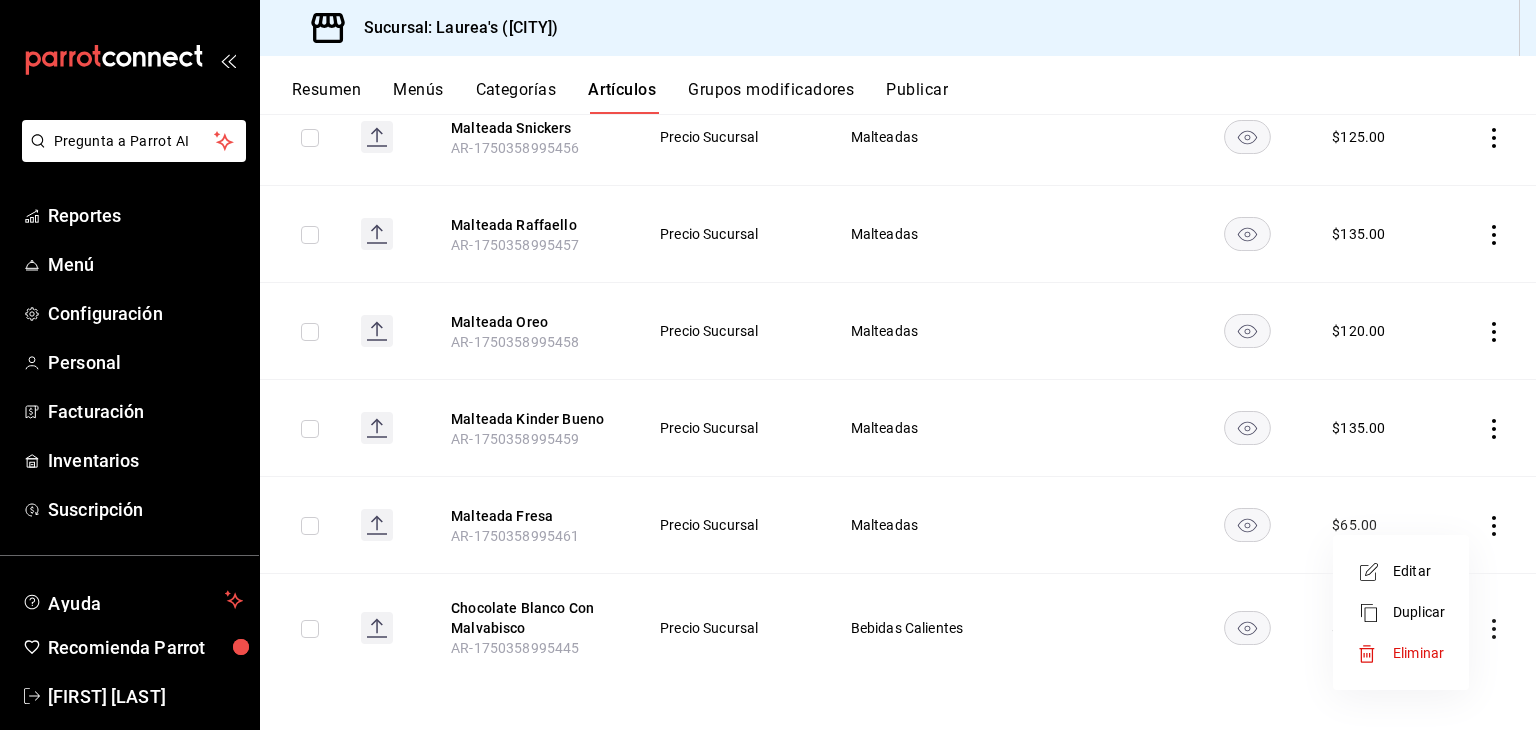 click at bounding box center [1375, 572] 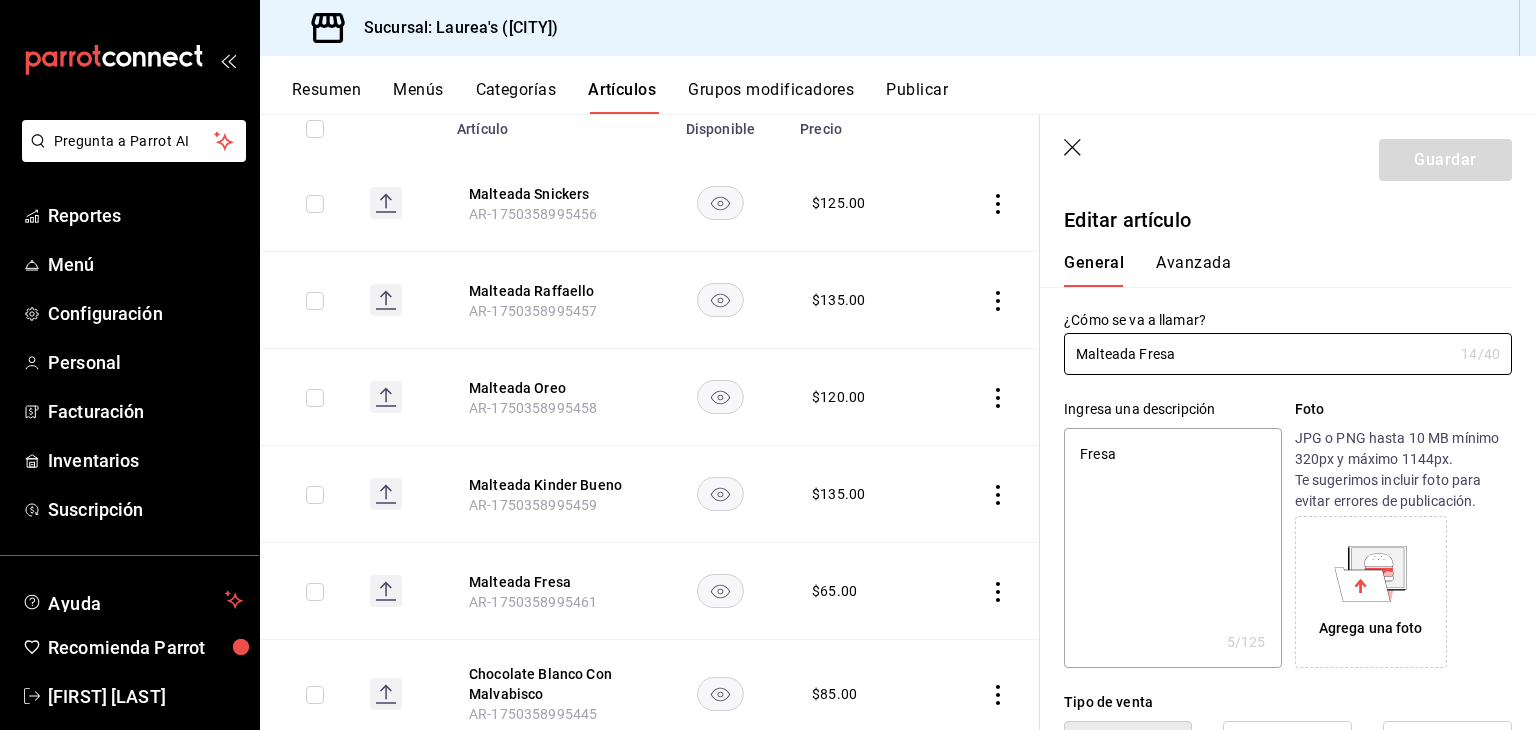 drag, startPoint x: 1134, startPoint y: 353, endPoint x: 760, endPoint y: 297, distance: 378.16928 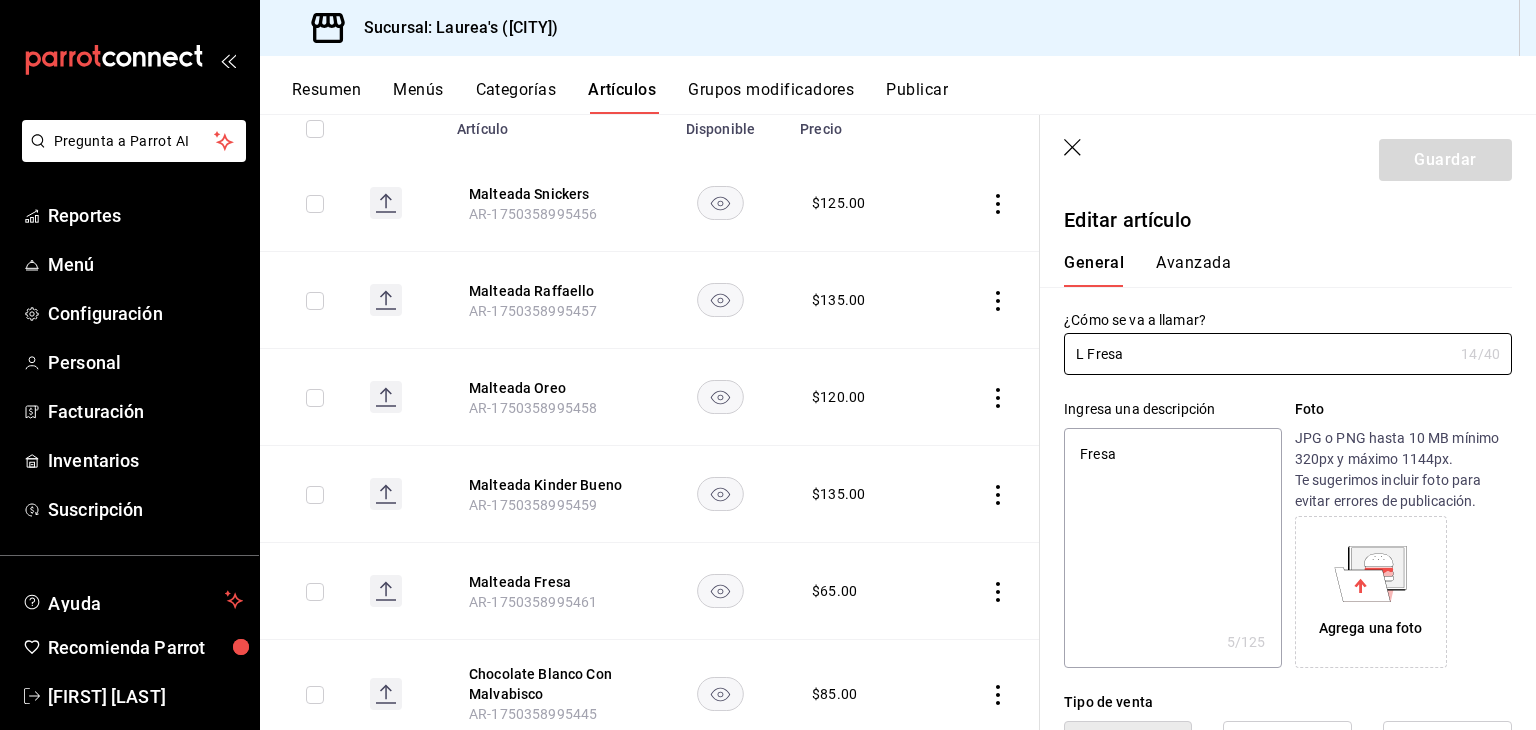 type on "x" 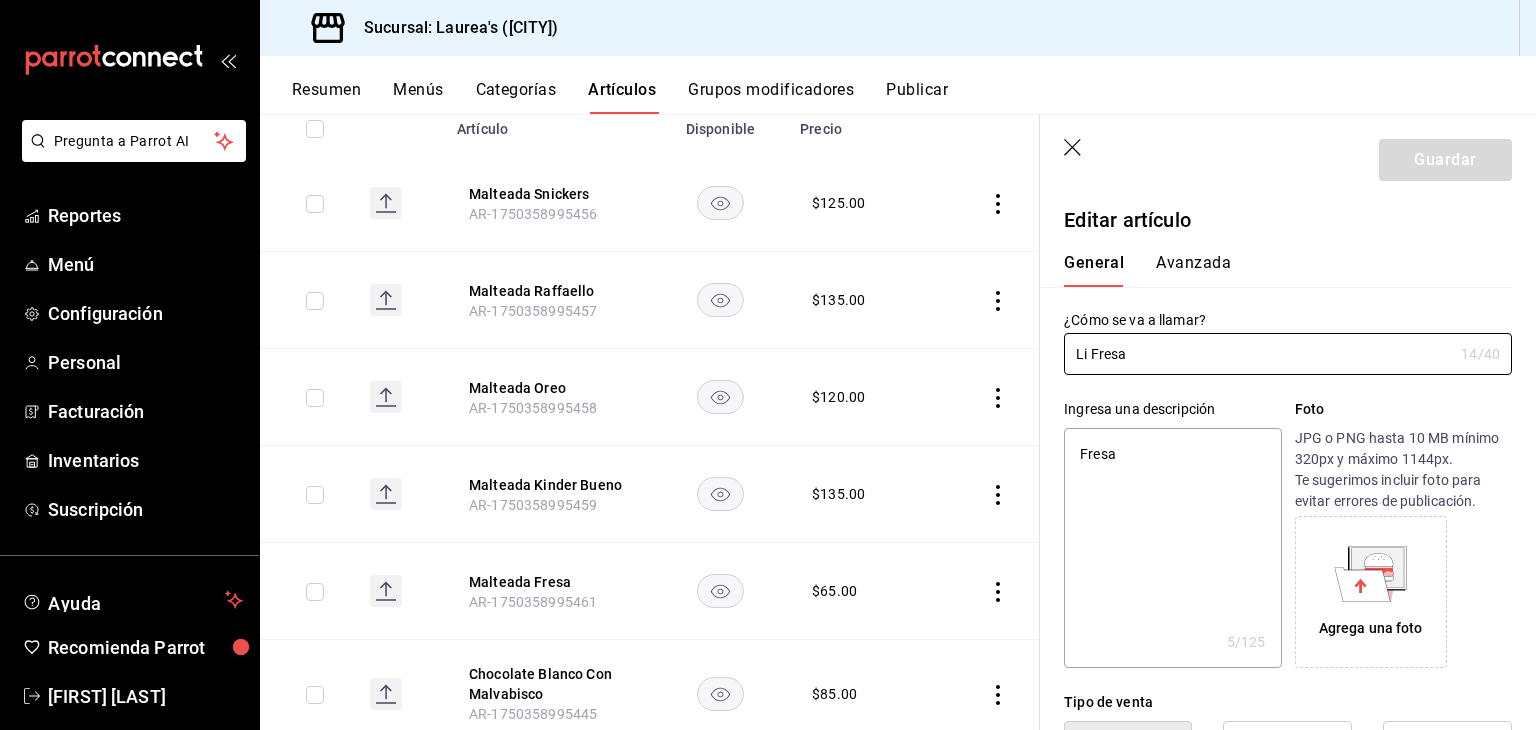 type on "x" 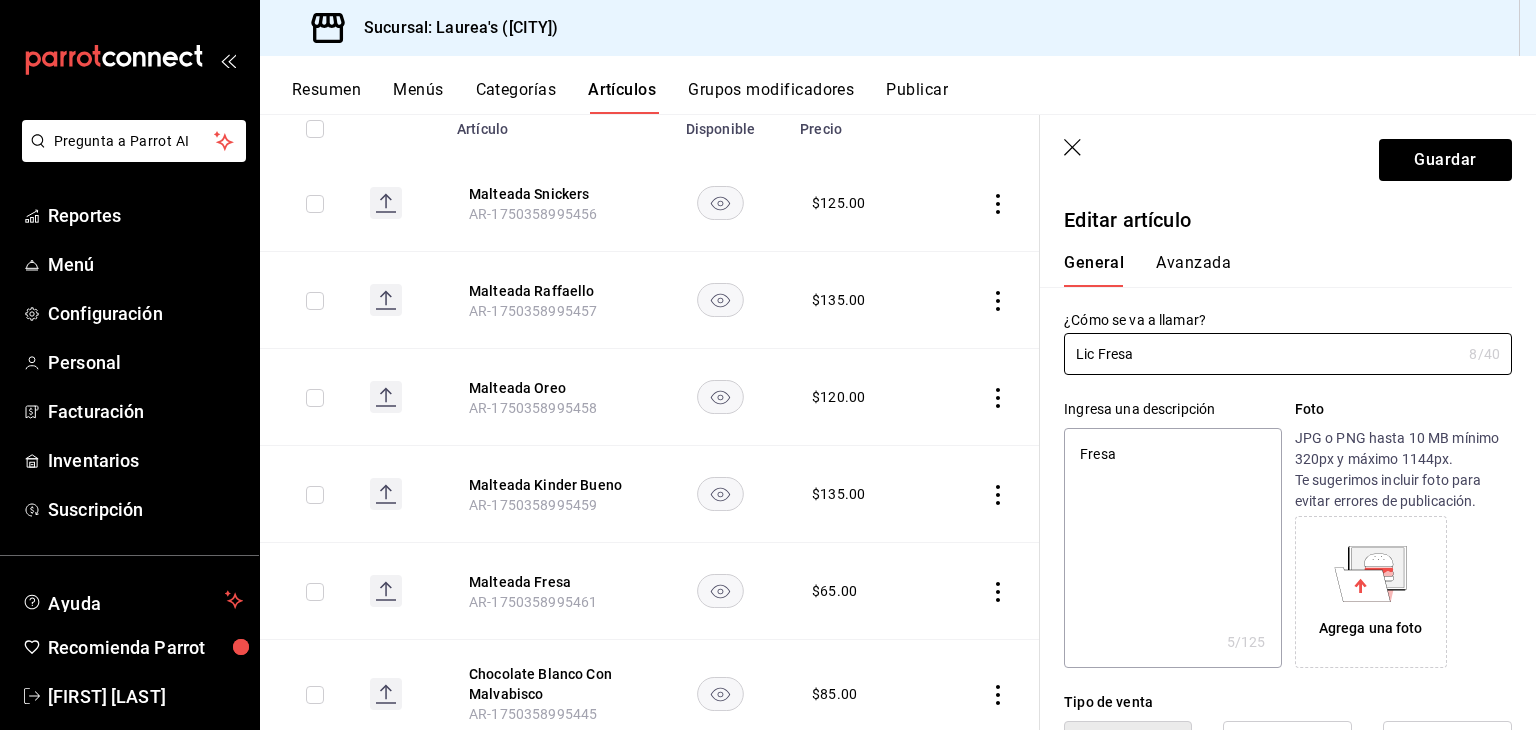type on "Licu Fresa" 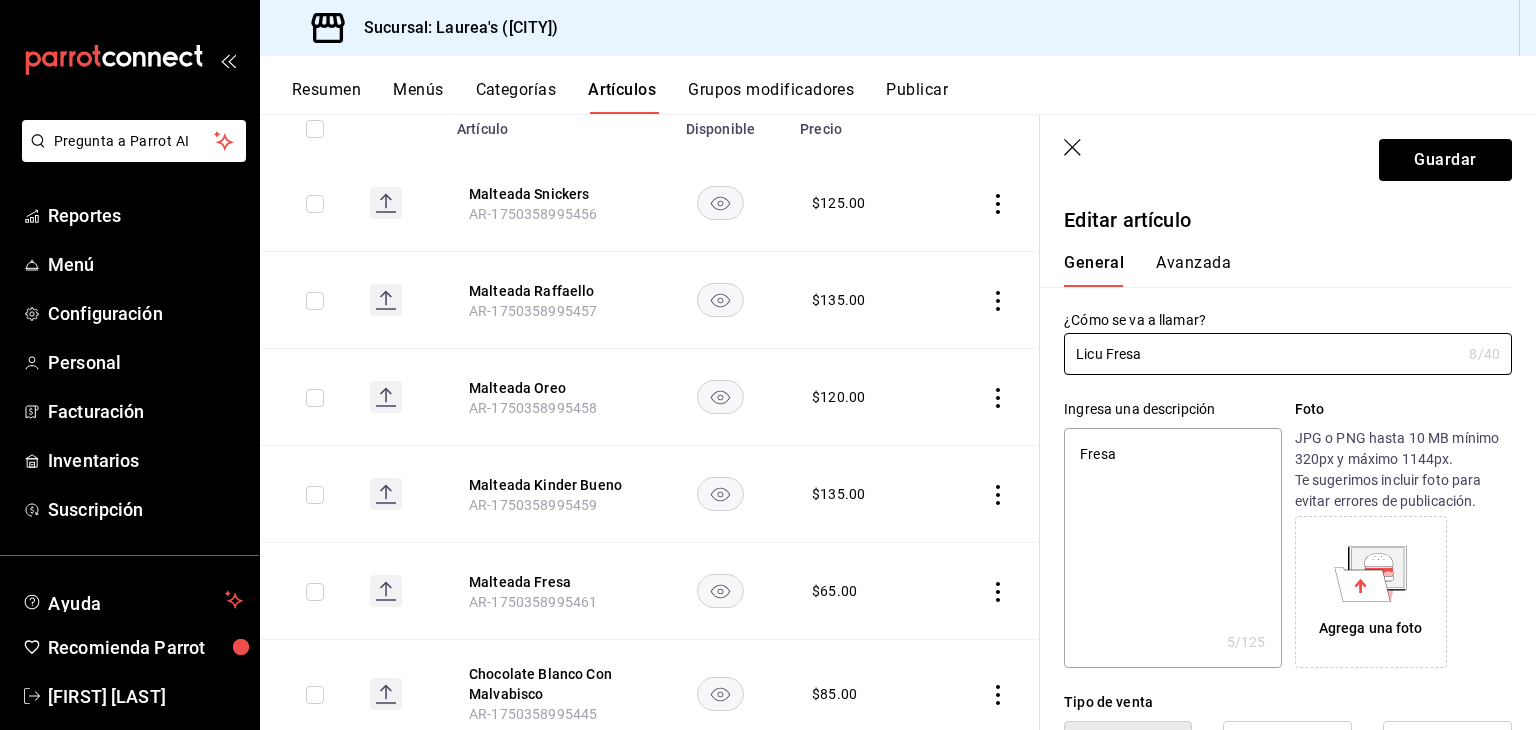 type on "x" 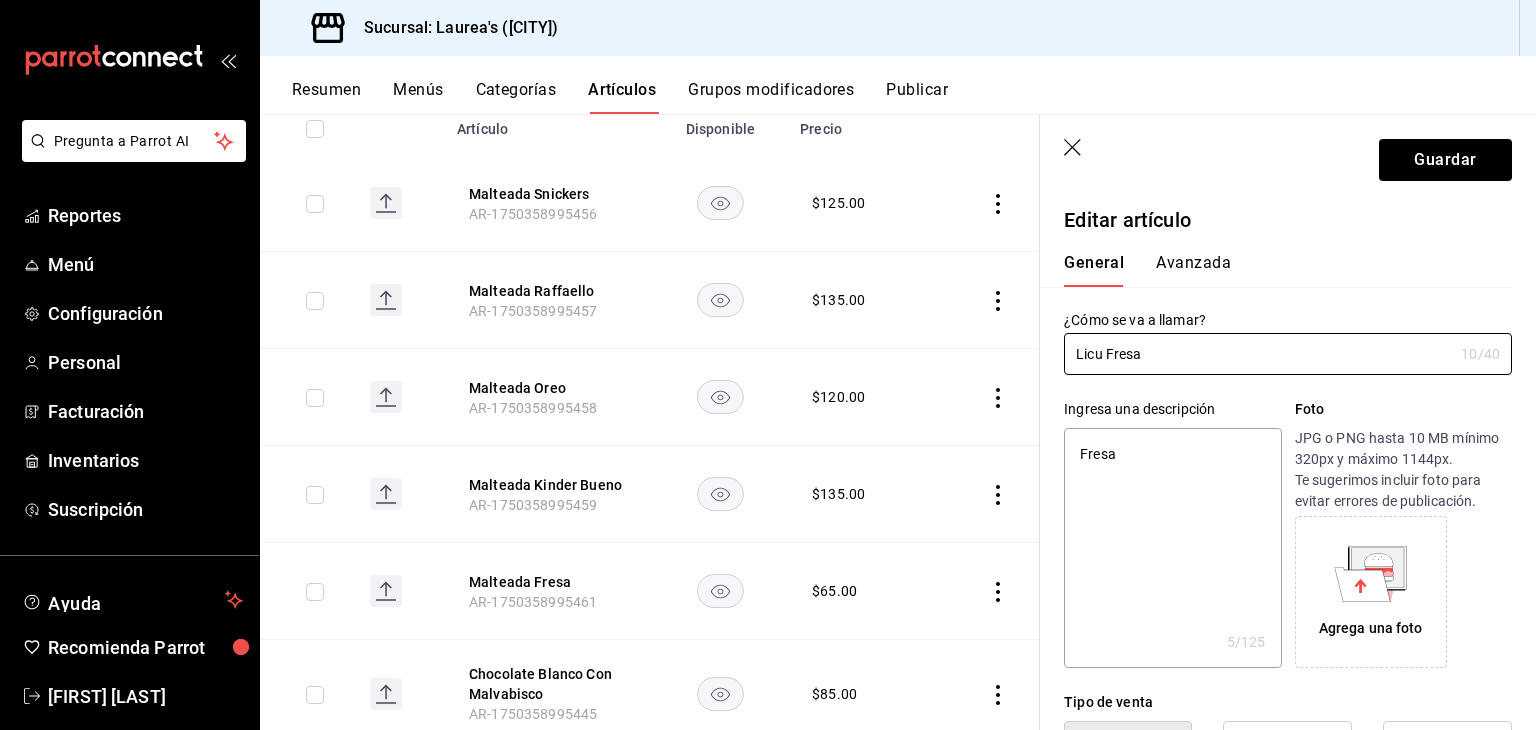 type on "Licua Fresa" 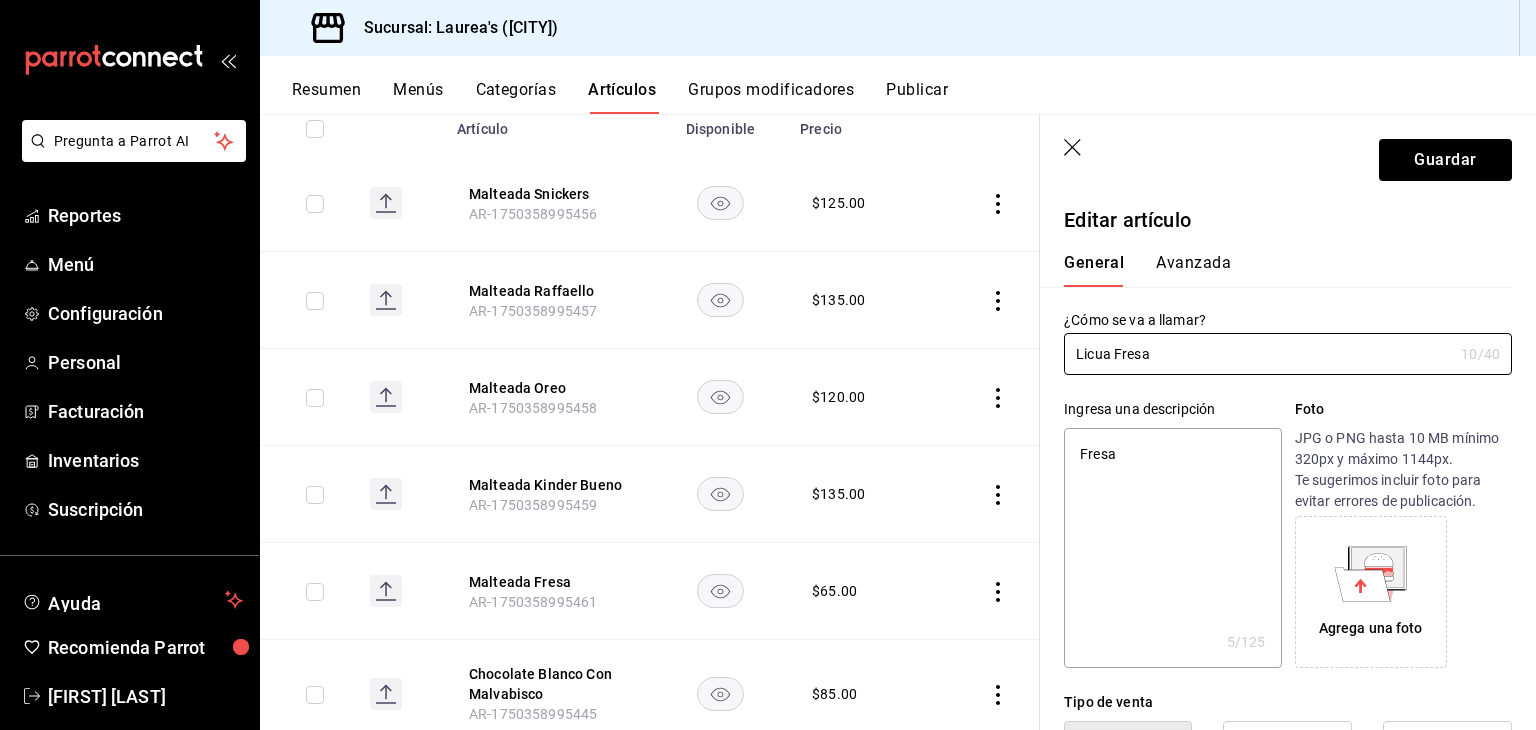 type on "Licuad Fresa" 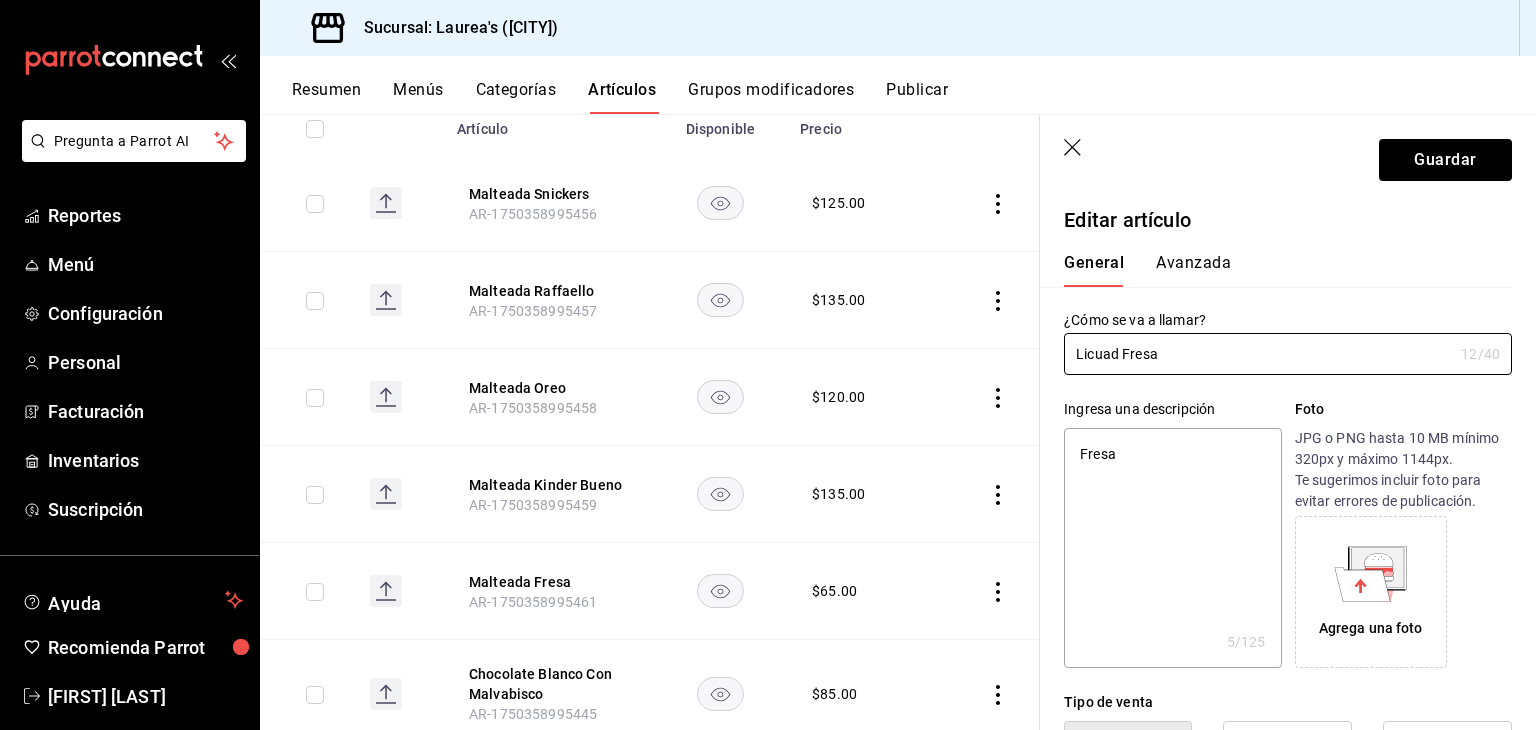 type on "Licuado Fresa" 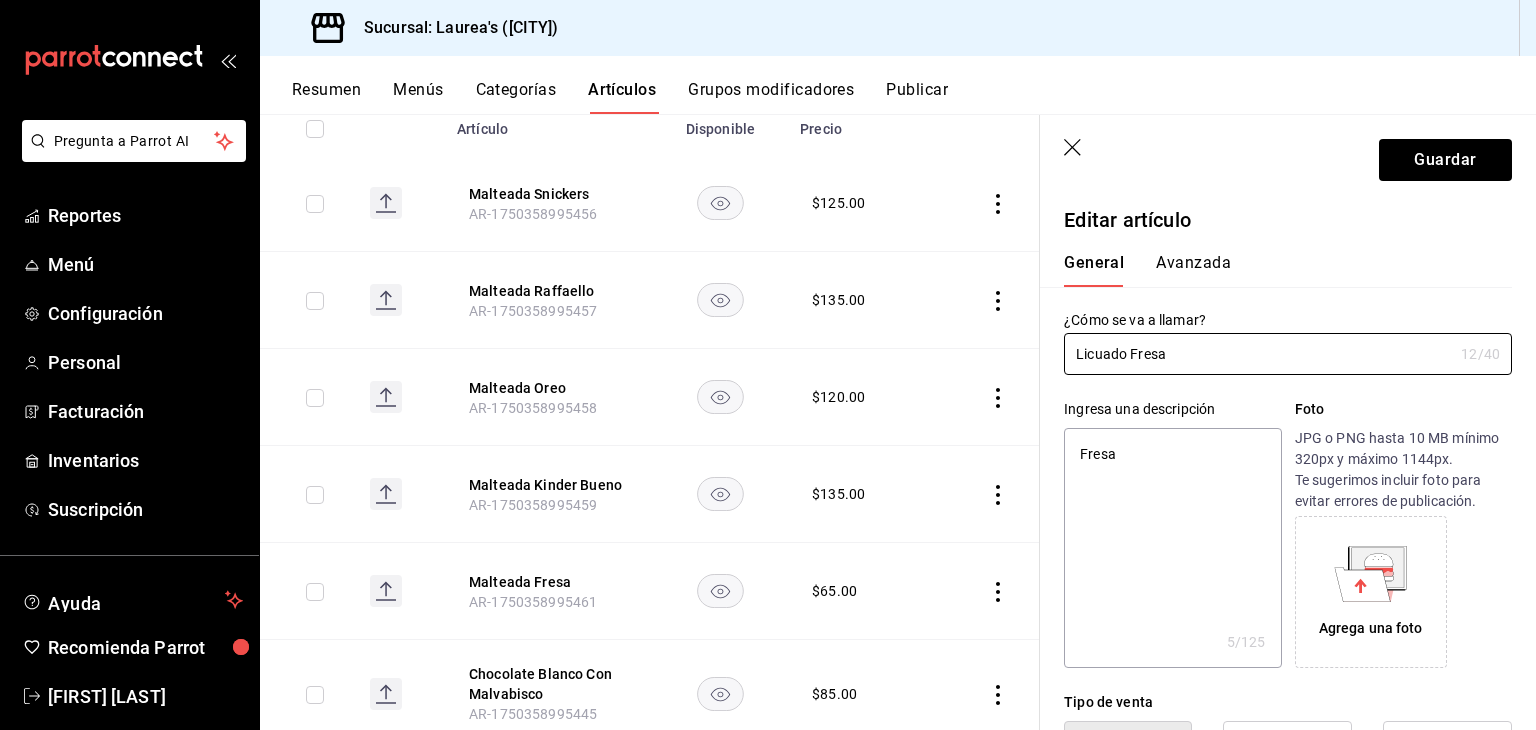 type on "x" 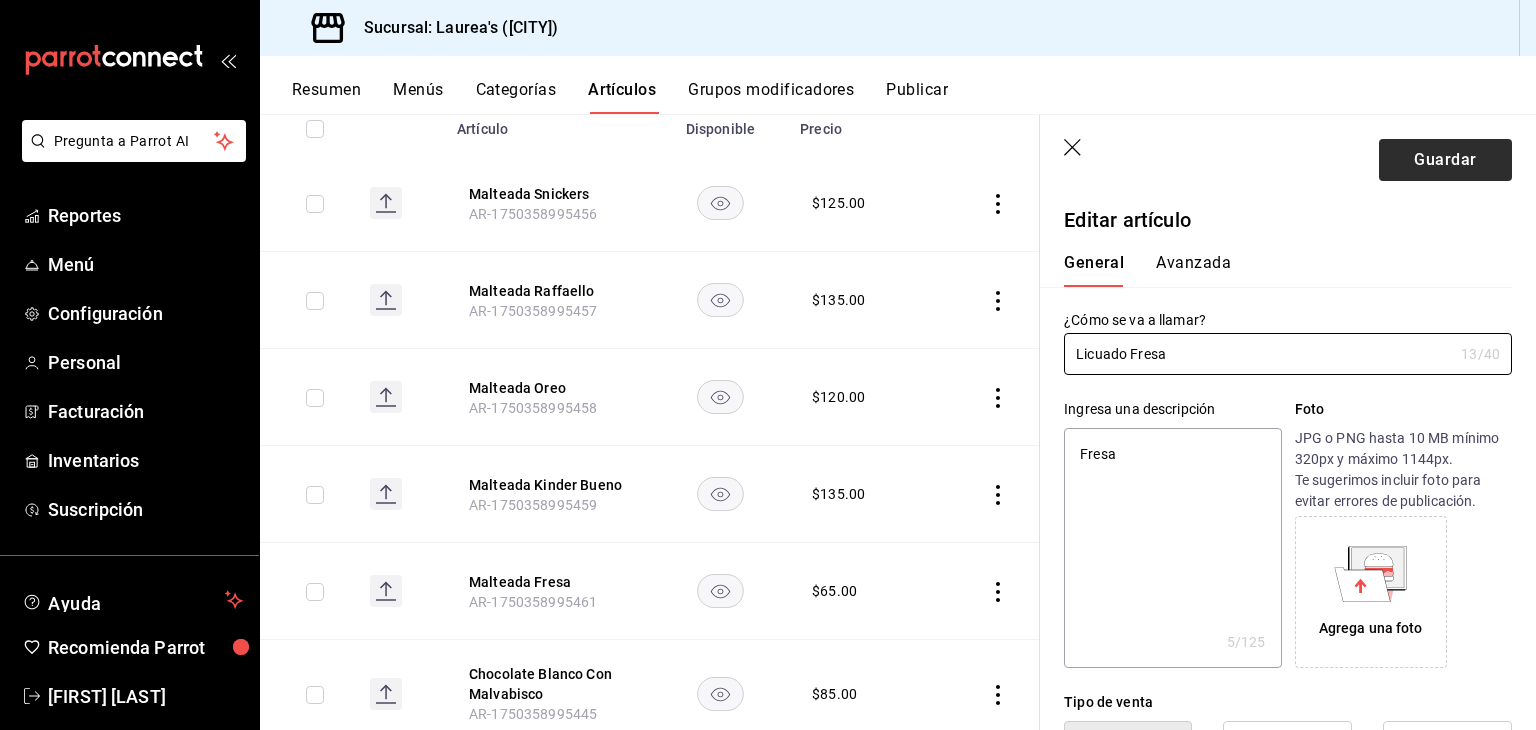 type on "Licuado Fresa" 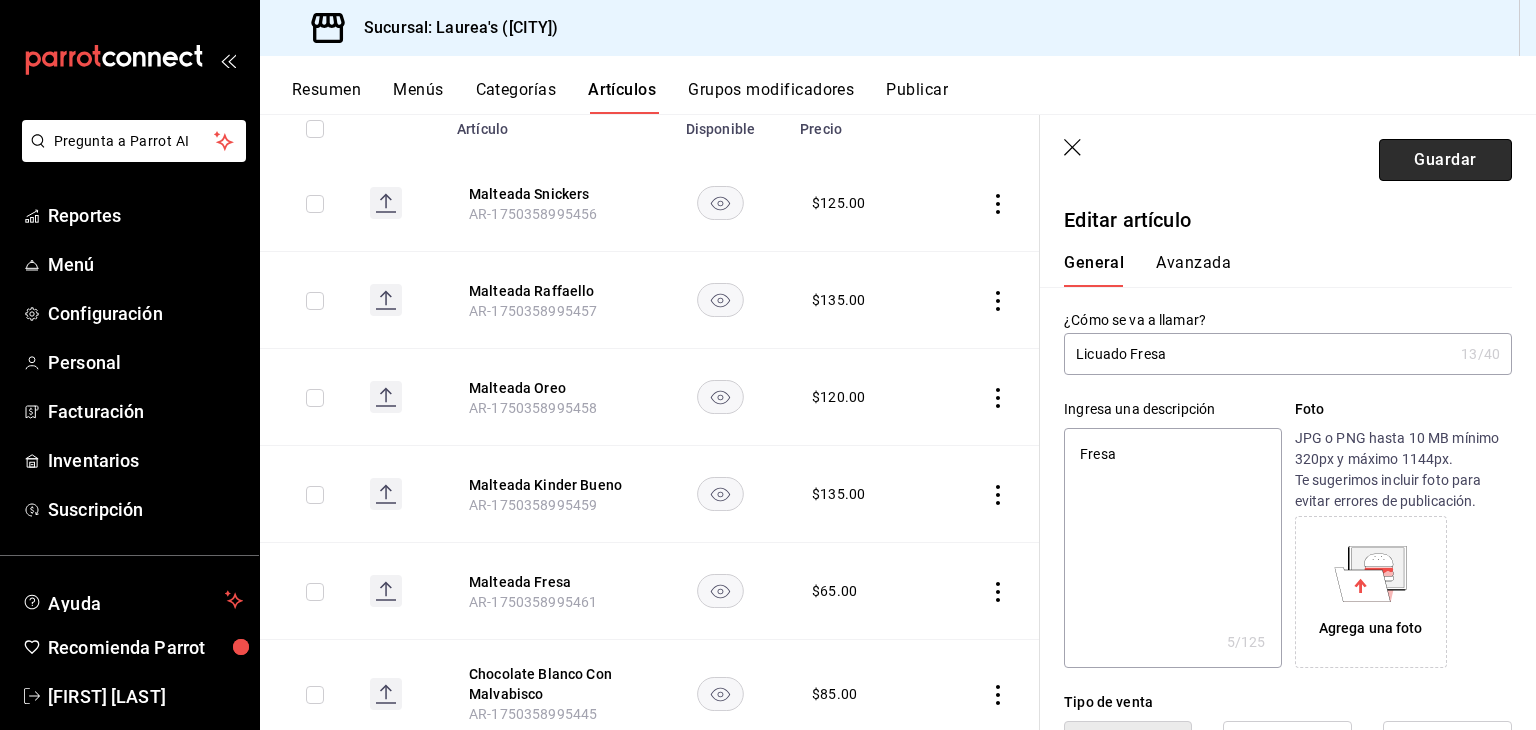 click on "Guardar" at bounding box center (1445, 160) 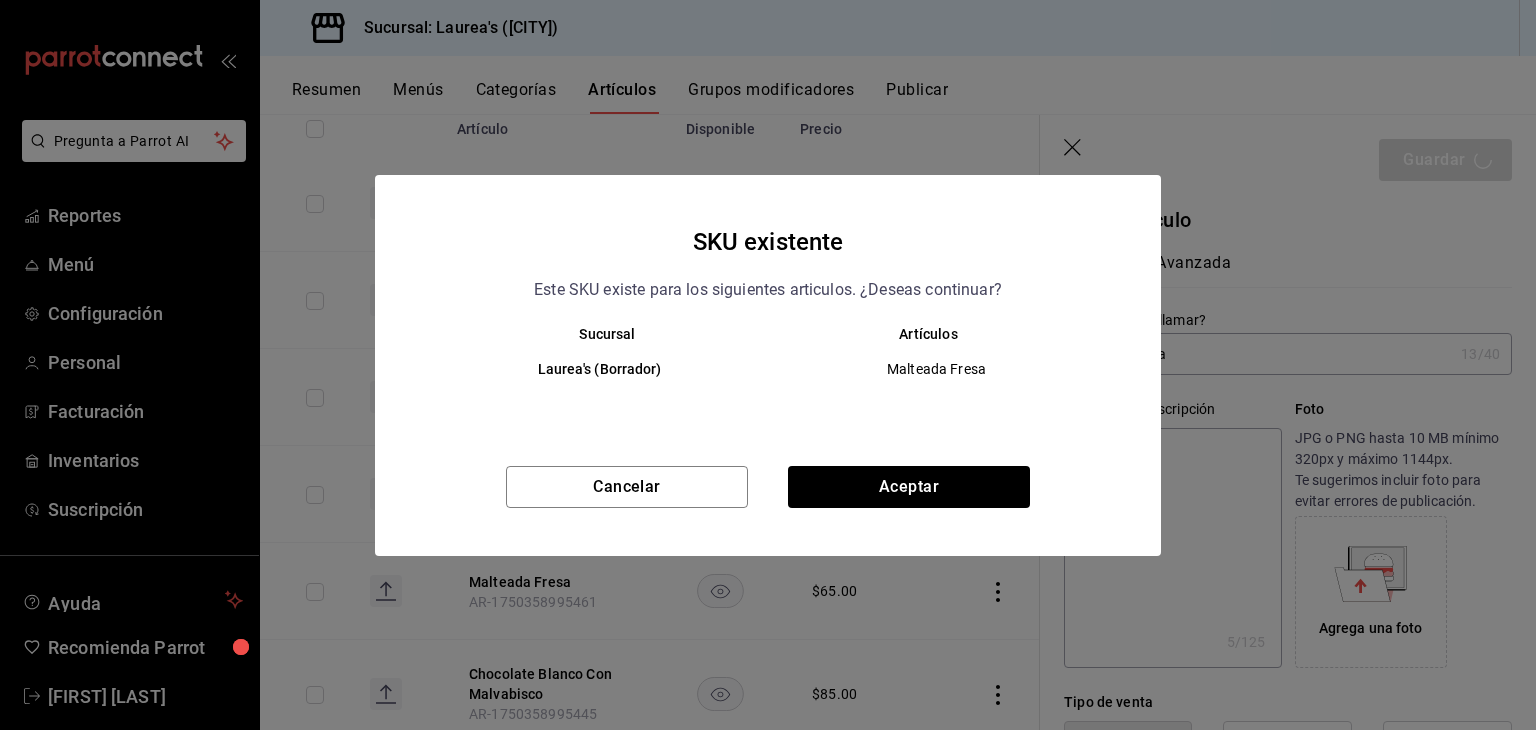 click on "SKU existente Este SKU existe para los siguientes articulos. ¿Deseas continuar? Sucursal Artículos Laurea's (Borrador) Malteada Fresa Cancelar Aceptar" at bounding box center (768, 365) 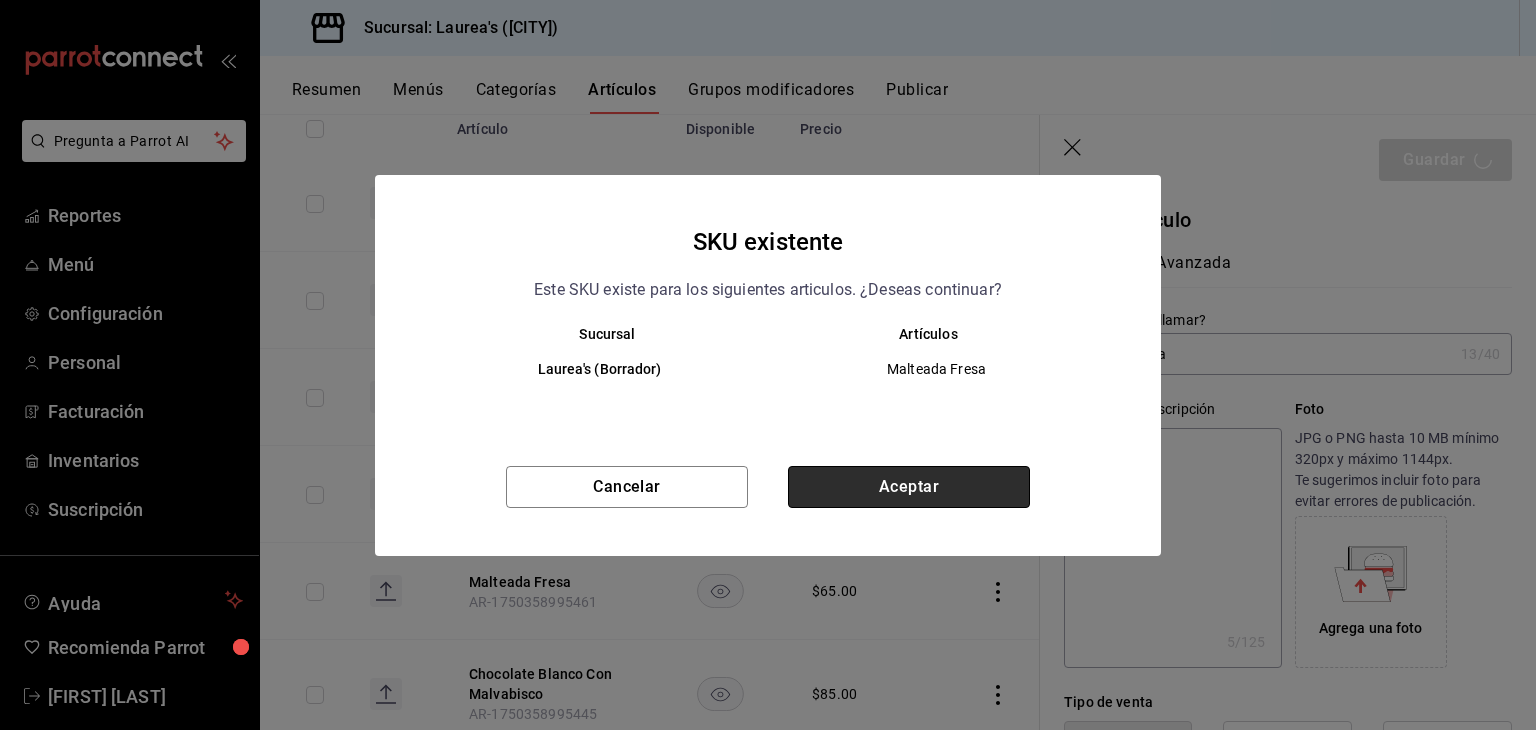 click on "Aceptar" at bounding box center [909, 487] 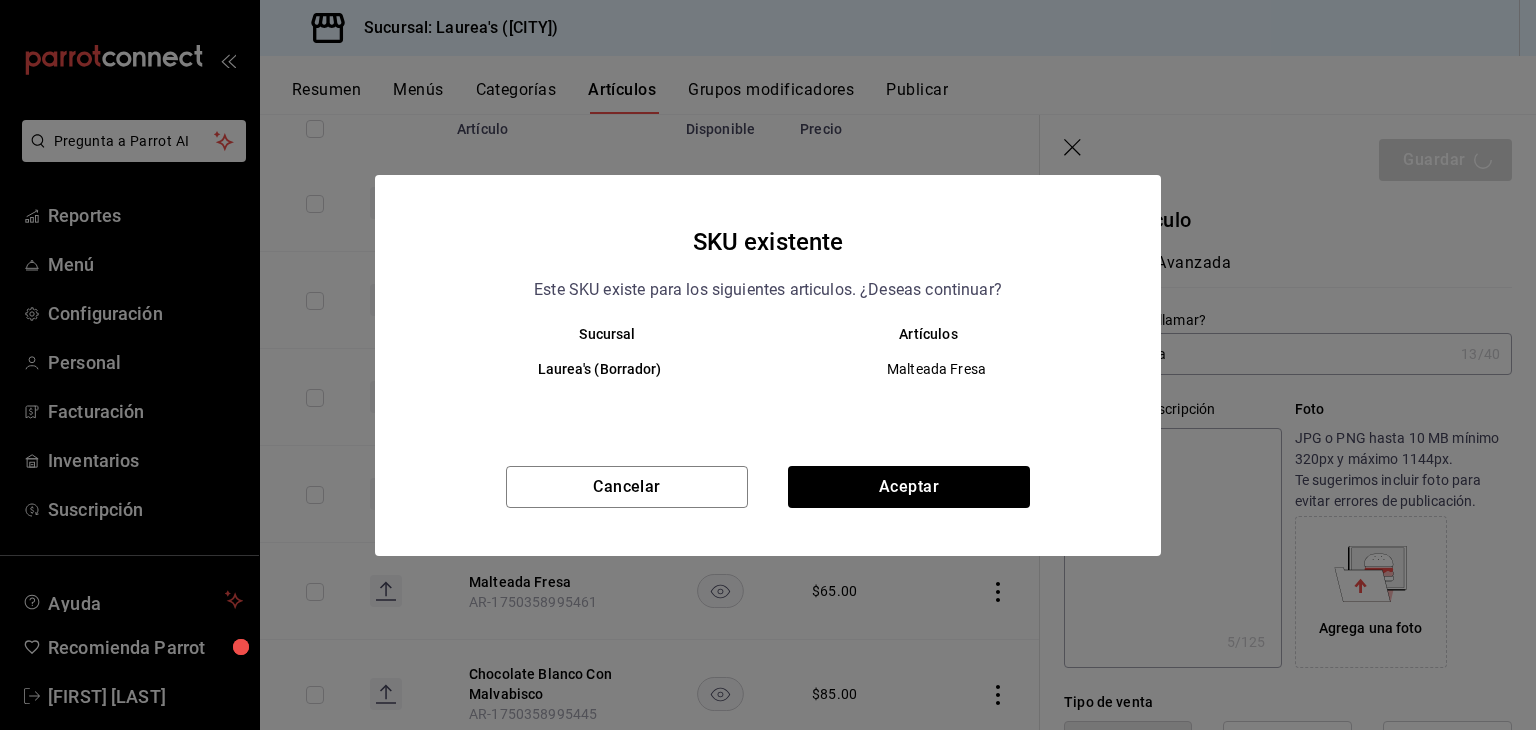 type on "x" 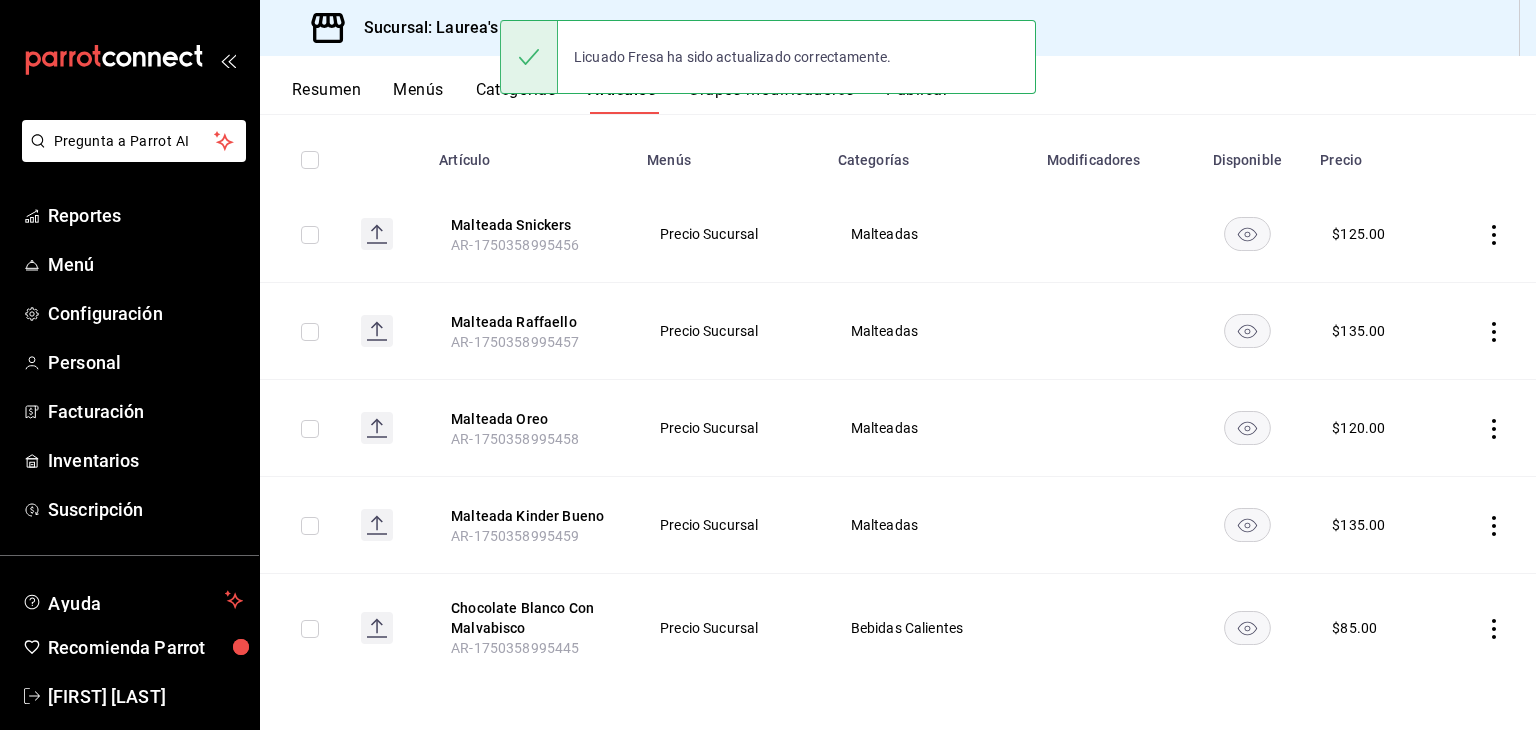 scroll, scrollTop: 0, scrollLeft: 0, axis: both 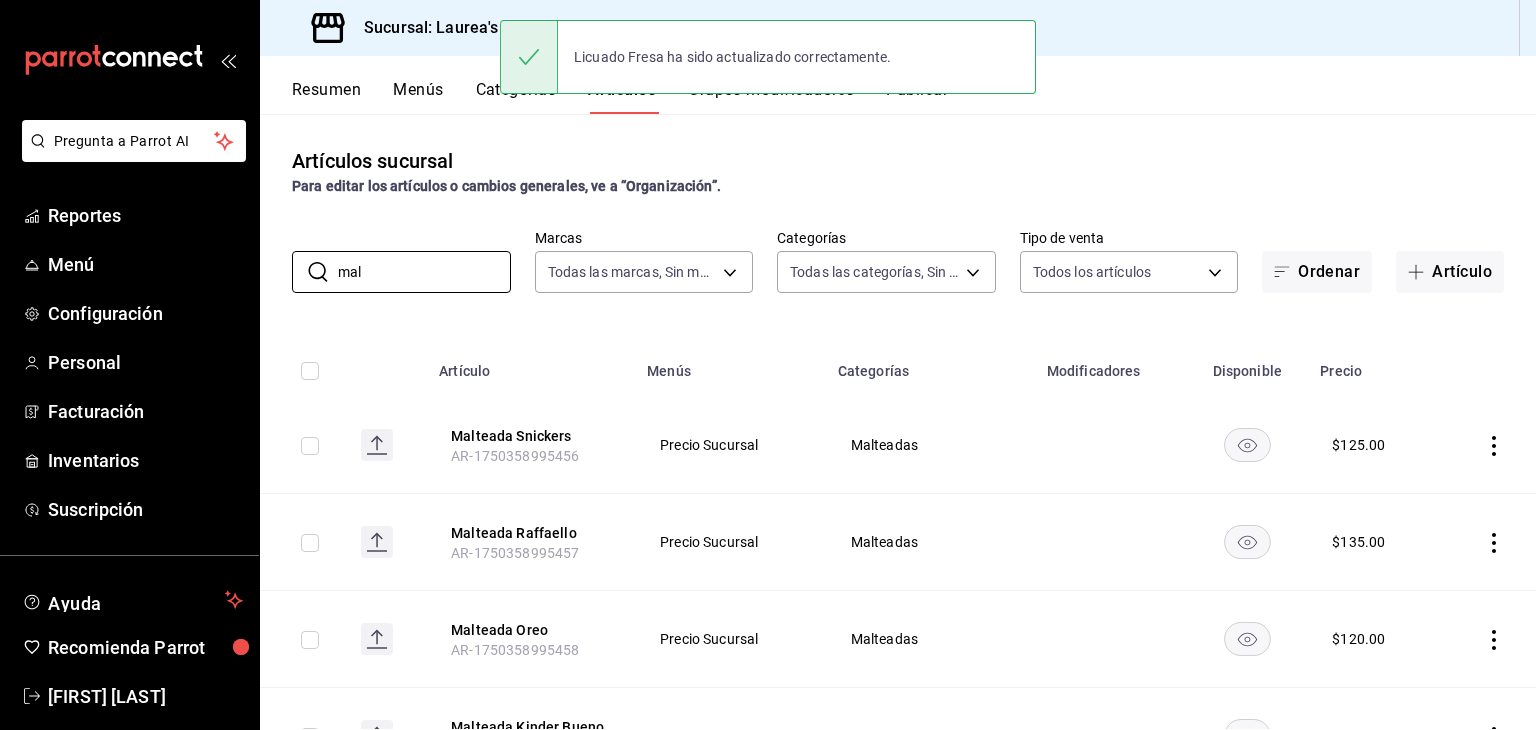 drag, startPoint x: 413, startPoint y: 275, endPoint x: 265, endPoint y: 280, distance: 148.08444 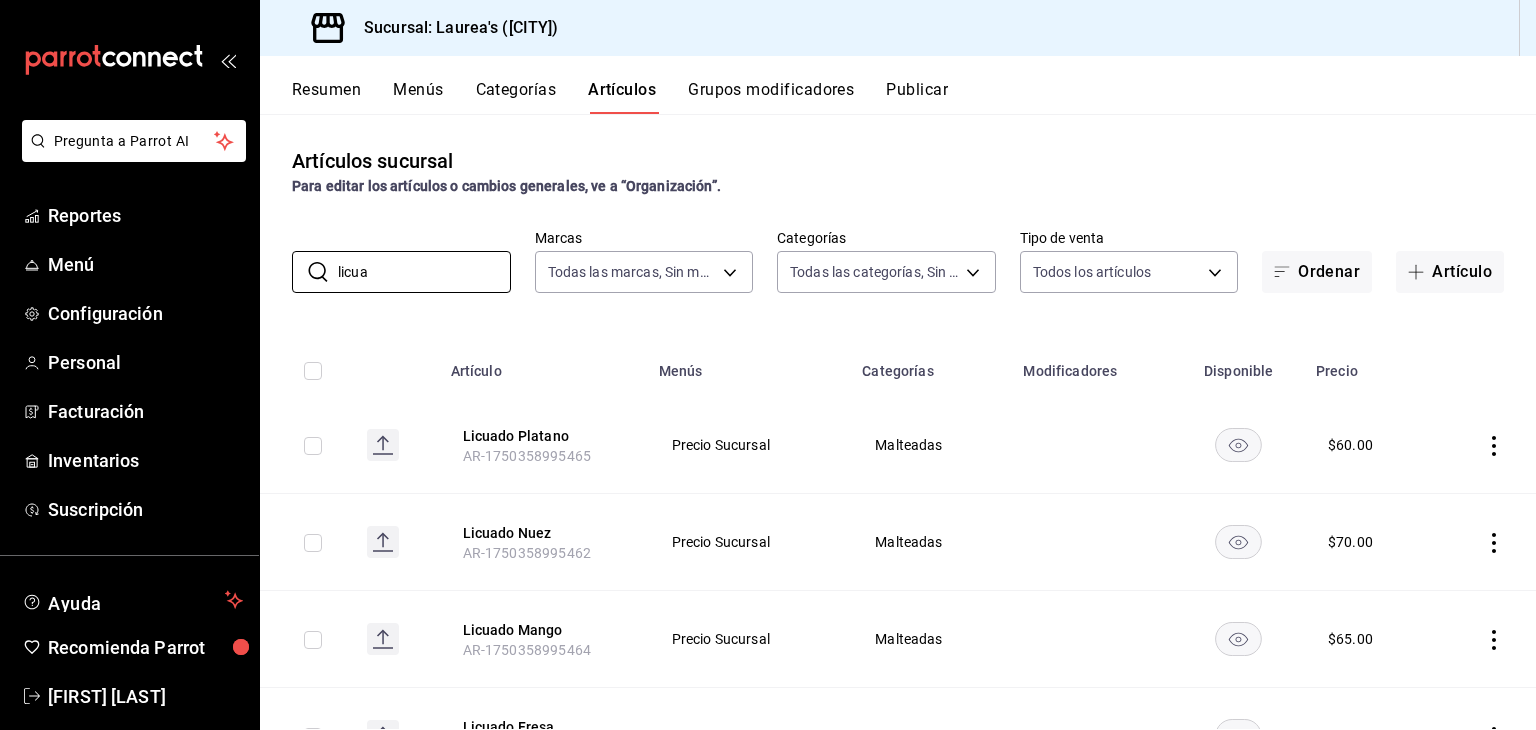 scroll, scrollTop: 199, scrollLeft: 0, axis: vertical 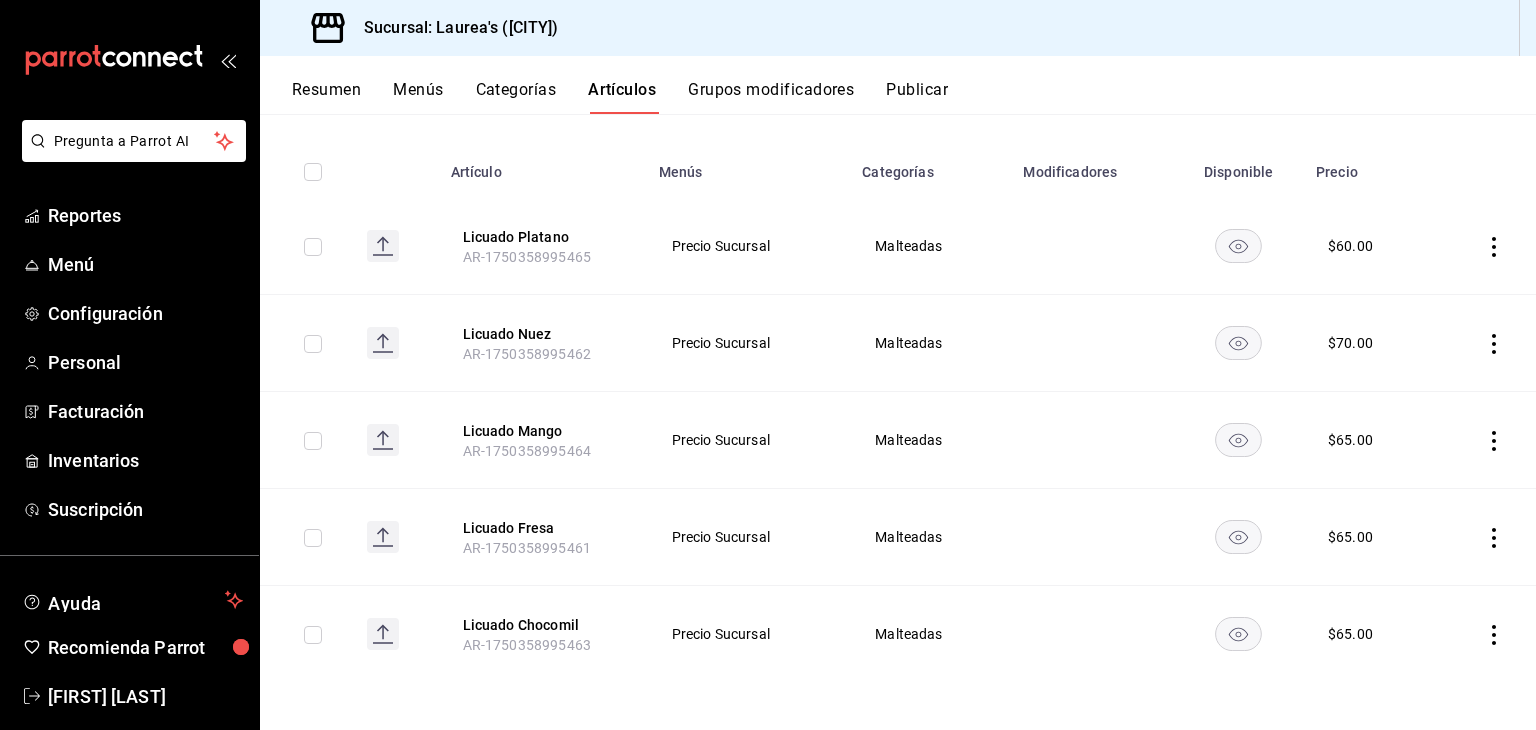 type on "licua" 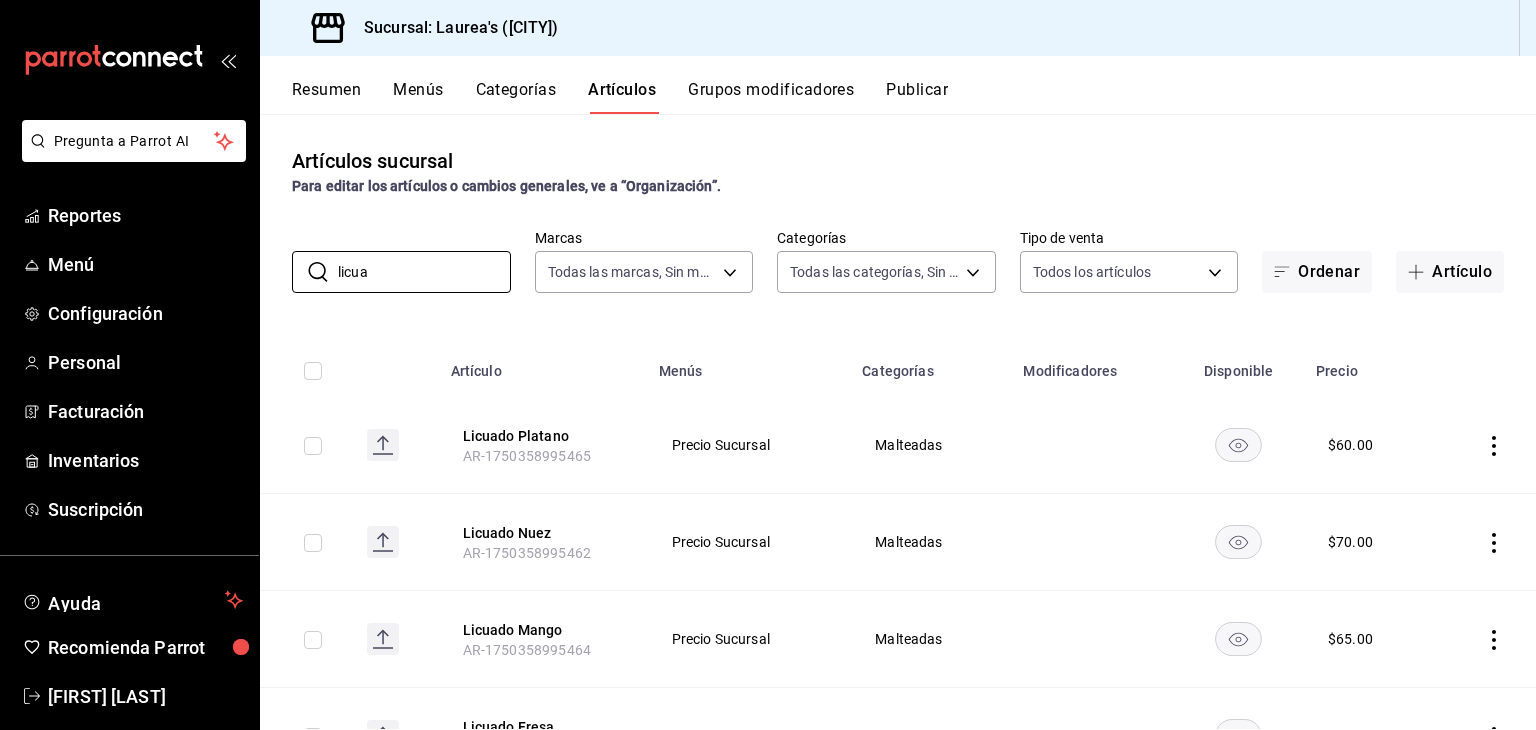 click on "Publicar" at bounding box center (917, 97) 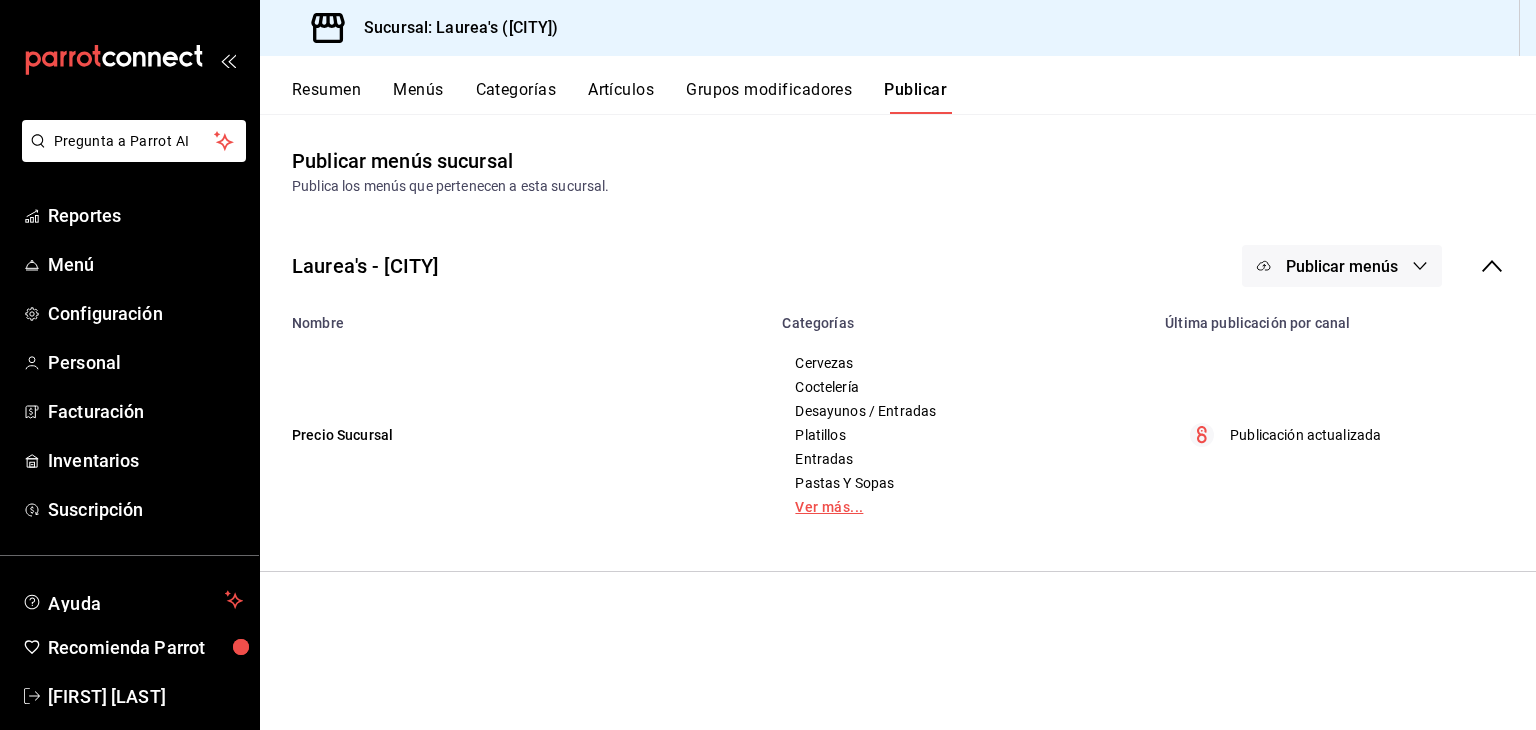 click on "Ver más..." at bounding box center (961, 507) 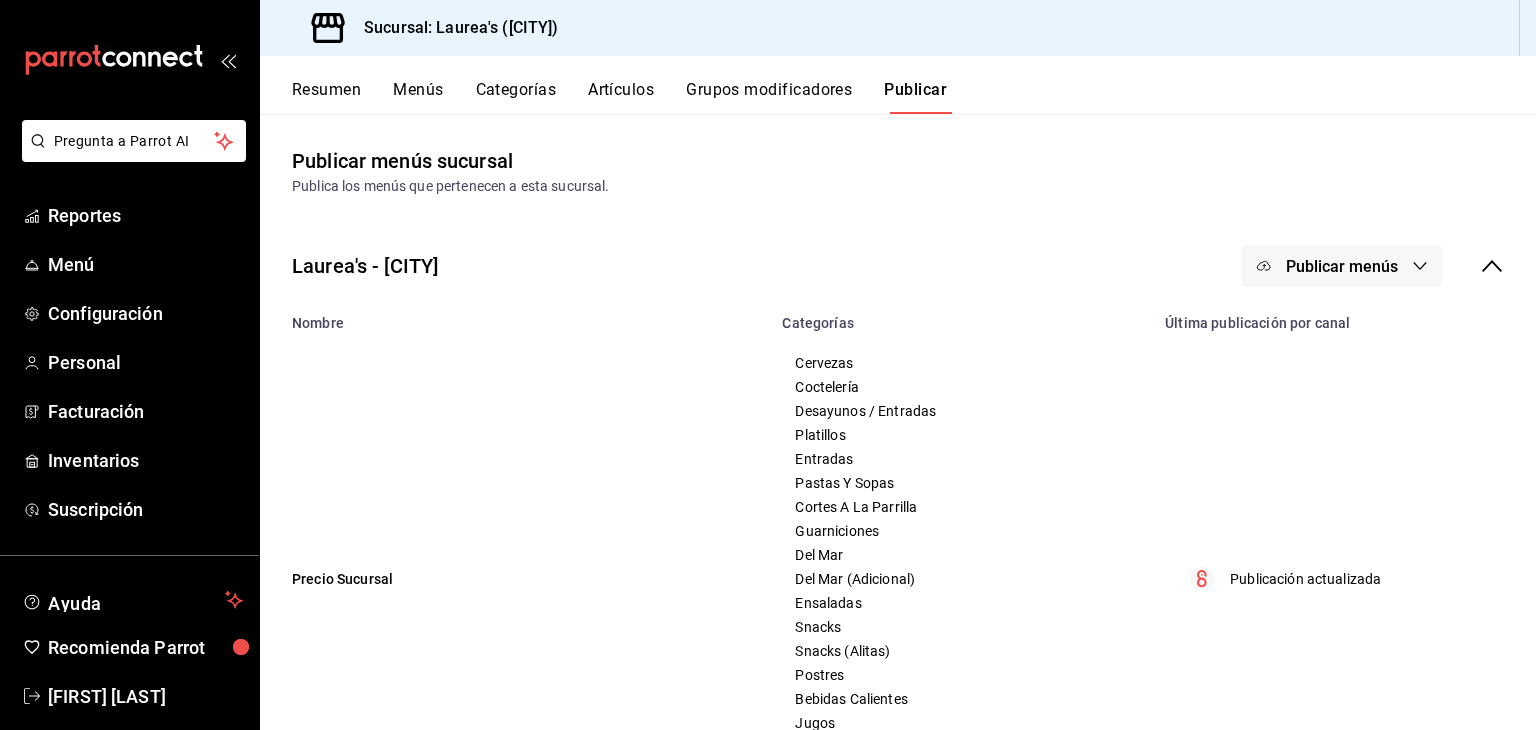 click on "Resumen" at bounding box center [326, 97] 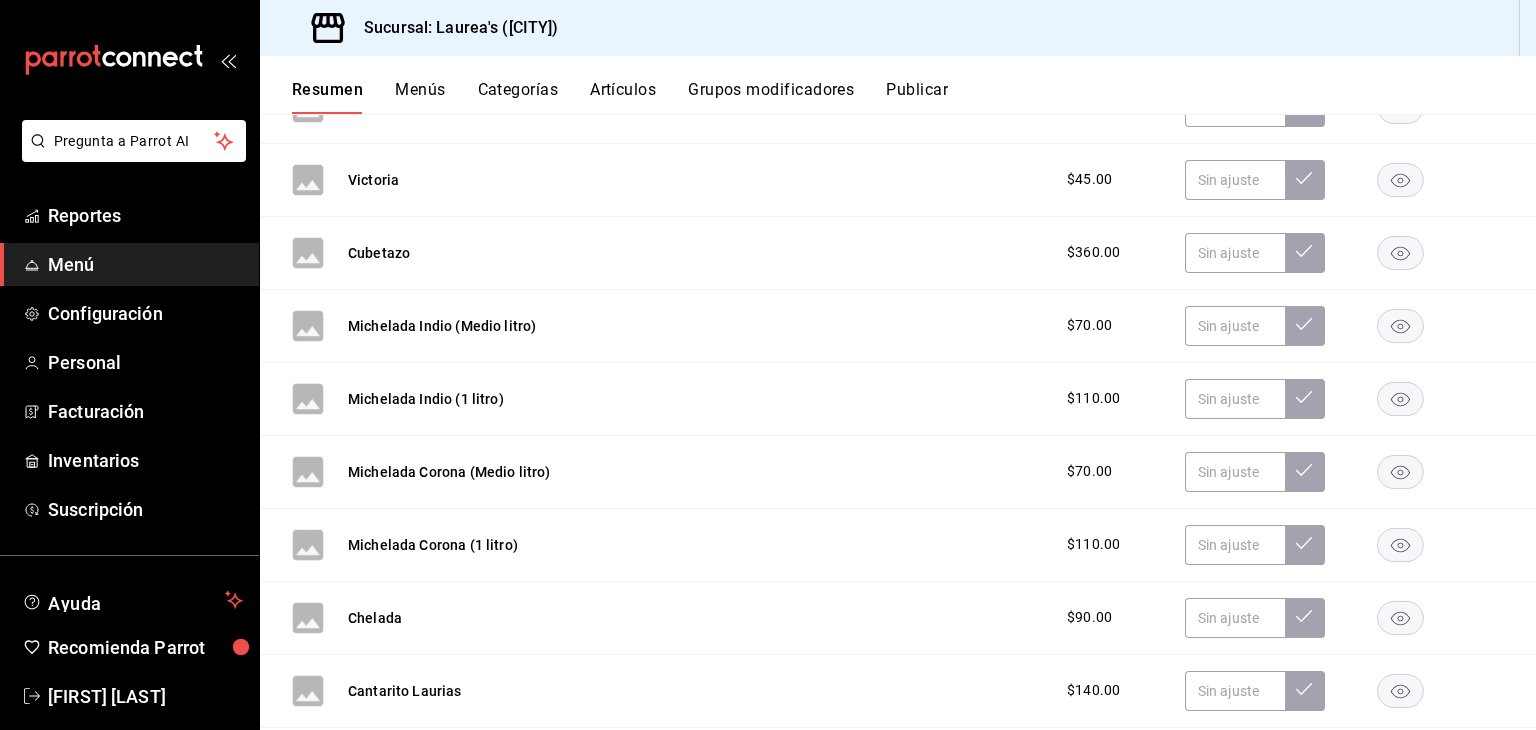 scroll, scrollTop: 0, scrollLeft: 0, axis: both 